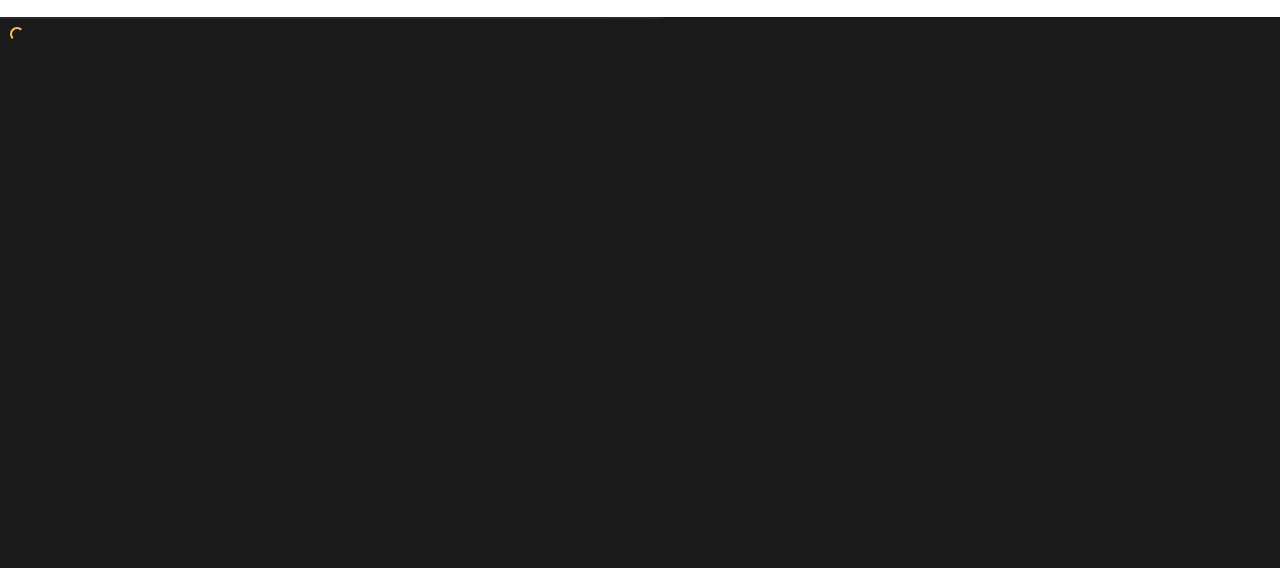 scroll, scrollTop: 0, scrollLeft: 0, axis: both 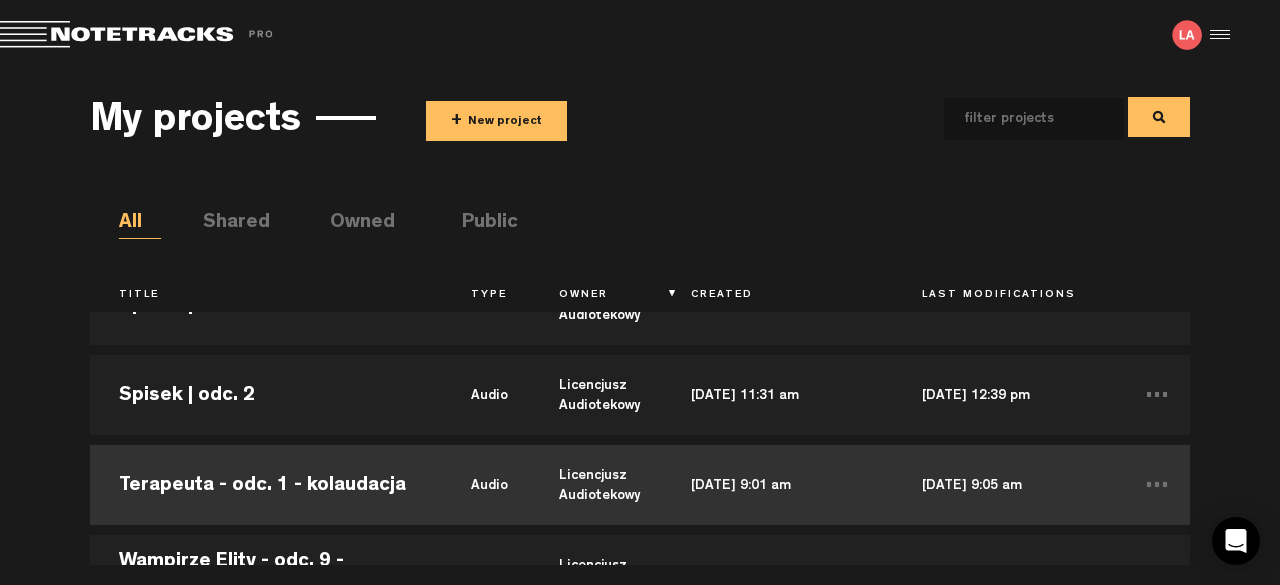 click on "Terapeuta - odc. 1 - kolaudacja" at bounding box center (266, 485) 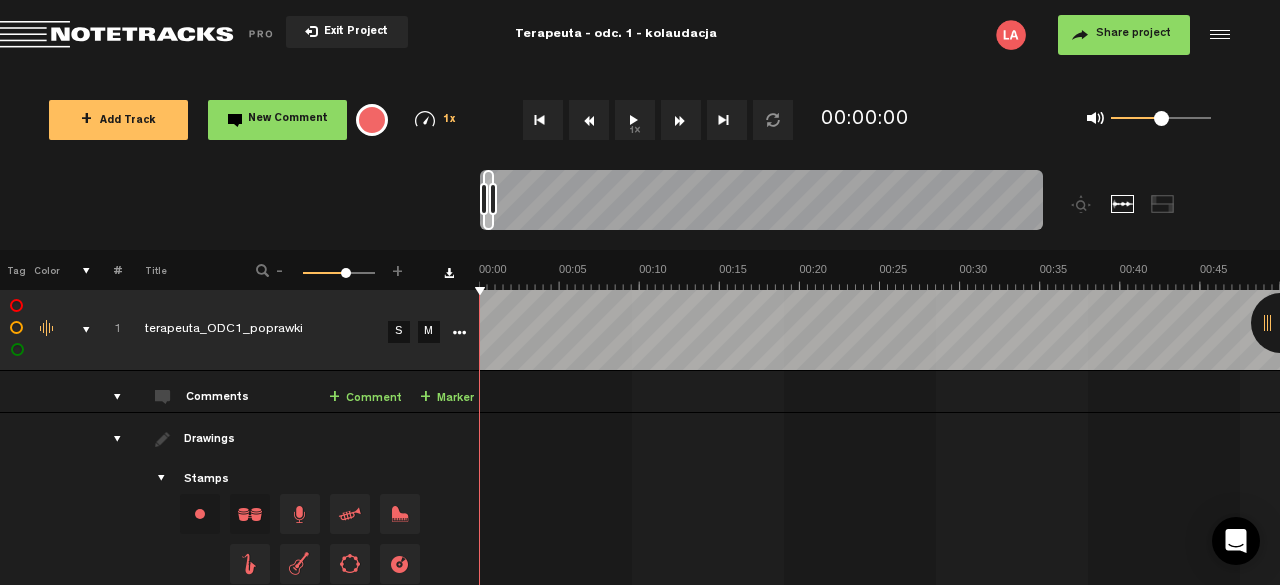 click on "1x" at bounding box center (635, 120) 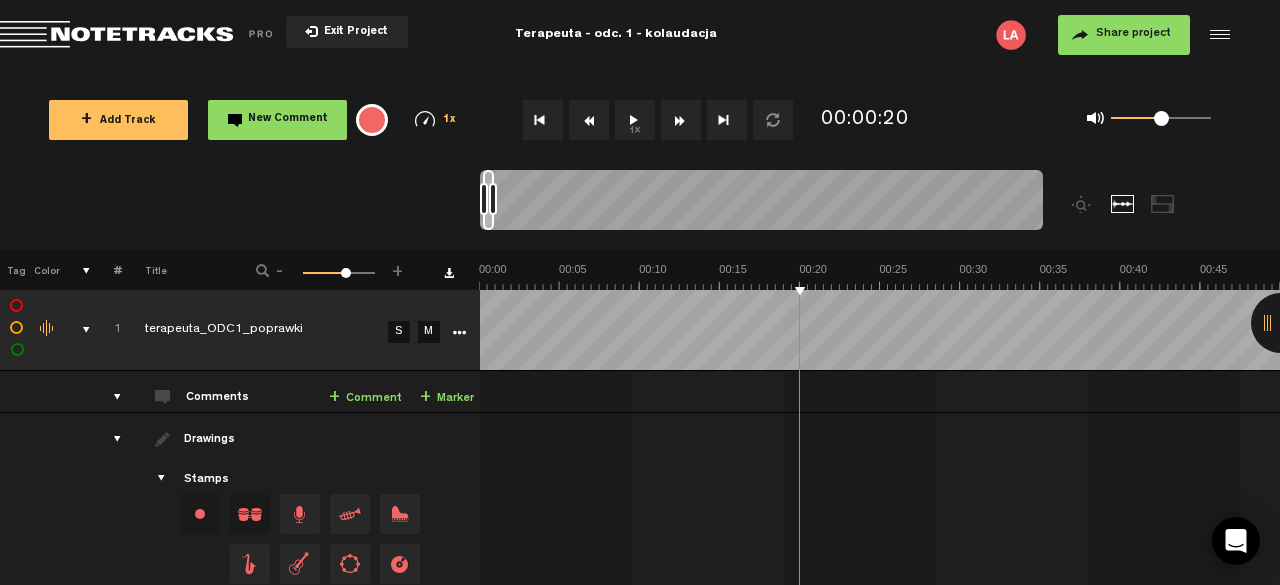 click on "+ Comment" at bounding box center [365, 398] 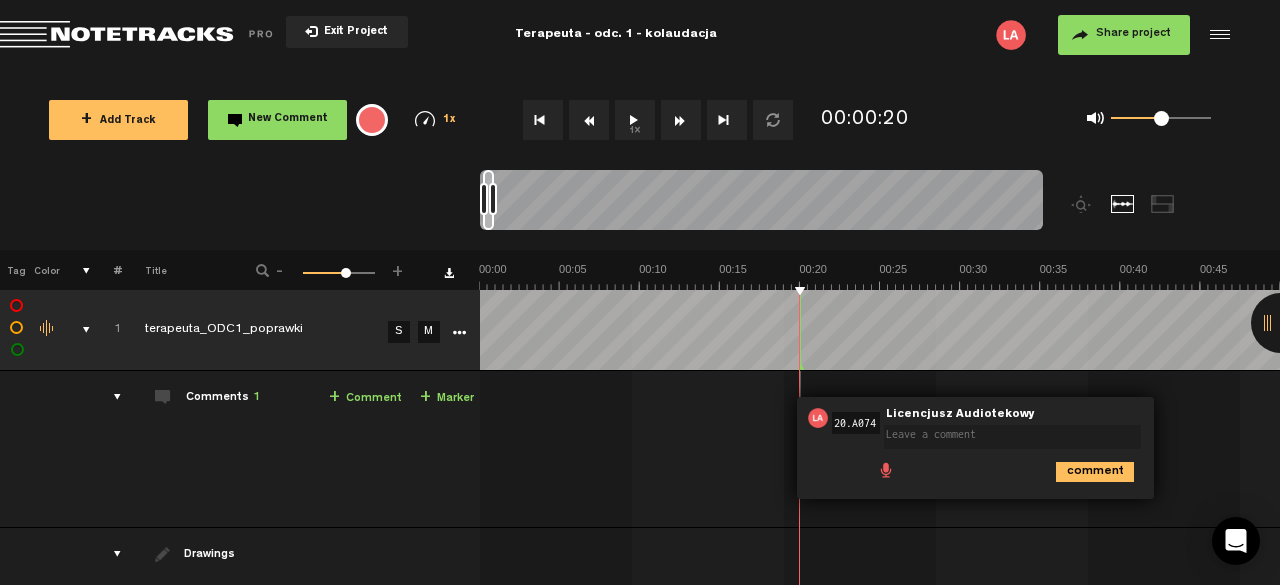 click on "20.a074" at bounding box center [856, 423] 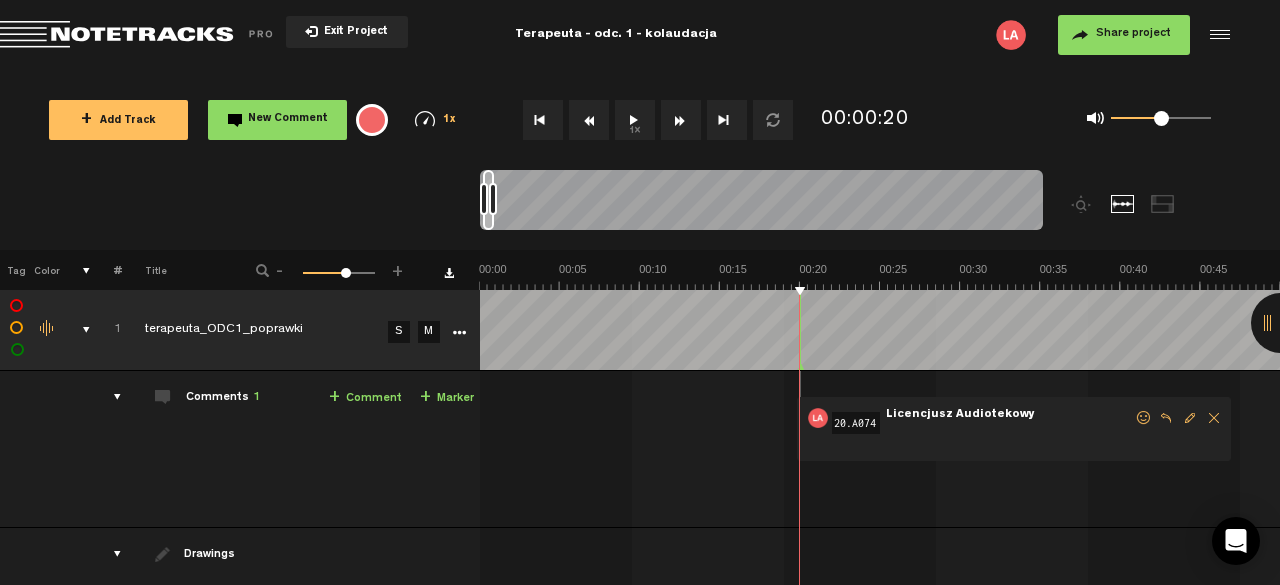type on "20.a074" 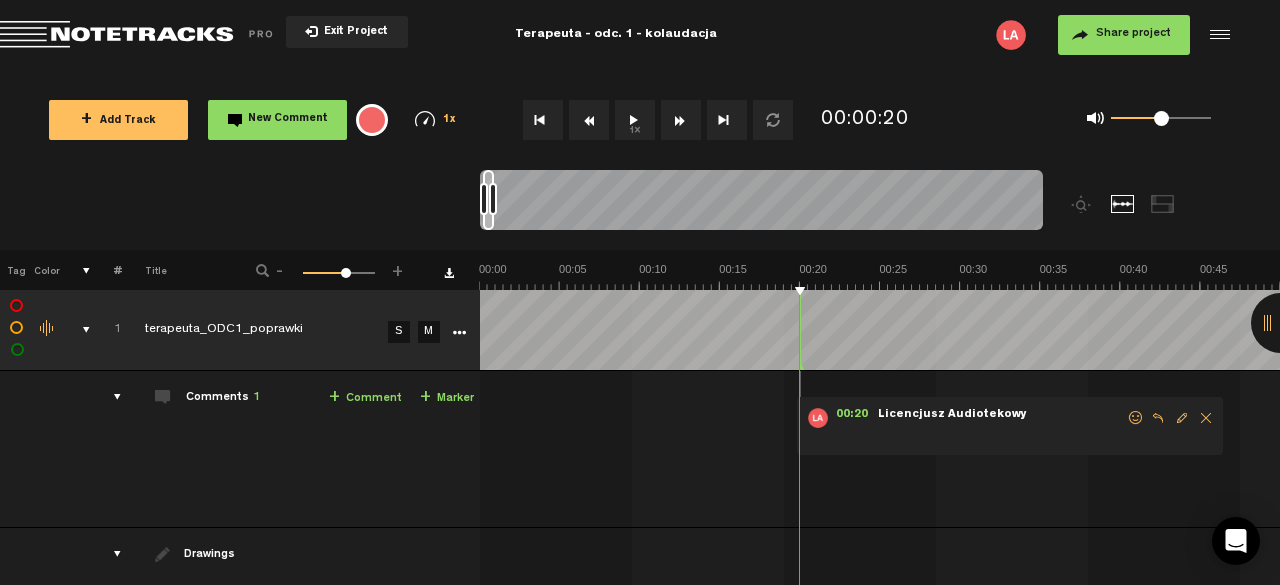 click at bounding box center [1182, 418] 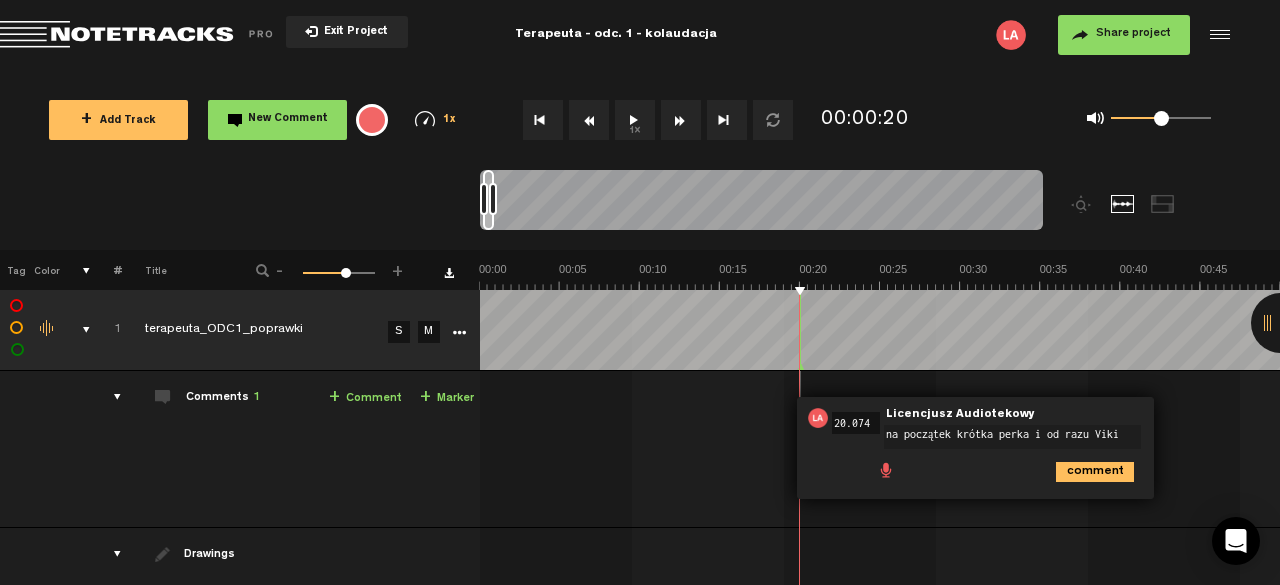 type on "na początek krótka perka i od razu Viki" 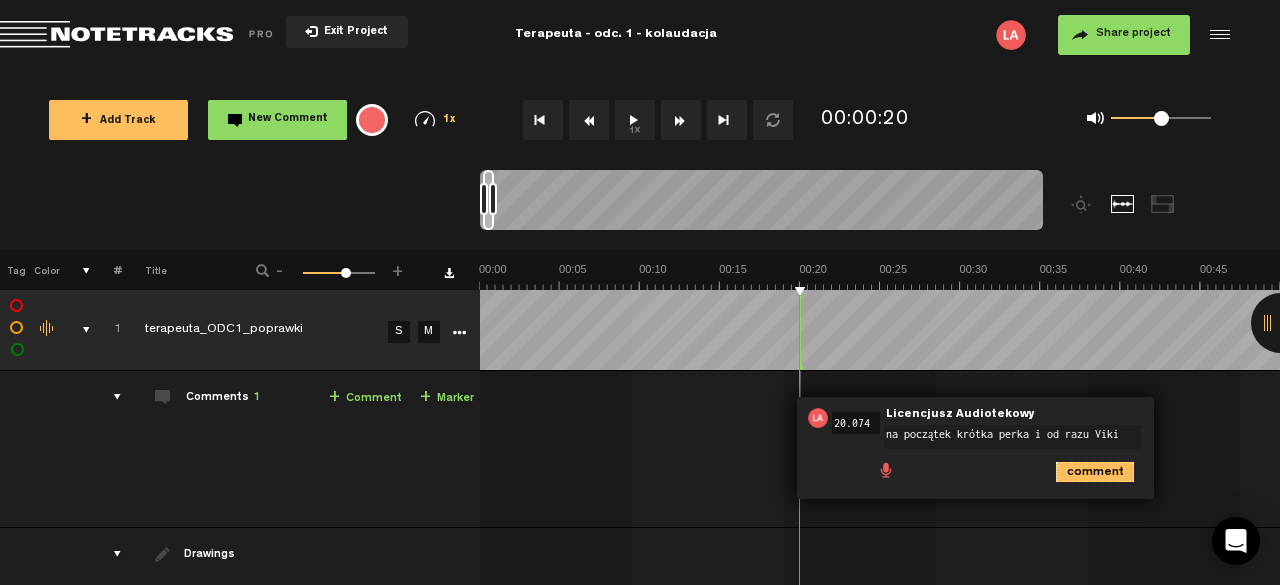 click on "comment" at bounding box center [1095, 472] 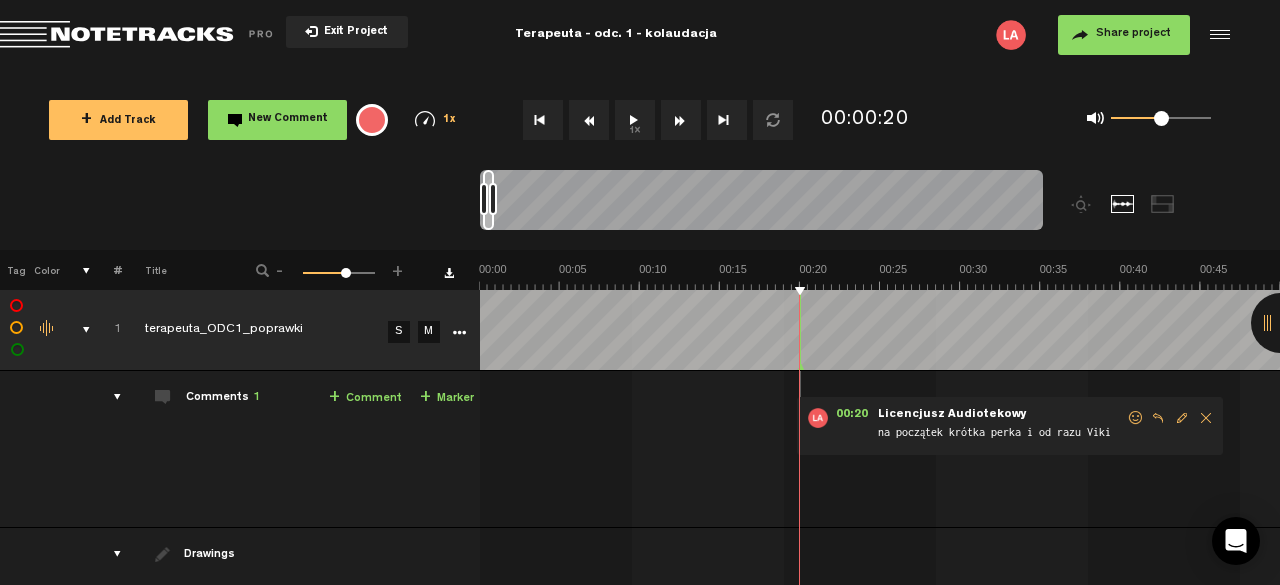 click on "1x" at bounding box center (635, 120) 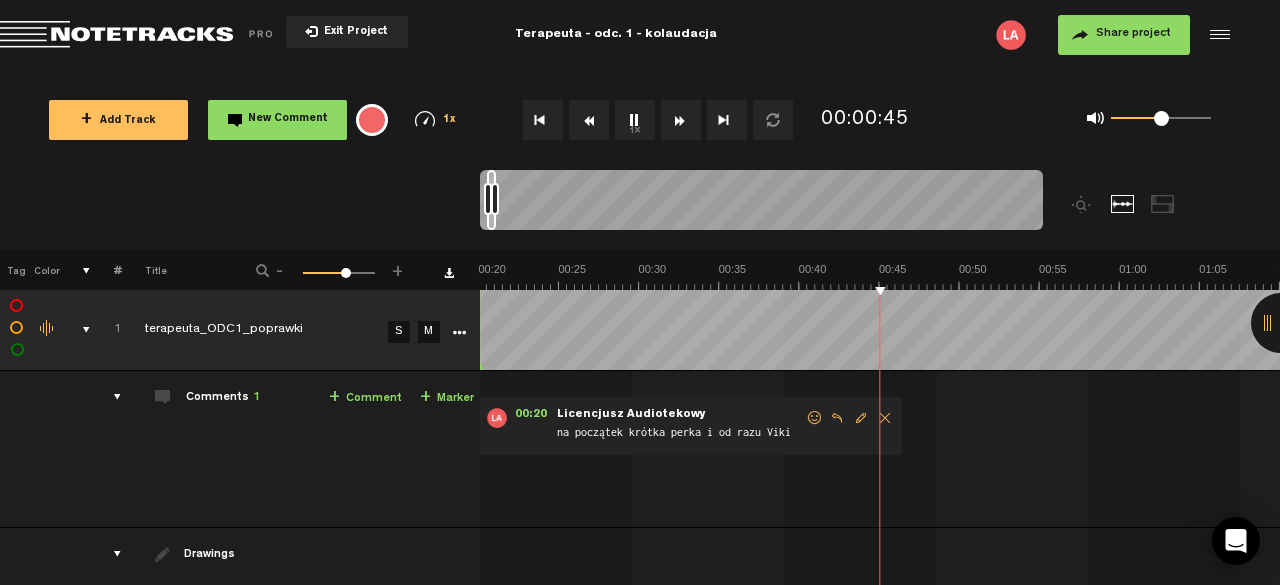 scroll, scrollTop: 0, scrollLeft: 320, axis: horizontal 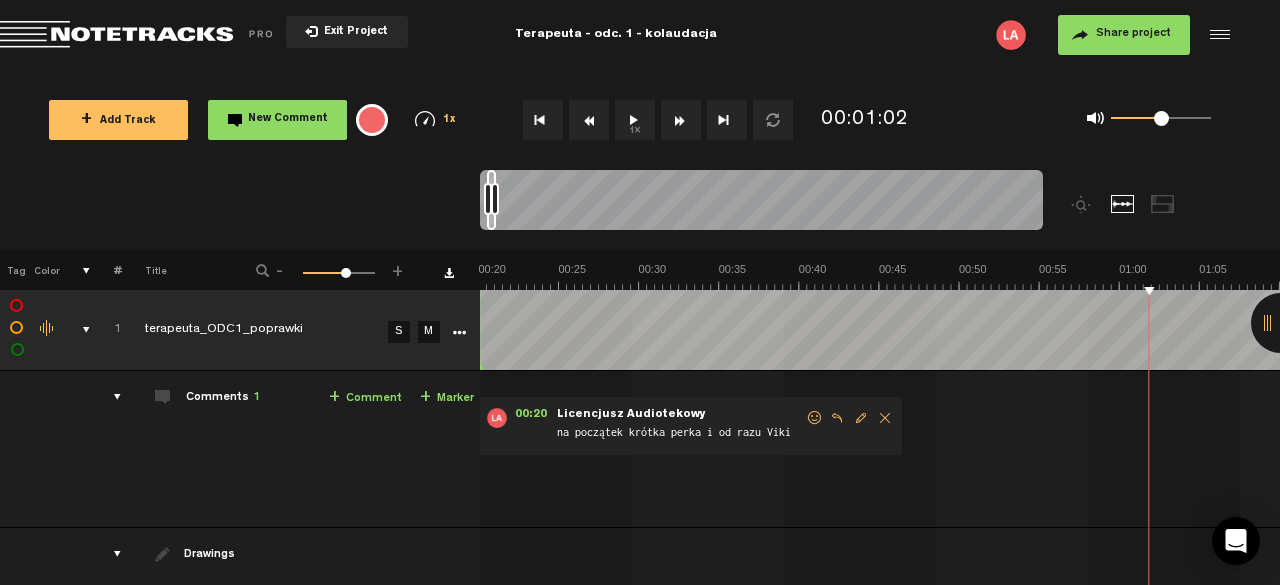 click on "+ Comment" at bounding box center [365, 398] 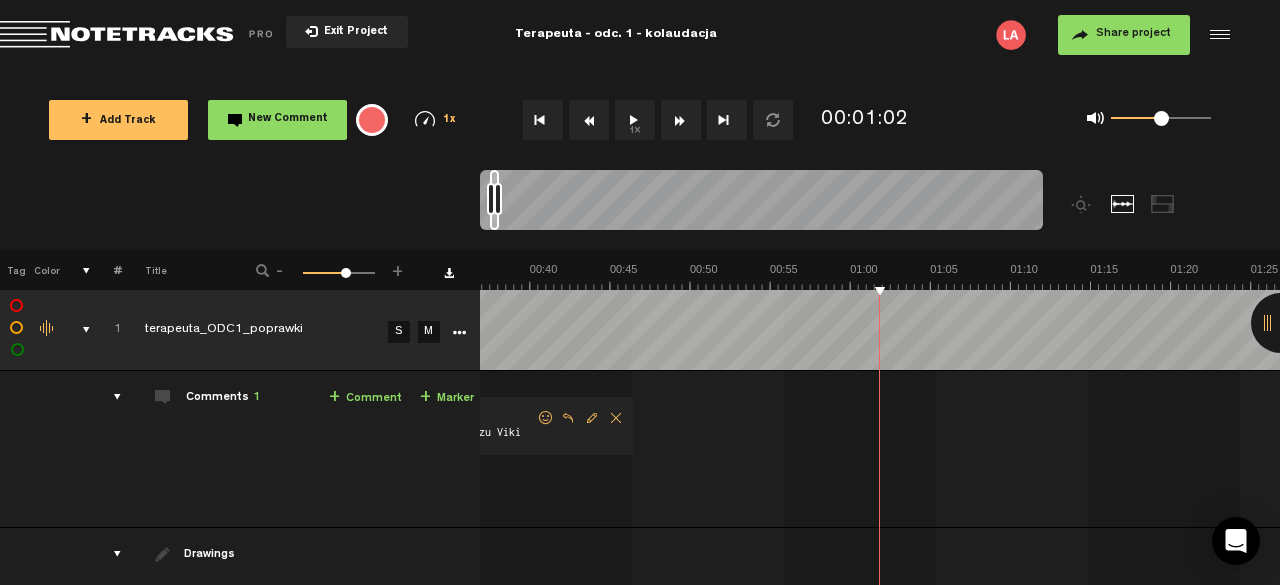 scroll, scrollTop: 0, scrollLeft: 590, axis: horizontal 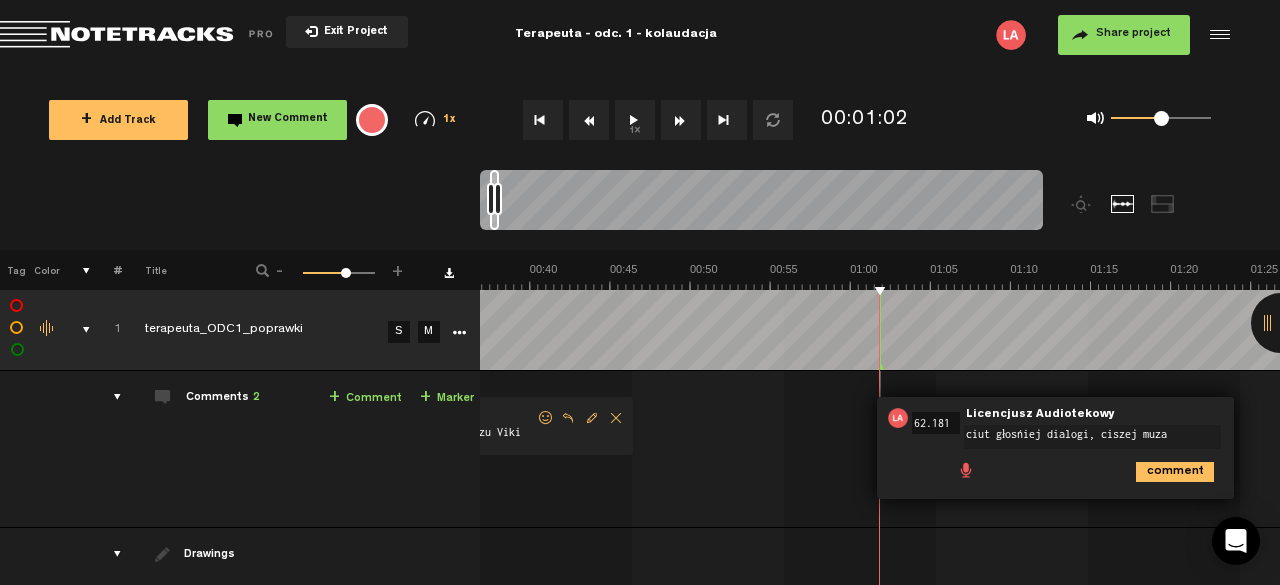 type on "ciut głośniej dialogi, ciszej muza" 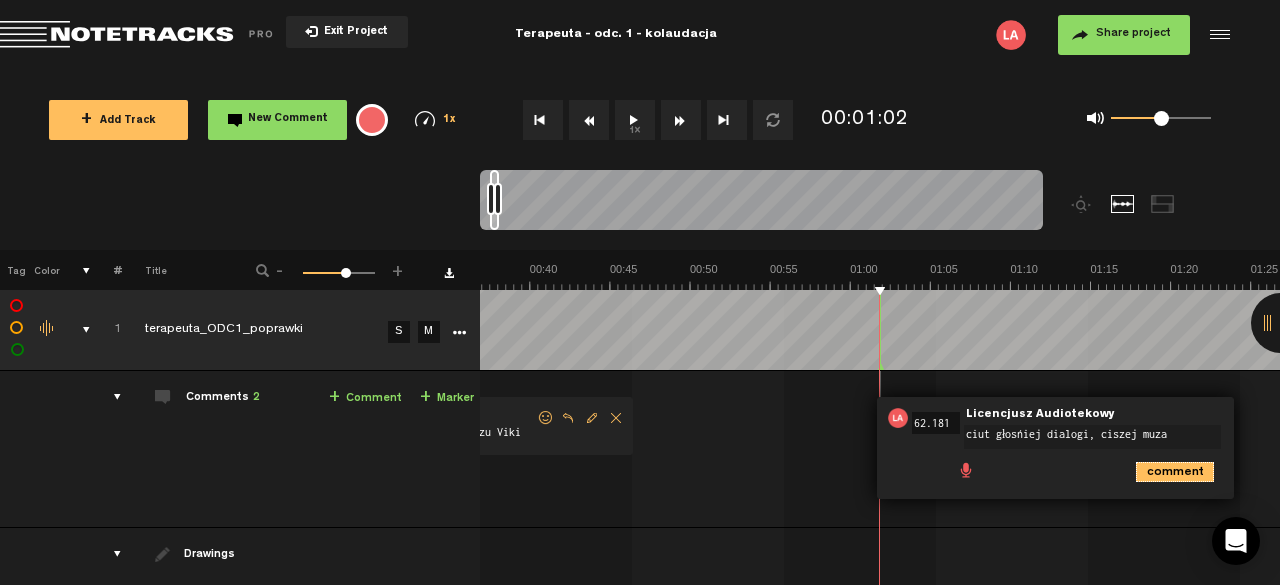 click on "comment" at bounding box center (1175, 472) 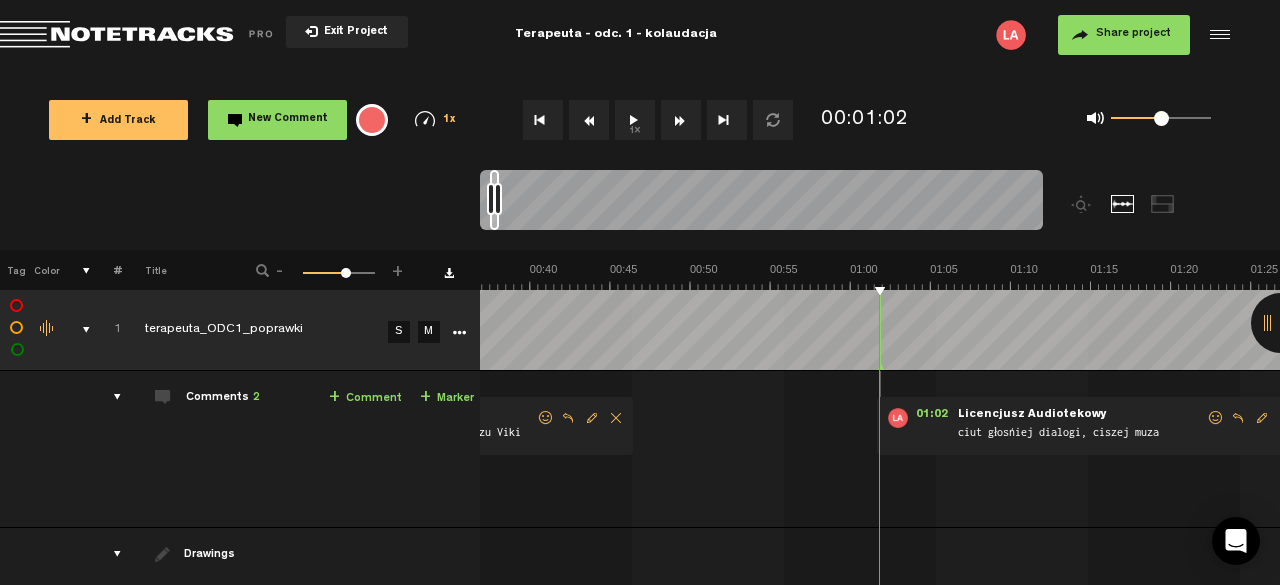 click on "1x" at bounding box center [635, 120] 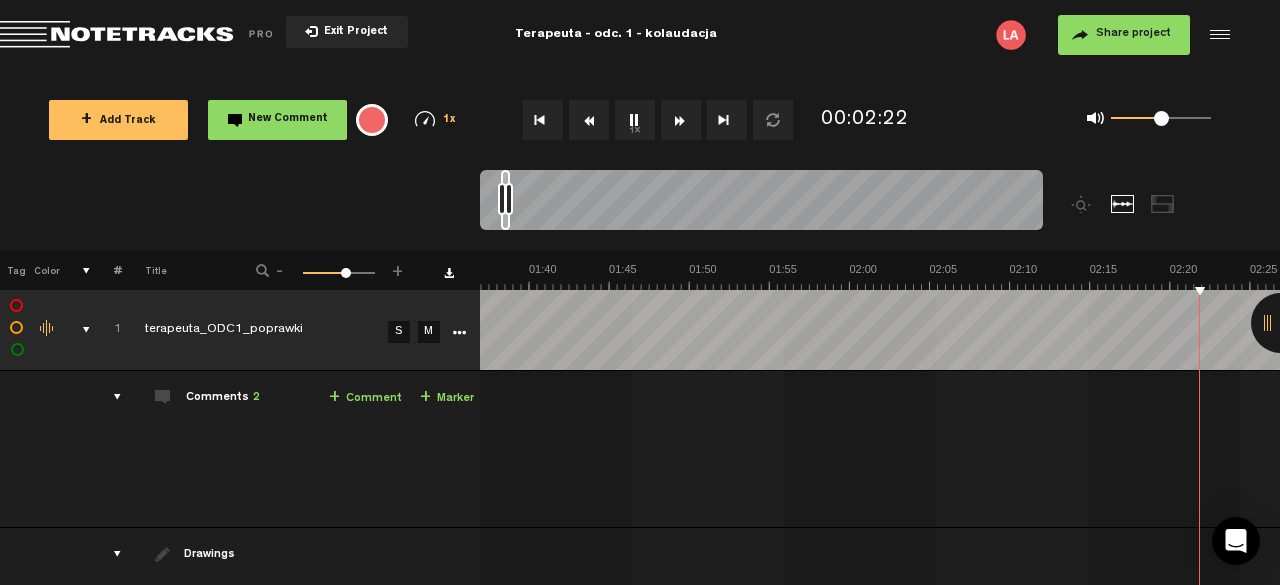 scroll, scrollTop: 0, scrollLeft: 1872, axis: horizontal 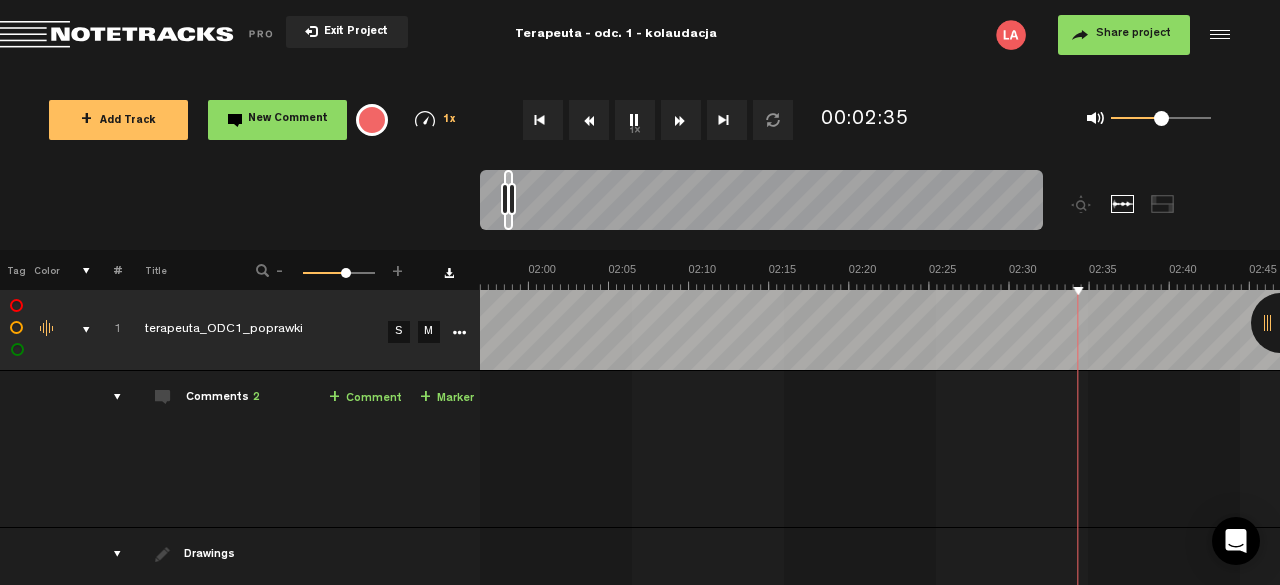 click on "1x" at bounding box center (635, 120) 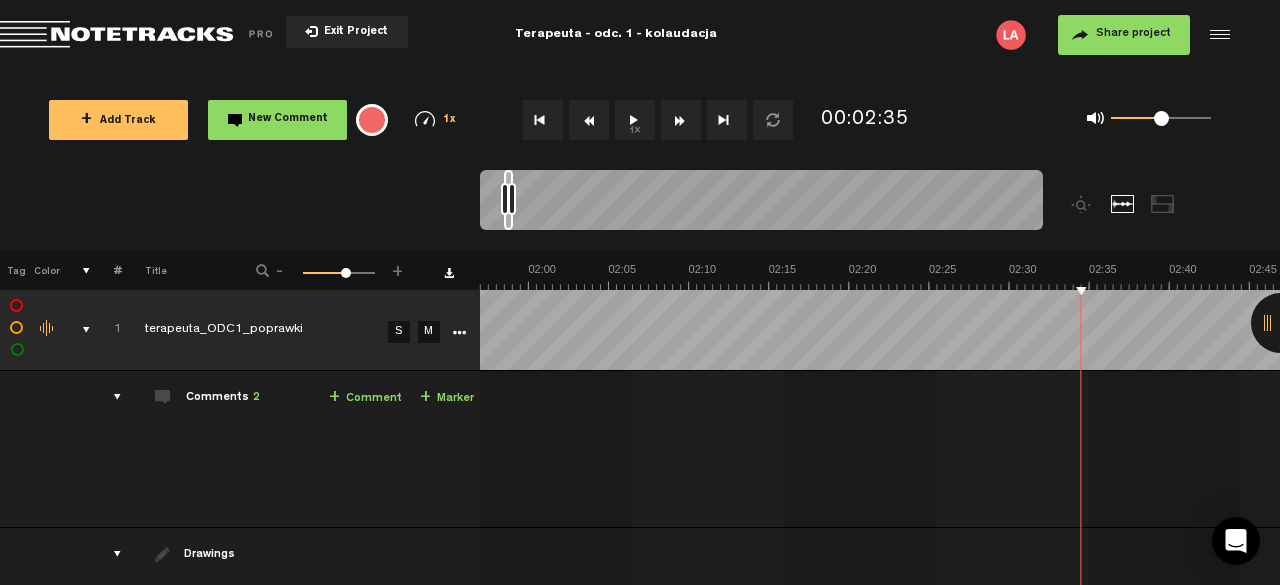 click at bounding box center (589, 120) 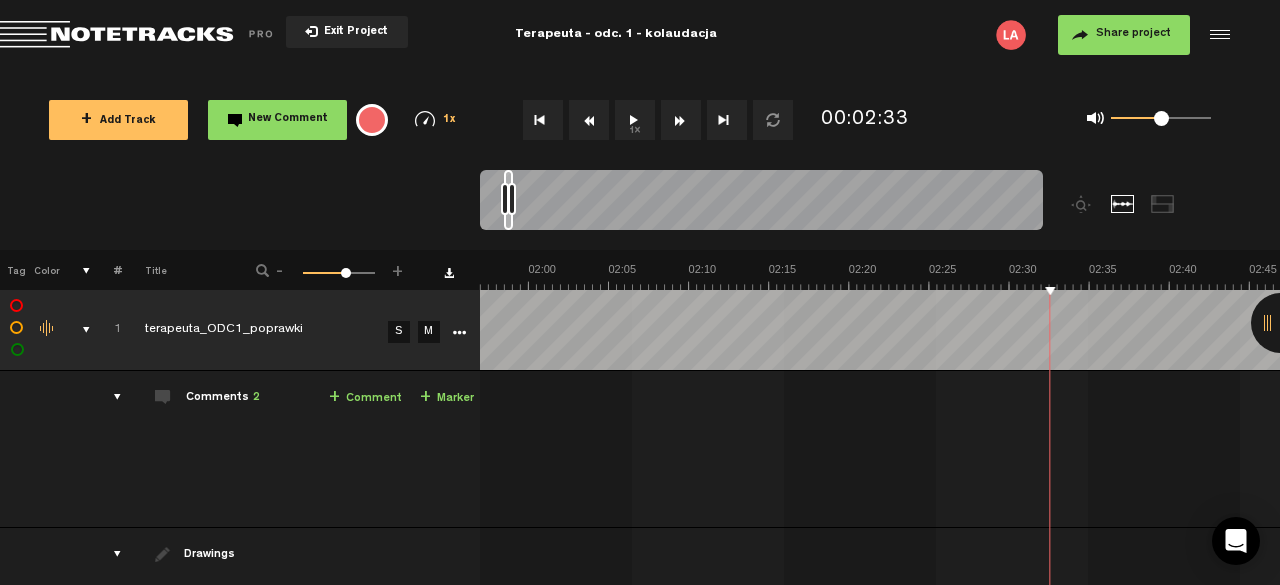click at bounding box center (589, 120) 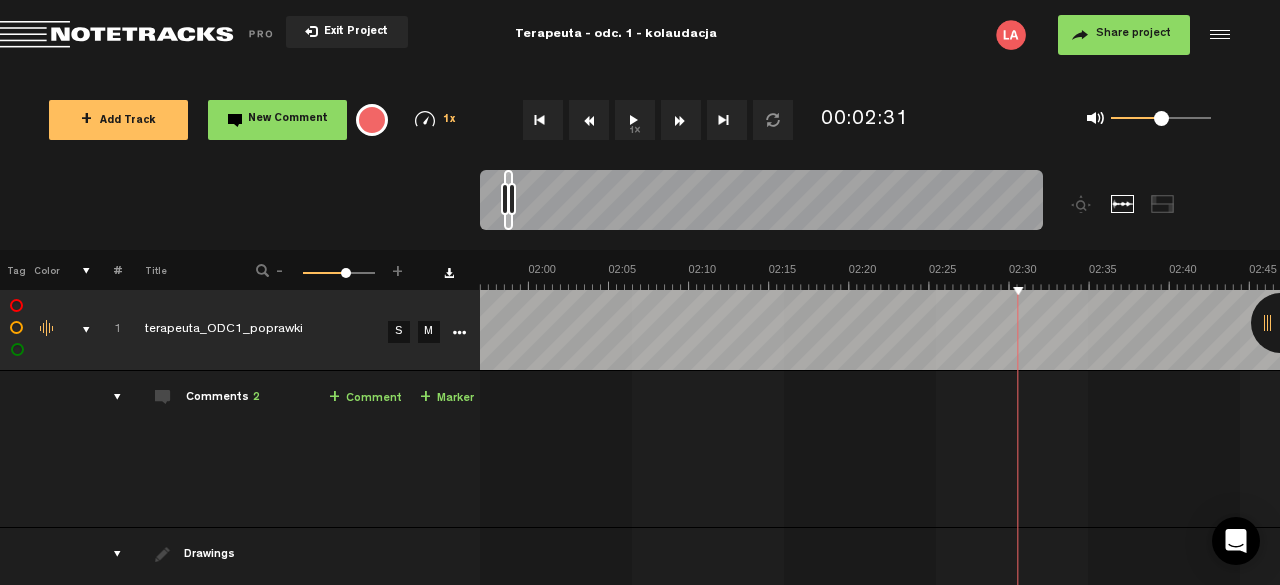click at bounding box center [589, 120] 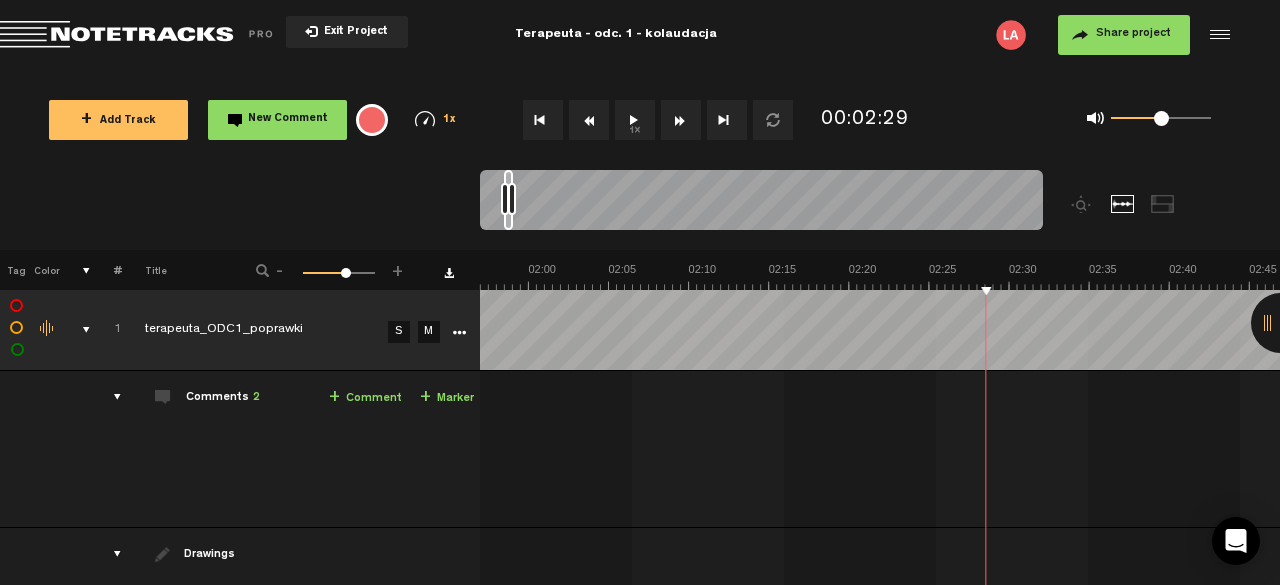 click on "1x" at bounding box center [635, 120] 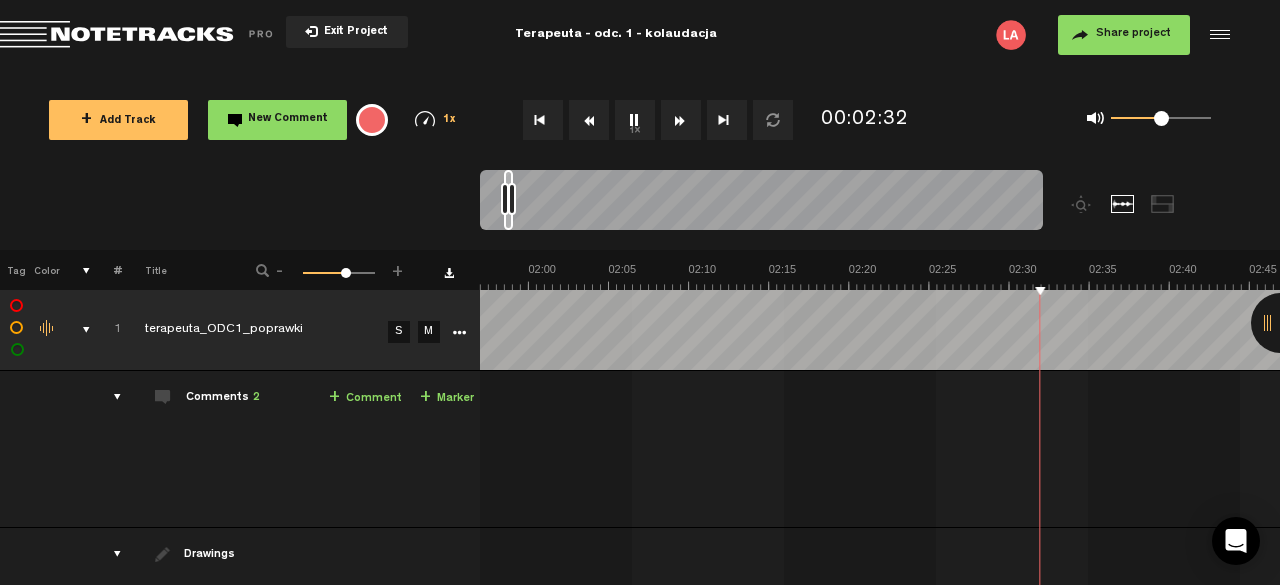click on "1x" at bounding box center (635, 120) 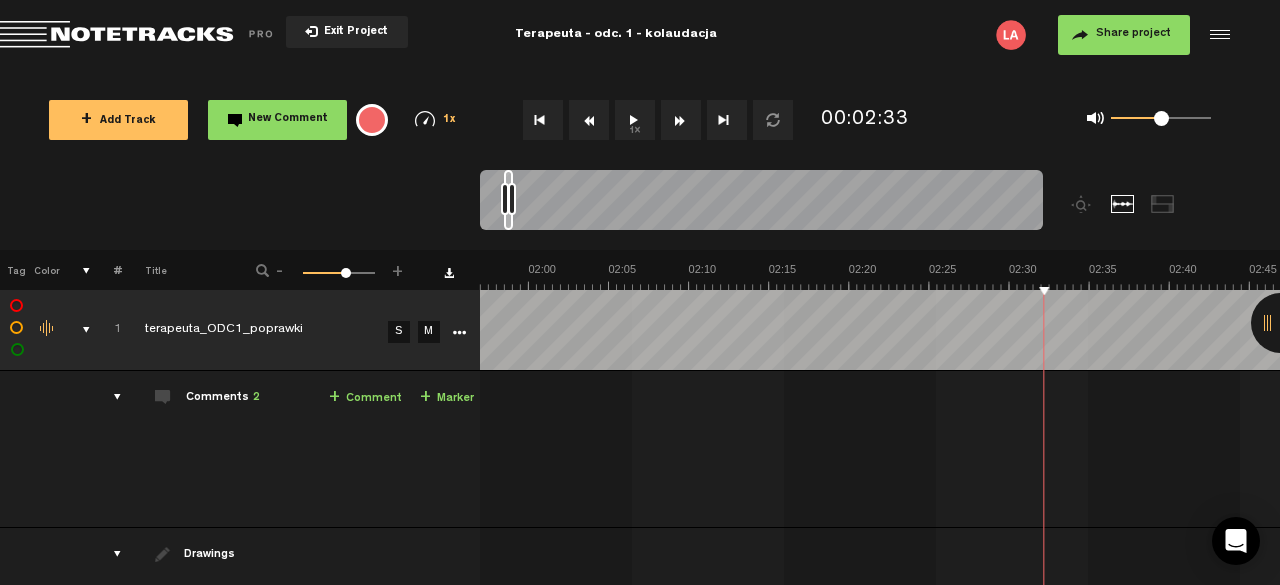 click at bounding box center [589, 120] 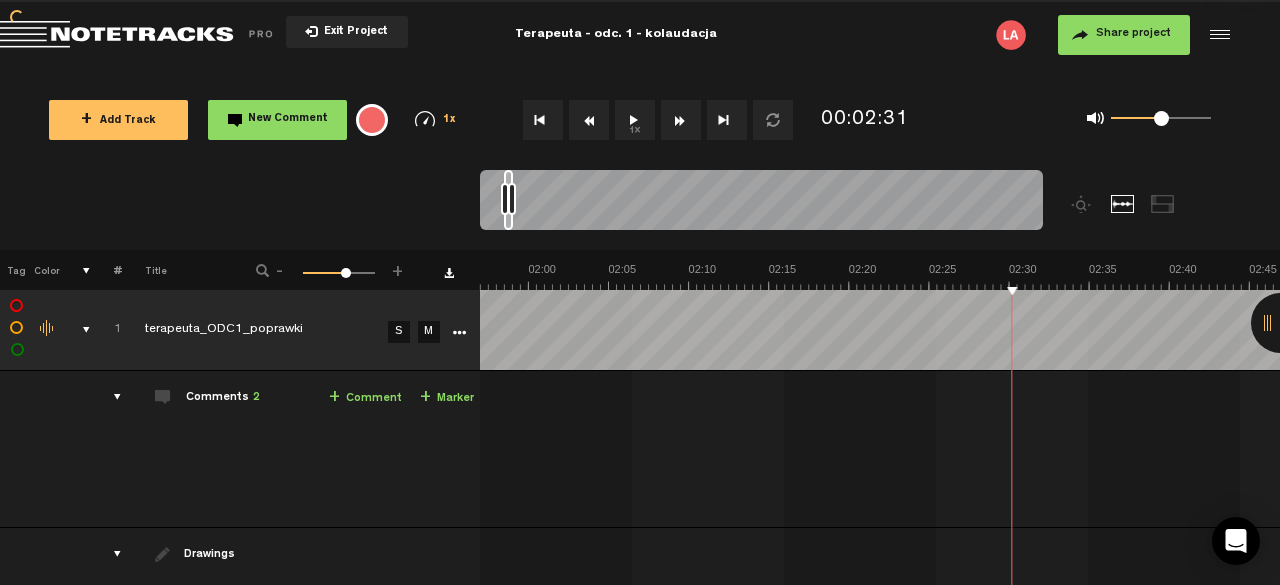 click at bounding box center (589, 120) 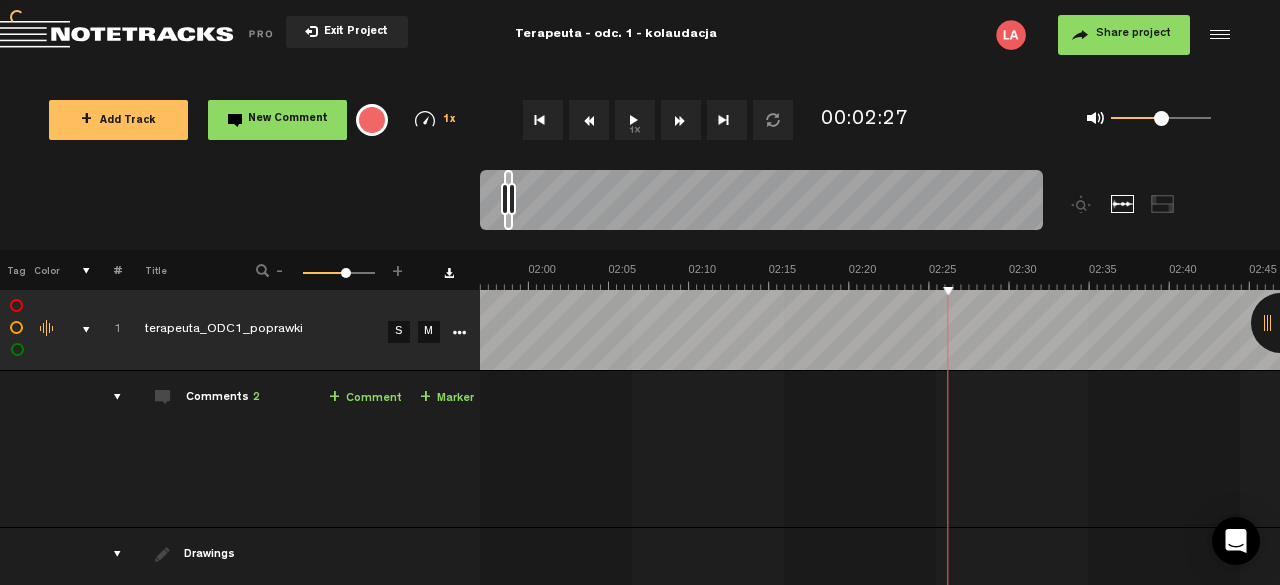 click at bounding box center (589, 120) 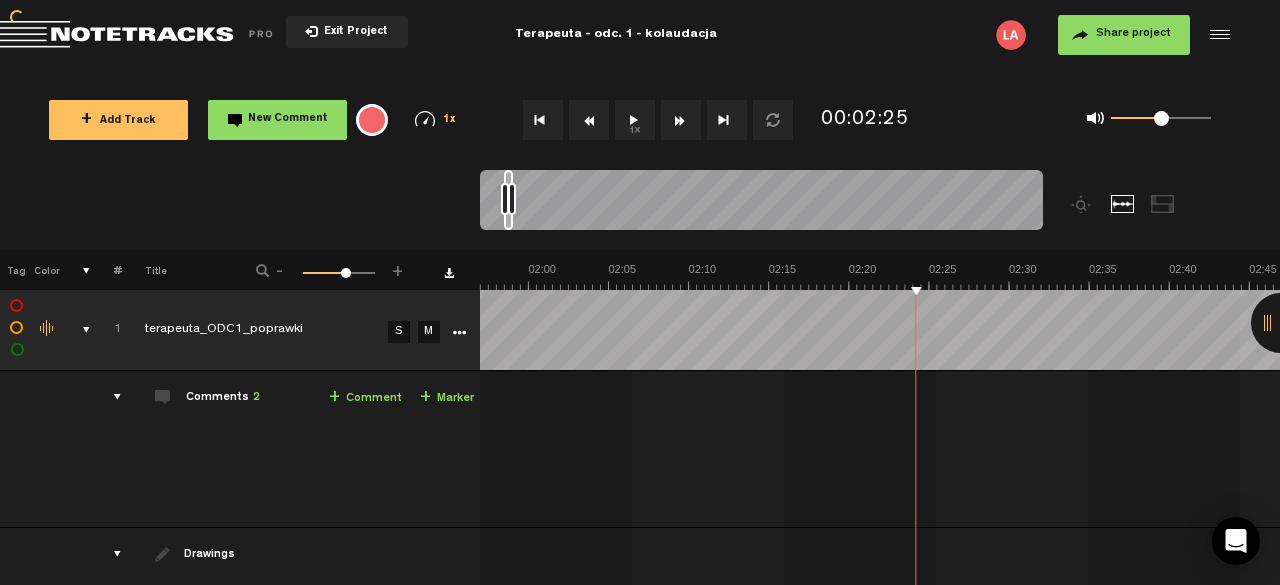 click at bounding box center [589, 120] 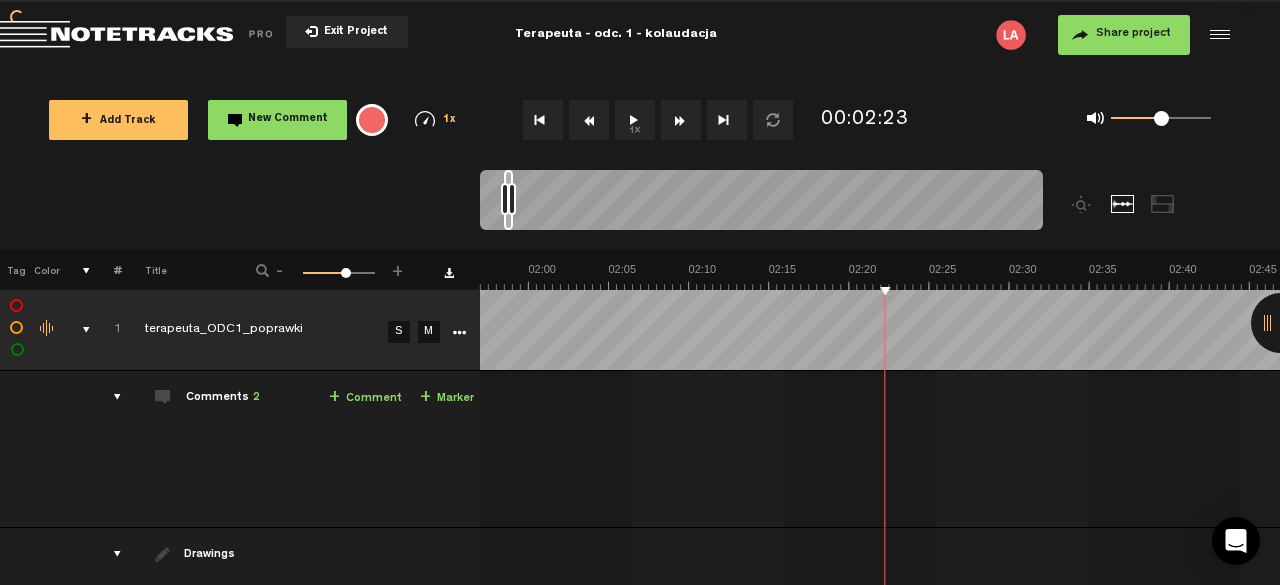 click at bounding box center [589, 120] 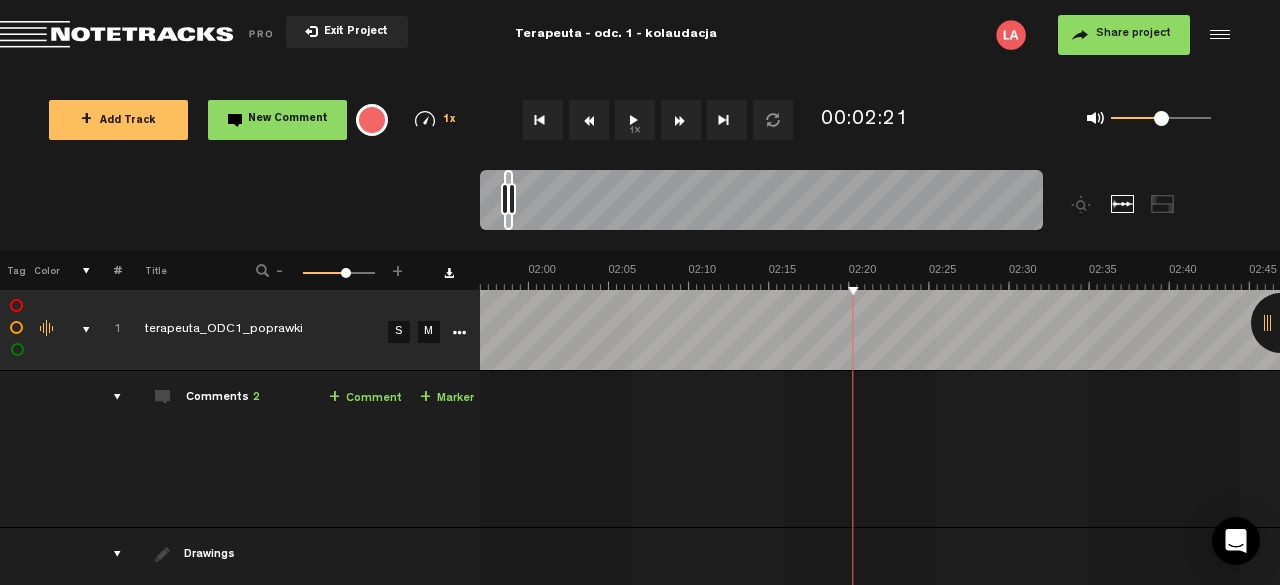 click at bounding box center (589, 120) 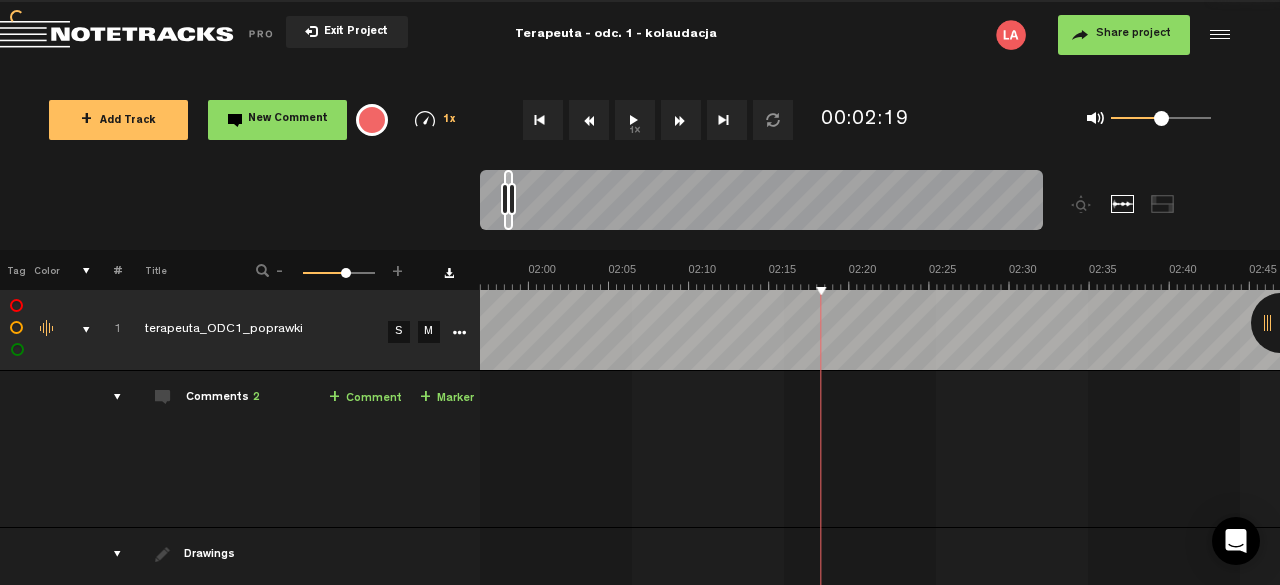 click at bounding box center (589, 120) 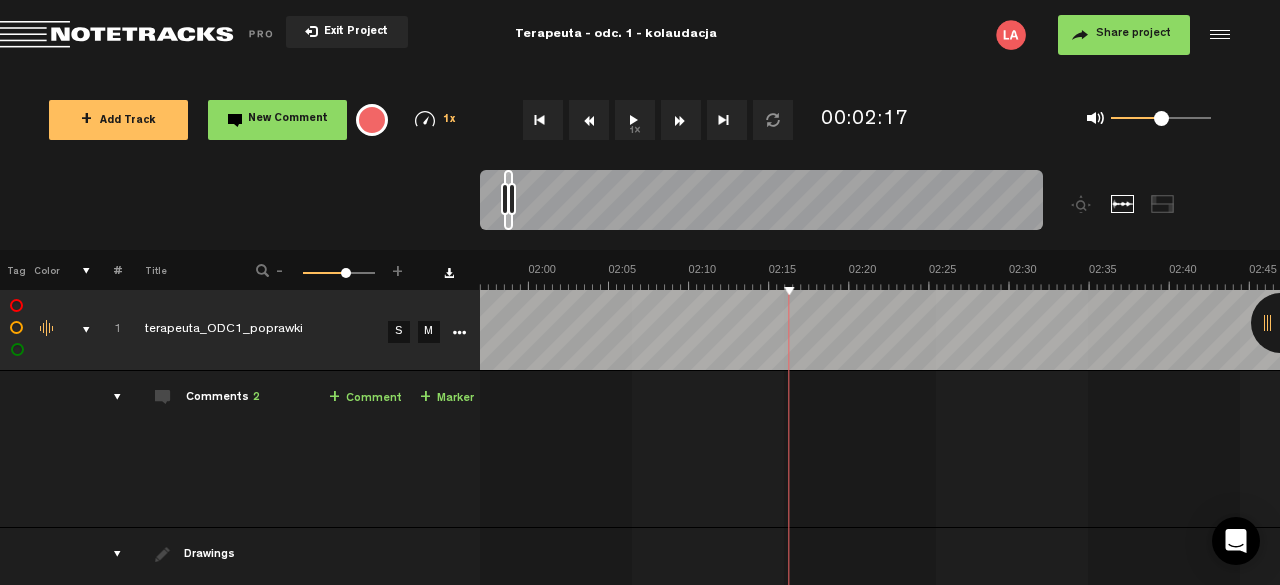 click on "1x" at bounding box center (635, 120) 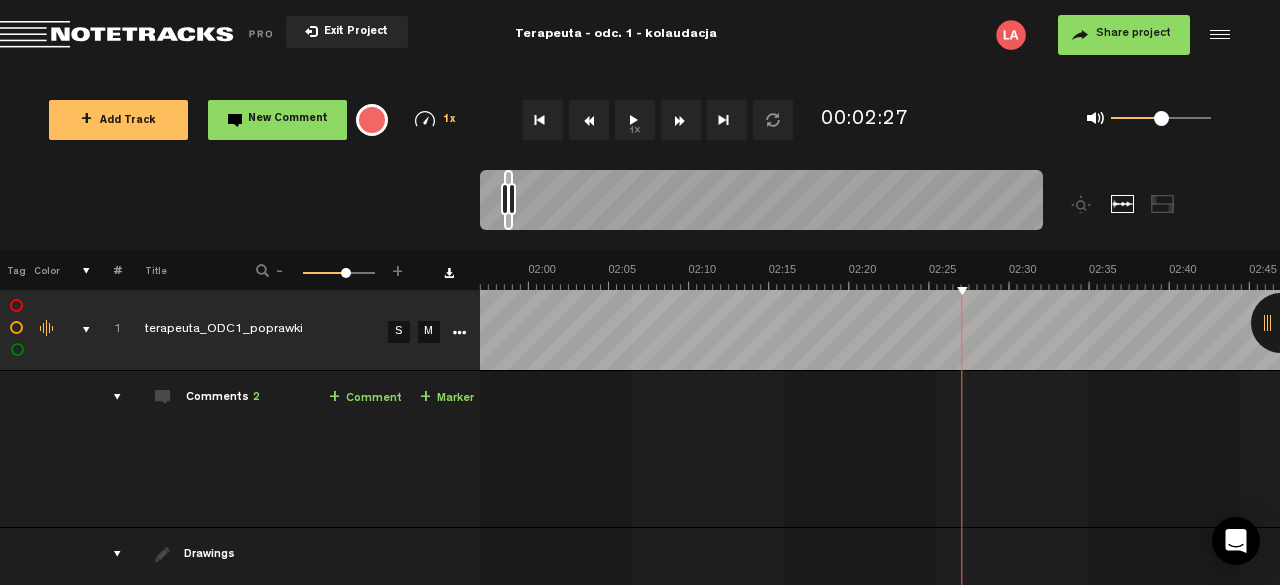 click on "+ Comment" at bounding box center (365, 398) 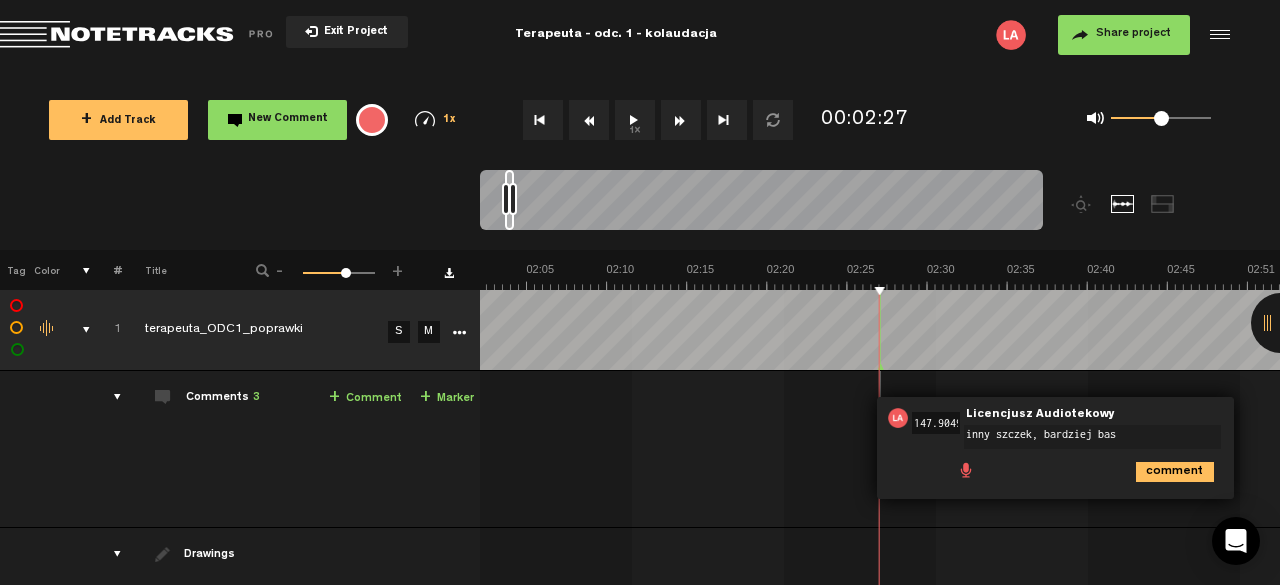 type on "inny szczek, bardziej bas" 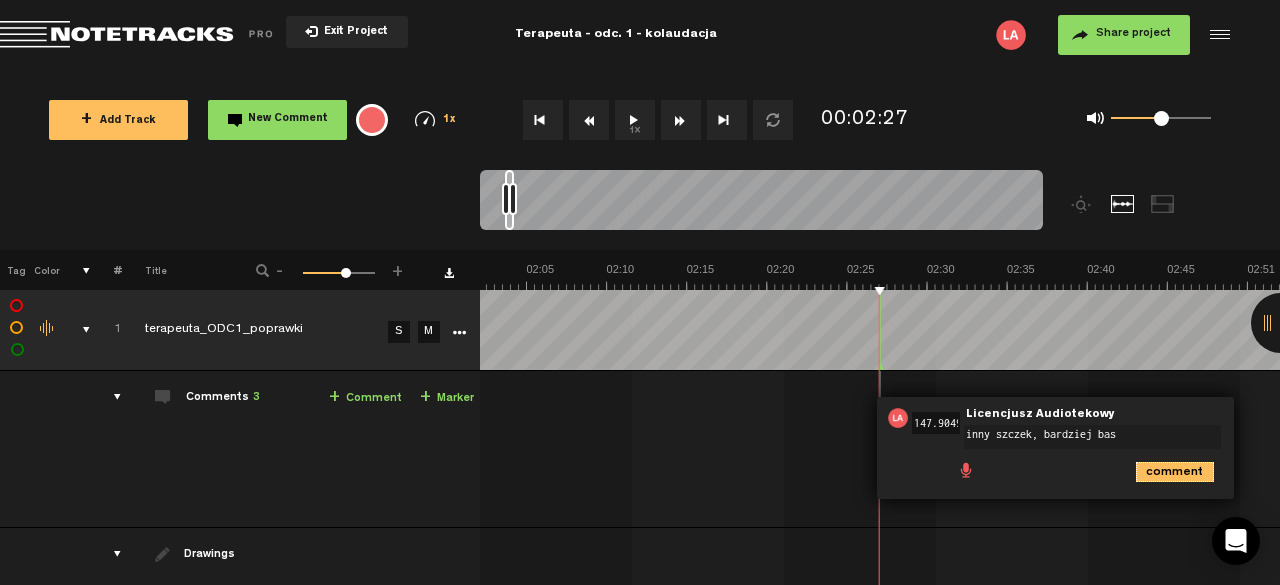 click on "comment" at bounding box center (1175, 472) 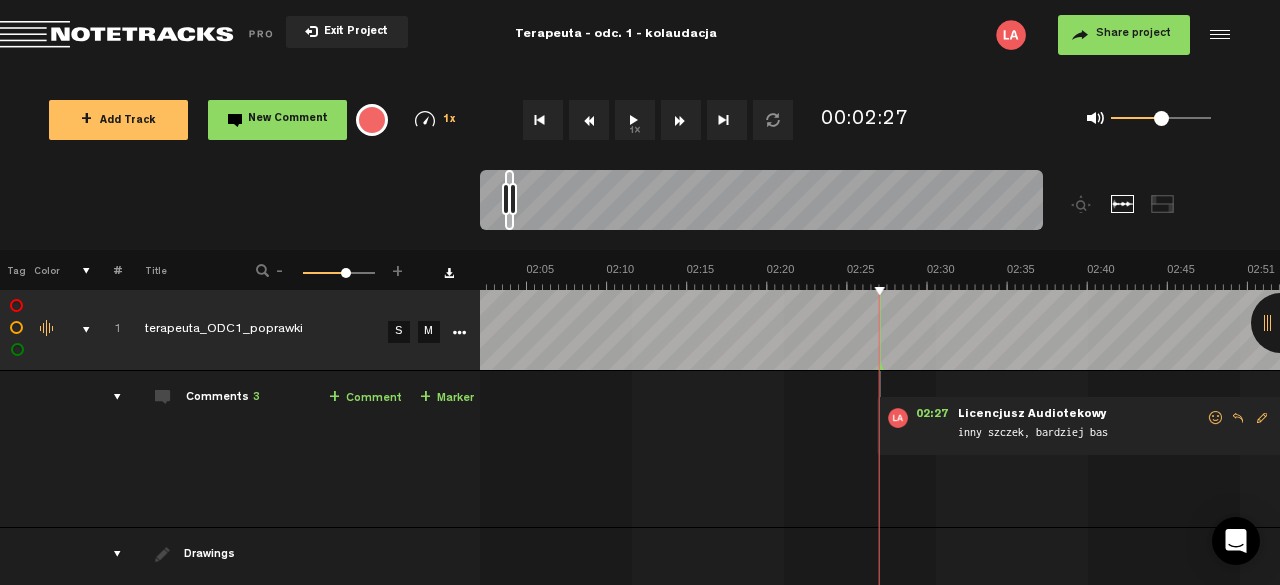 click on "1x" at bounding box center (635, 120) 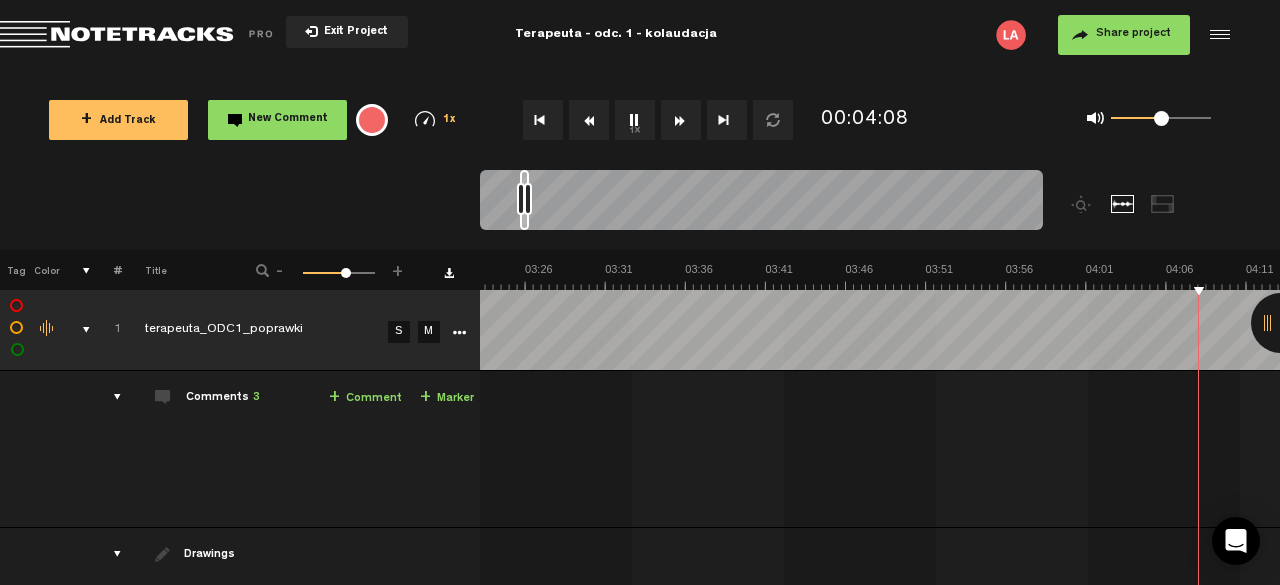 scroll, scrollTop: 0, scrollLeft: 3558, axis: horizontal 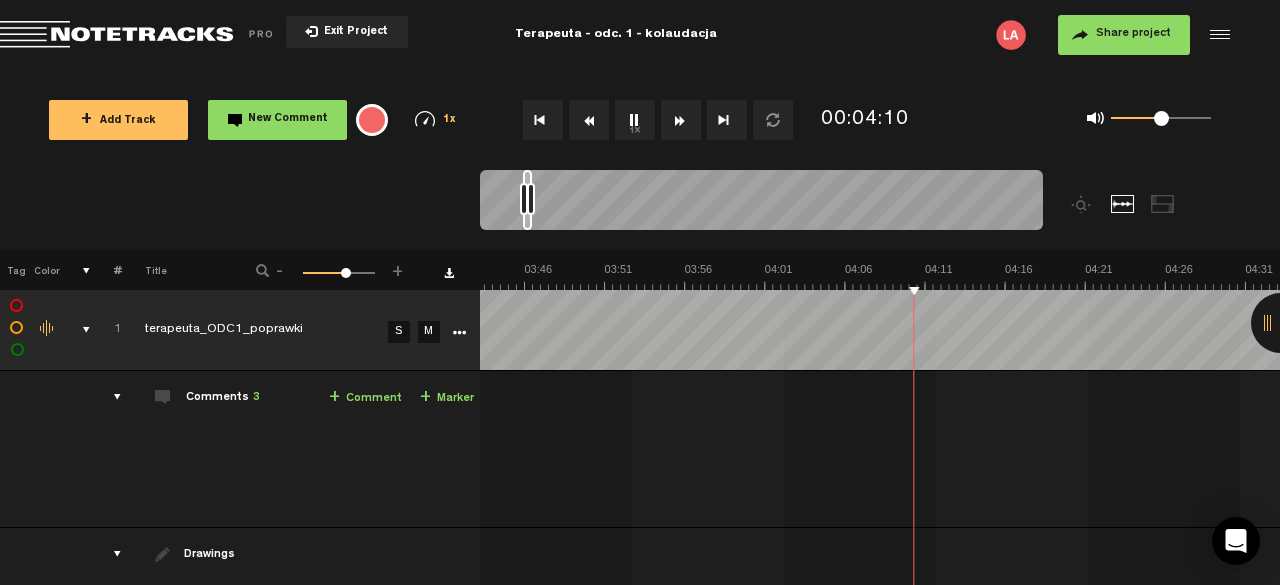 click on "1x" at bounding box center (635, 120) 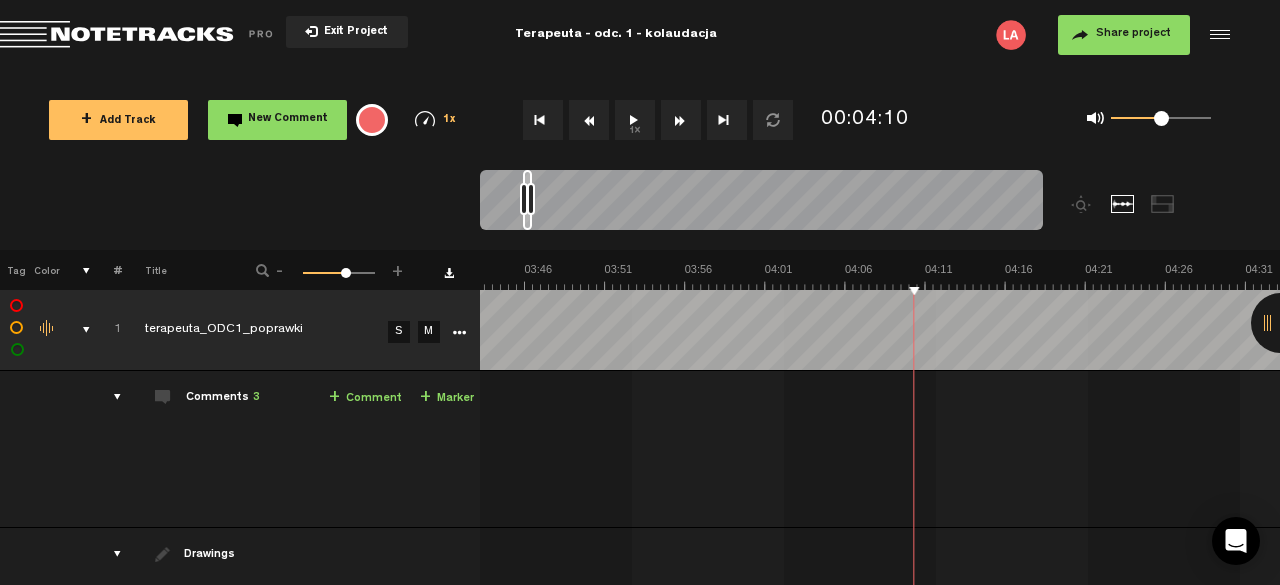 click on "+ Comment" at bounding box center (365, 398) 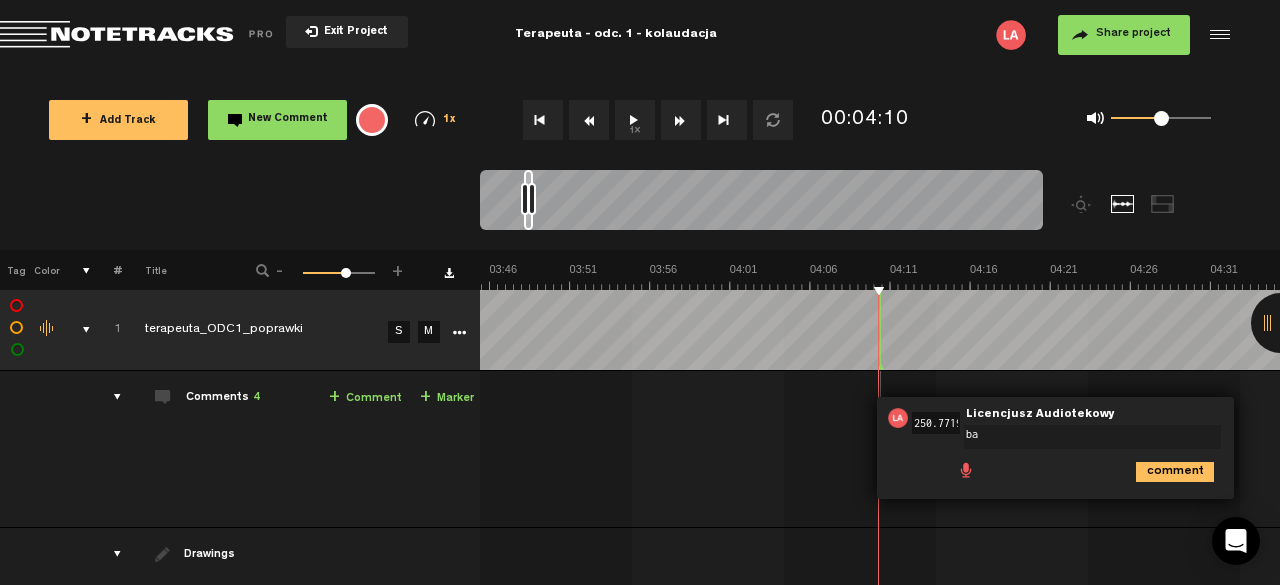 type on "b" 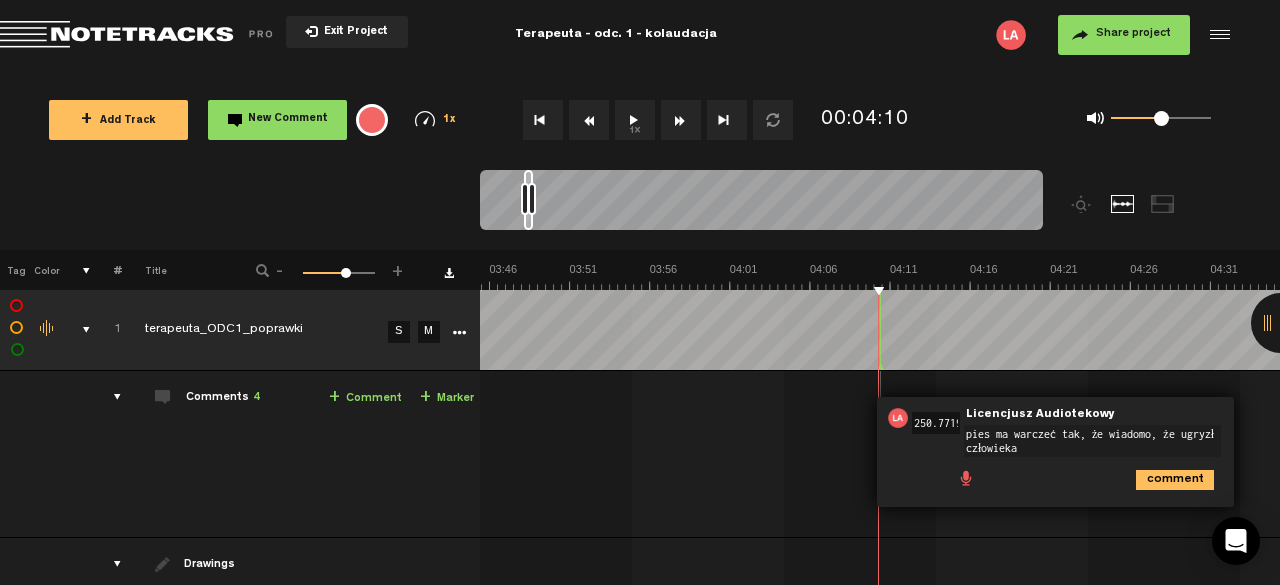 type on "pies ma warczeć tak, że wiadomo, że ugryzł człowieka" 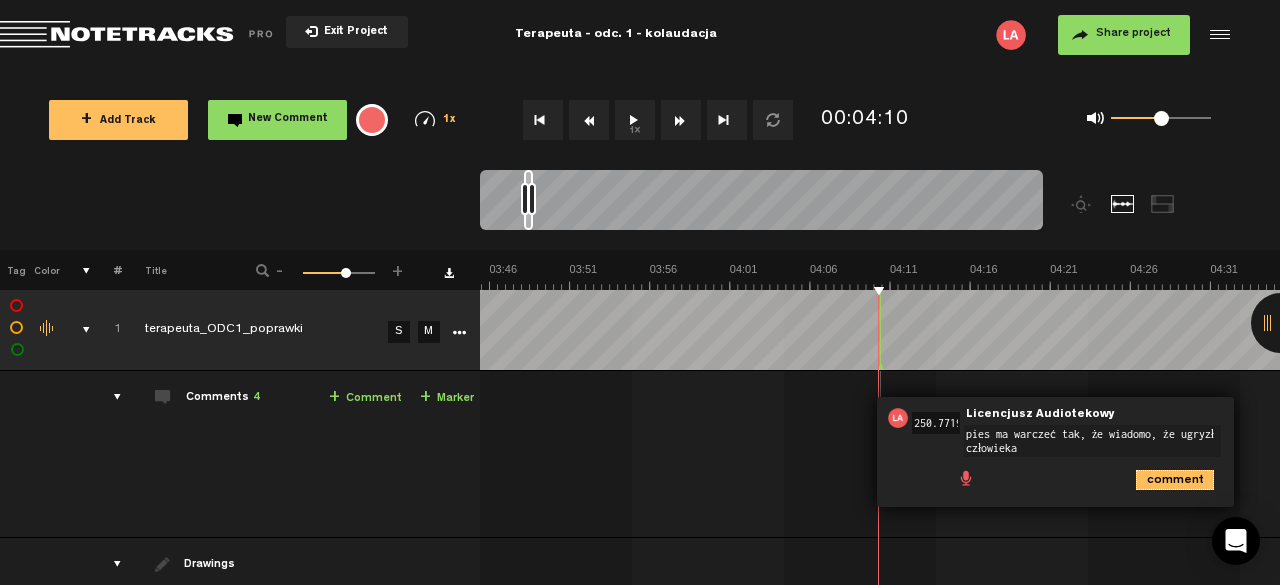 click on "comment" at bounding box center [1175, 480] 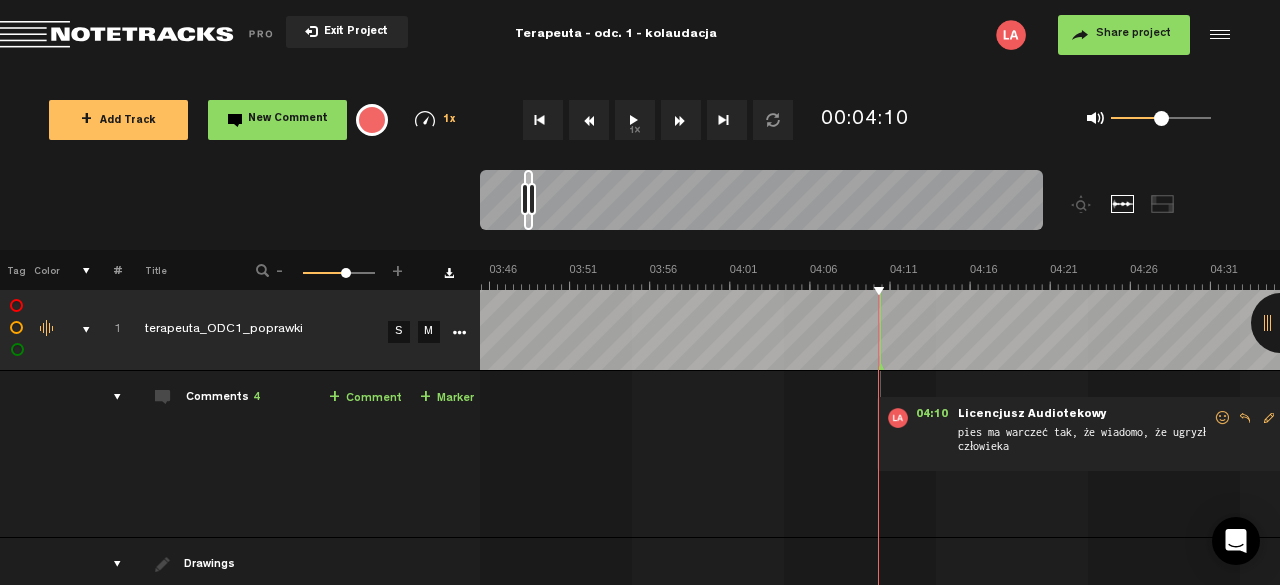 click on "1x" at bounding box center (635, 120) 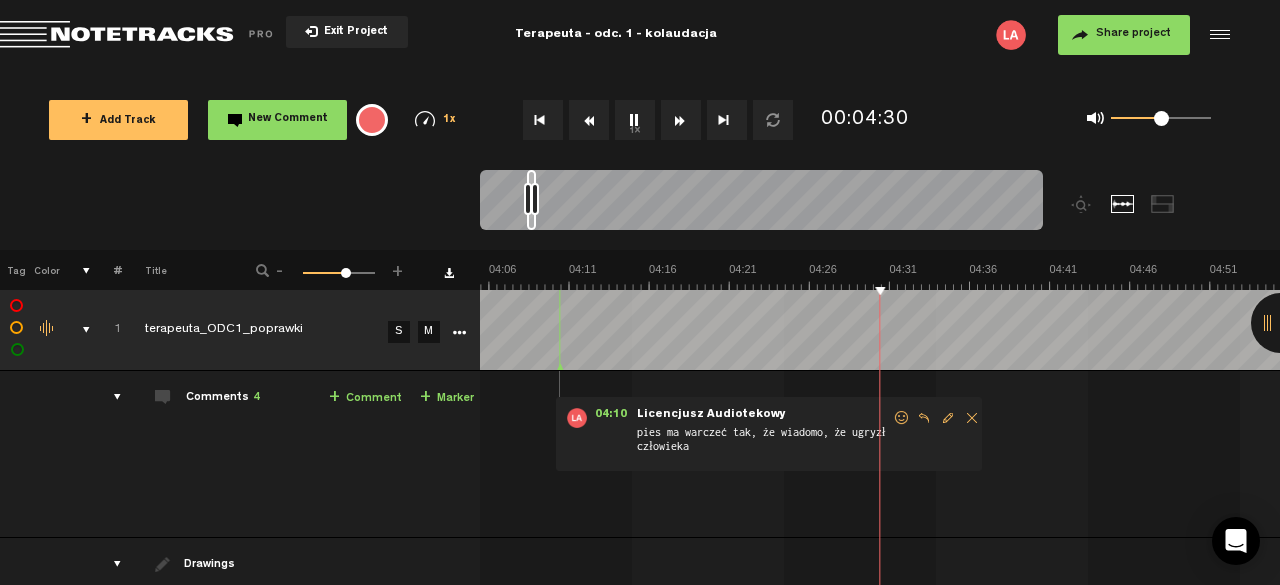 scroll, scrollTop: 0, scrollLeft: 3914, axis: horizontal 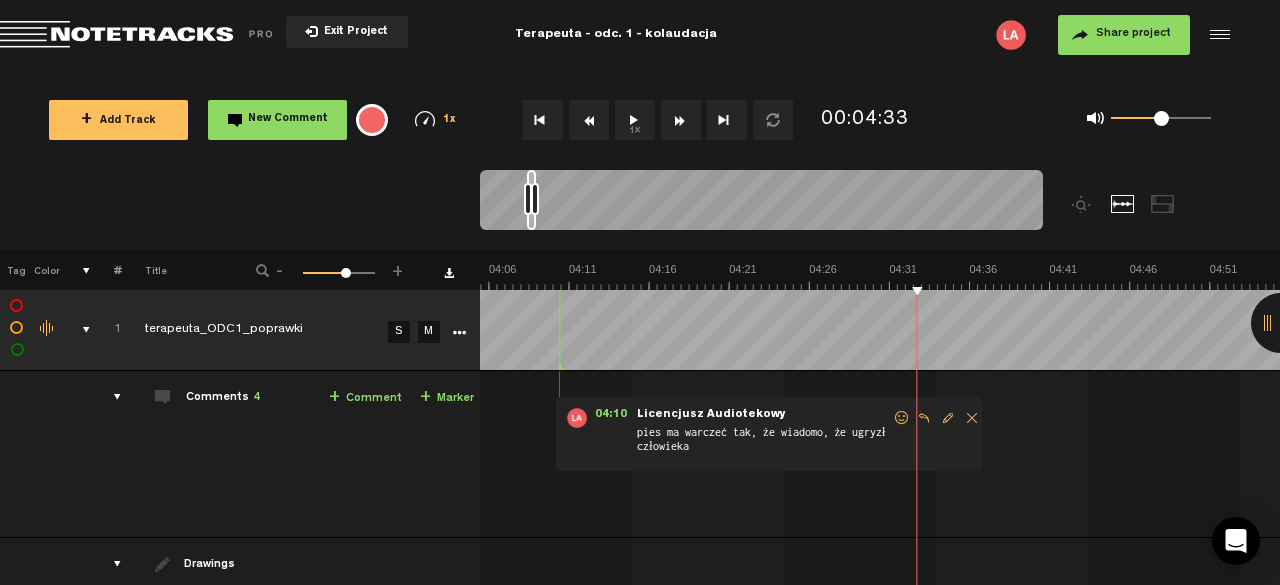 click on "+ Comment" at bounding box center [365, 398] 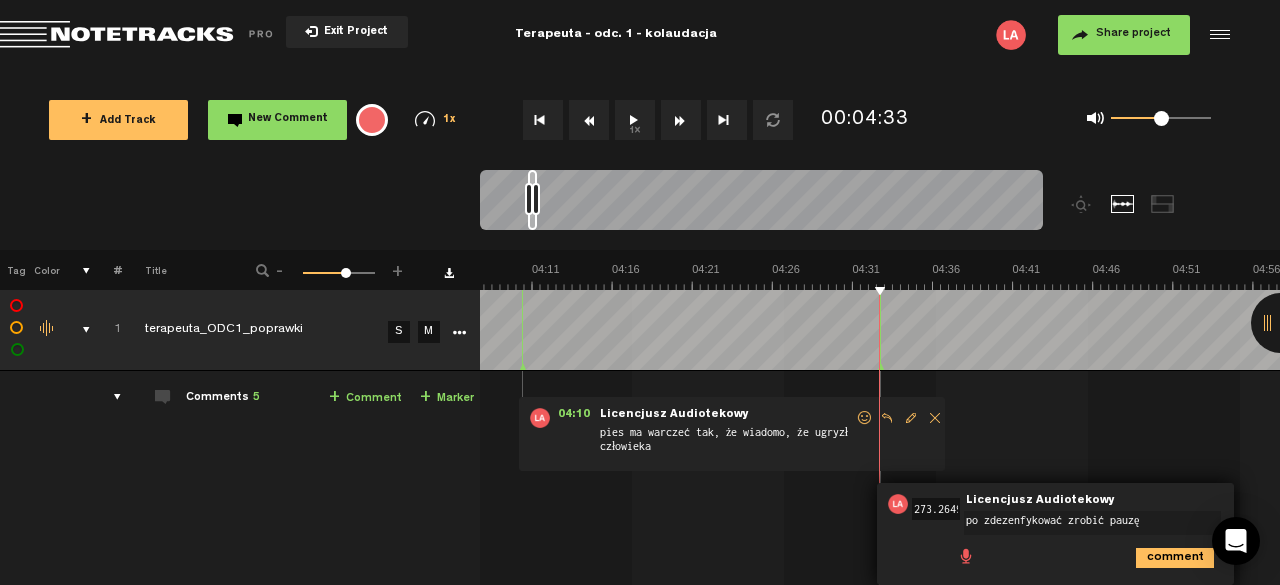 type on "po zdezenfykować zrobić pauzę" 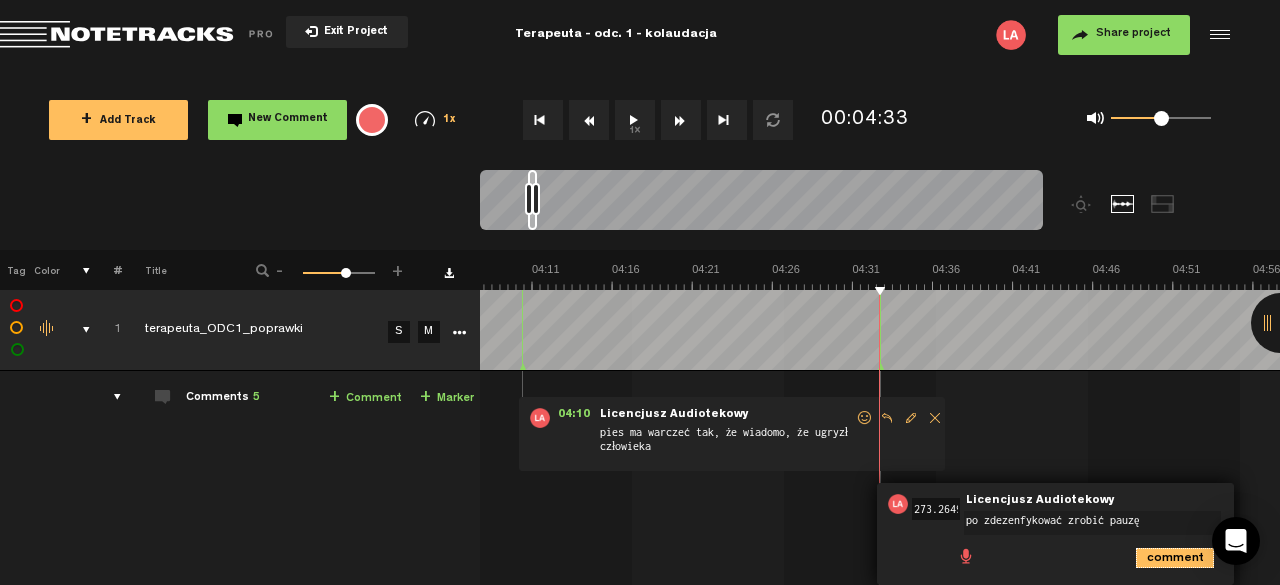 click on "comment" at bounding box center (1175, 558) 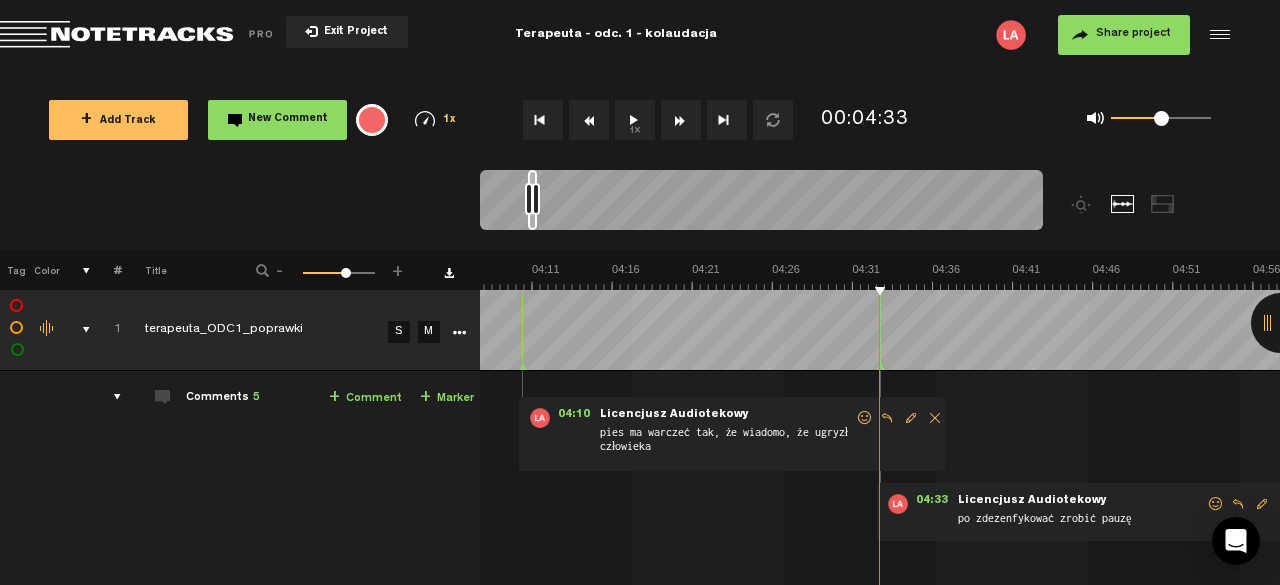 click on "1x" at bounding box center (635, 120) 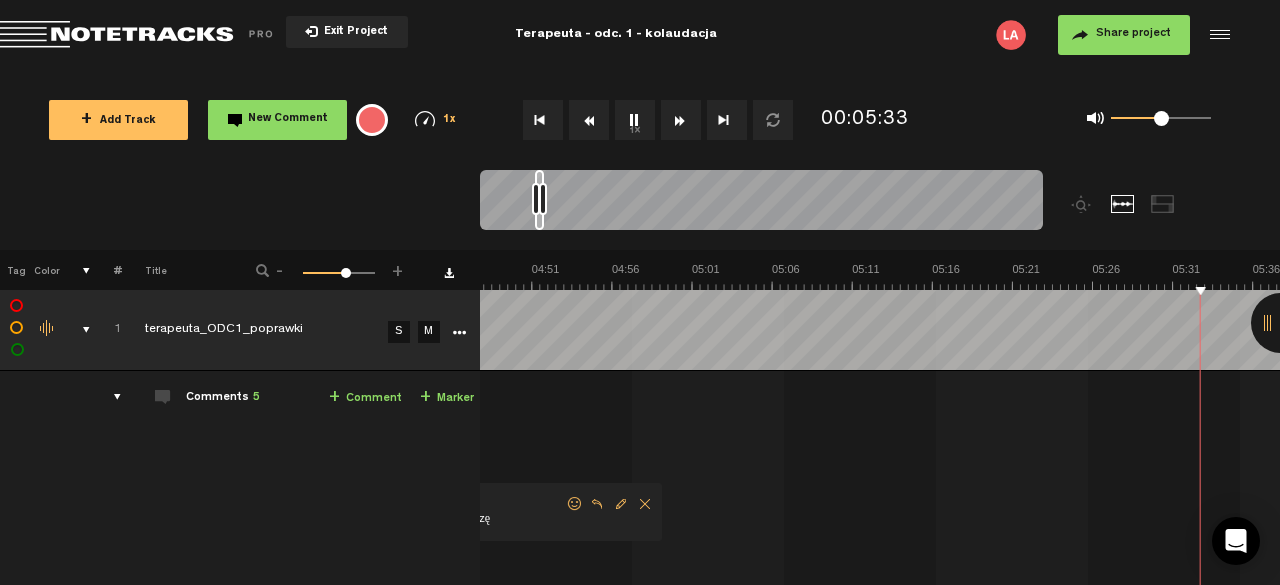 scroll, scrollTop: 0, scrollLeft: 4914, axis: horizontal 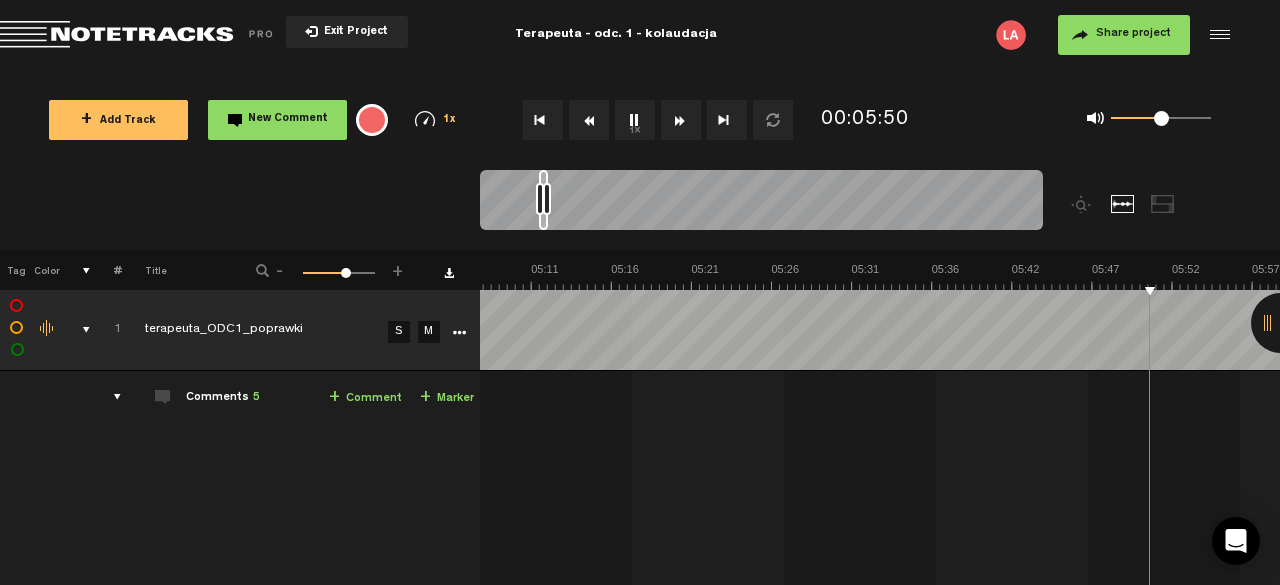 click on "1x" at bounding box center [635, 120] 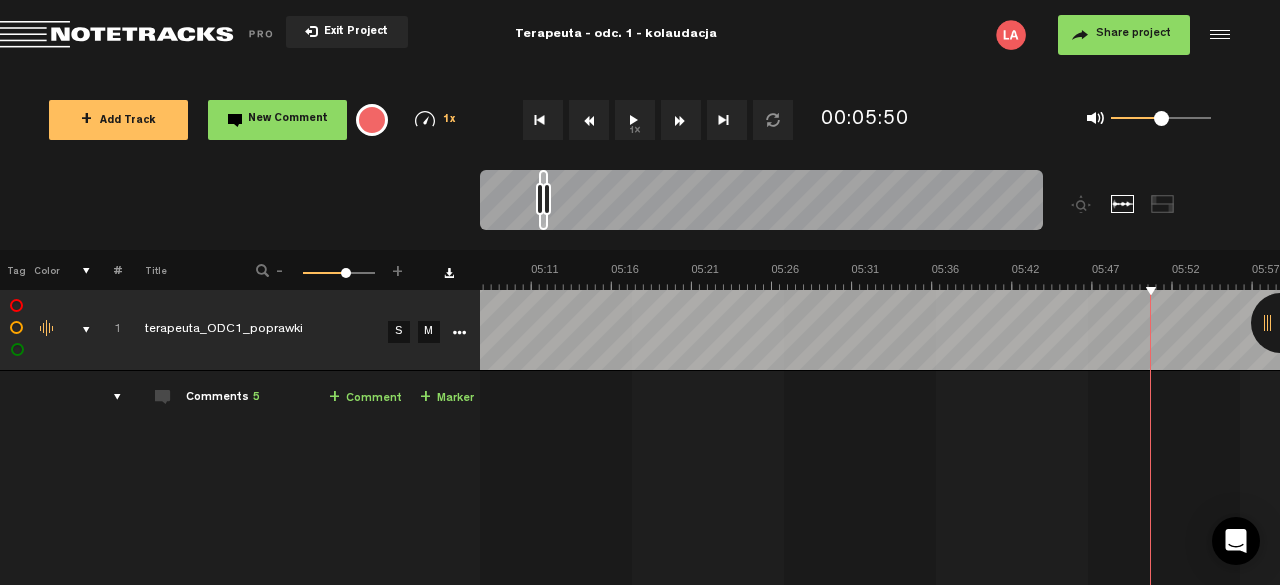 click at bounding box center [589, 120] 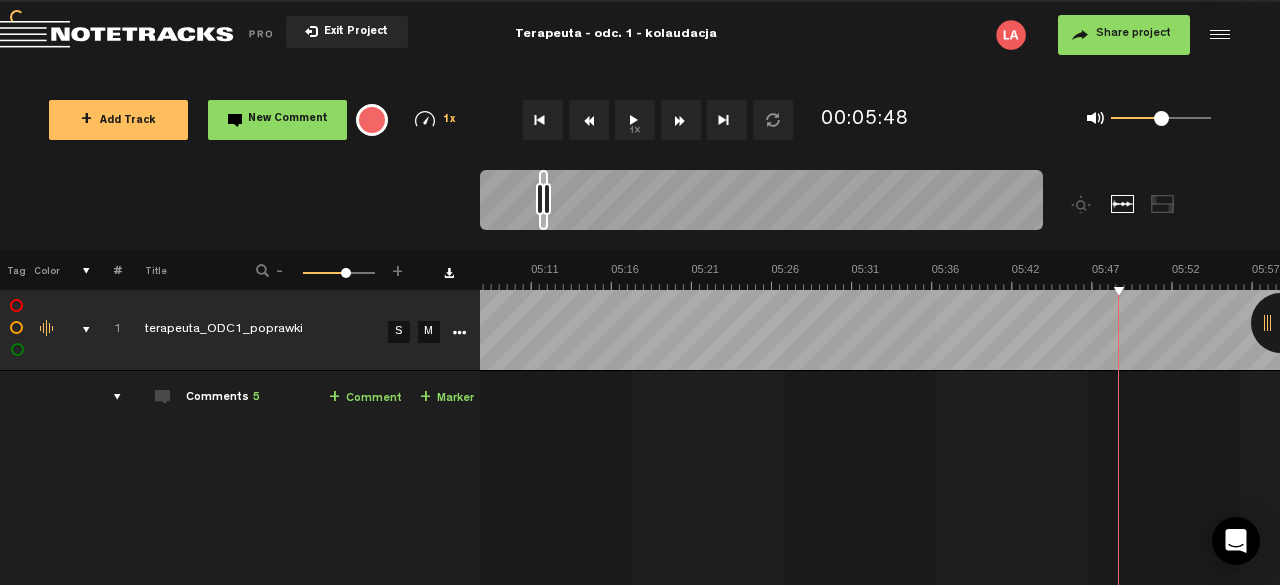click at bounding box center [589, 120] 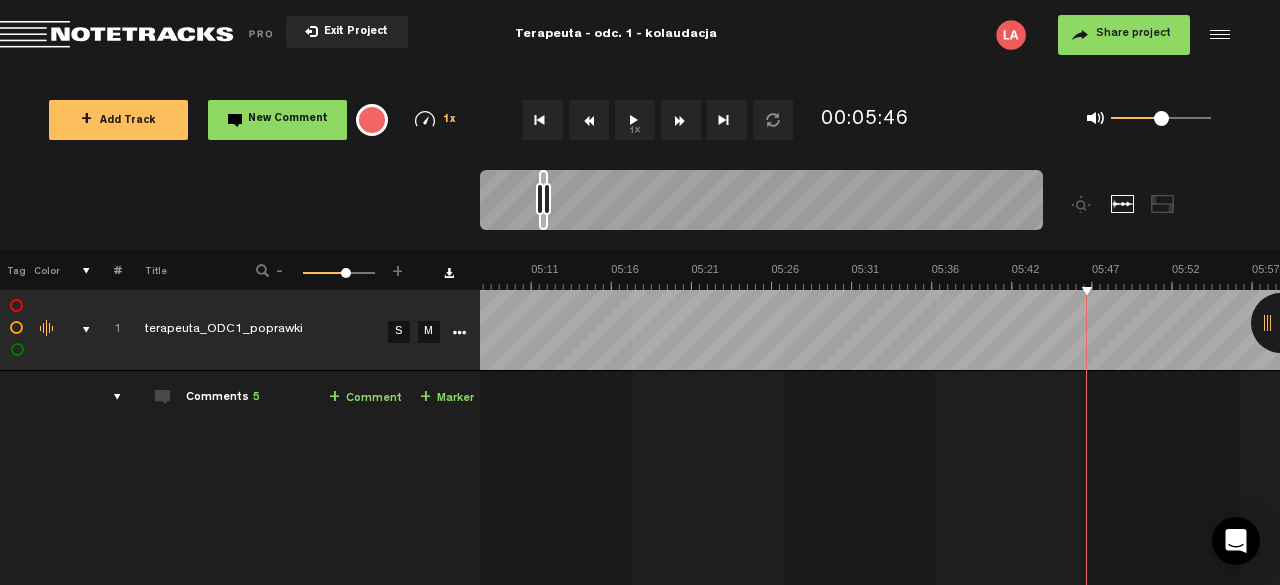 click on "1x" at bounding box center [635, 120] 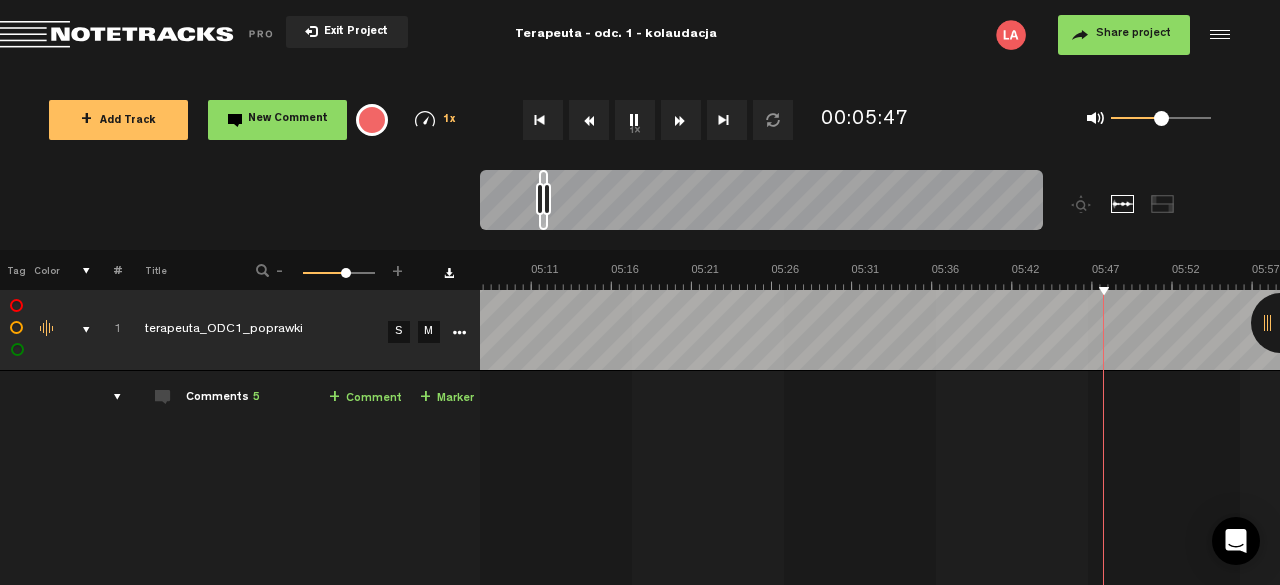click on "1x" at bounding box center (635, 120) 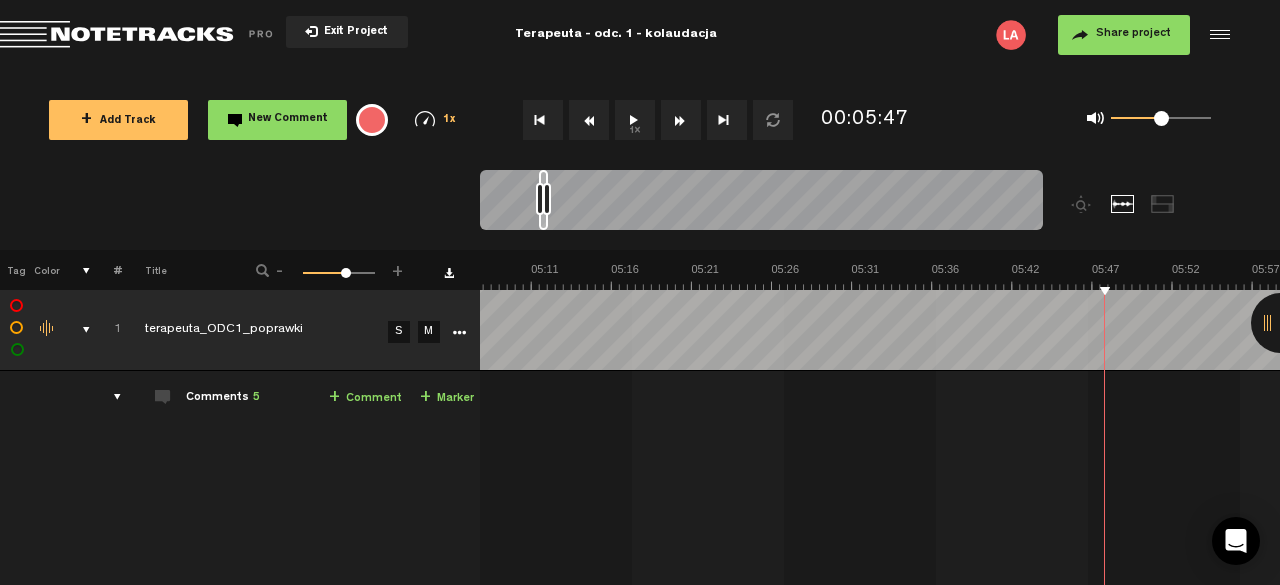 click on "+ Comment" at bounding box center (365, 398) 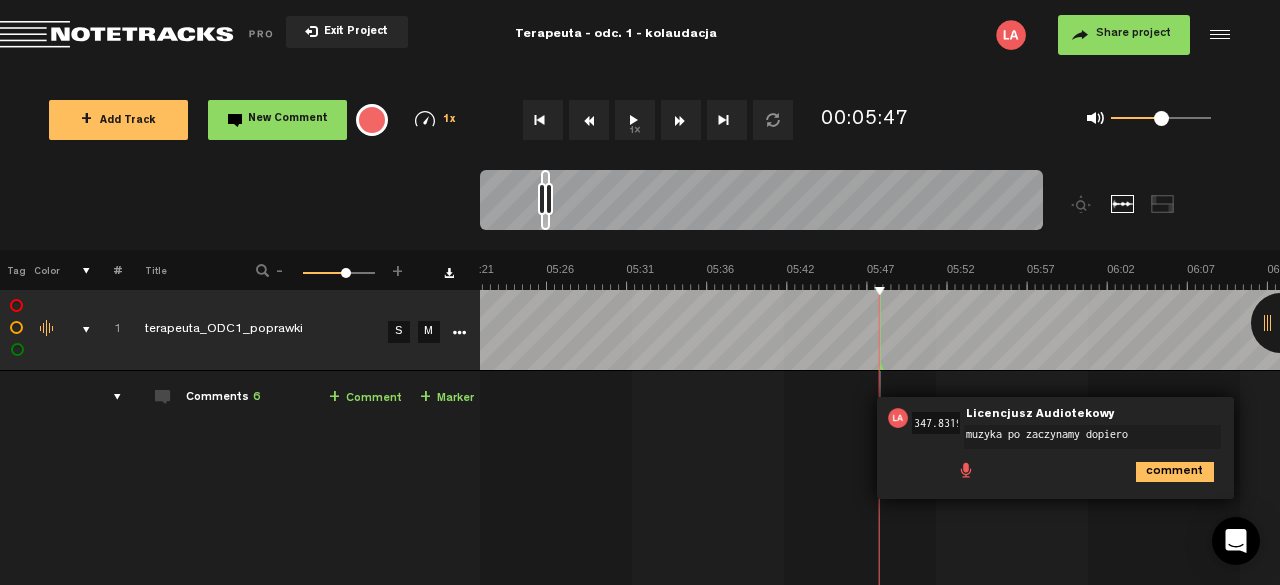 type on "muzyka po zaczynamy dopiero" 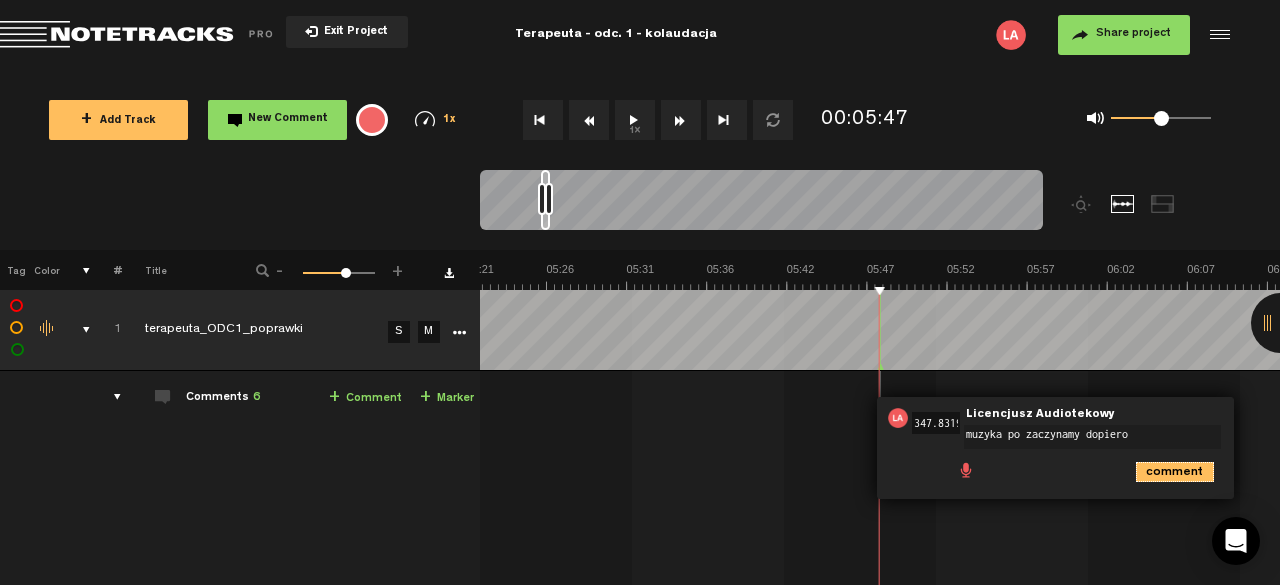 click on "comment" at bounding box center (1175, 472) 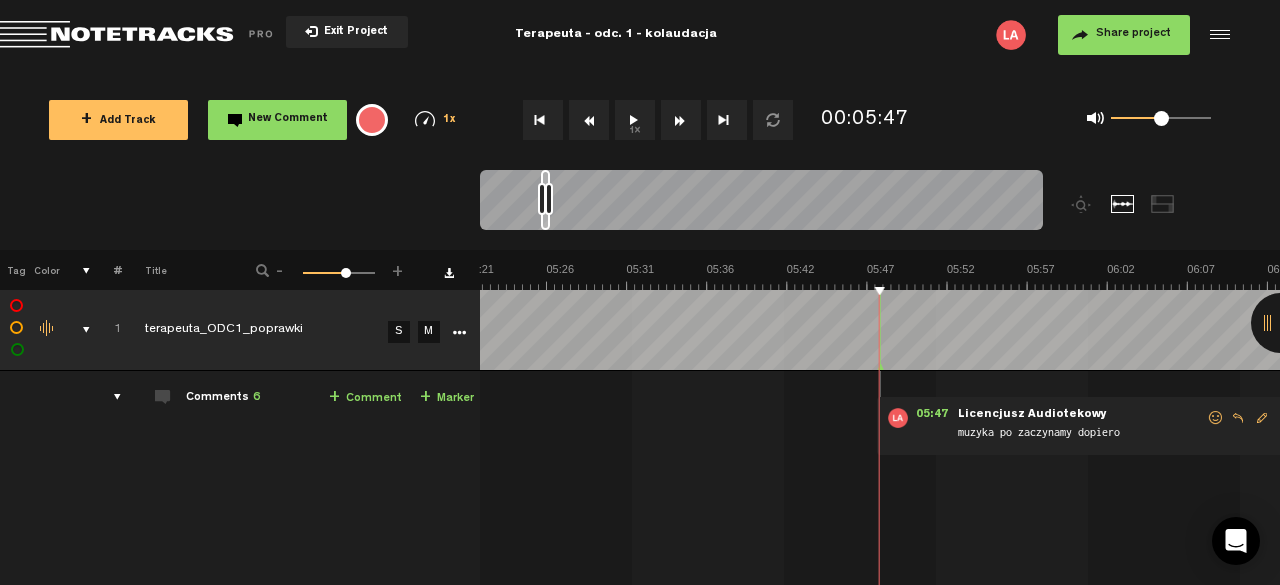 click on "1x" at bounding box center (635, 120) 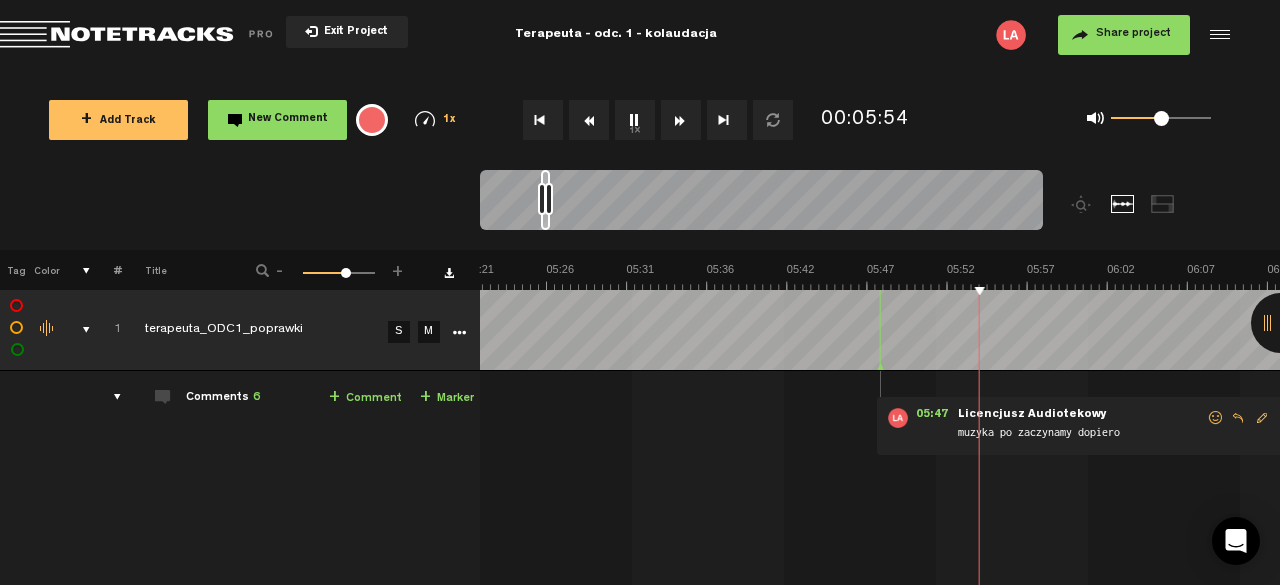 click on "1x" at bounding box center [635, 120] 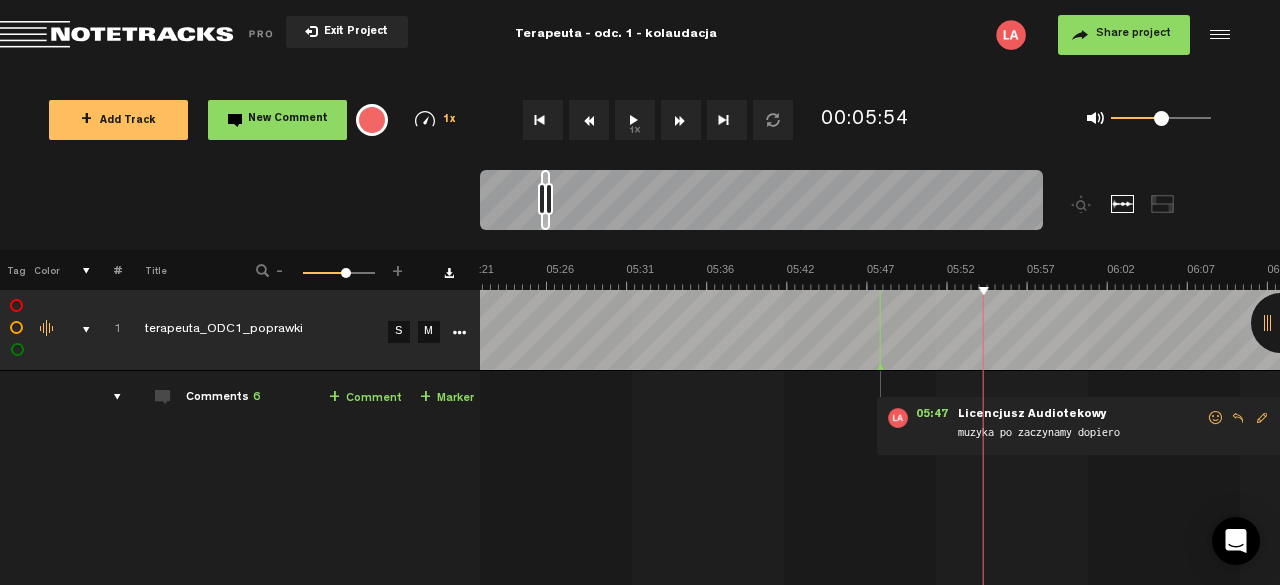 click on "+ Comment" at bounding box center (365, 398) 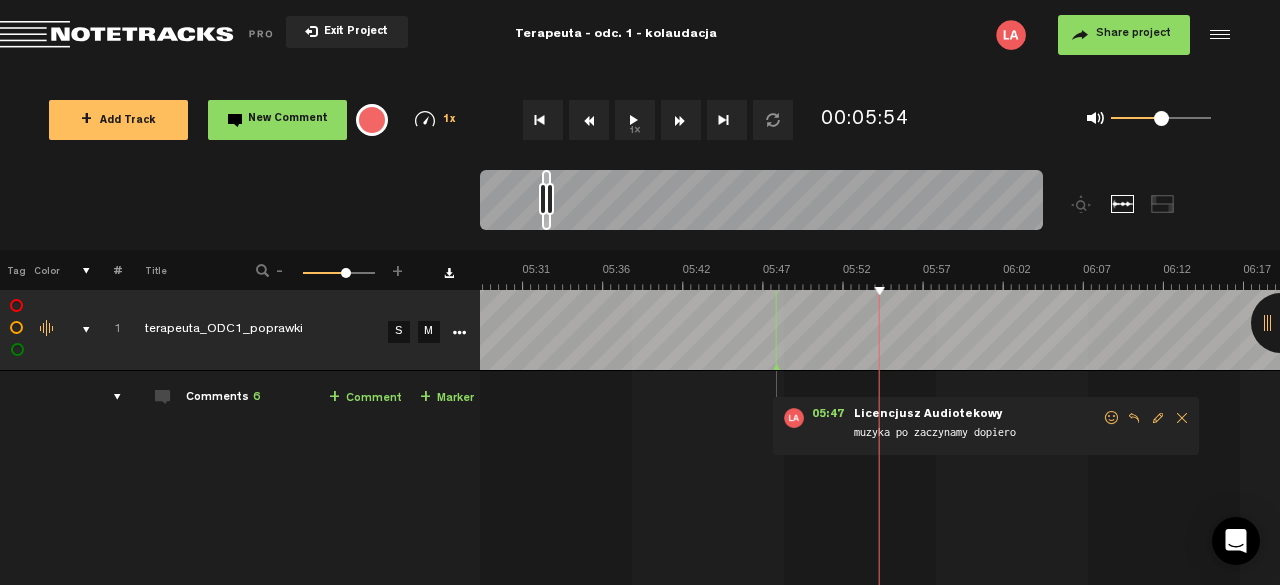 scroll, scrollTop: 0, scrollLeft: 5243, axis: horizontal 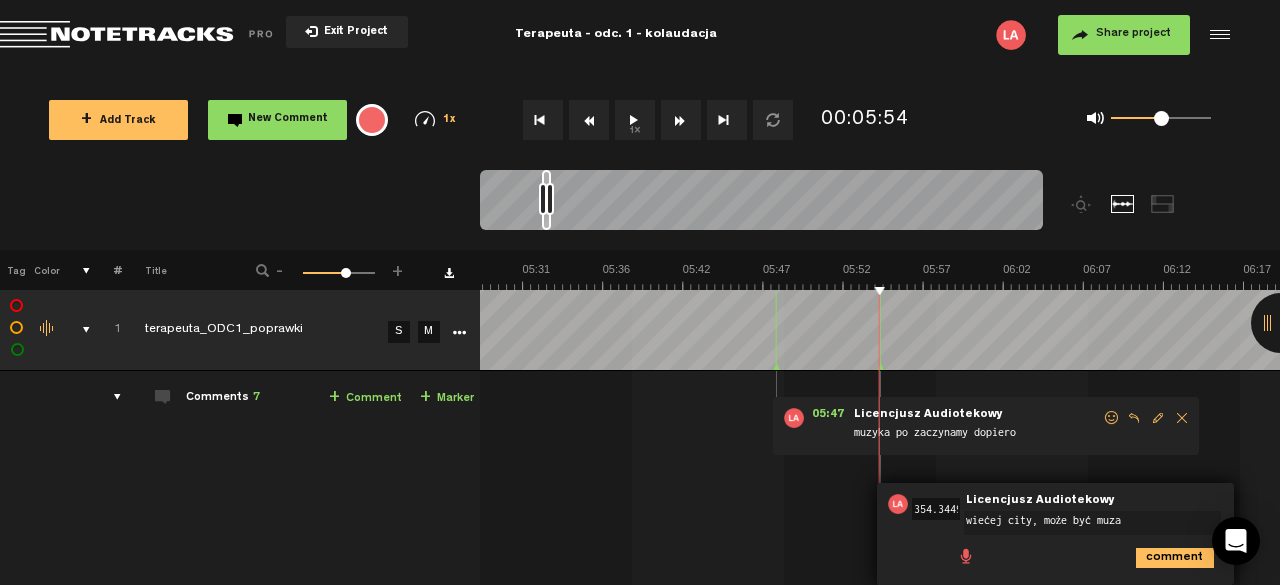 type on "wiećej city, może być muza" 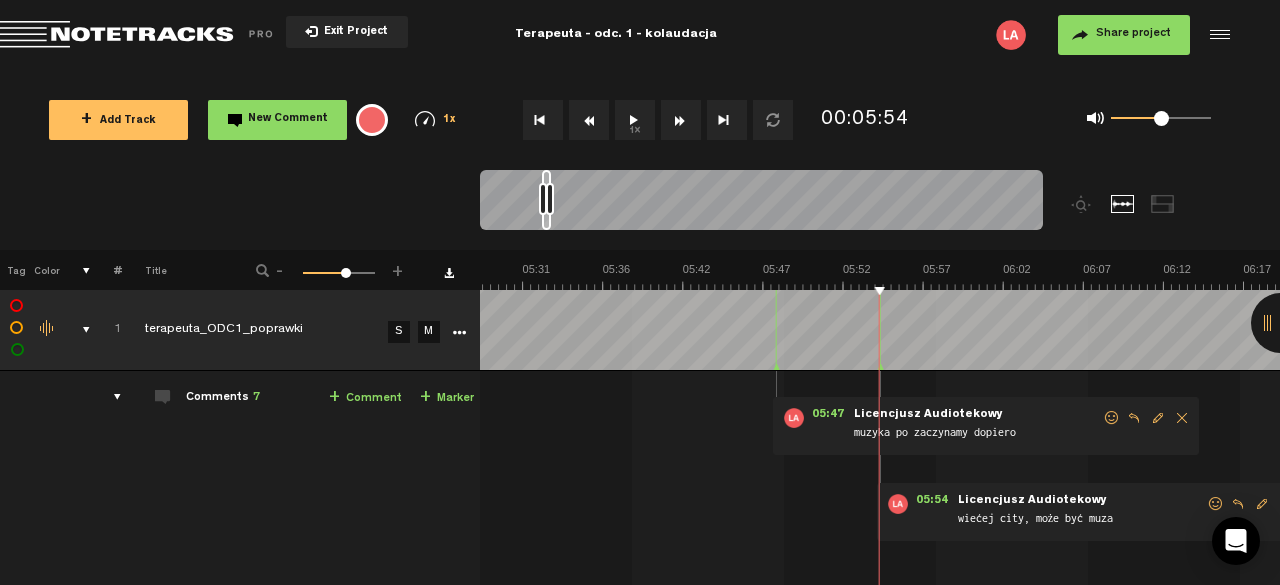 click on "wiećej city, może być muza" at bounding box center (1081, 521) 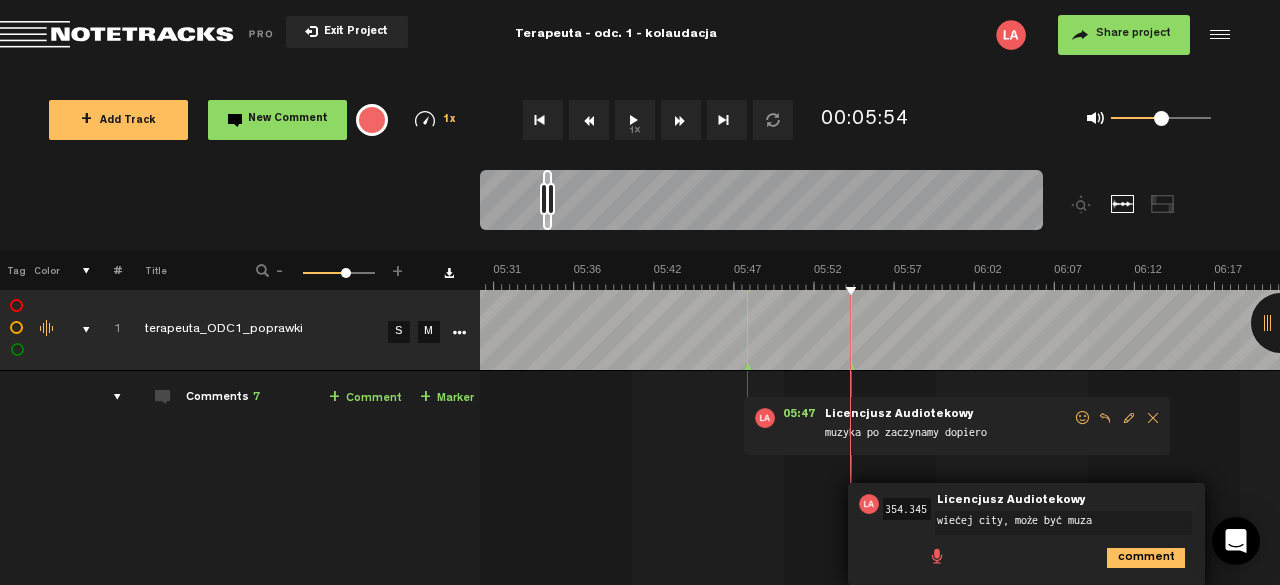 scroll, scrollTop: 0, scrollLeft: 5272, axis: horizontal 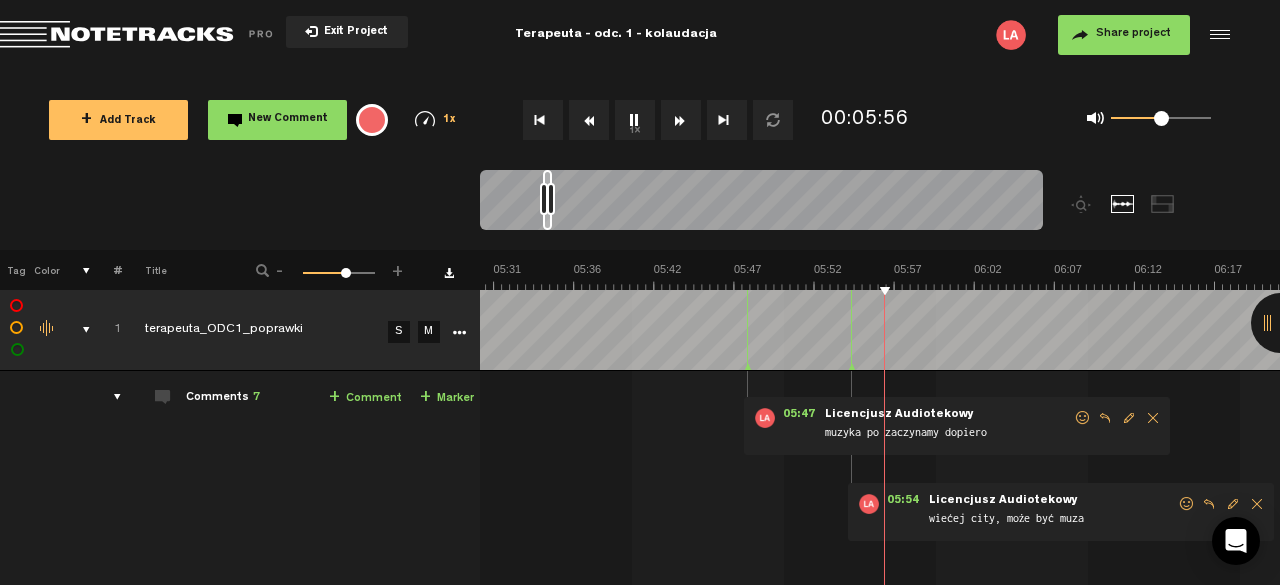 click on "1x" at bounding box center [635, 120] 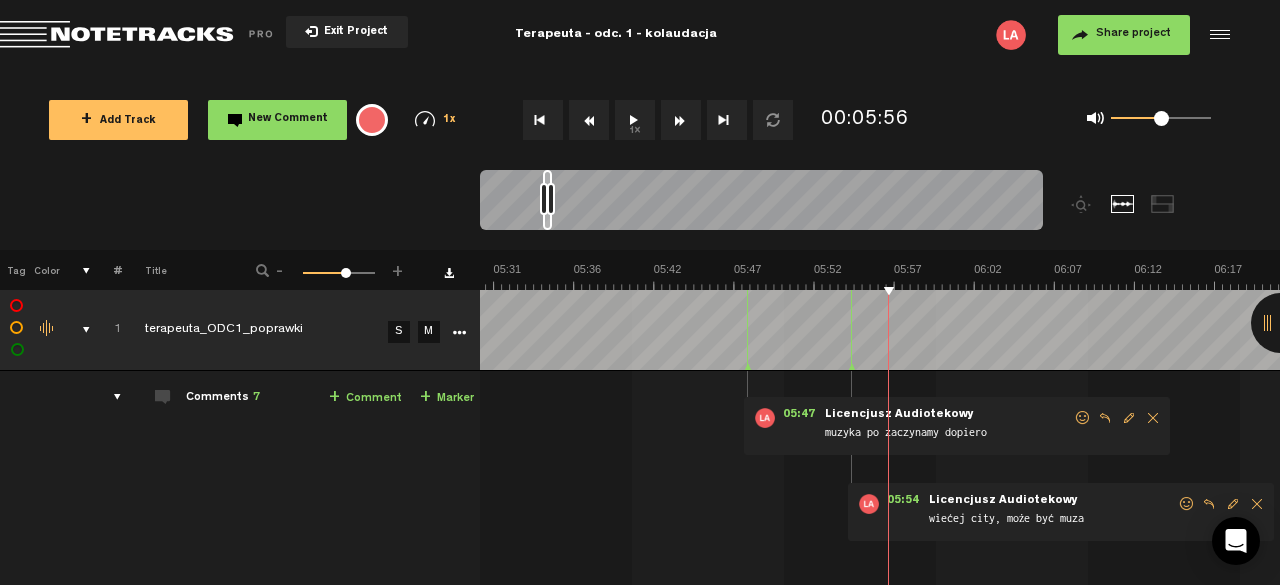 click at bounding box center [1233, 504] 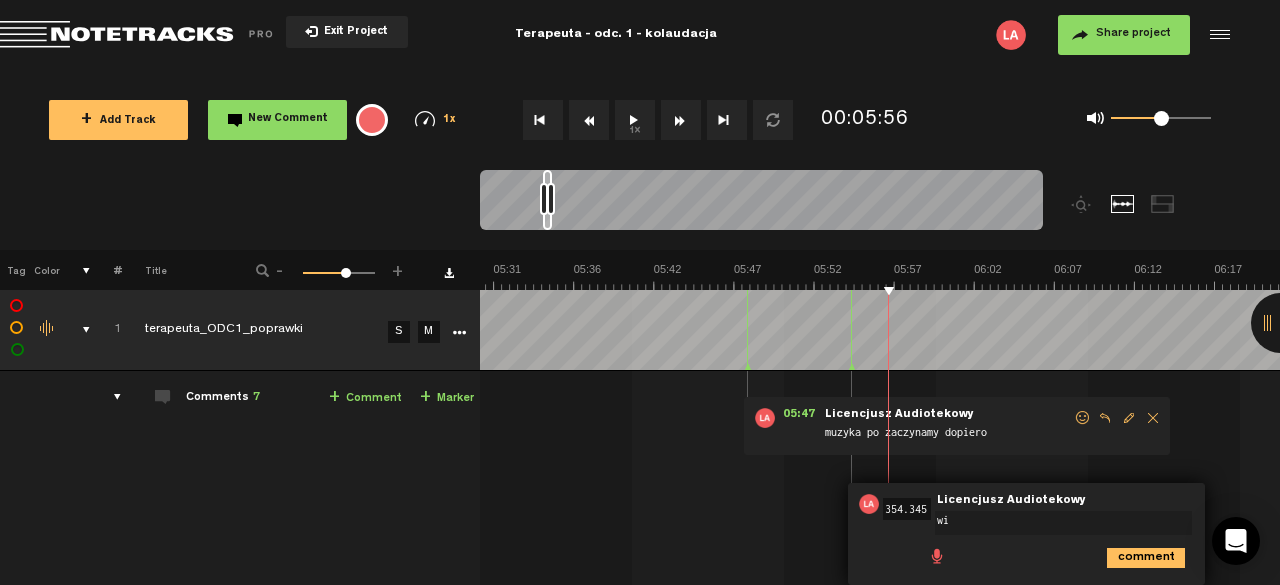 type on "w" 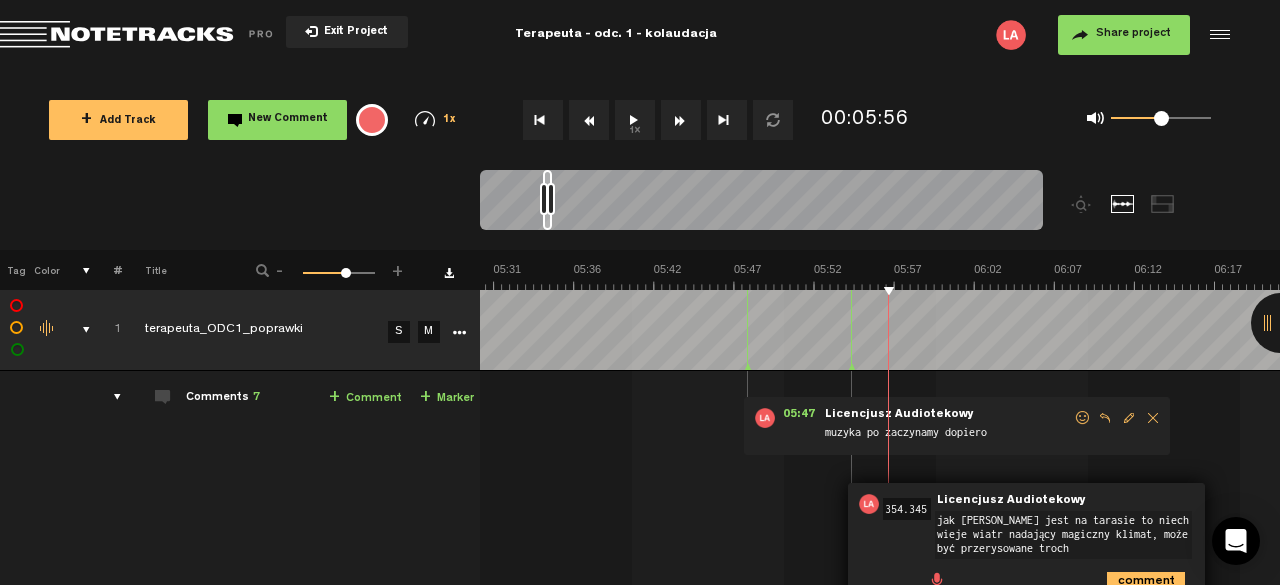type on "jak [PERSON_NAME] jest na tarasie to niech wieje wiatr nadający magiczny klimat, może być przerysowane trochę" 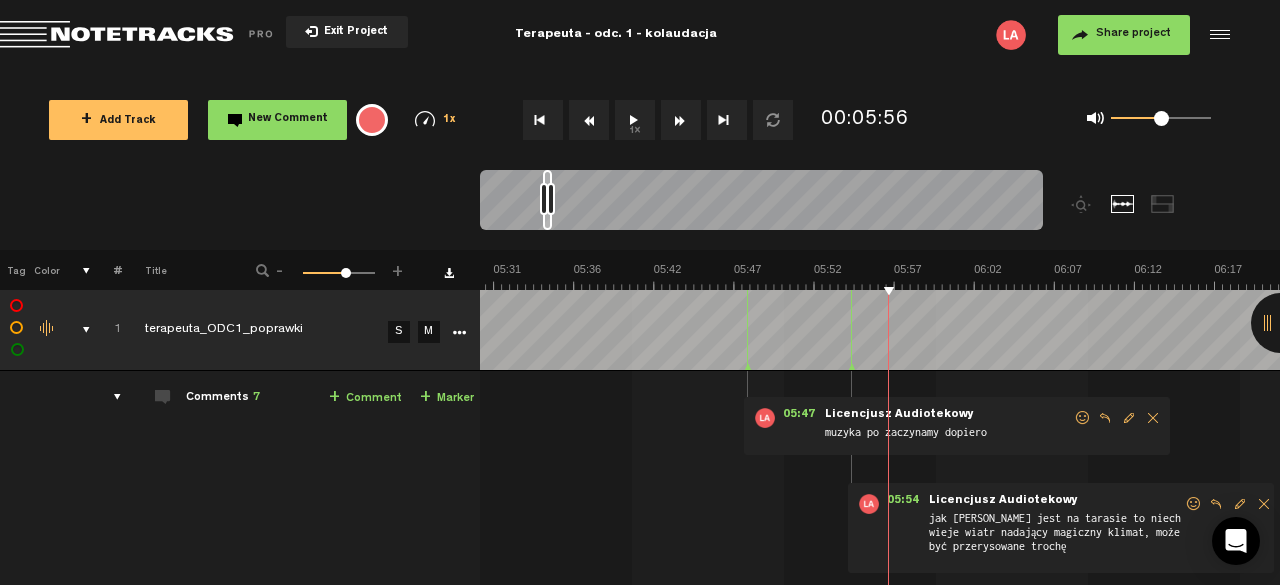 click on "1x" at bounding box center [635, 120] 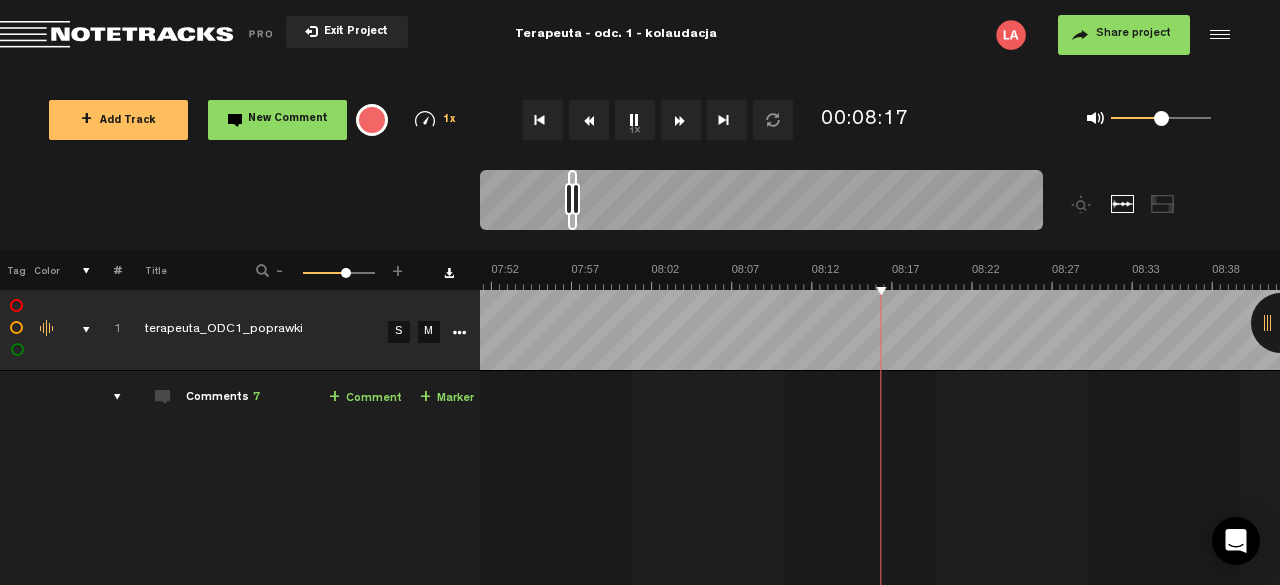 scroll, scrollTop: 0, scrollLeft: 7516, axis: horizontal 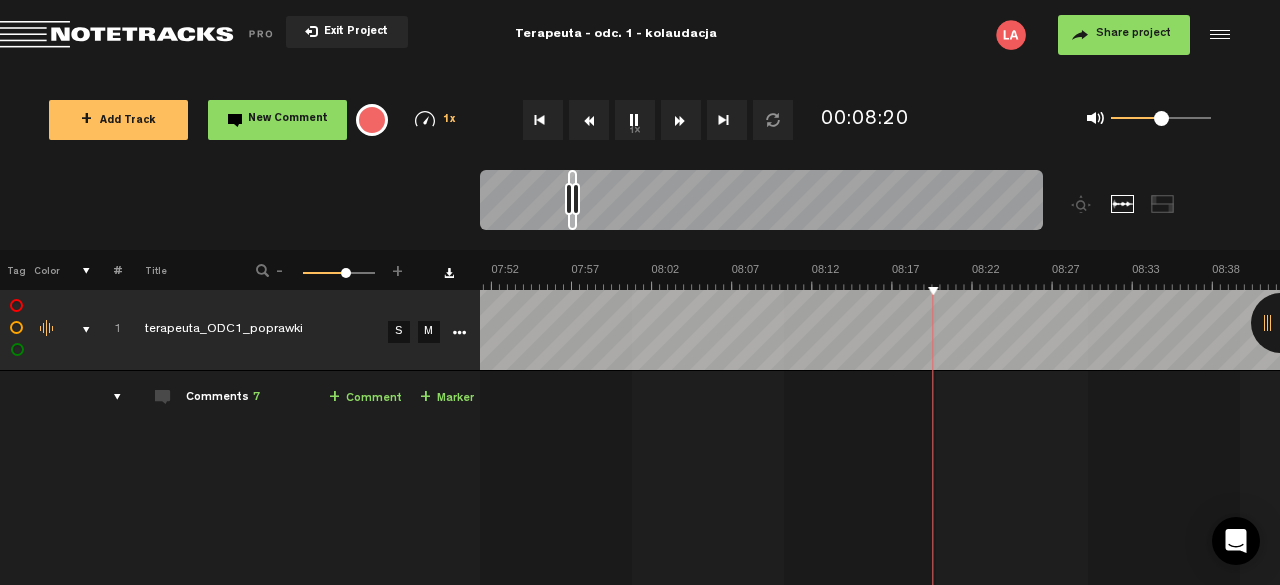 click on "1x" at bounding box center (635, 120) 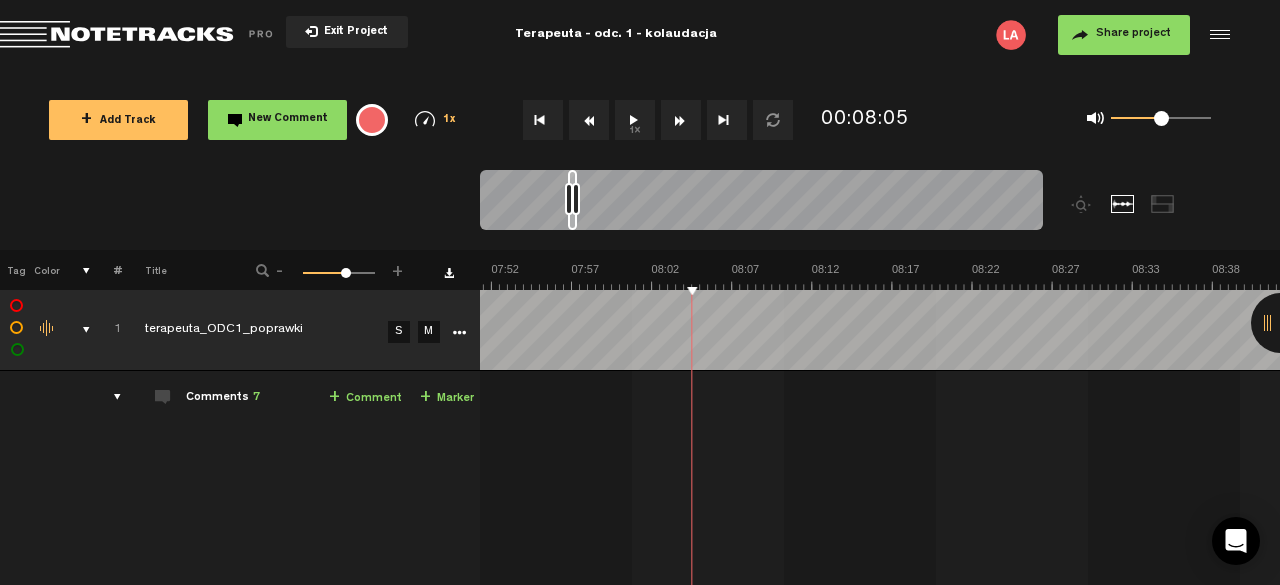 click on "1x" at bounding box center (635, 120) 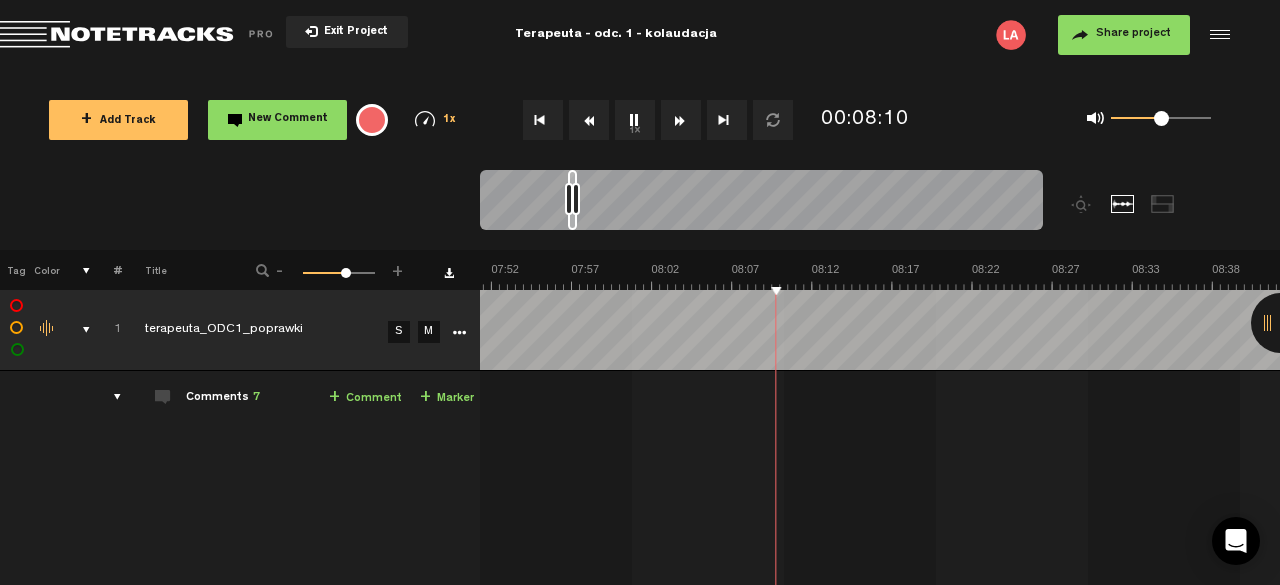 click at bounding box center (589, 120) 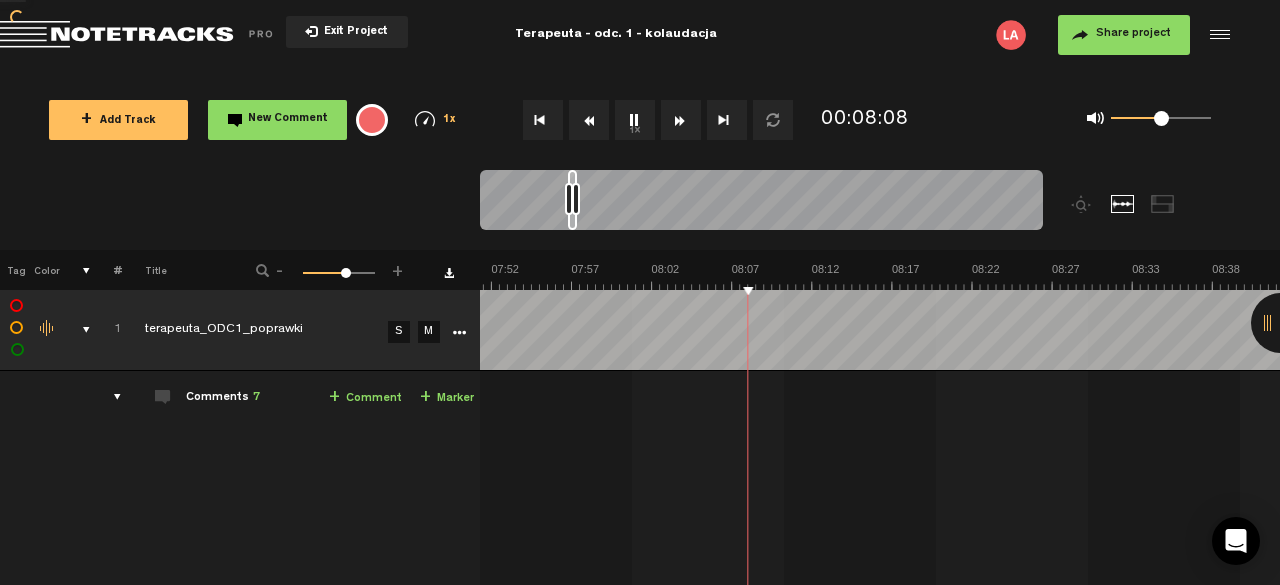 click at bounding box center [589, 120] 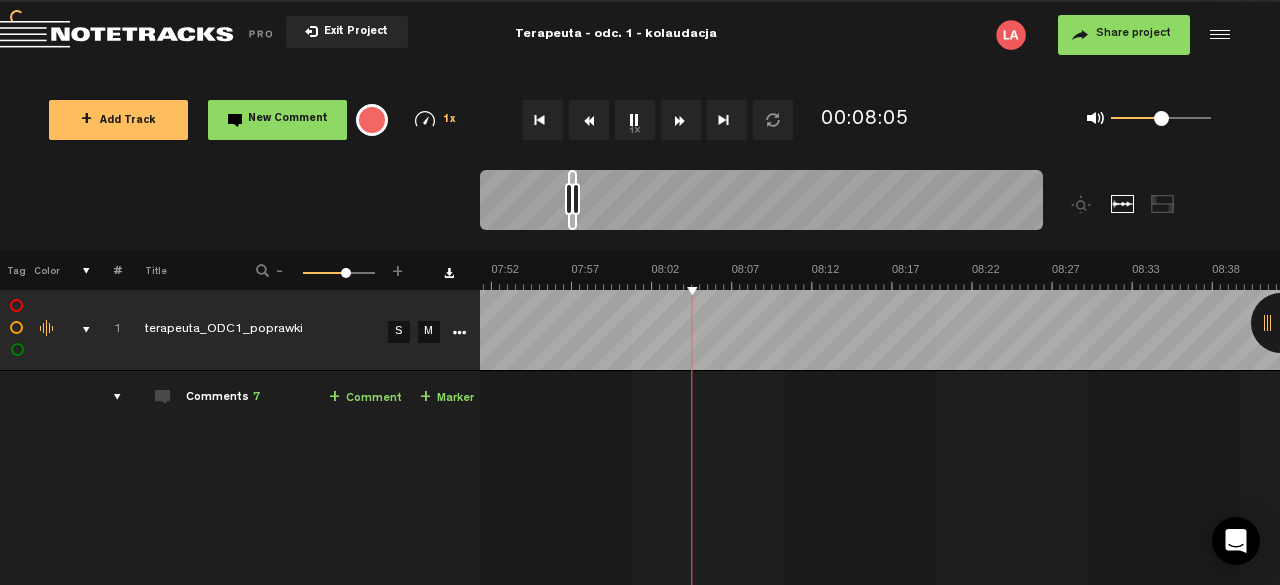 click at bounding box center (589, 120) 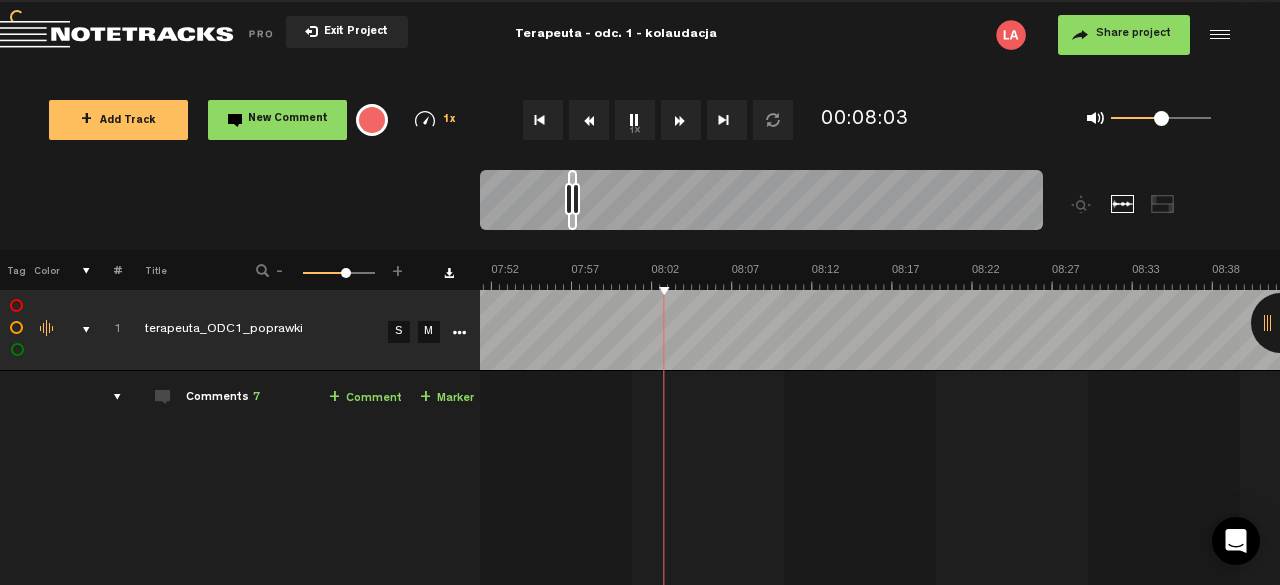 click at bounding box center (589, 120) 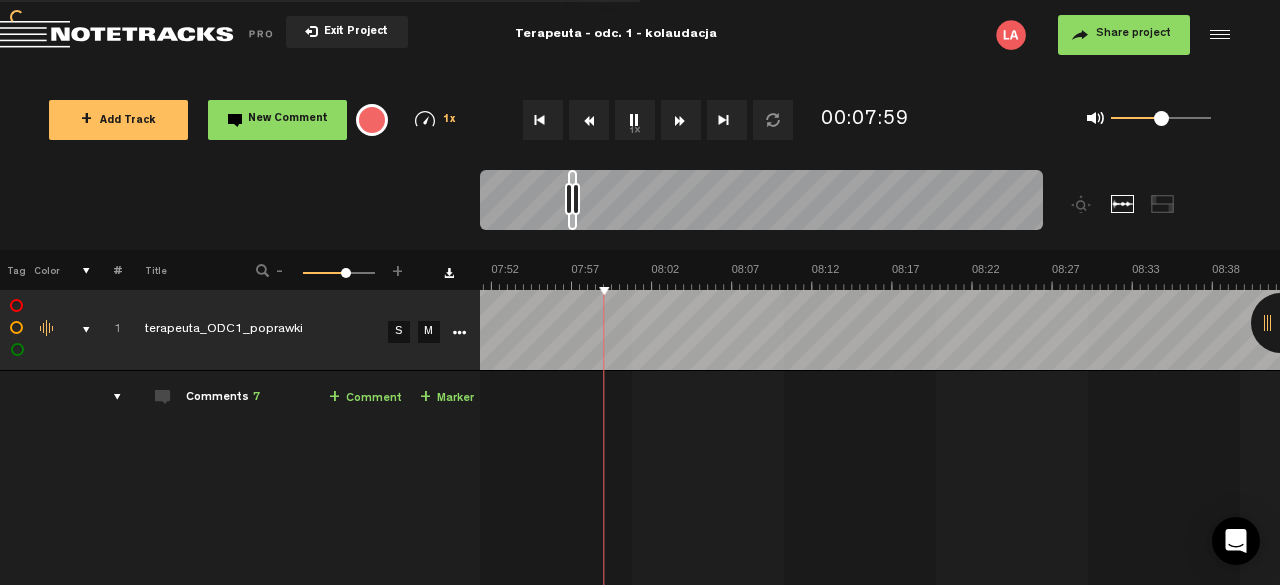 click at bounding box center [589, 120] 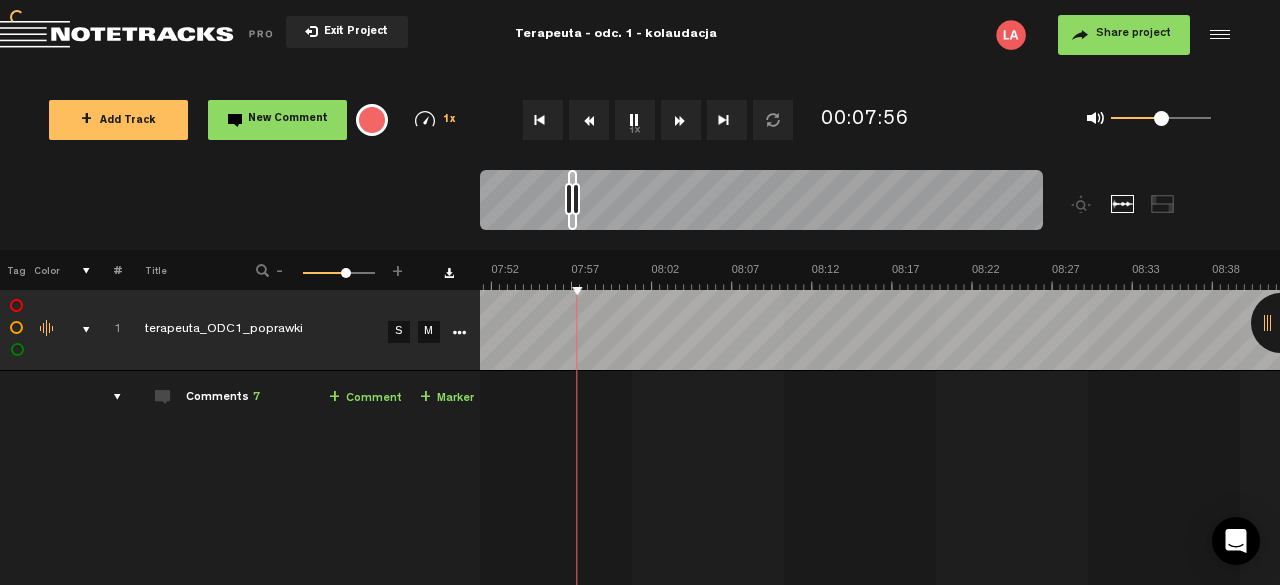 click at bounding box center [589, 120] 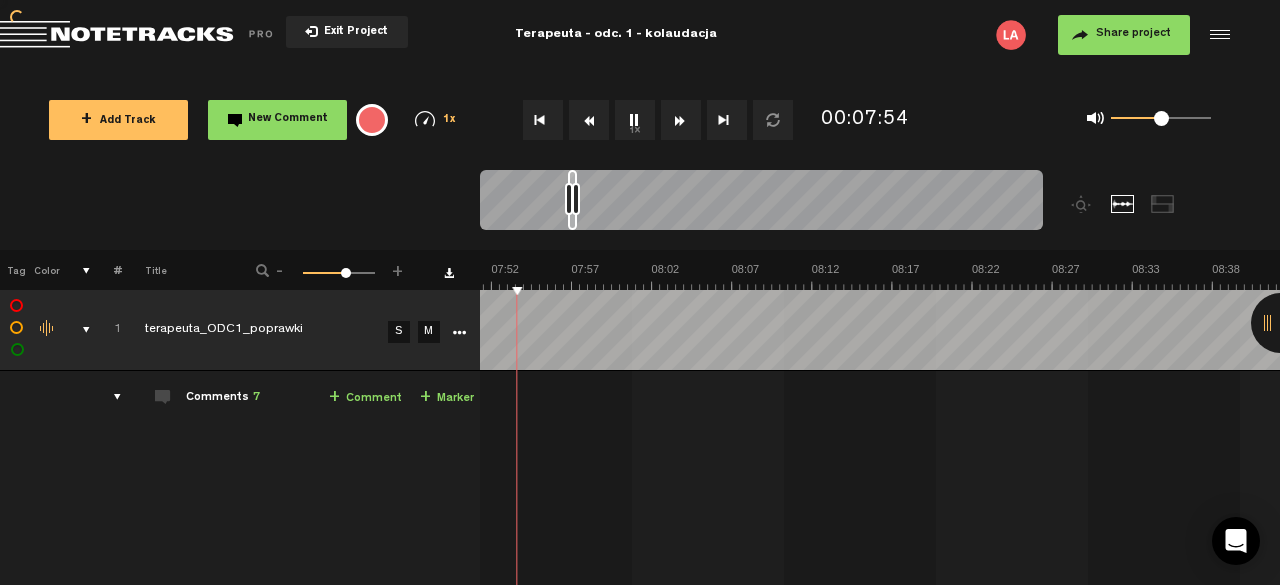 click at bounding box center (589, 120) 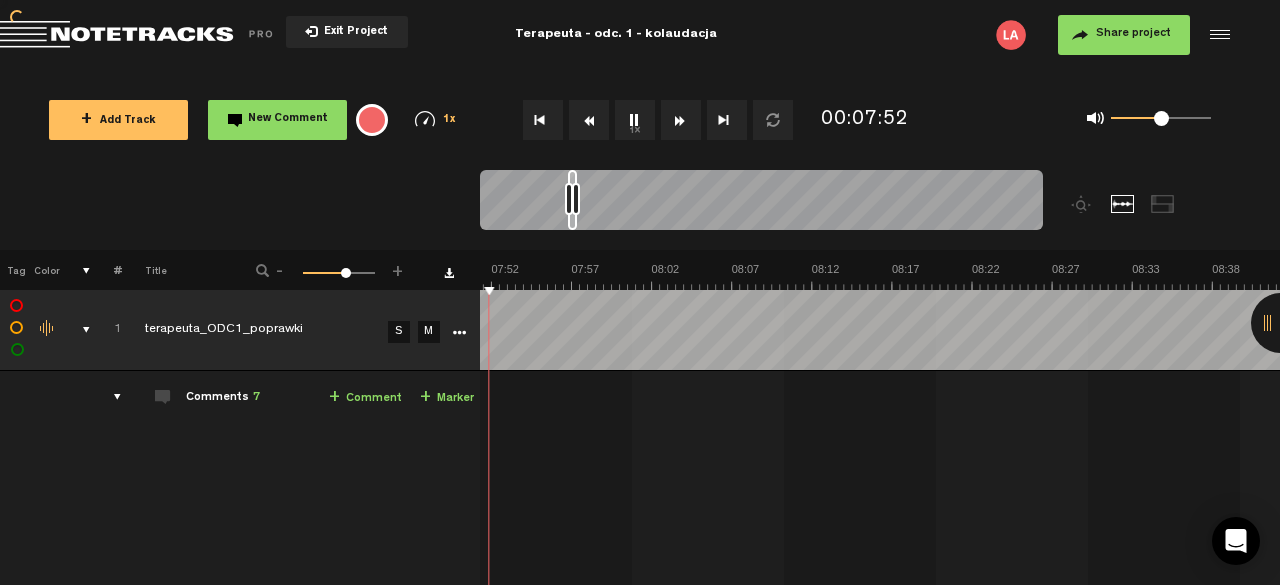 click at bounding box center (589, 120) 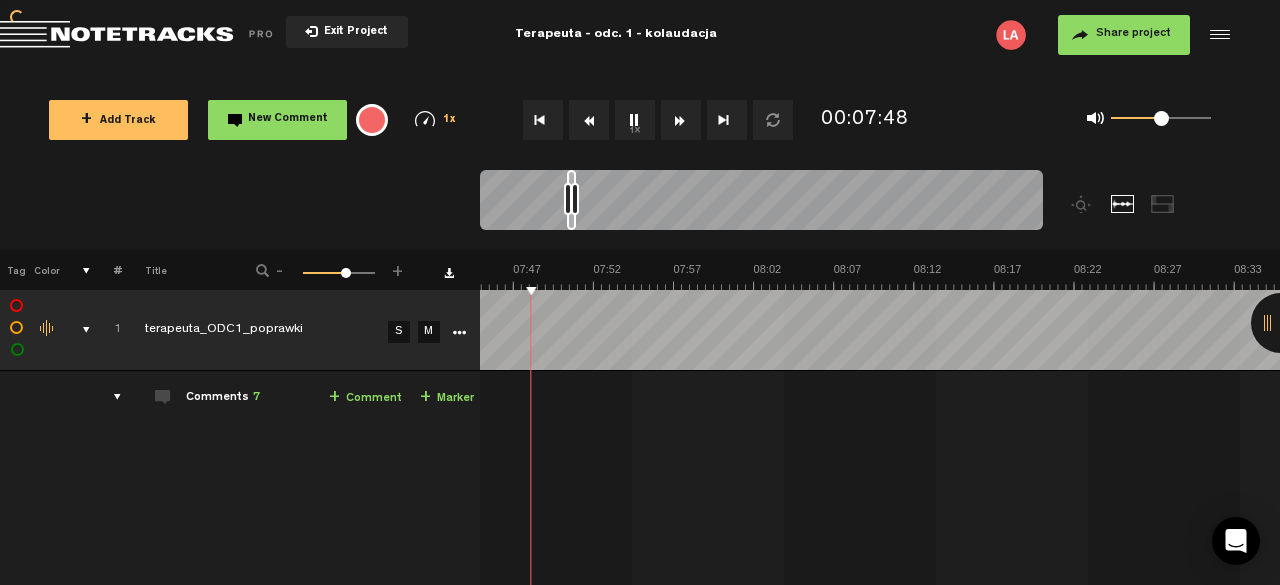 click at bounding box center (589, 120) 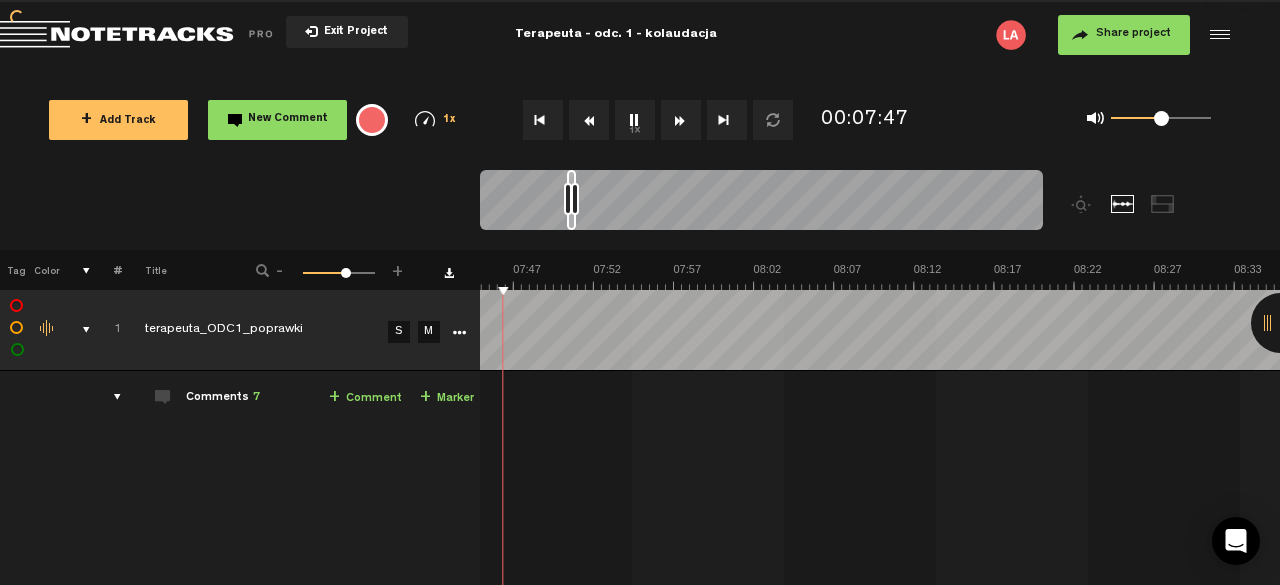 click at bounding box center [589, 120] 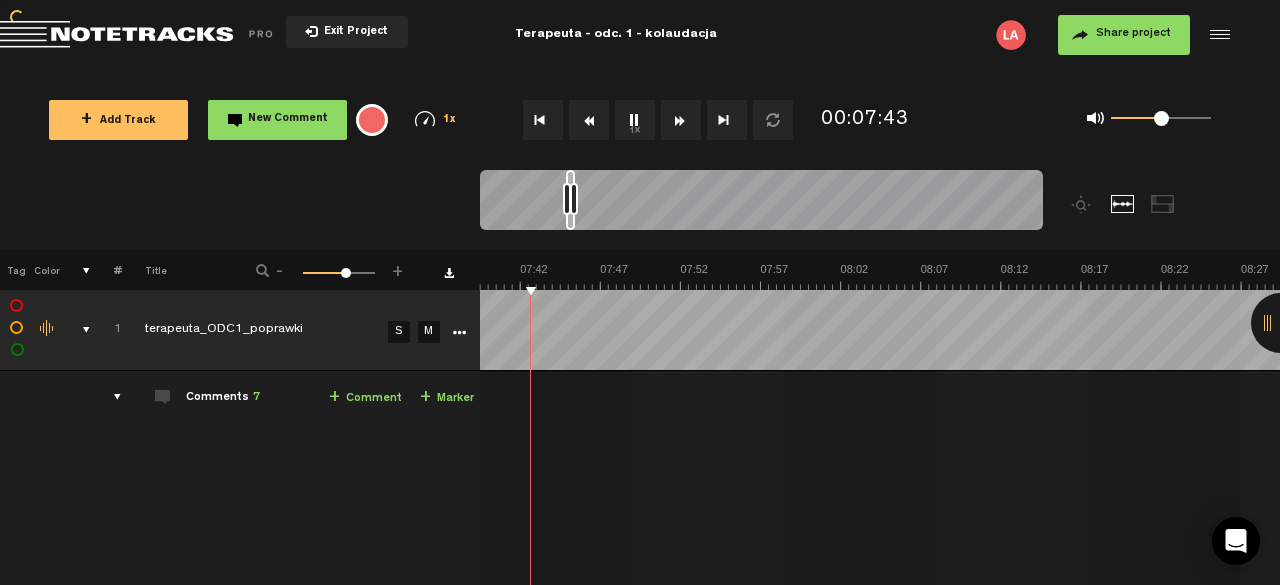 click at bounding box center (589, 120) 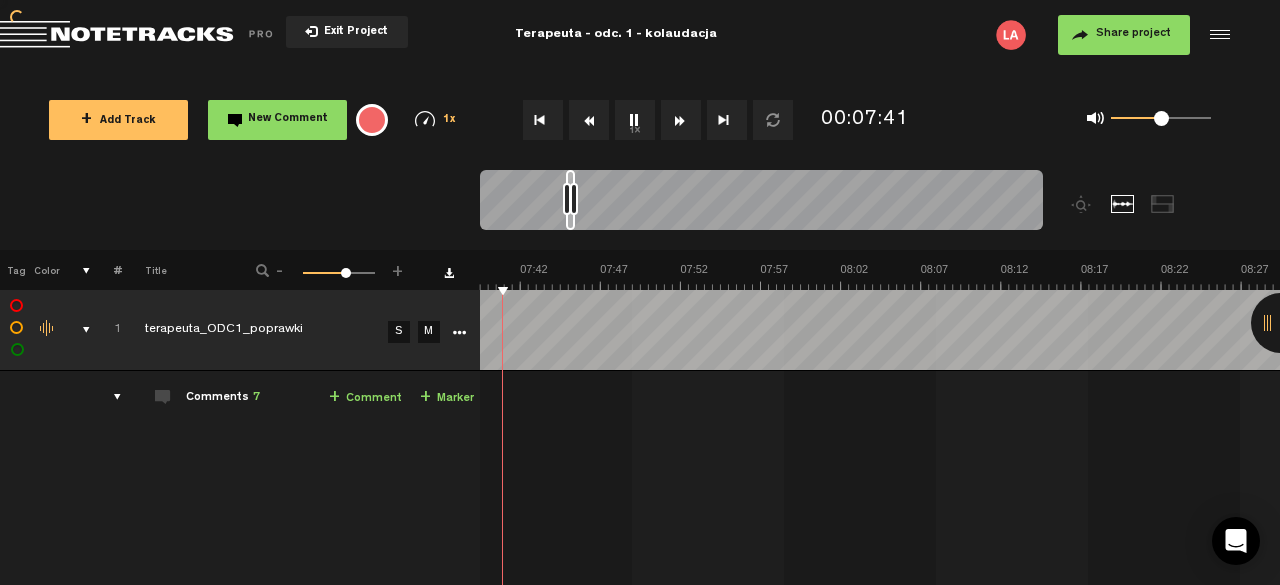 click at bounding box center [589, 120] 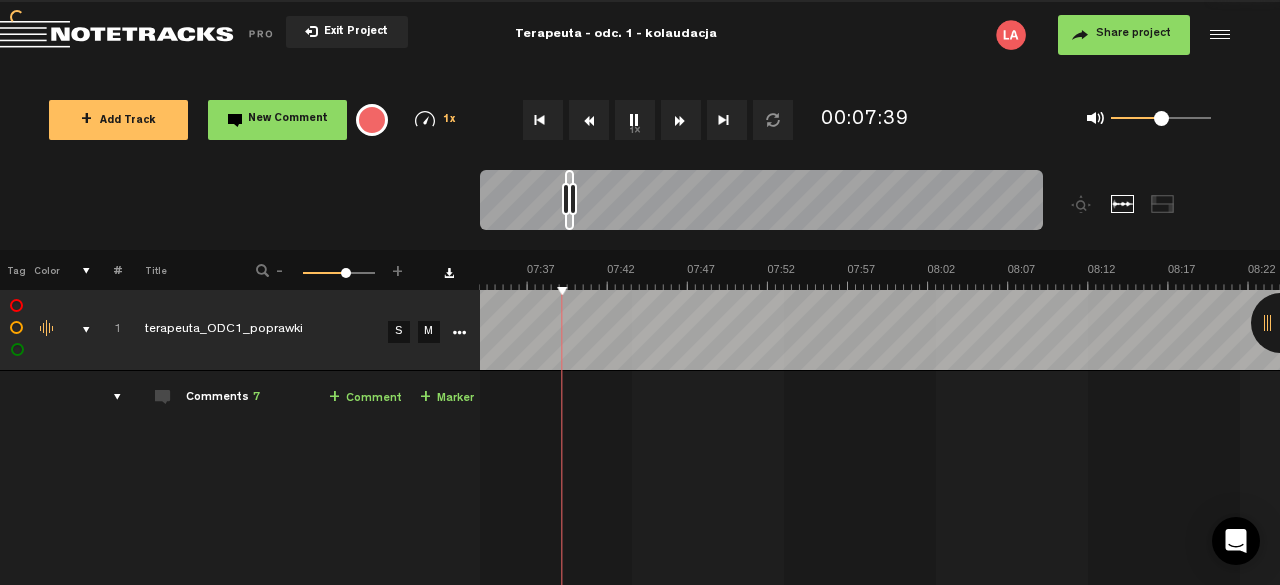 click at bounding box center [589, 120] 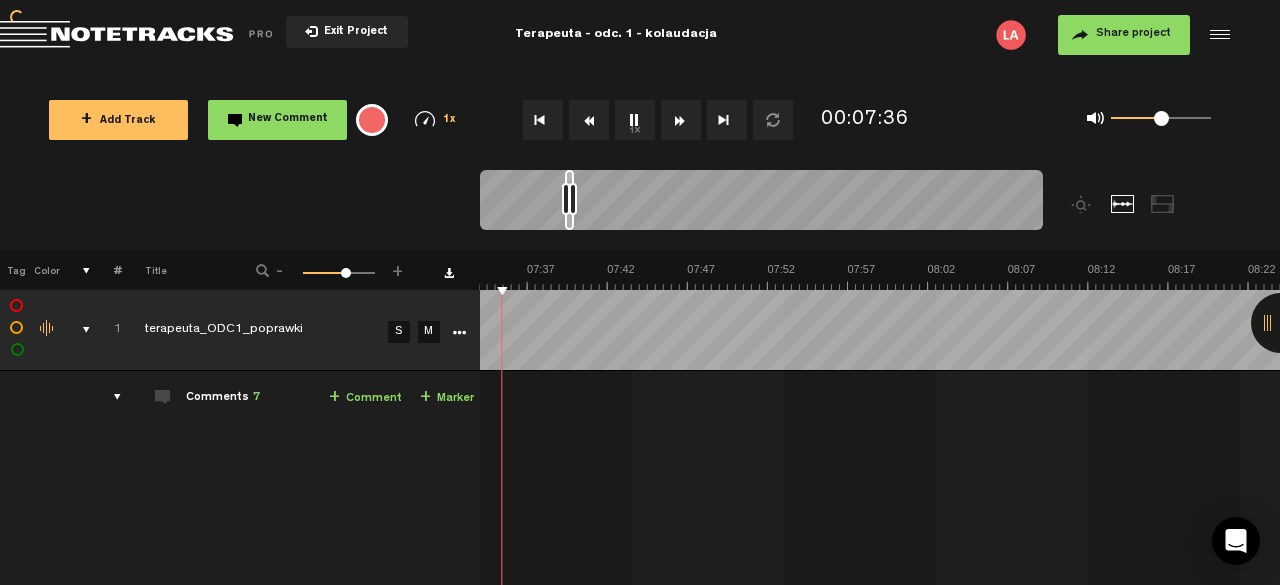 click at bounding box center (589, 120) 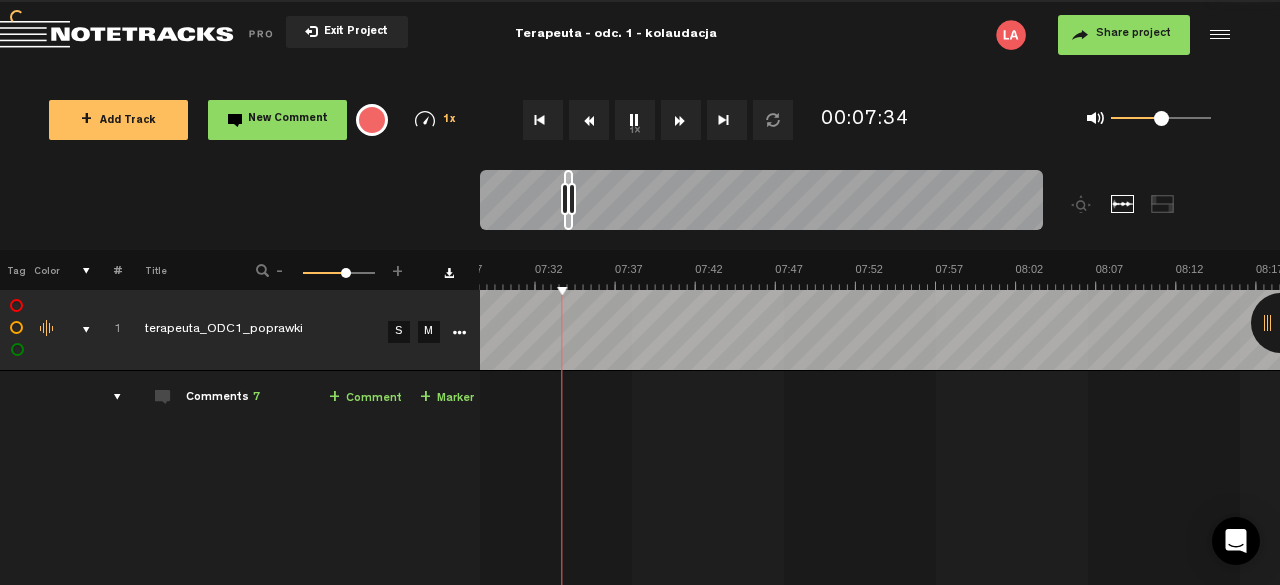 click at bounding box center (589, 120) 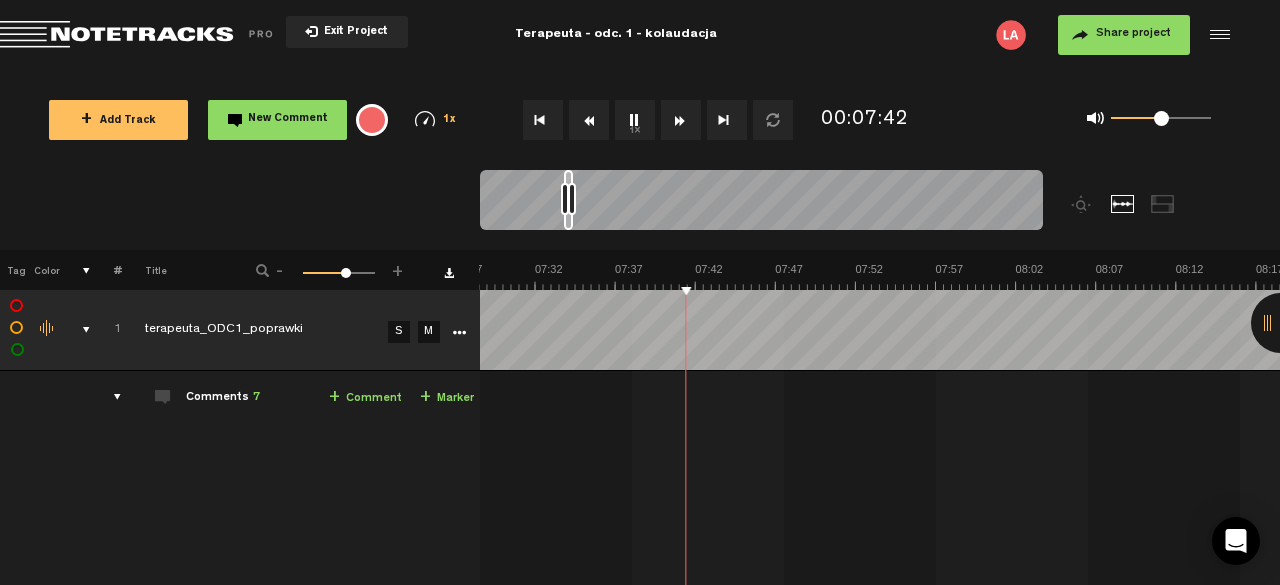 click on "1x" at bounding box center [635, 120] 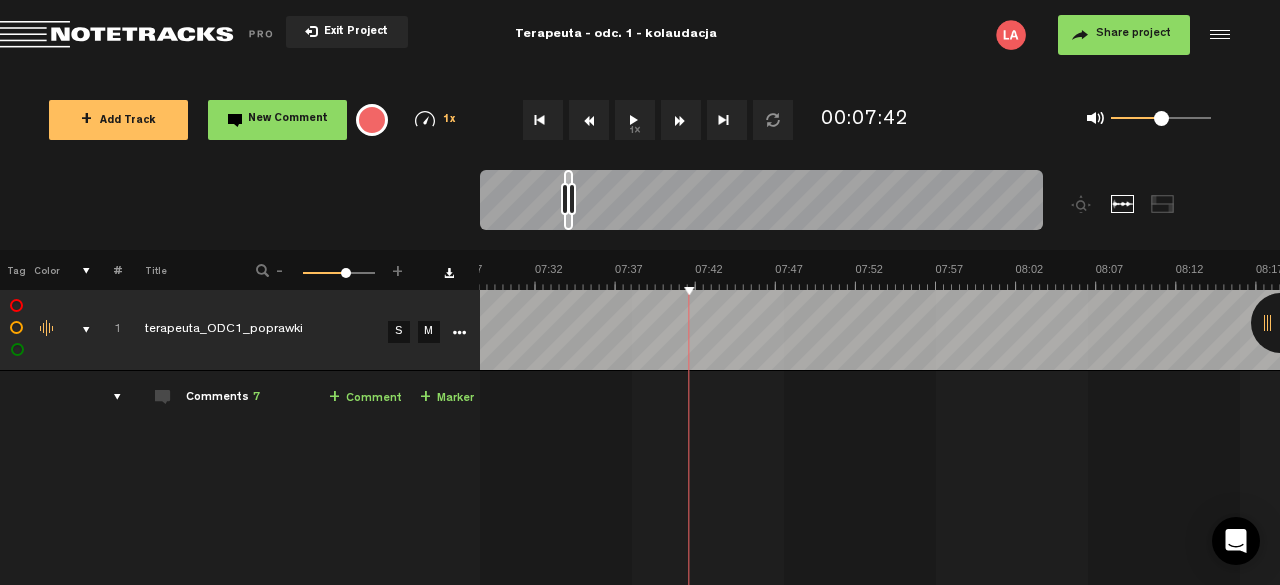 click on "+ Comment" at bounding box center (365, 398) 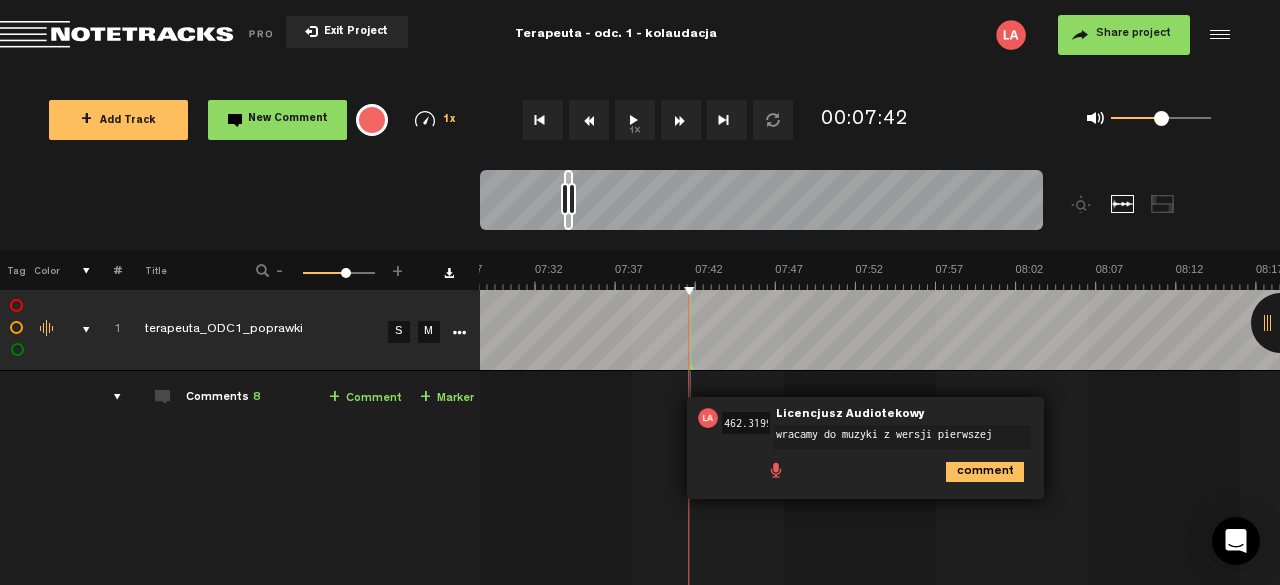 type on "wracamy do muzyki z wersji pierwszej" 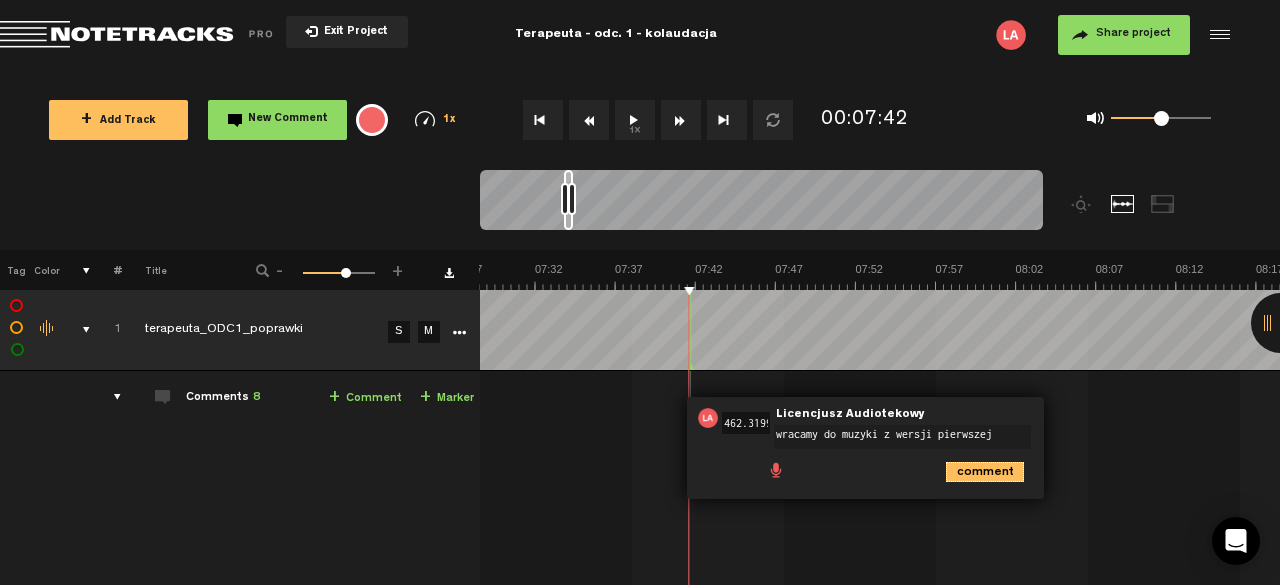 click on "comment" at bounding box center [985, 472] 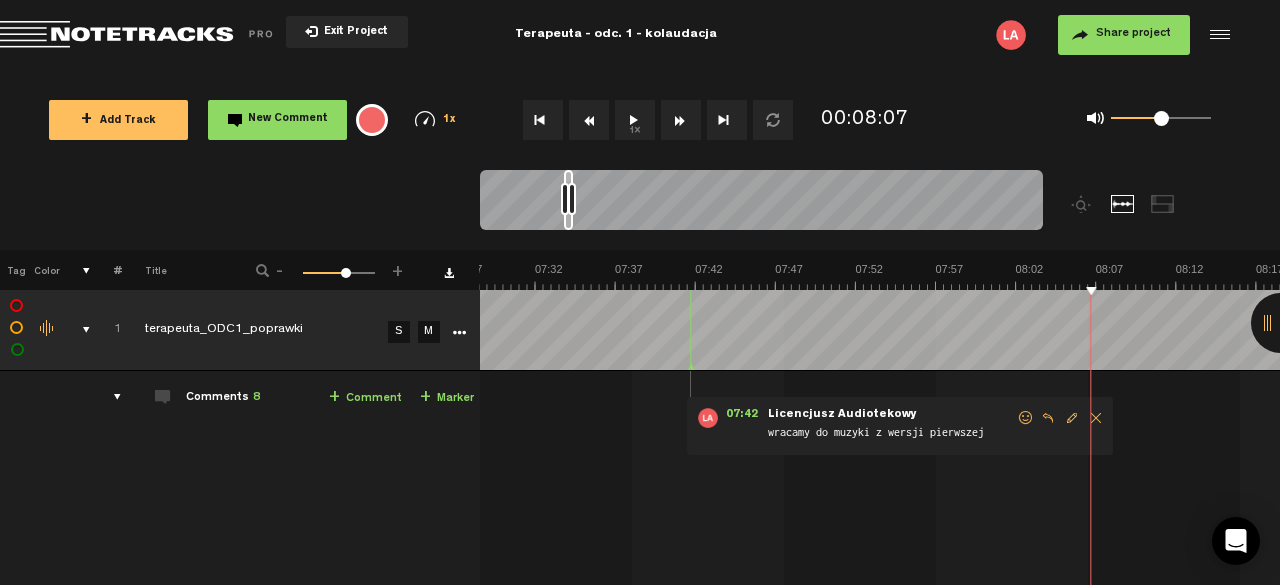 click on "1x" at bounding box center (635, 120) 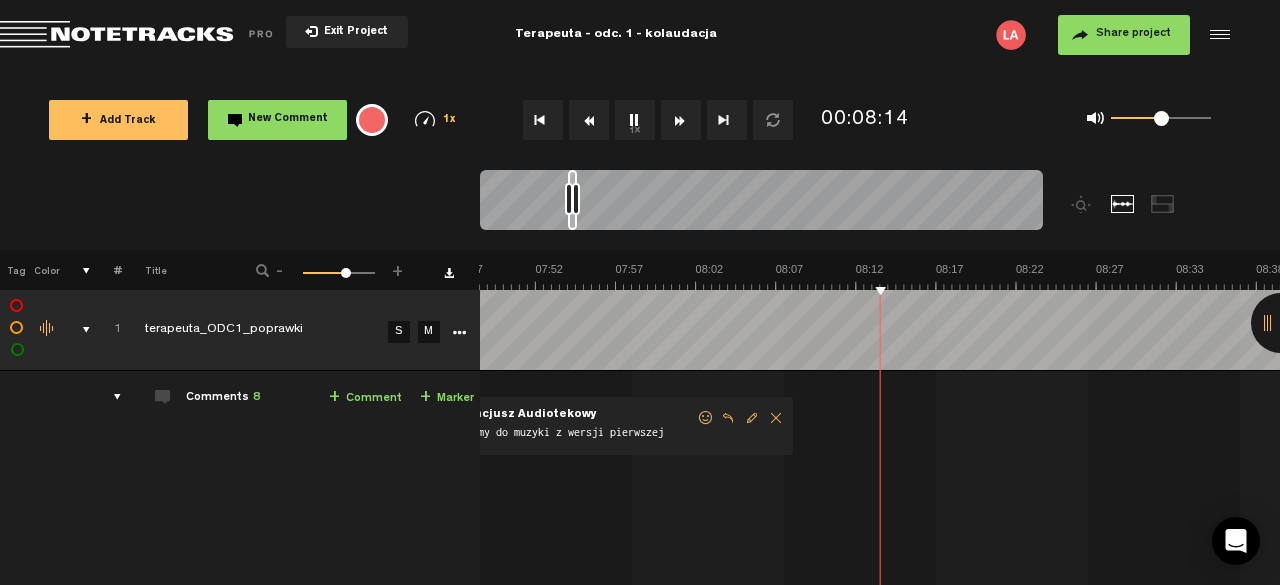 scroll, scrollTop: 0, scrollLeft: 7473, axis: horizontal 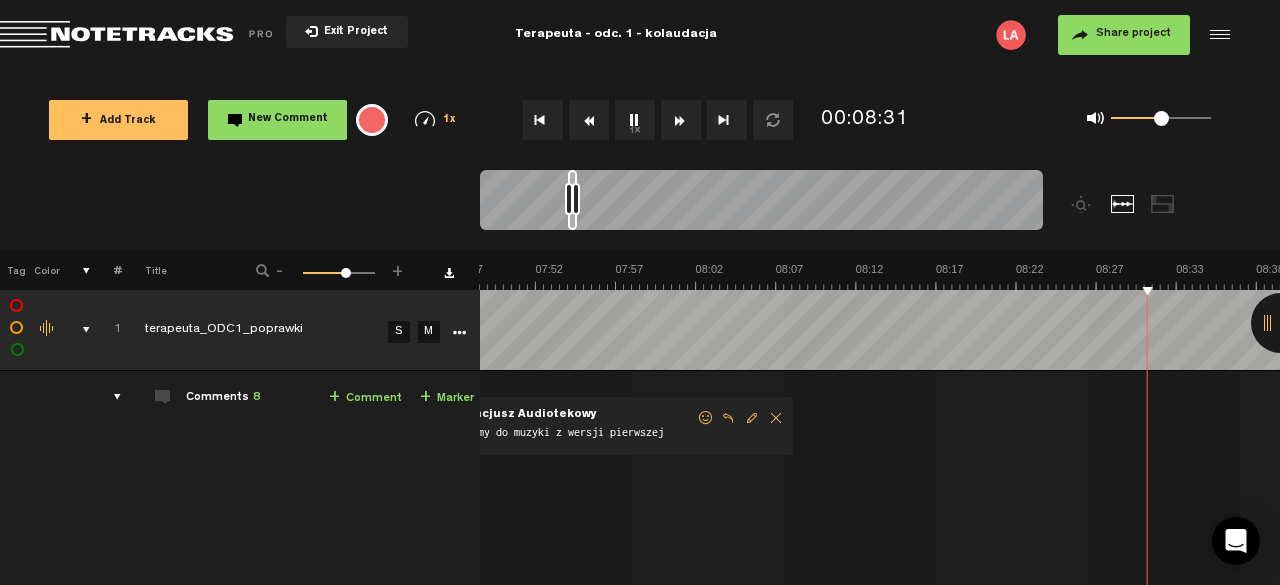 click at bounding box center [681, 120] 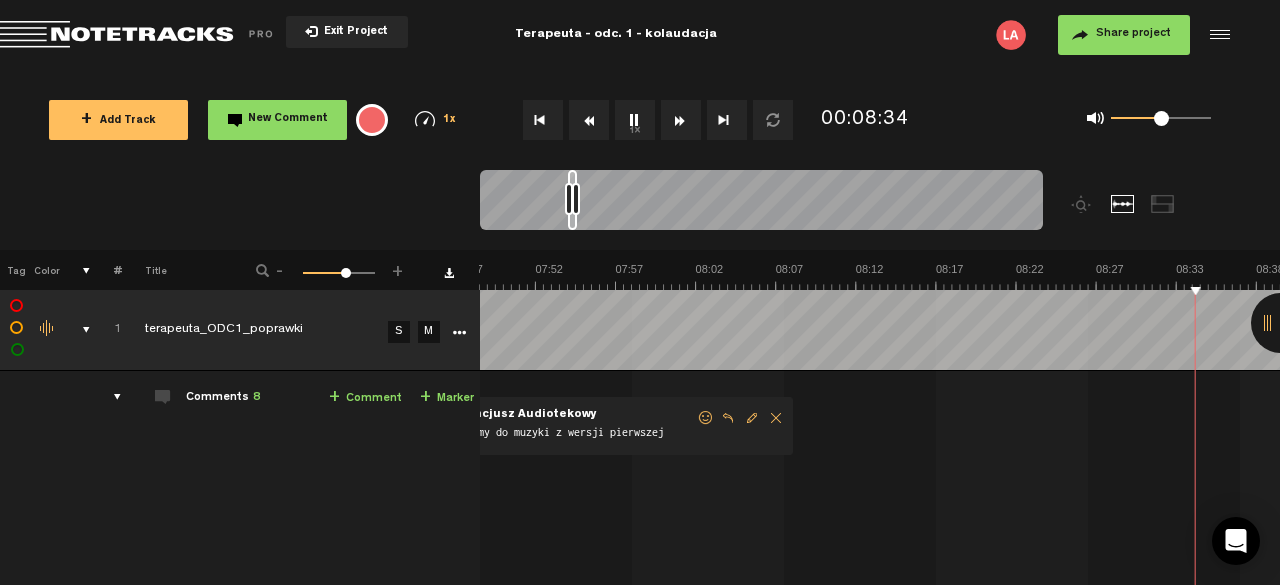 click on "1x" at bounding box center (635, 120) 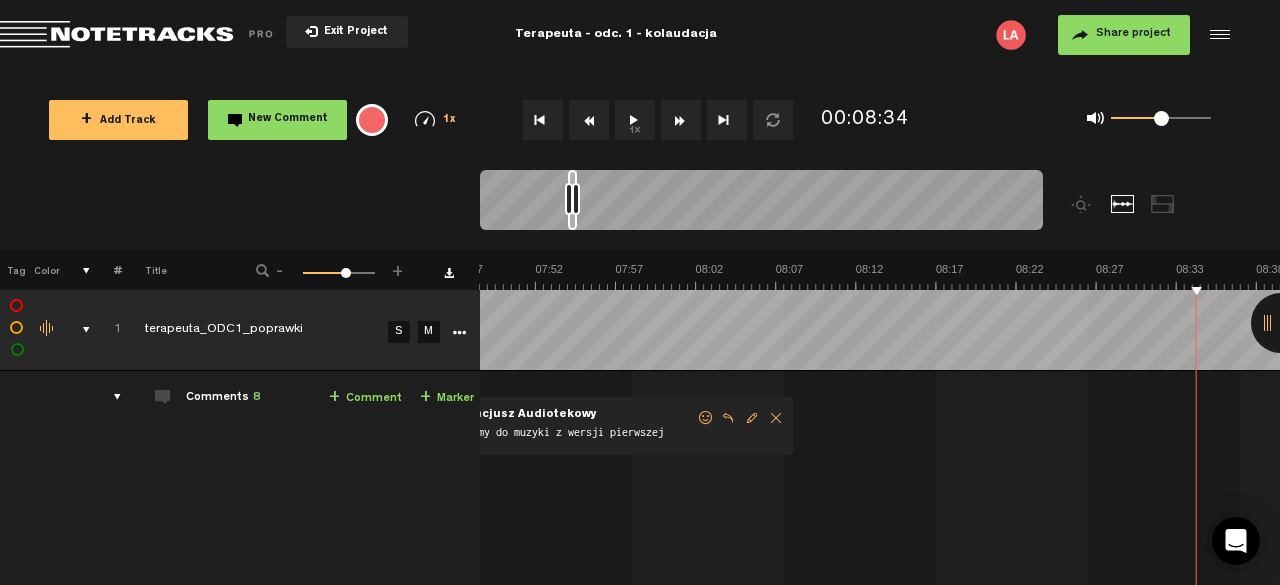 click on "+ Comment" at bounding box center [365, 398] 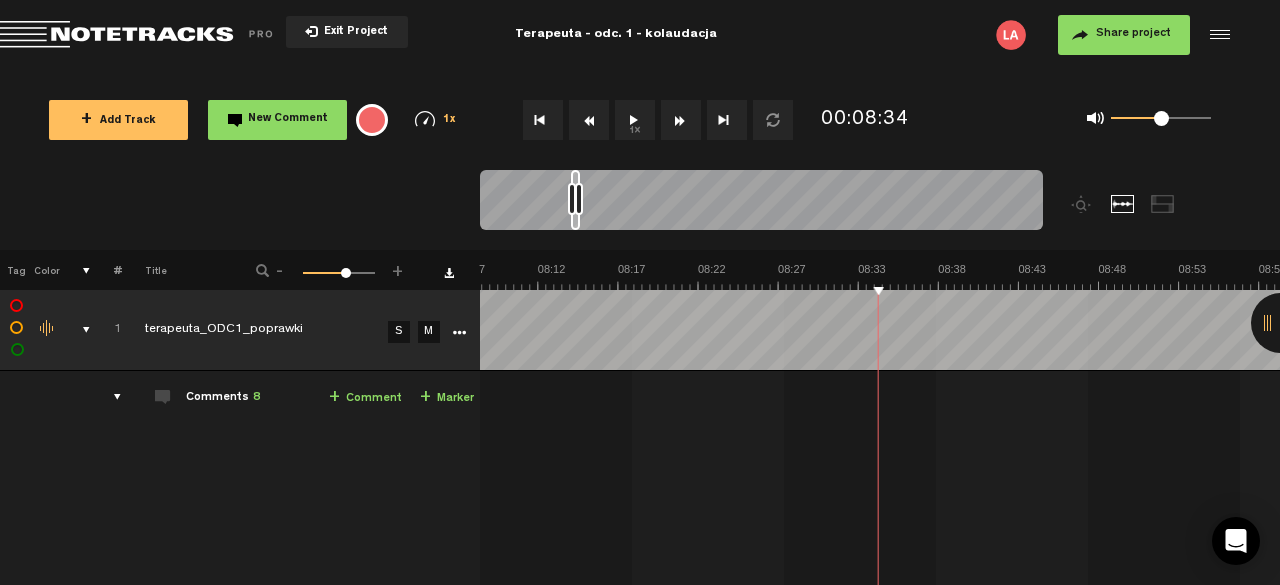 scroll, scrollTop: 0, scrollLeft: 7791, axis: horizontal 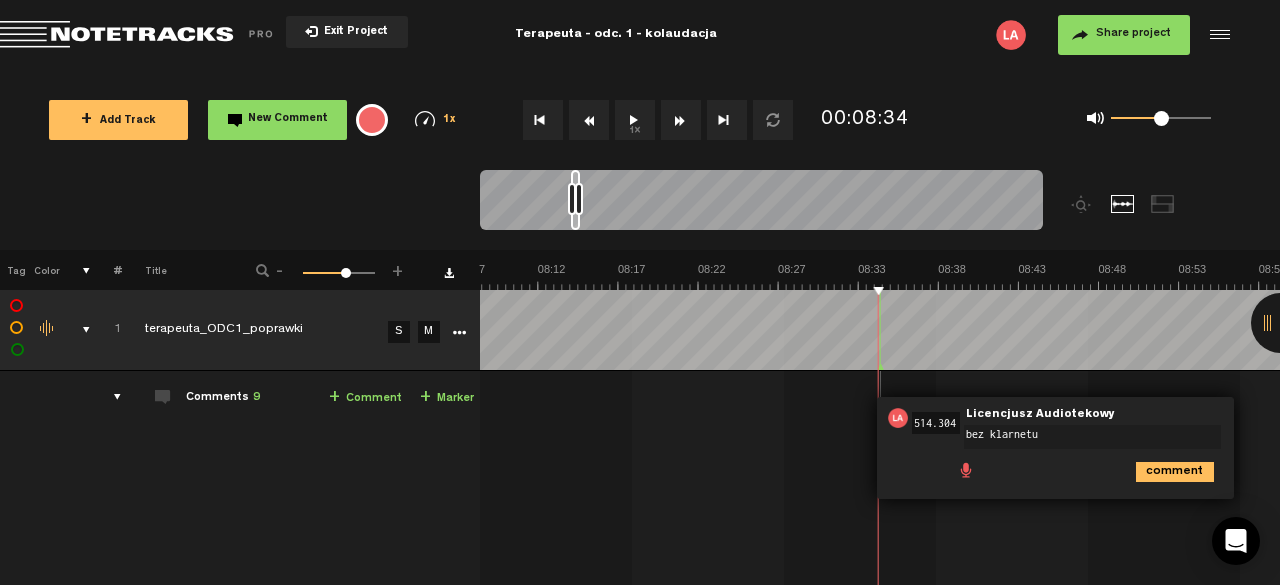 type on "bez klarnetu" 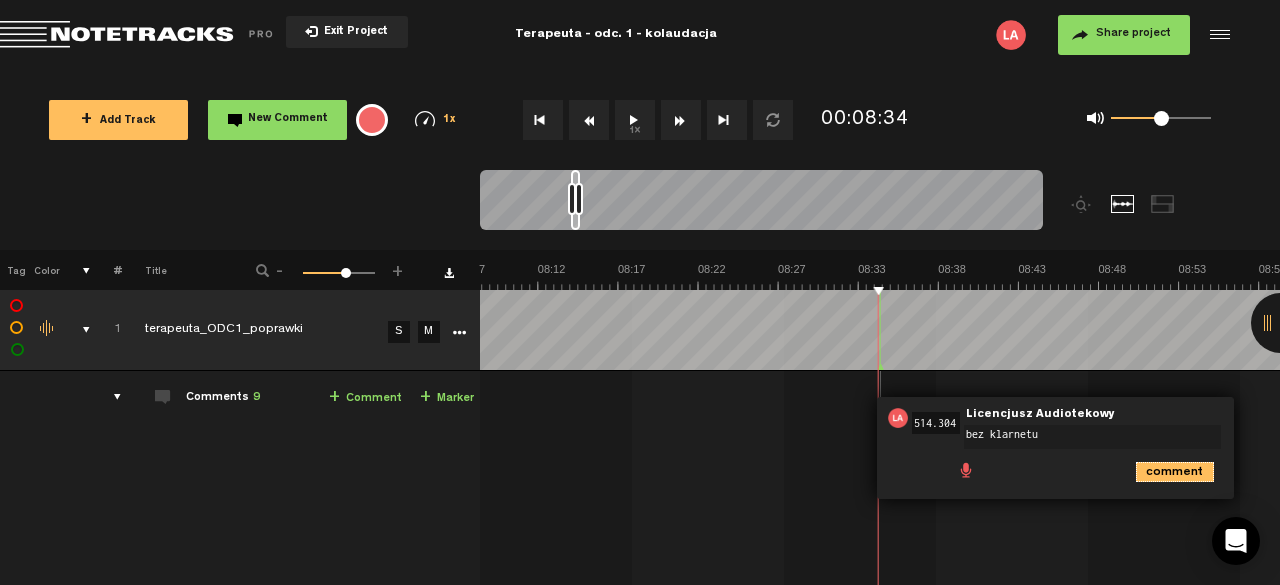 click on "comment" at bounding box center [1175, 472] 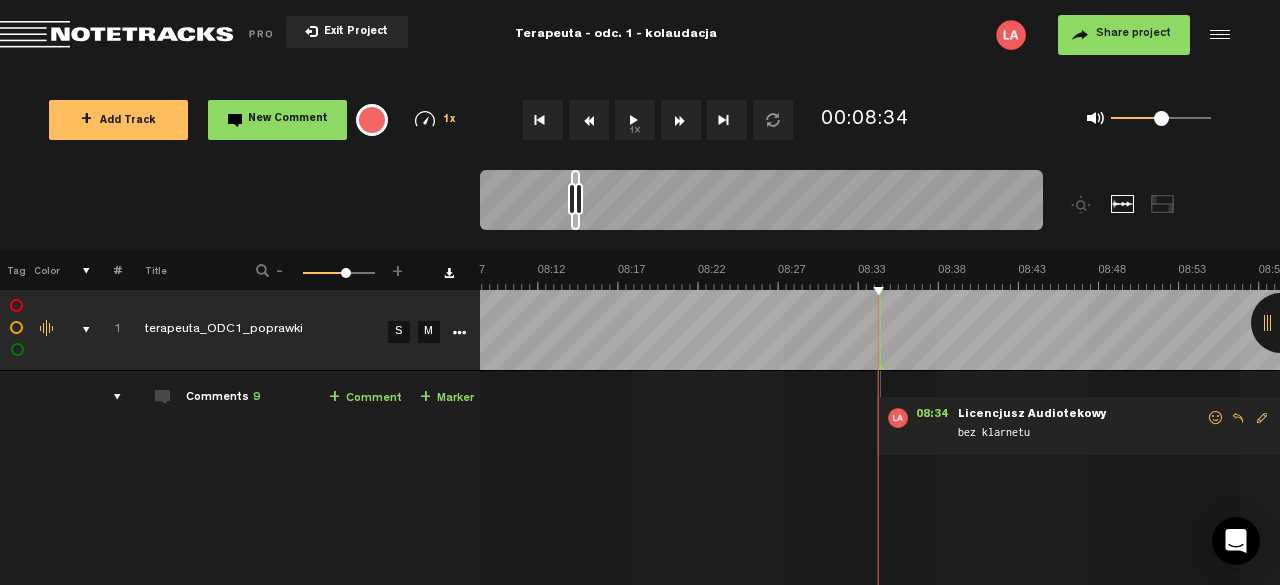 click at bounding box center [589, 120] 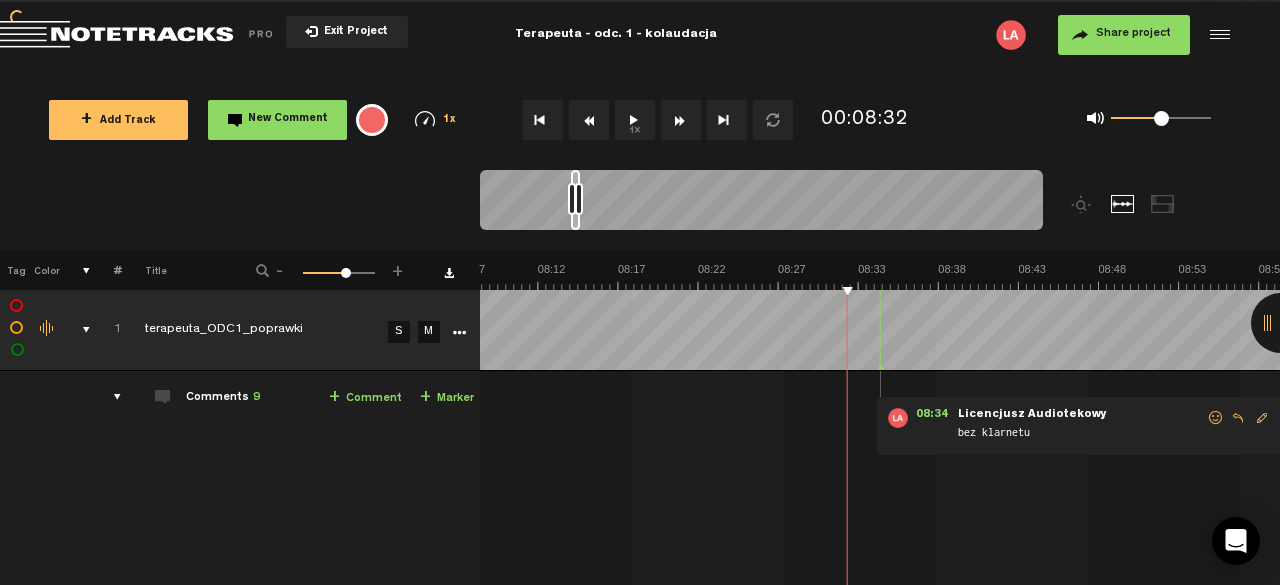 click at bounding box center (589, 120) 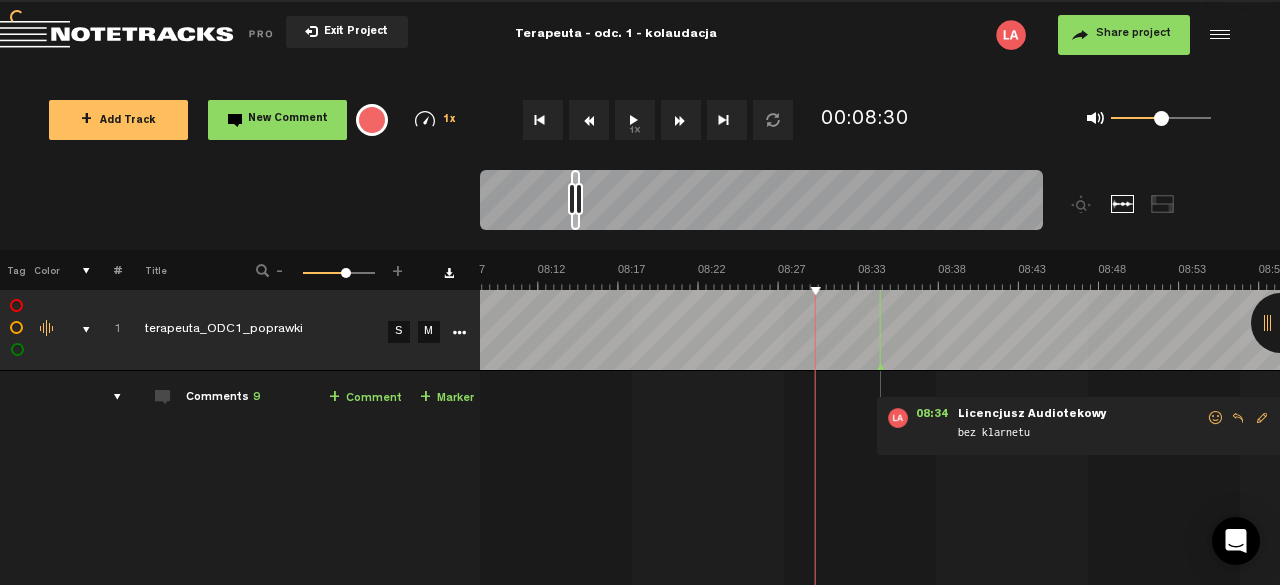 click at bounding box center [589, 120] 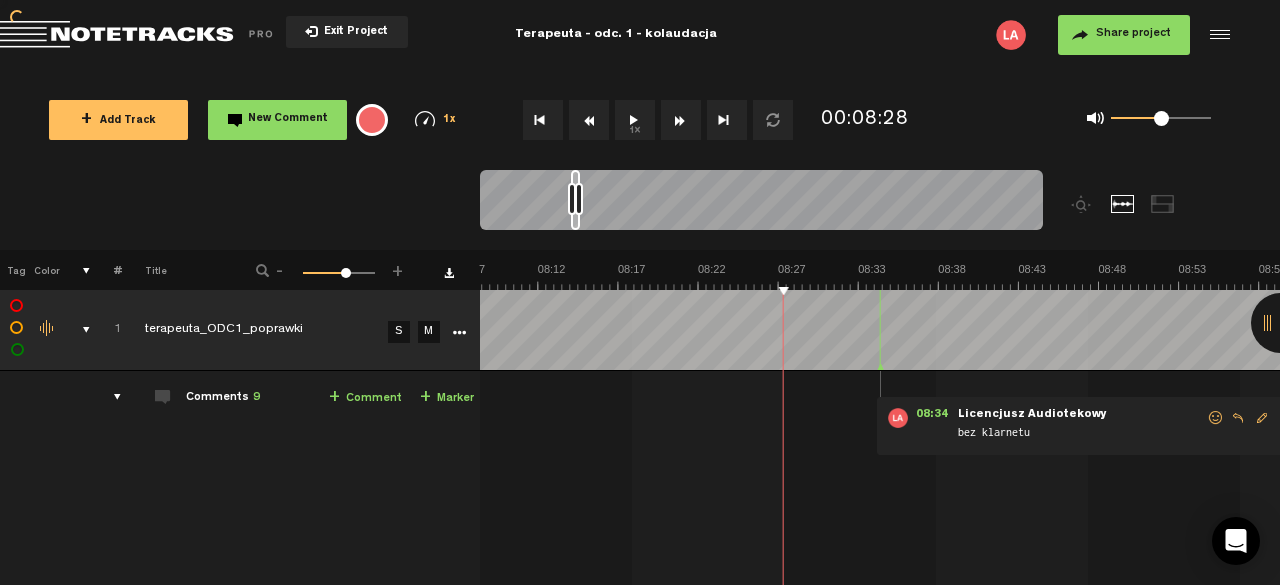 click at bounding box center (589, 120) 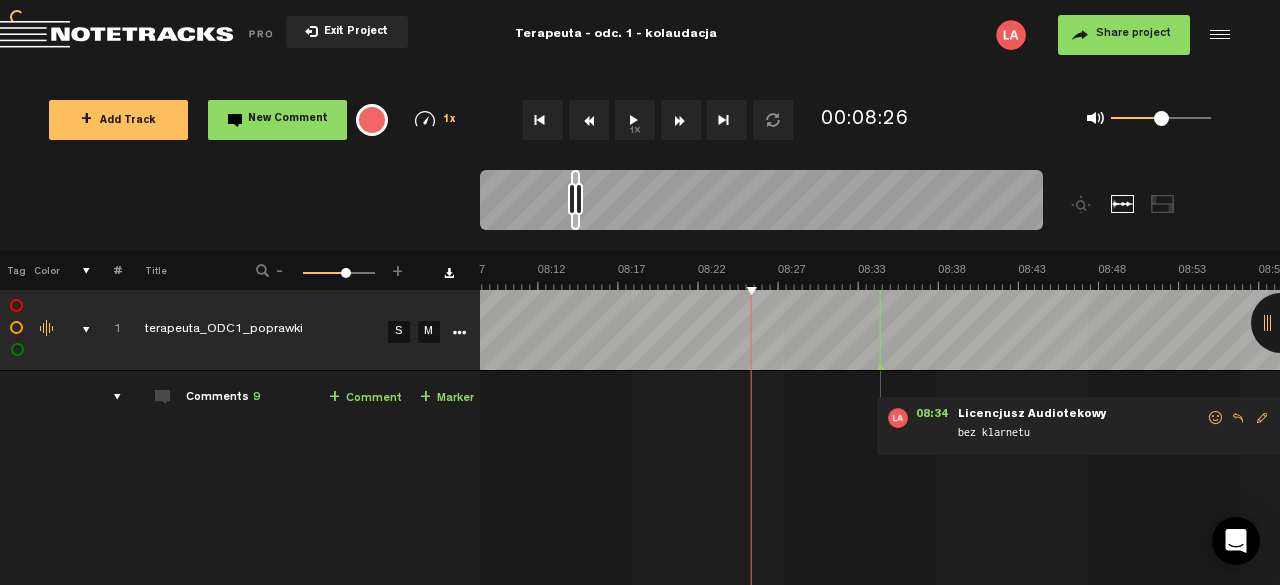 click at bounding box center [589, 120] 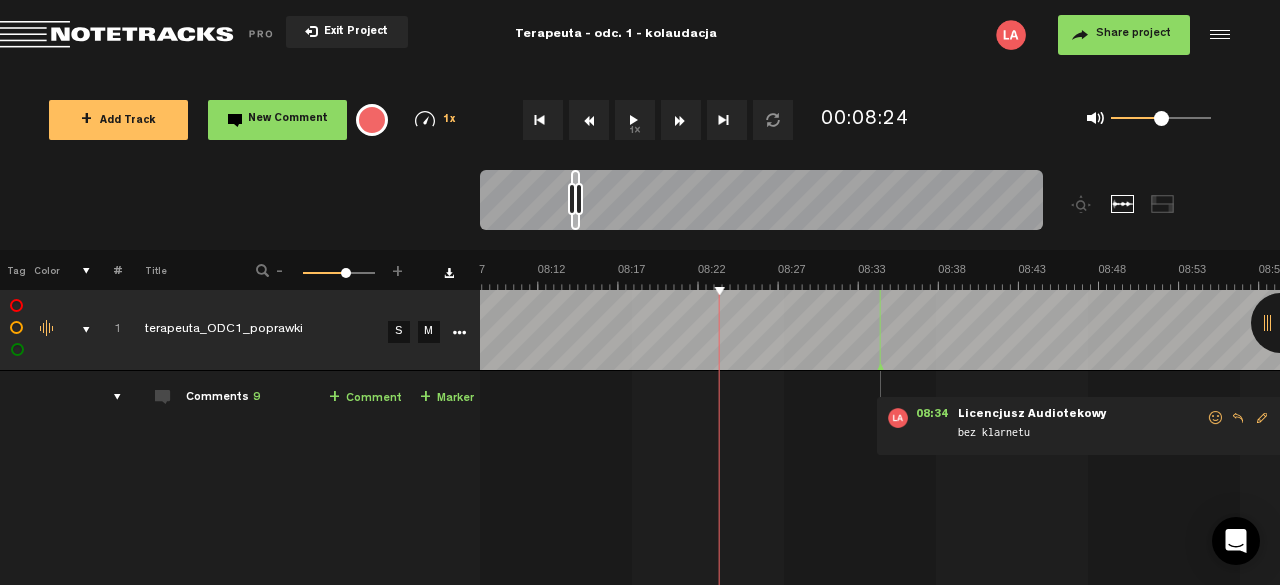 click on "1x" at bounding box center [635, 120] 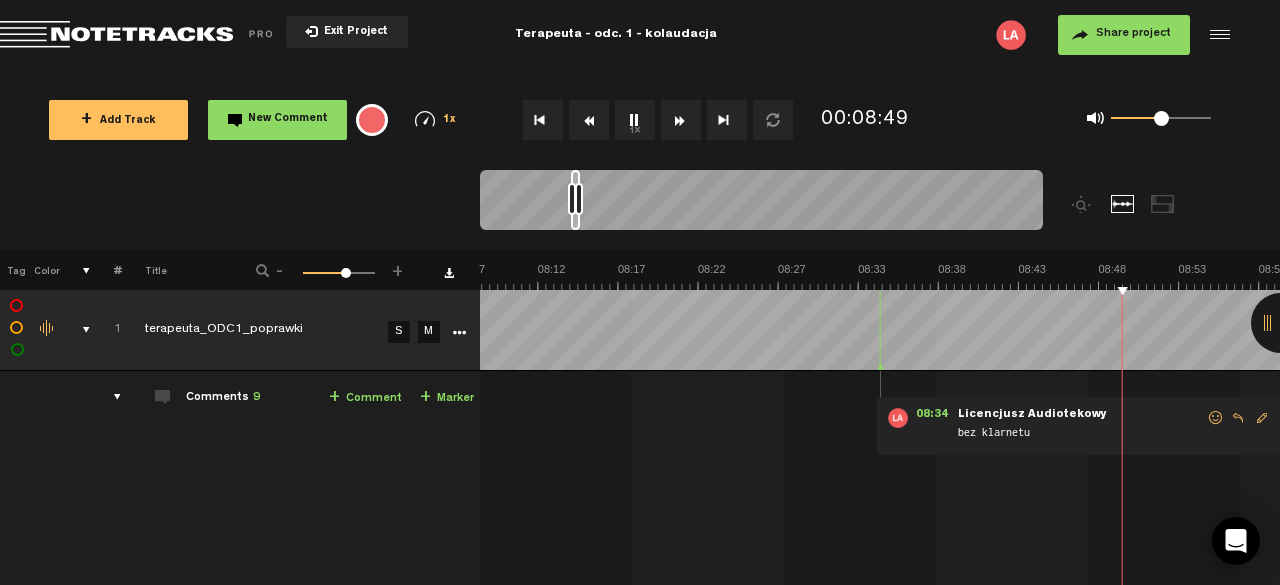 click on "1x" at bounding box center [635, 120] 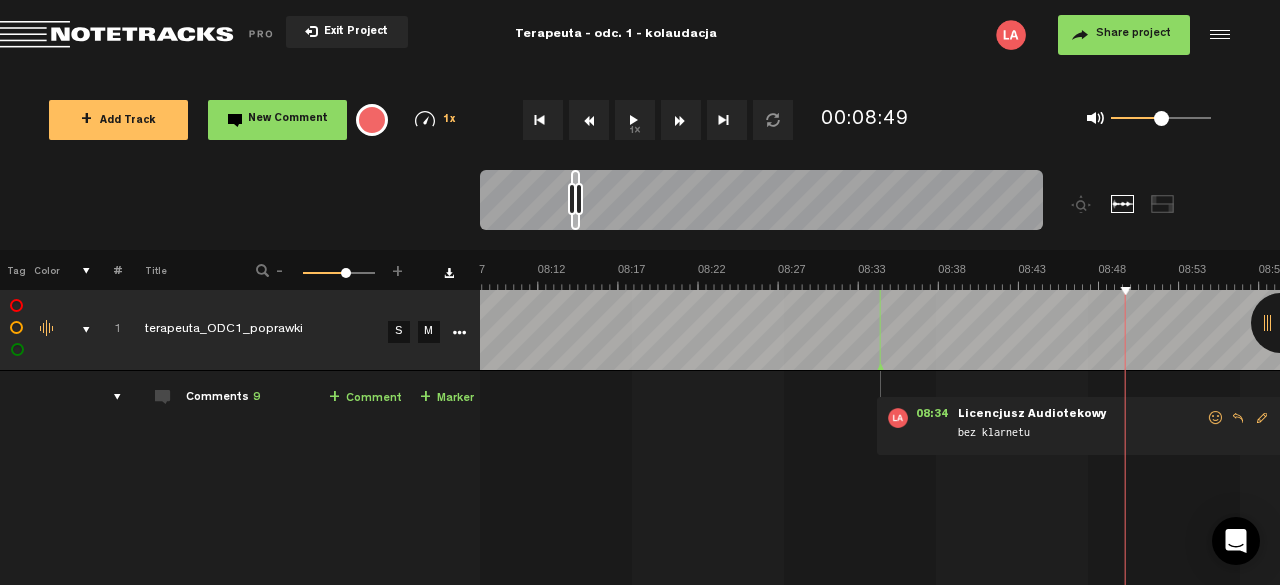 click on "1x" at bounding box center [635, 120] 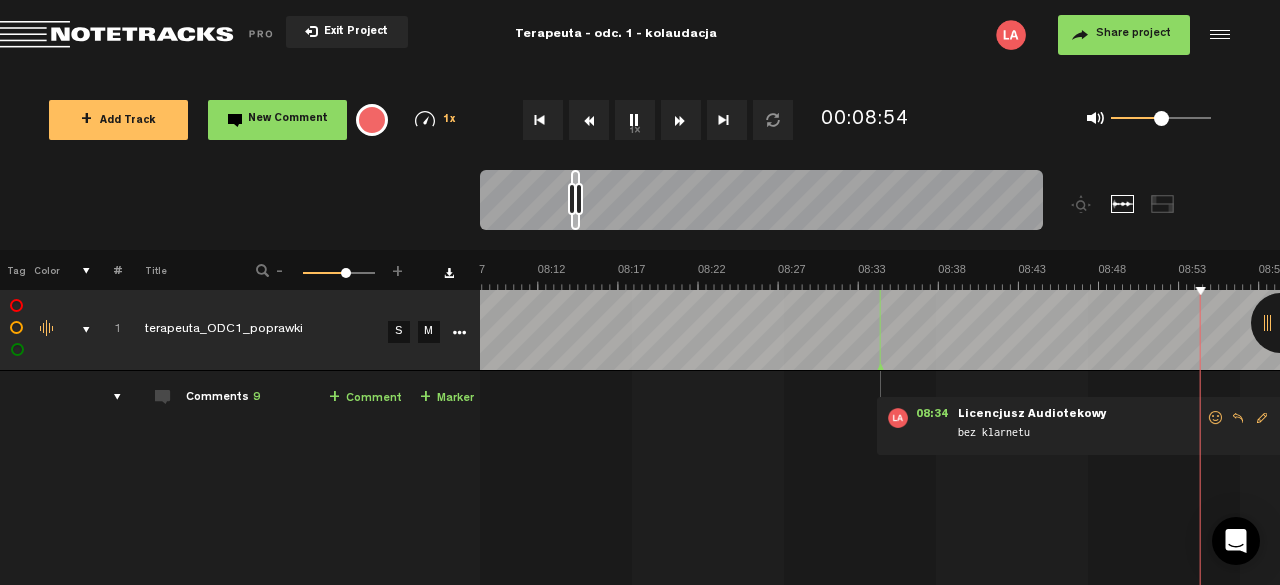 scroll, scrollTop: 0, scrollLeft: 8112, axis: horizontal 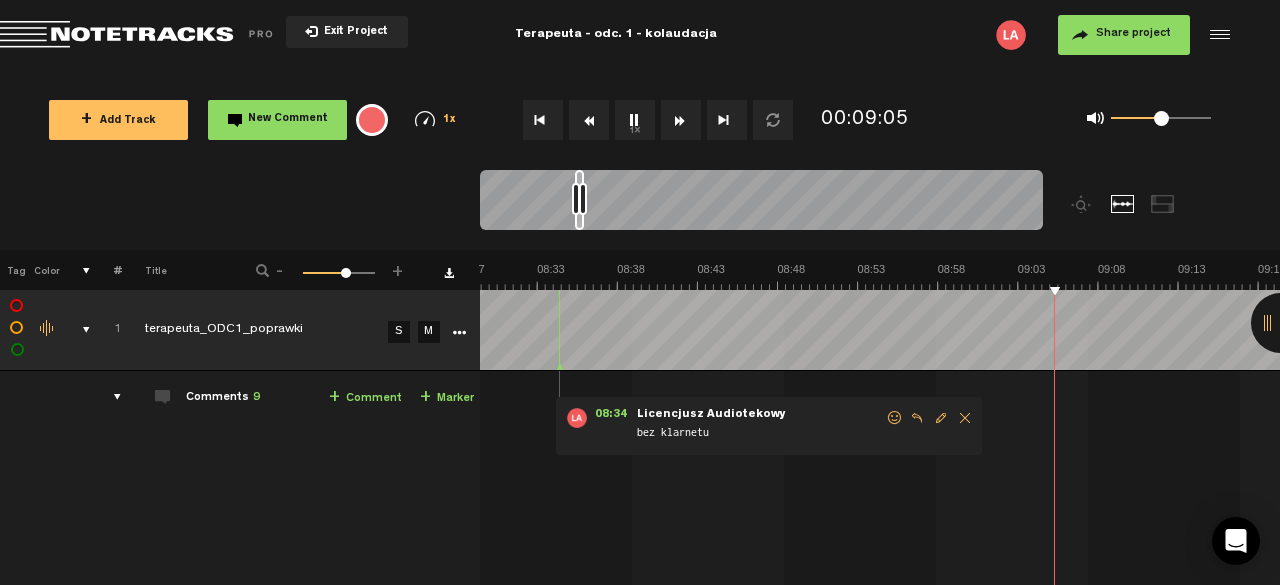 click on "1x" at bounding box center (635, 120) 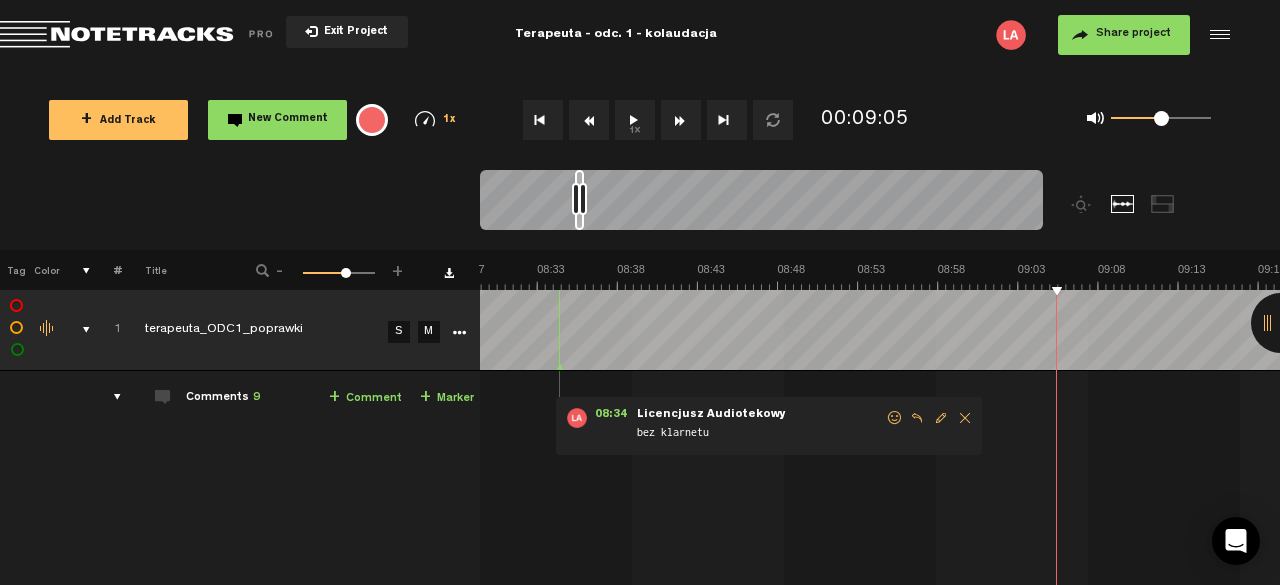 click on "1x" at bounding box center (635, 120) 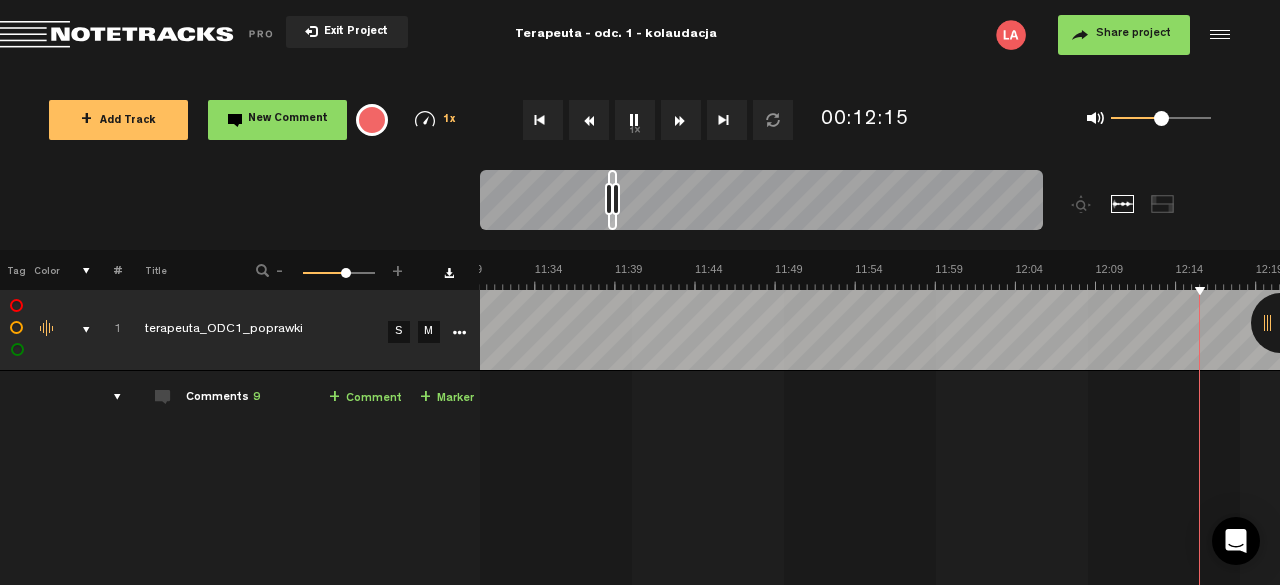 scroll, scrollTop: 0, scrollLeft: 11318, axis: horizontal 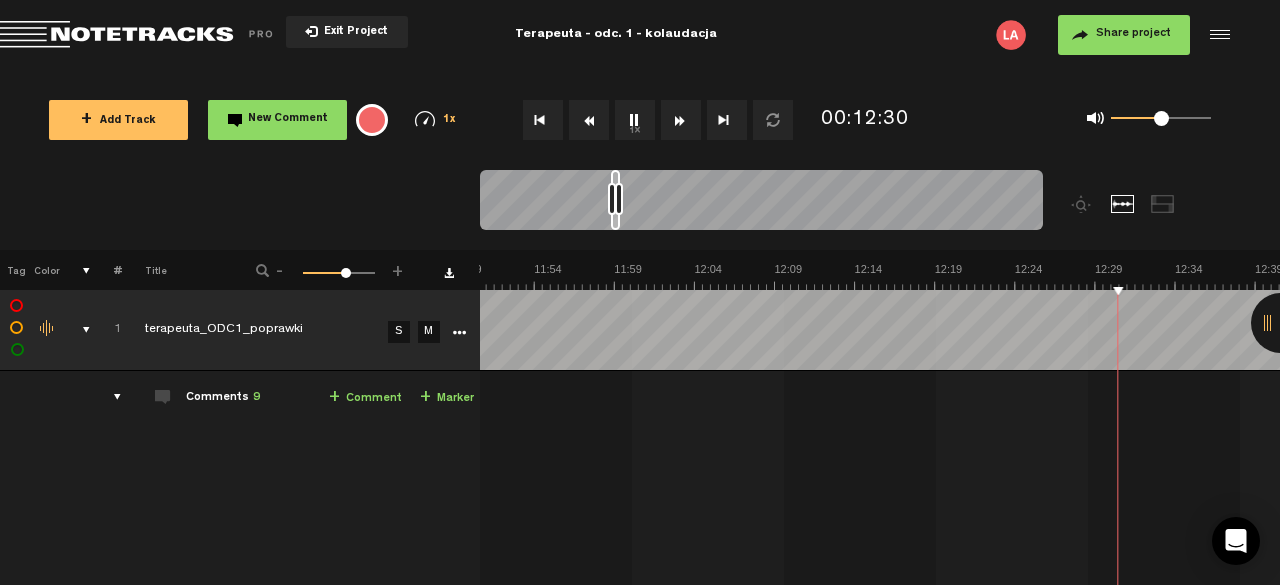 drag, startPoint x: 634, startPoint y: 125, endPoint x: 633, endPoint y: 115, distance: 10.049875 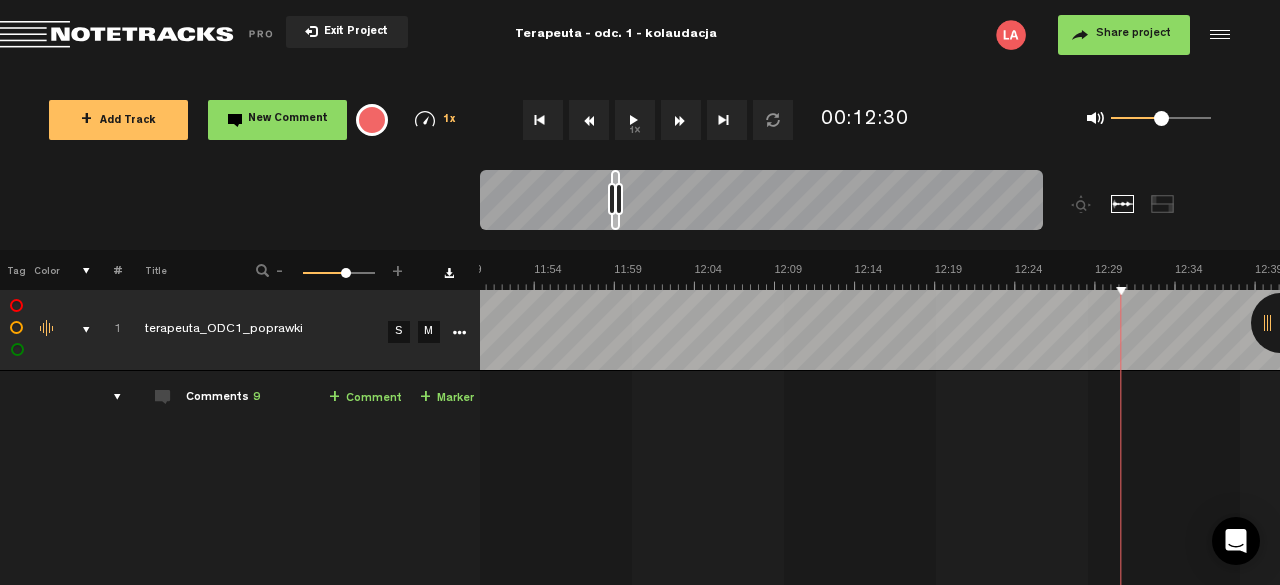 click at bounding box center [589, 120] 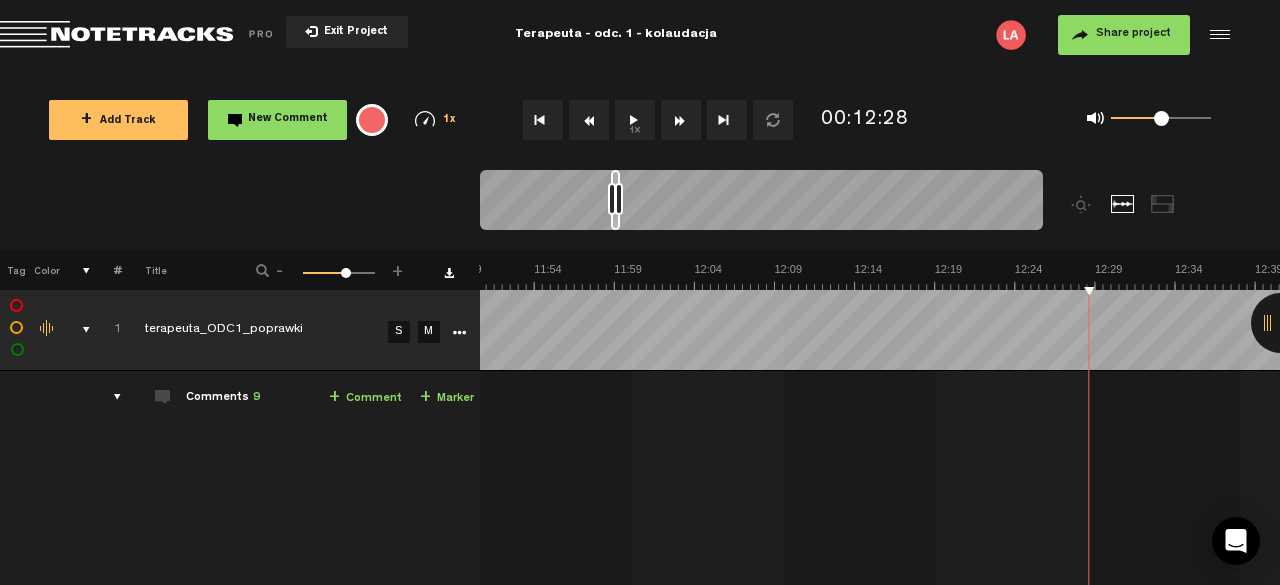 click at bounding box center [589, 120] 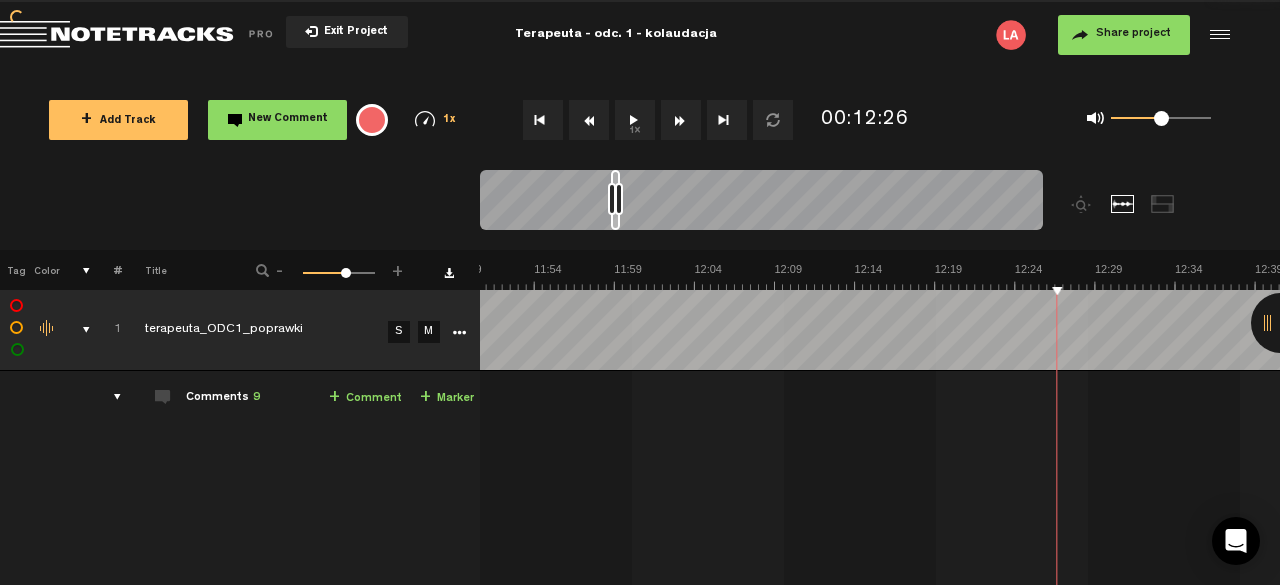 click at bounding box center [589, 120] 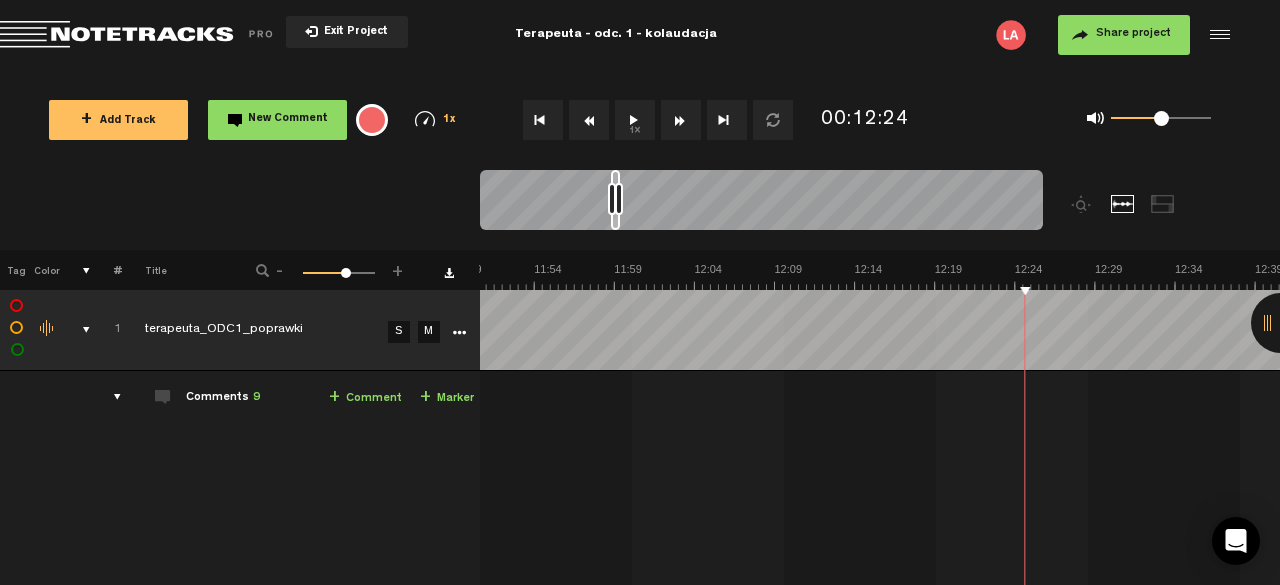 click at bounding box center (589, 120) 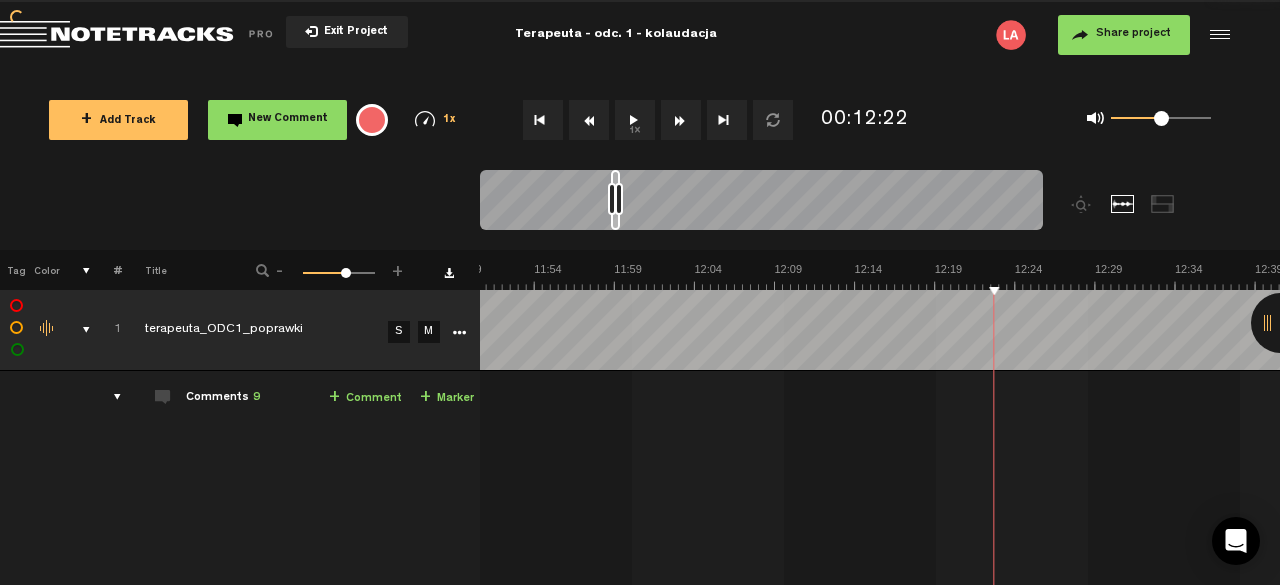 click at bounding box center (589, 120) 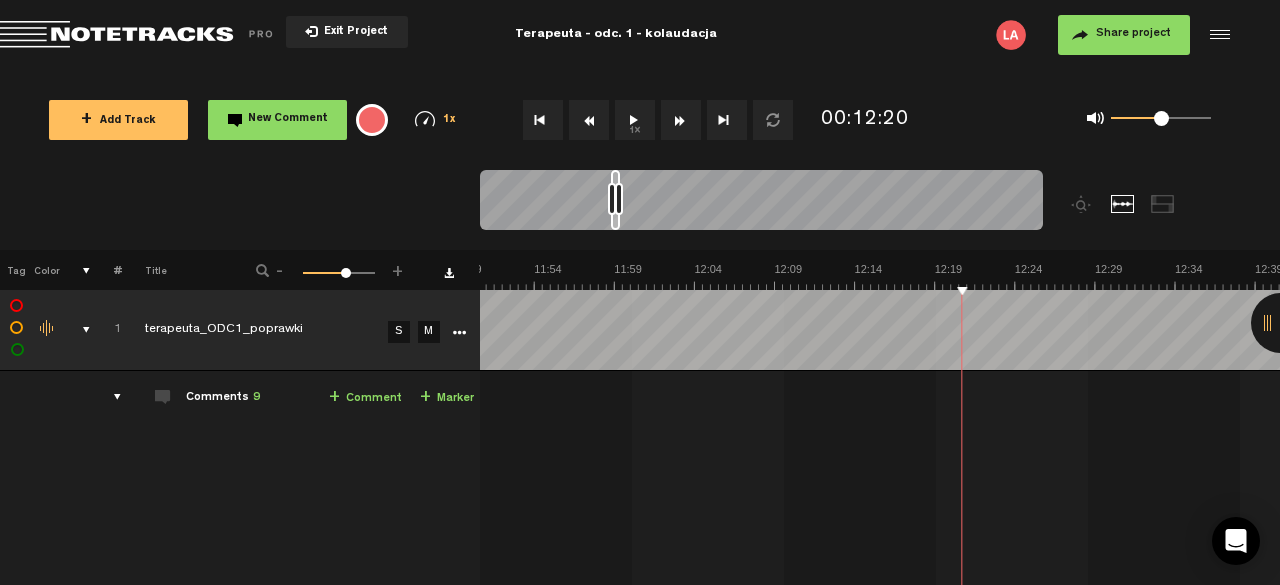 click on "1x" at bounding box center [635, 120] 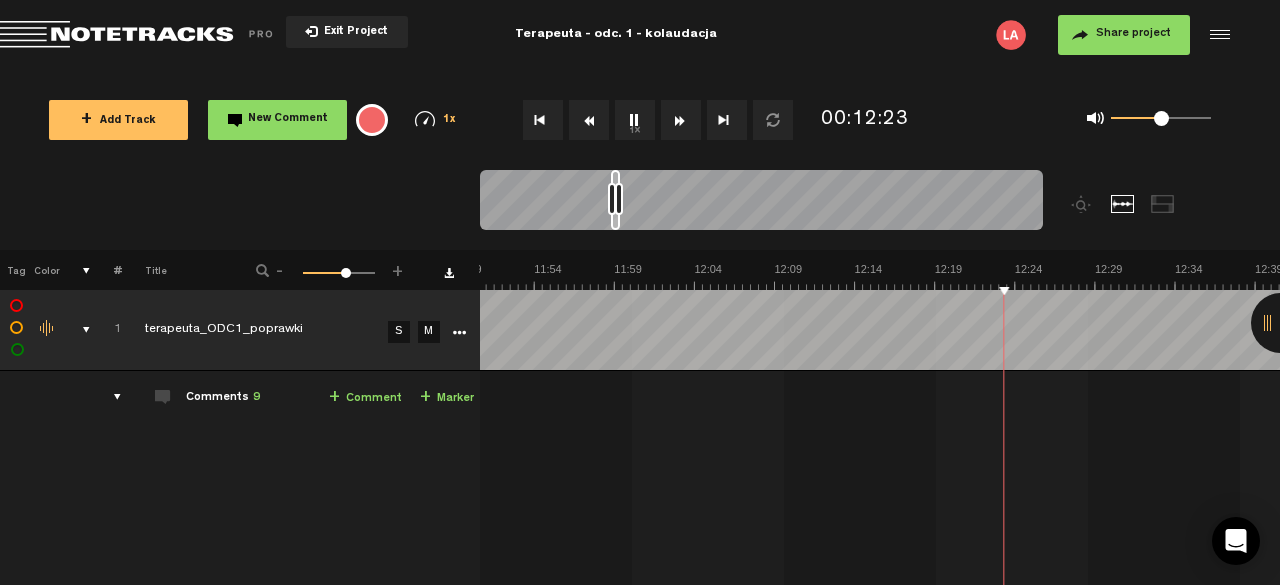 drag, startPoint x: 636, startPoint y: 123, endPoint x: 582, endPoint y: 120, distance: 54.08327 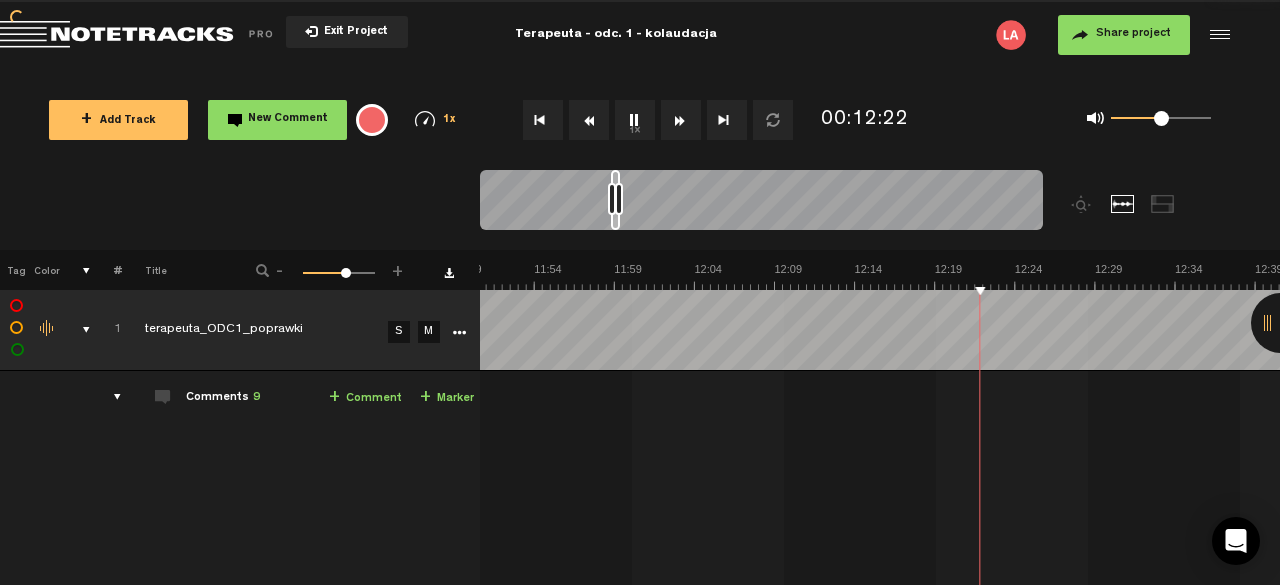 click at bounding box center [589, 120] 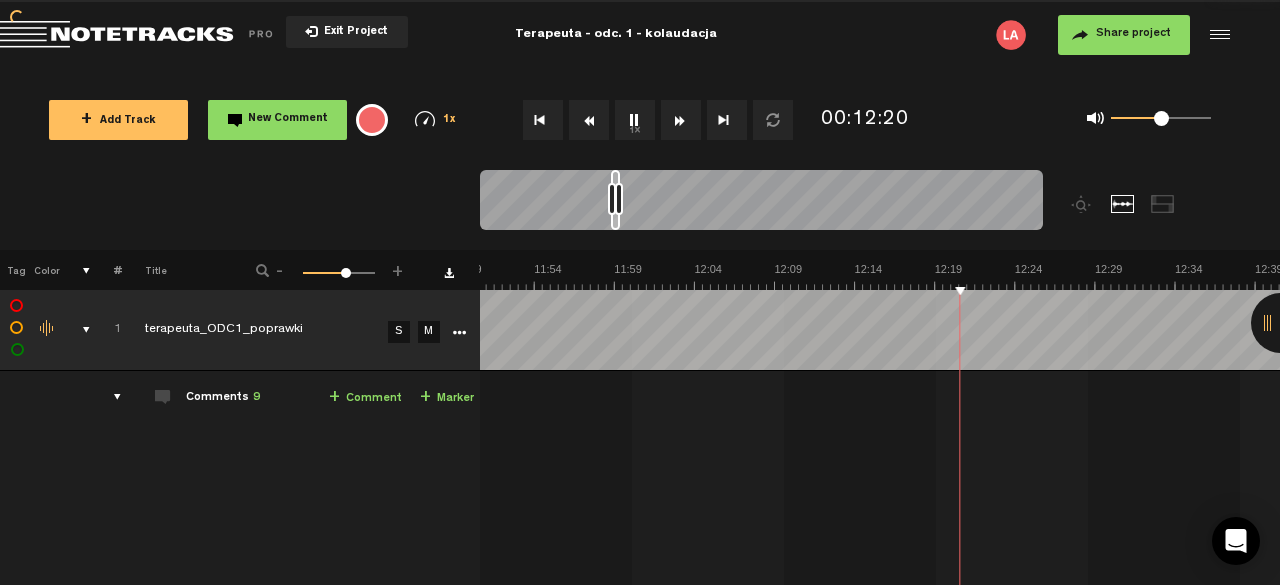click at bounding box center (589, 120) 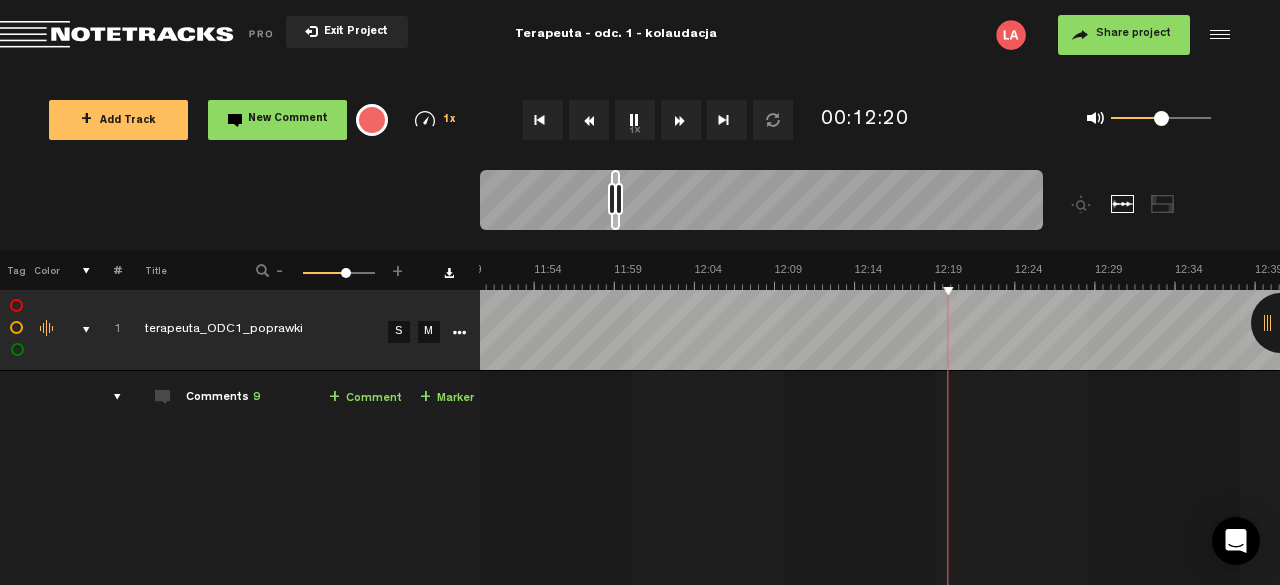 click on "1x" at bounding box center [635, 120] 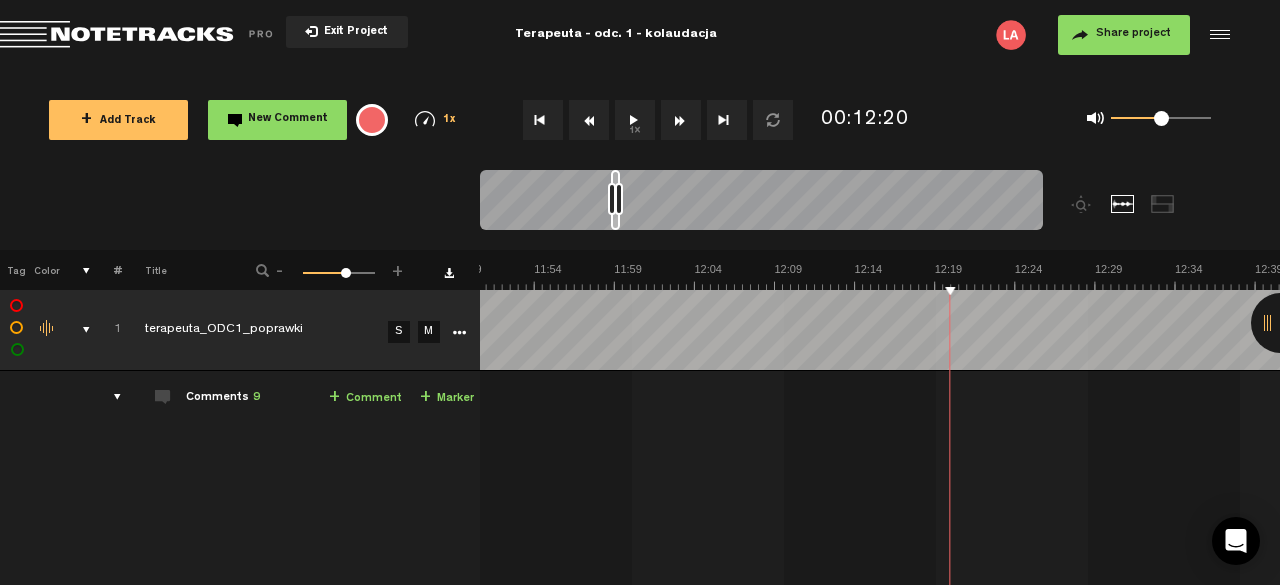 click on "1x" at bounding box center [635, 120] 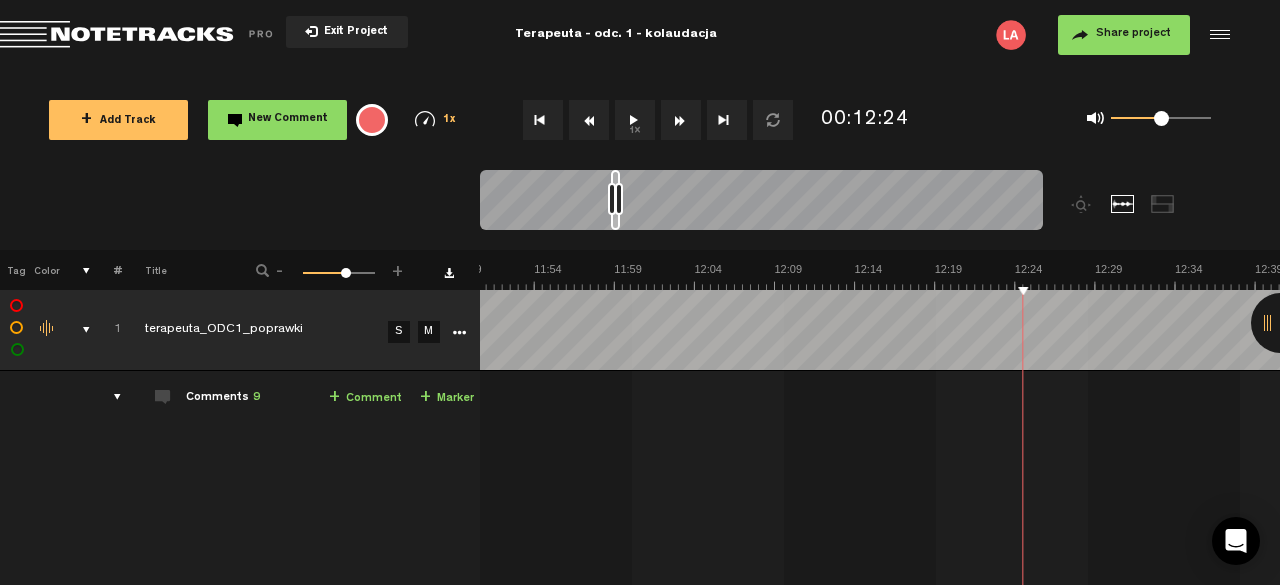 click at bounding box center (589, 120) 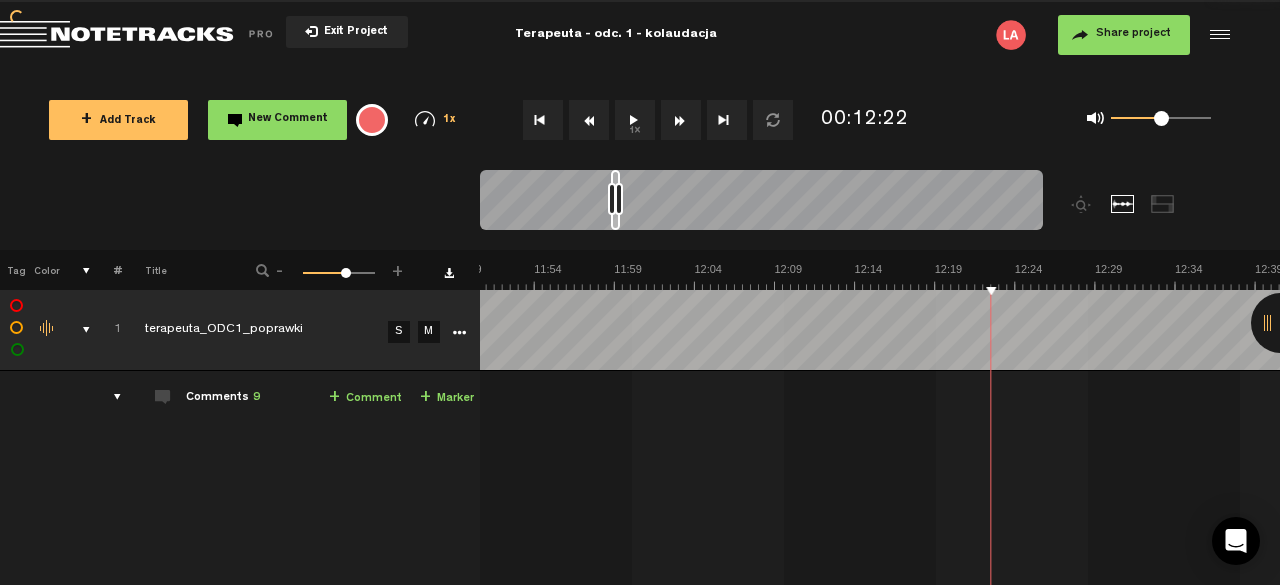 click at bounding box center [589, 120] 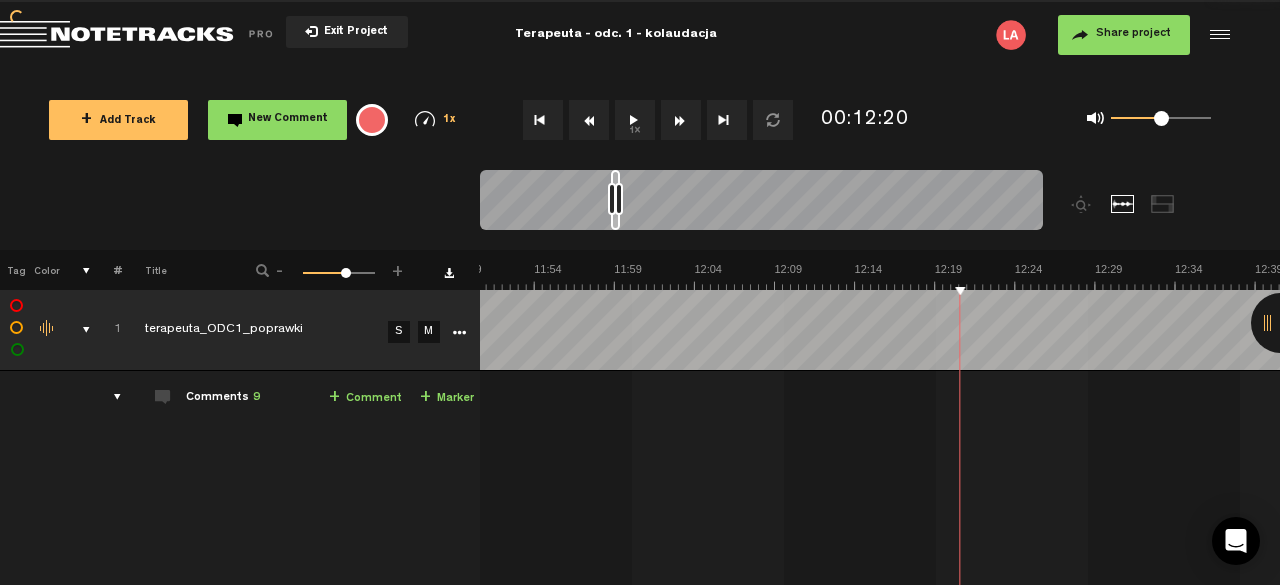 click at bounding box center [589, 120] 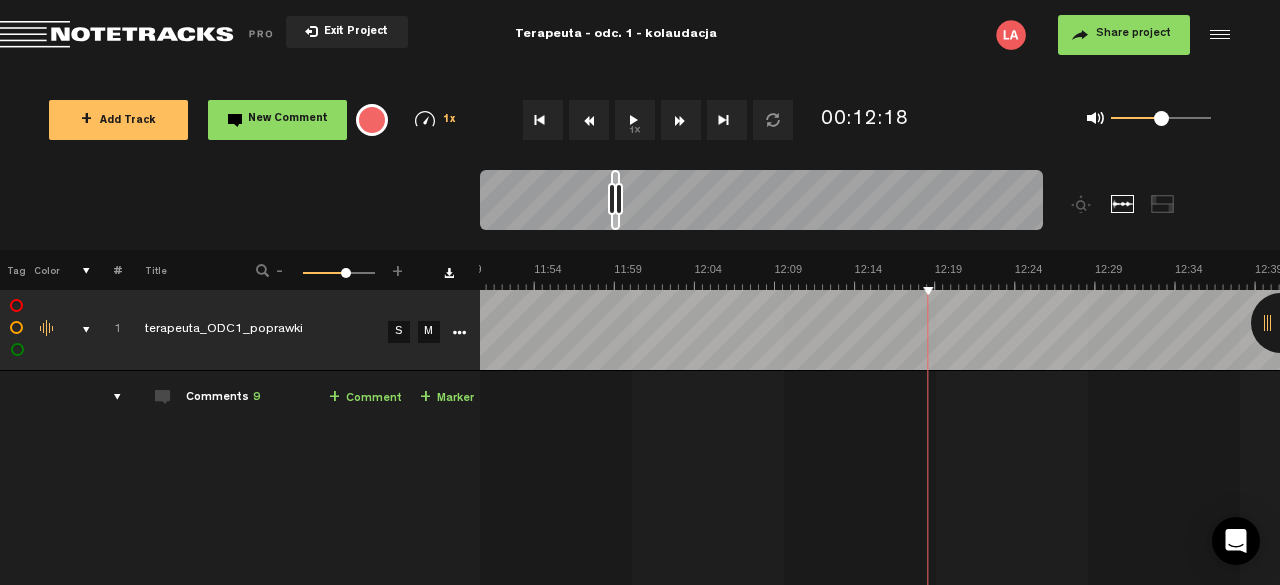 click at bounding box center [589, 120] 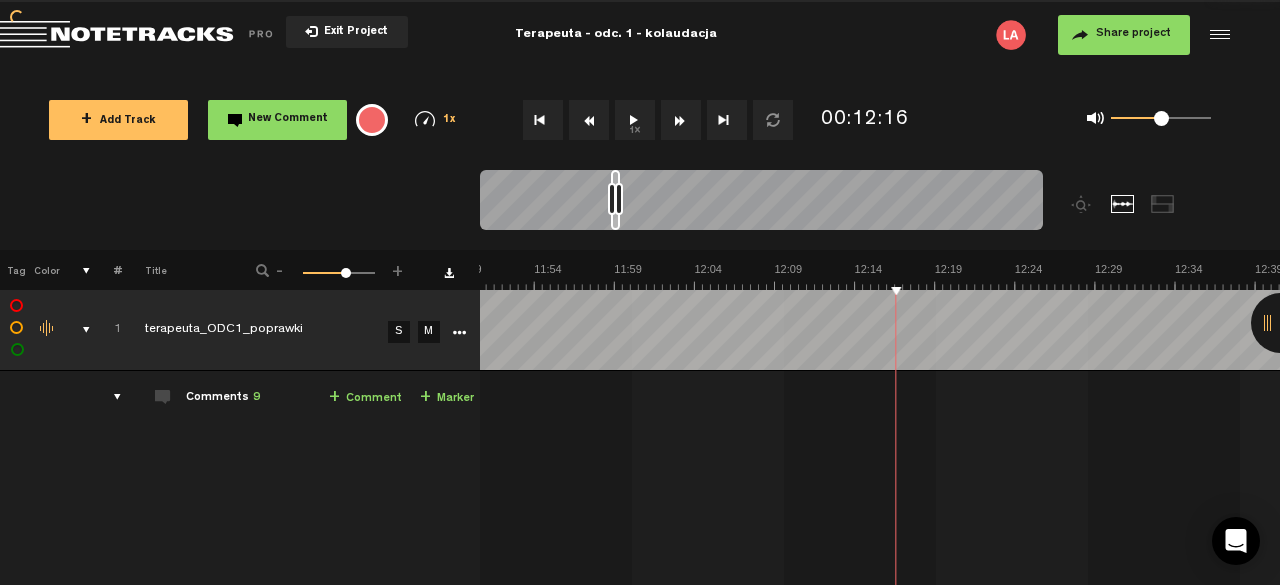 click at bounding box center [589, 120] 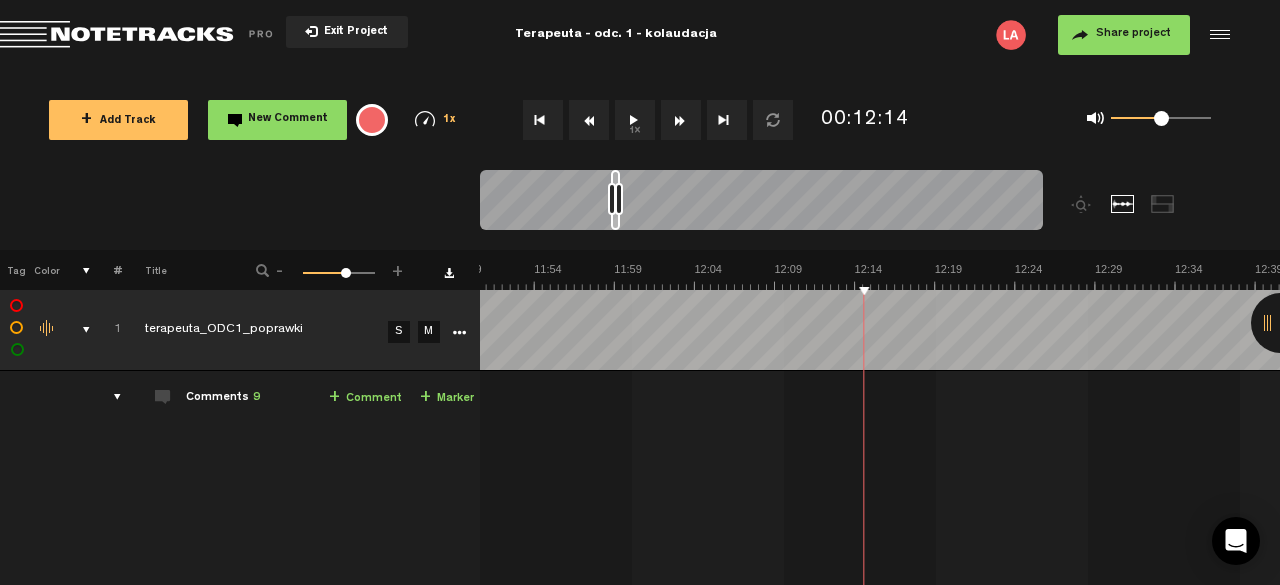 click at bounding box center [589, 120] 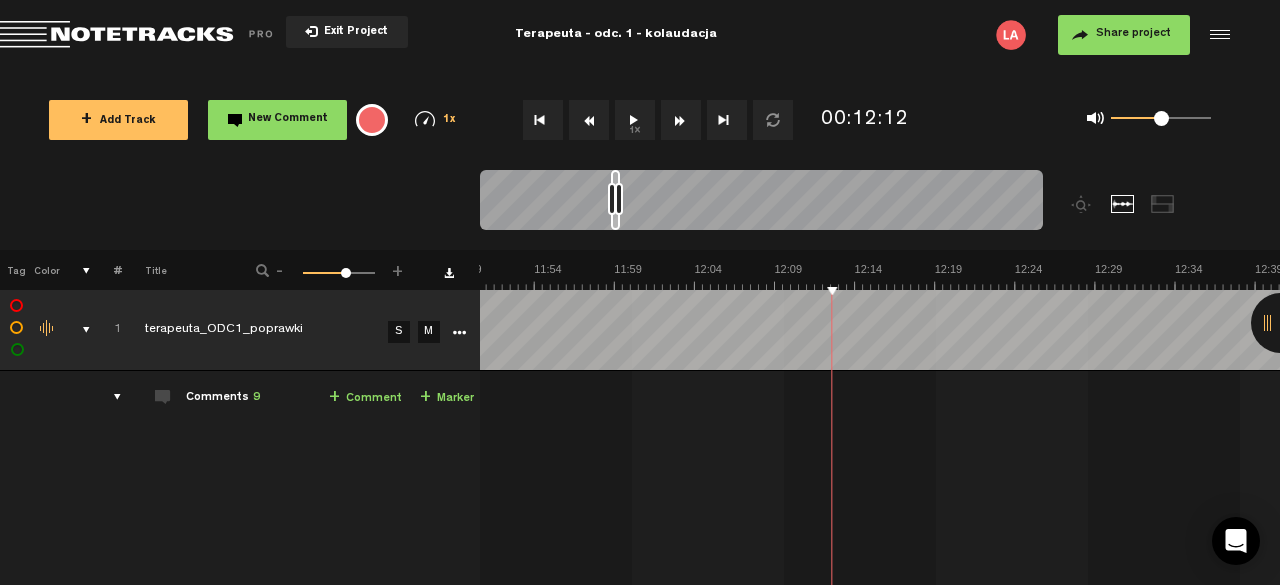 click on "1x" at bounding box center [635, 120] 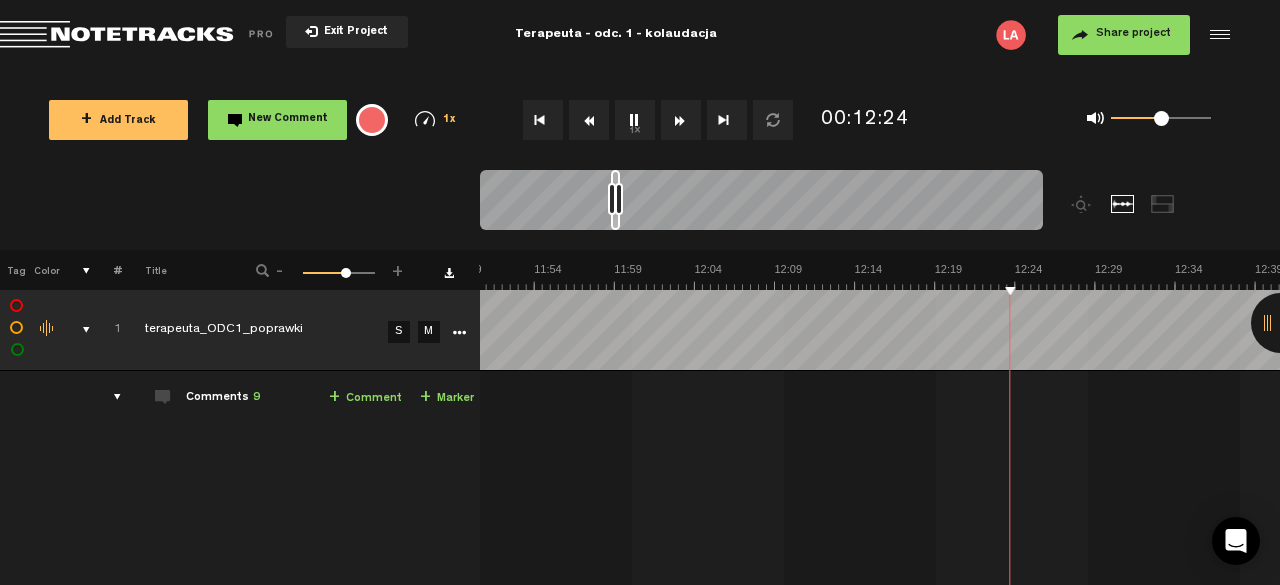 click on "1x" at bounding box center [635, 120] 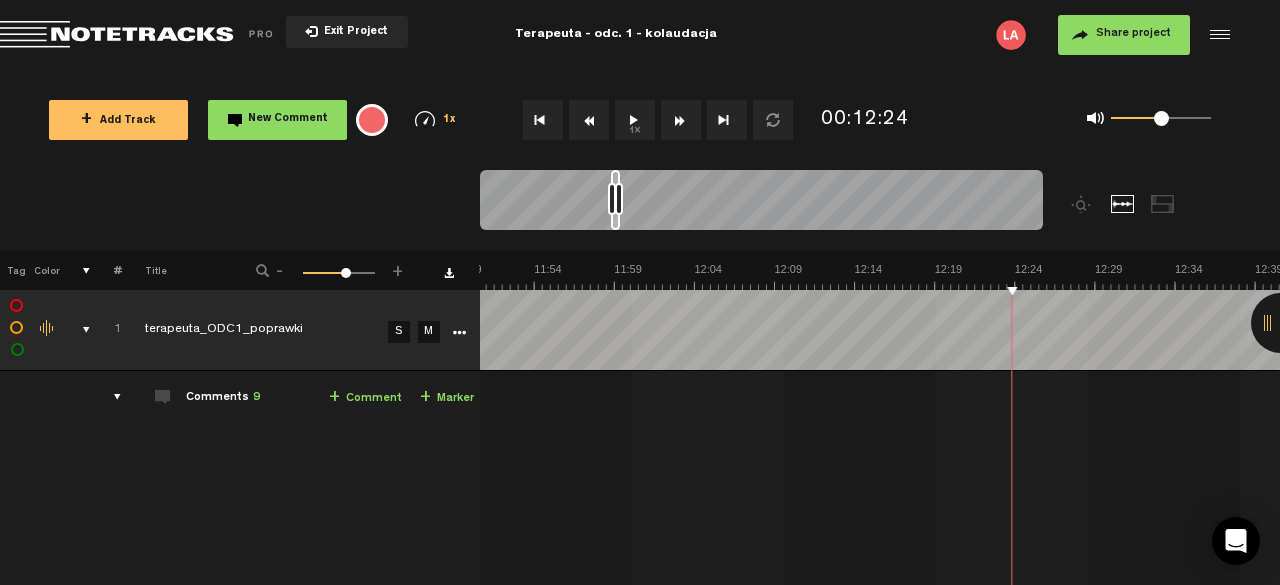 click on "1x" at bounding box center (635, 120) 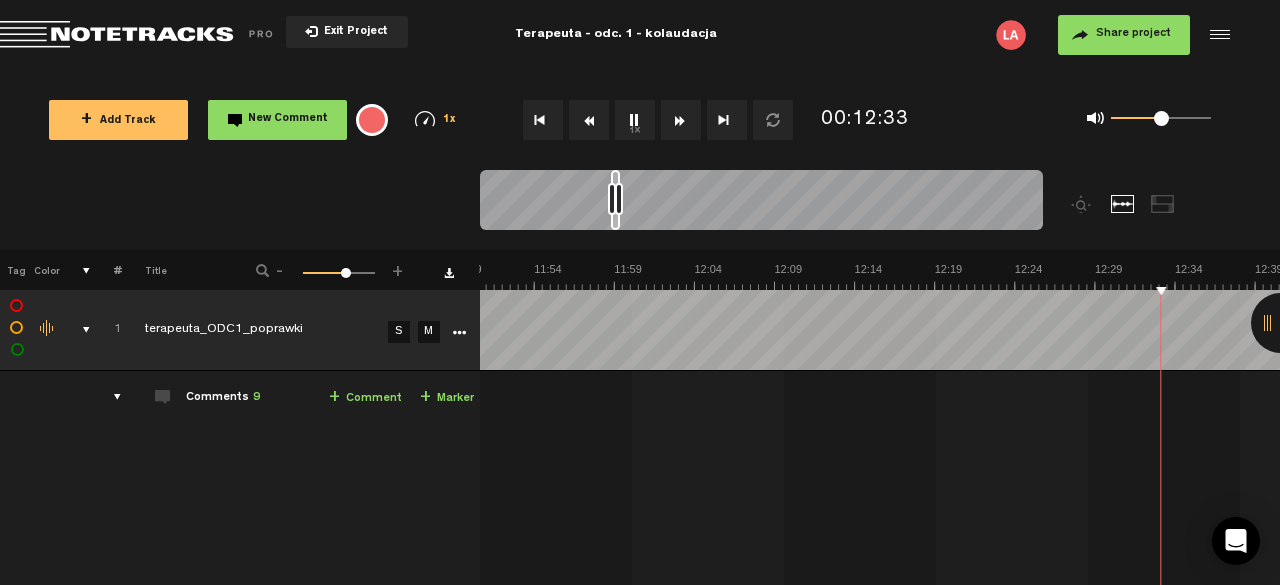 scroll, scrollTop: 0, scrollLeft: 11960, axis: horizontal 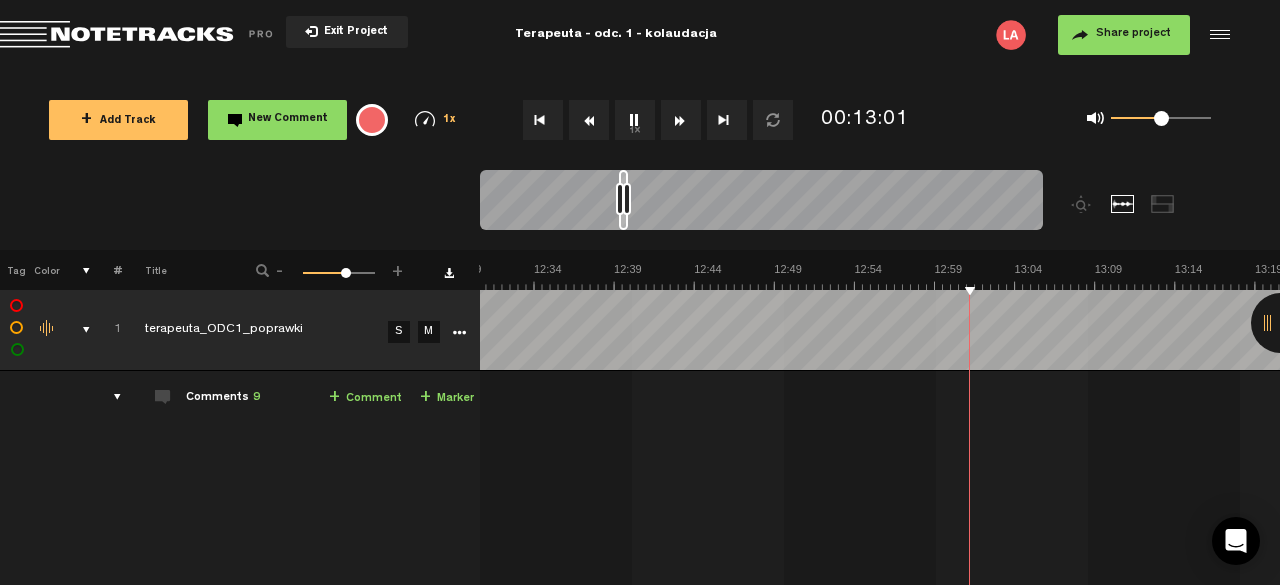 click on "1x" at bounding box center [635, 120] 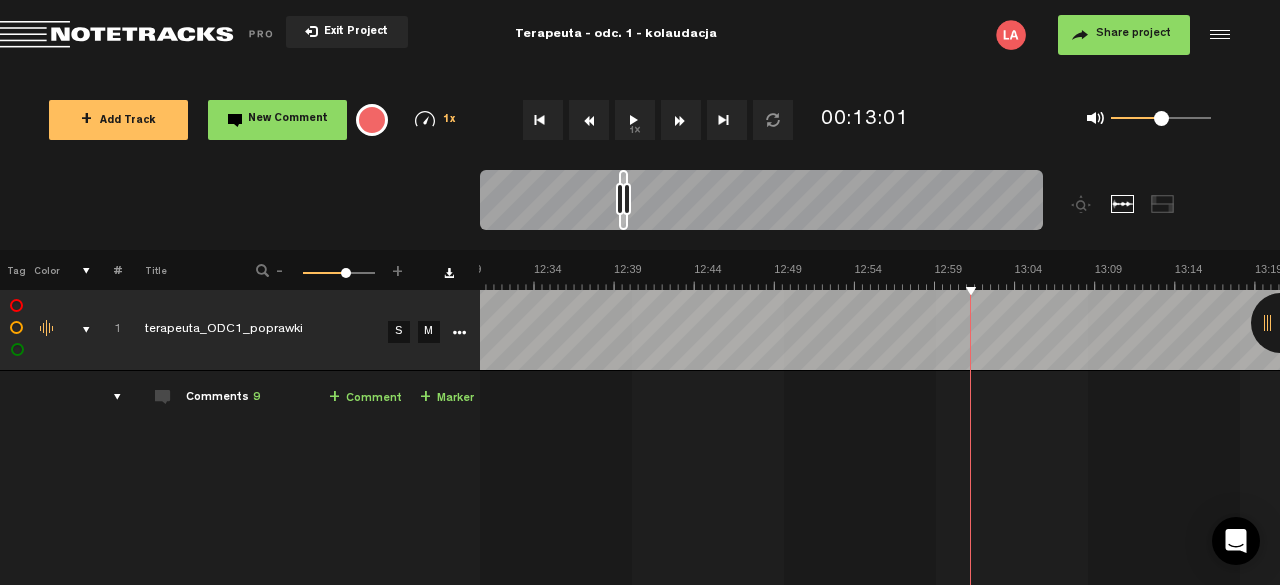 click at bounding box center [589, 120] 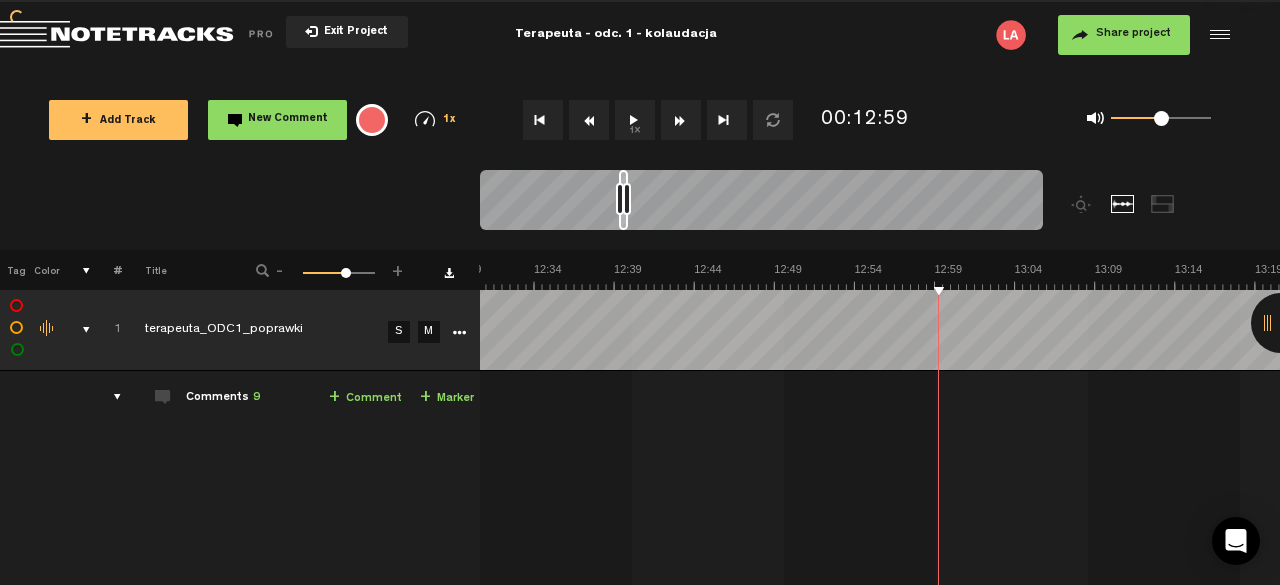 click at bounding box center (589, 120) 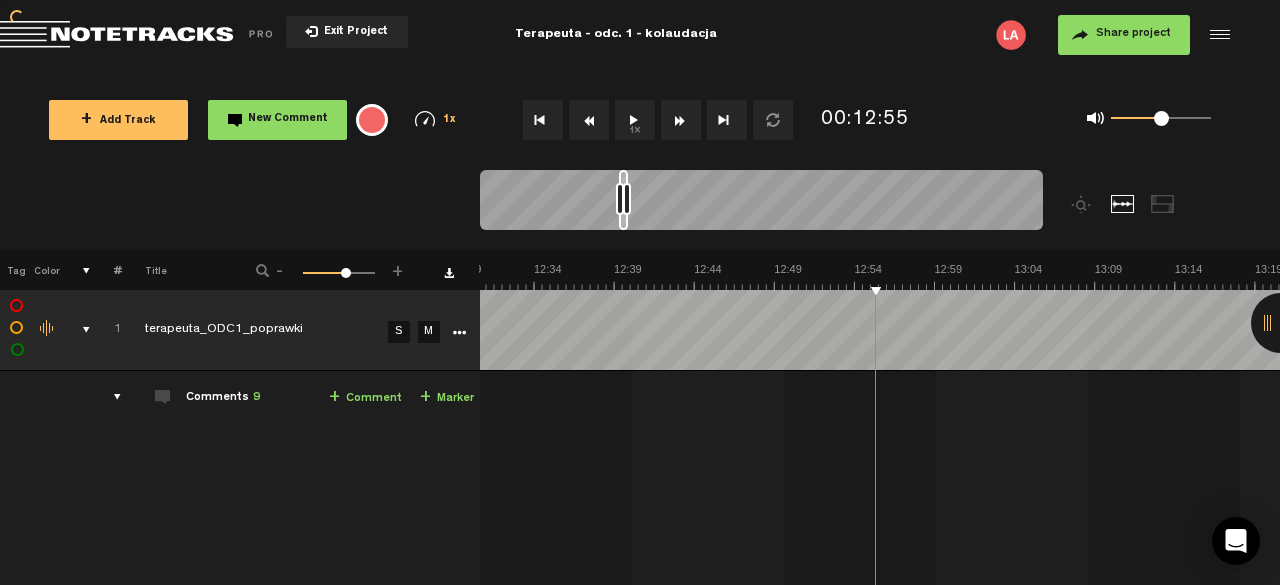 click at bounding box center (589, 120) 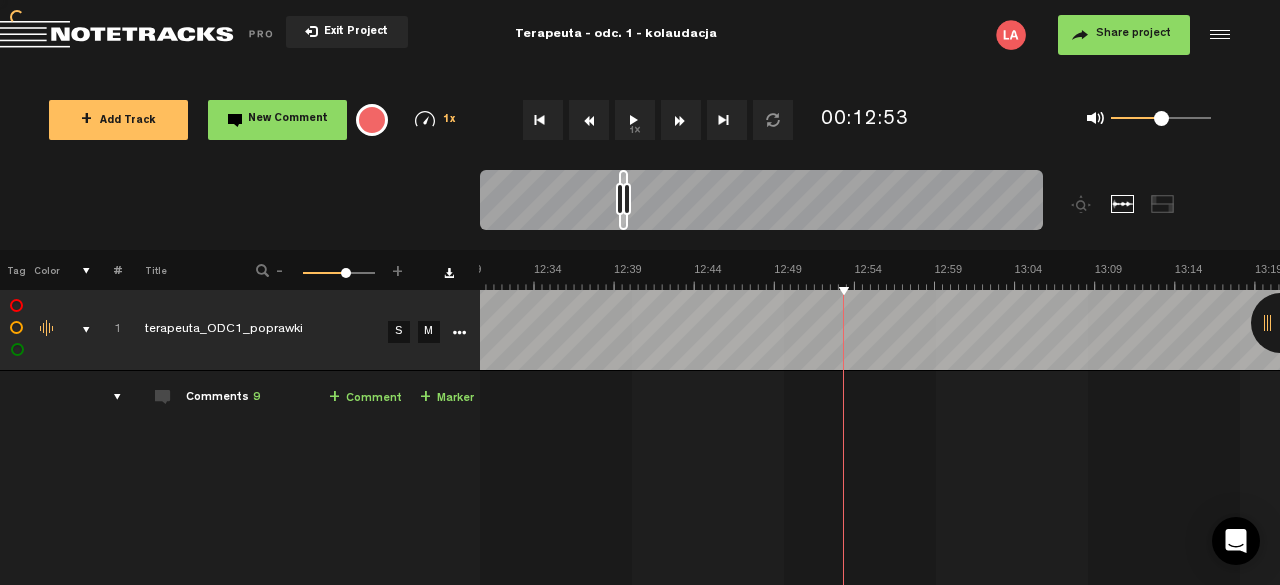 click at bounding box center (589, 120) 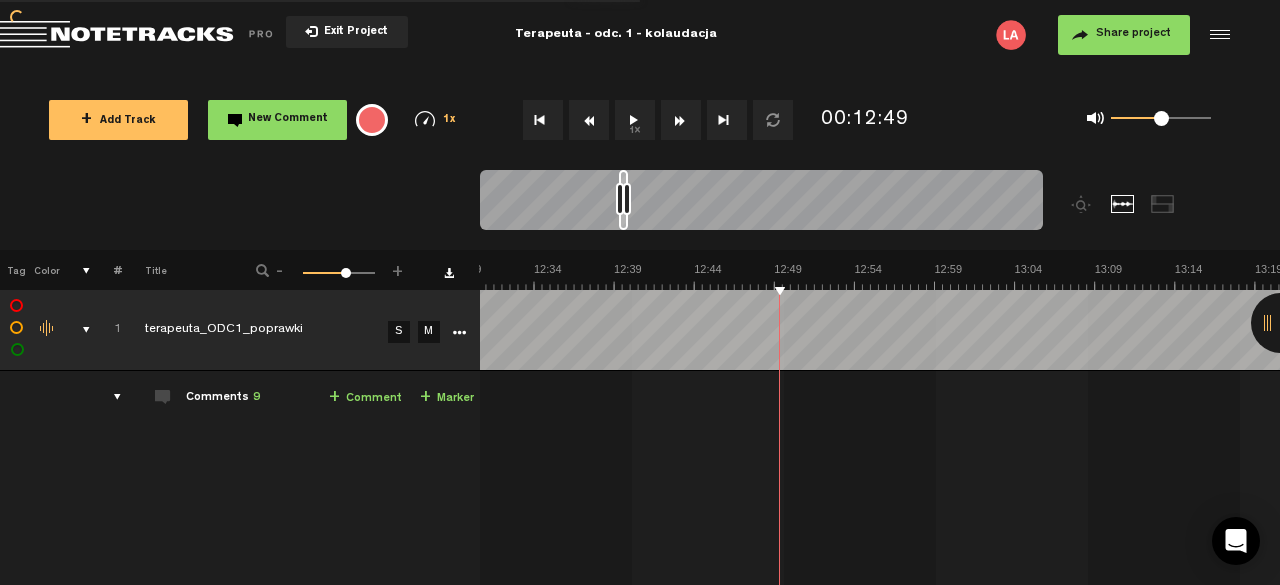 click at bounding box center [589, 120] 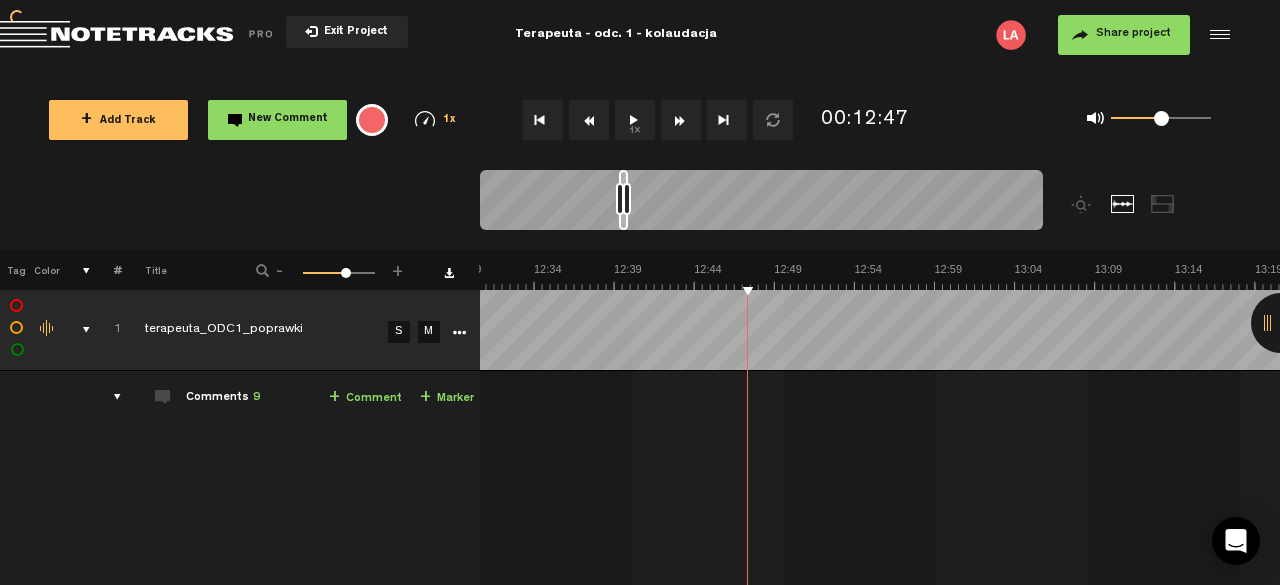 click at bounding box center [589, 120] 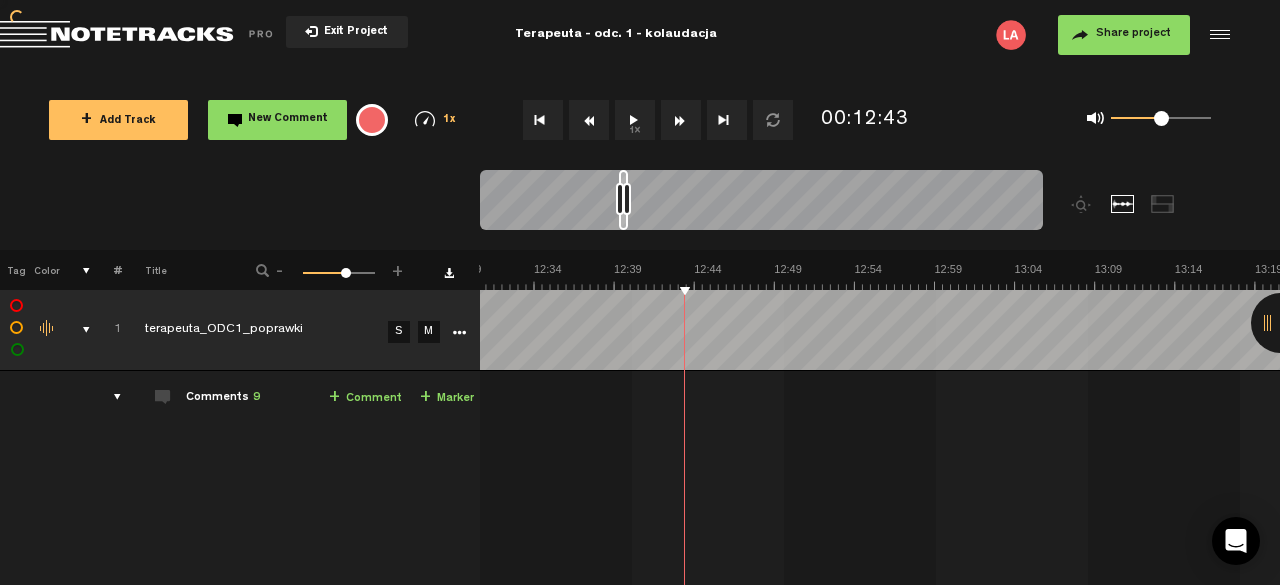 click at bounding box center (589, 120) 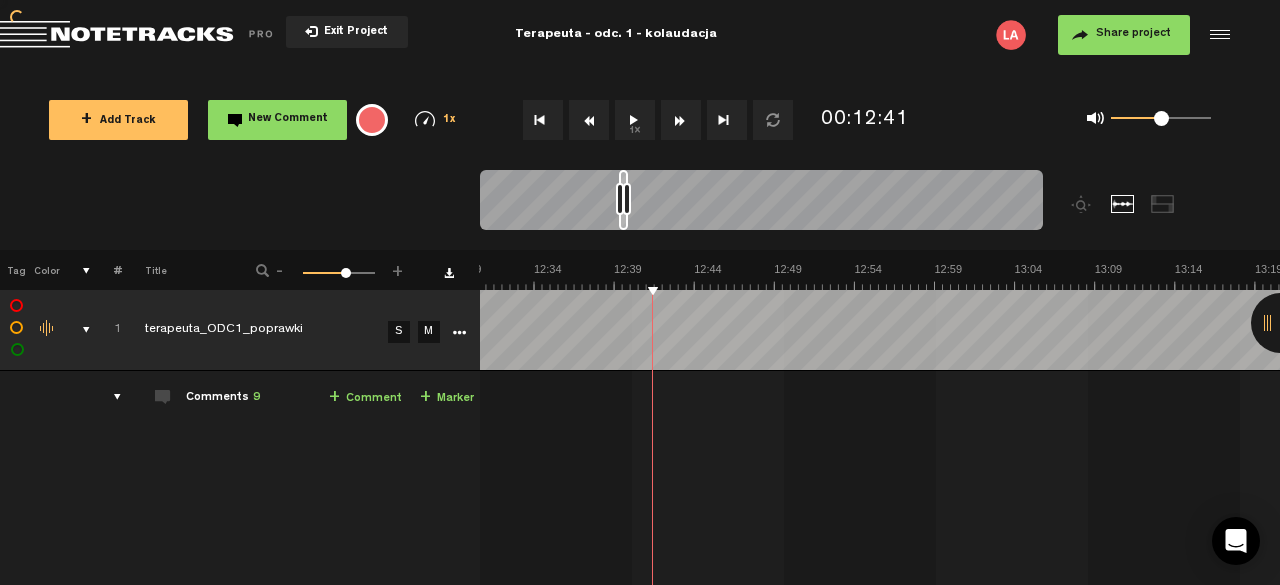 click at bounding box center (589, 120) 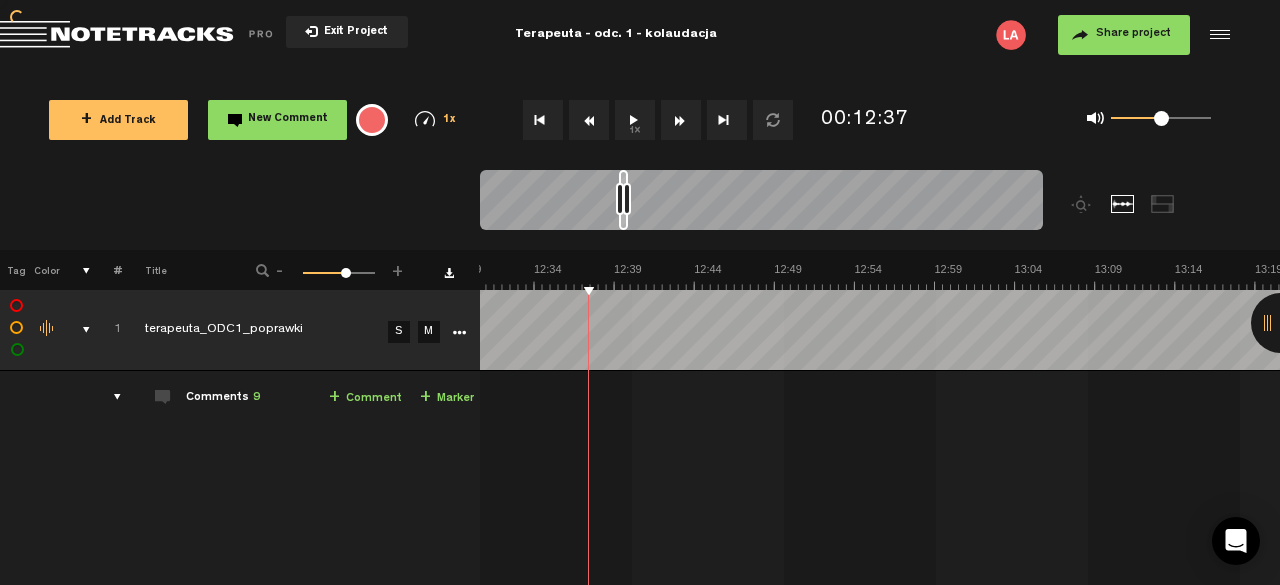 click at bounding box center (589, 120) 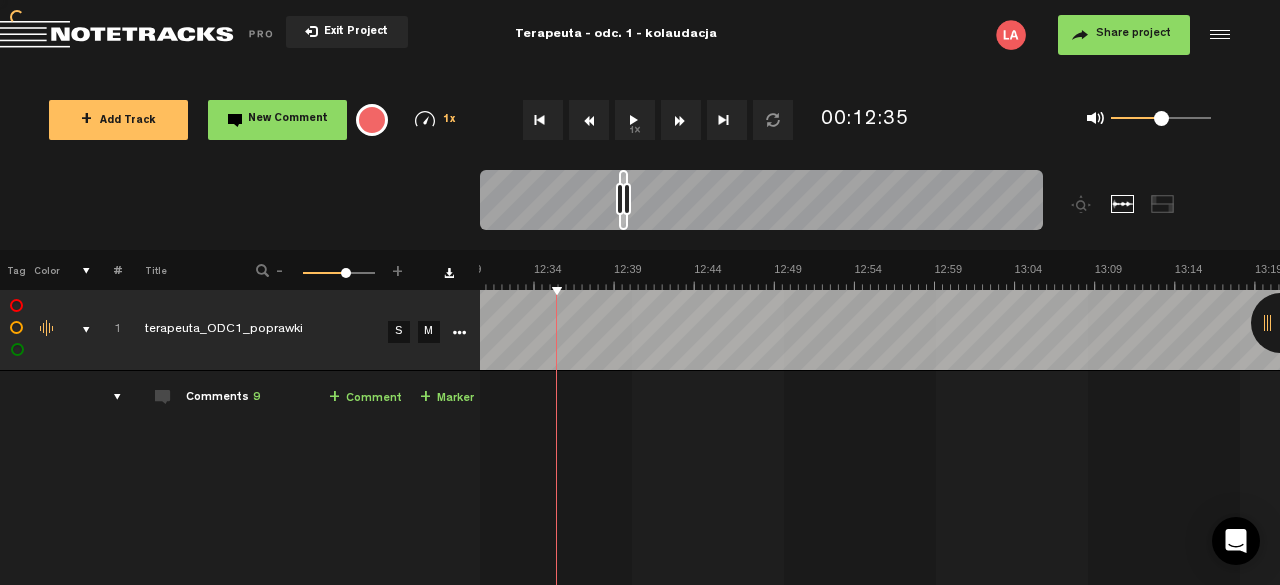 click at bounding box center (589, 120) 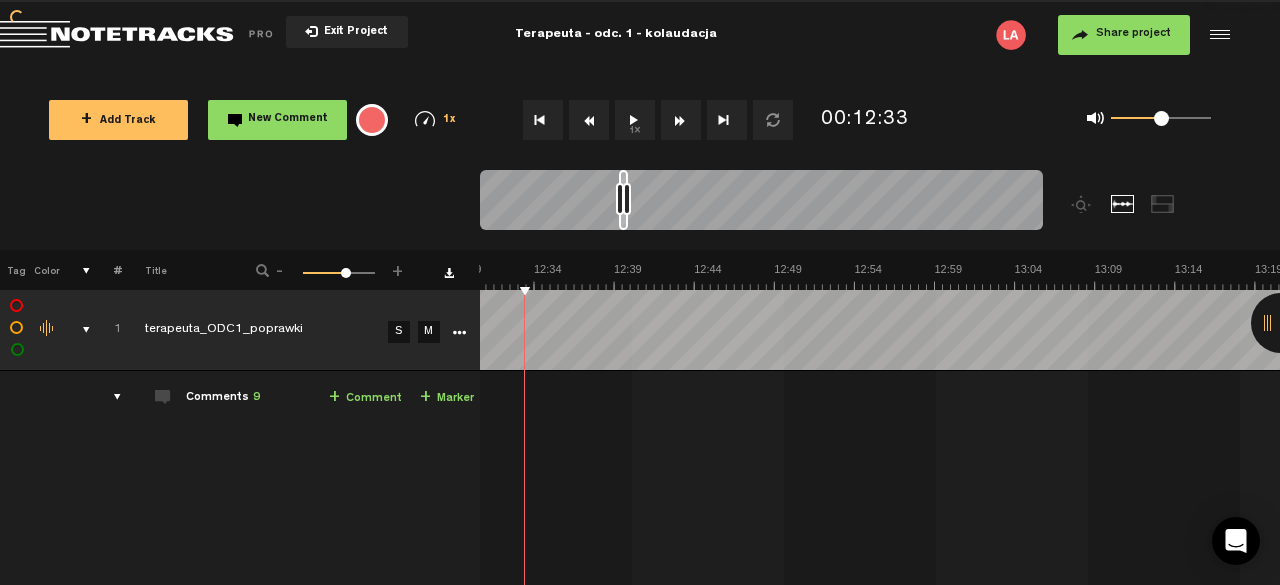 click at bounding box center (589, 120) 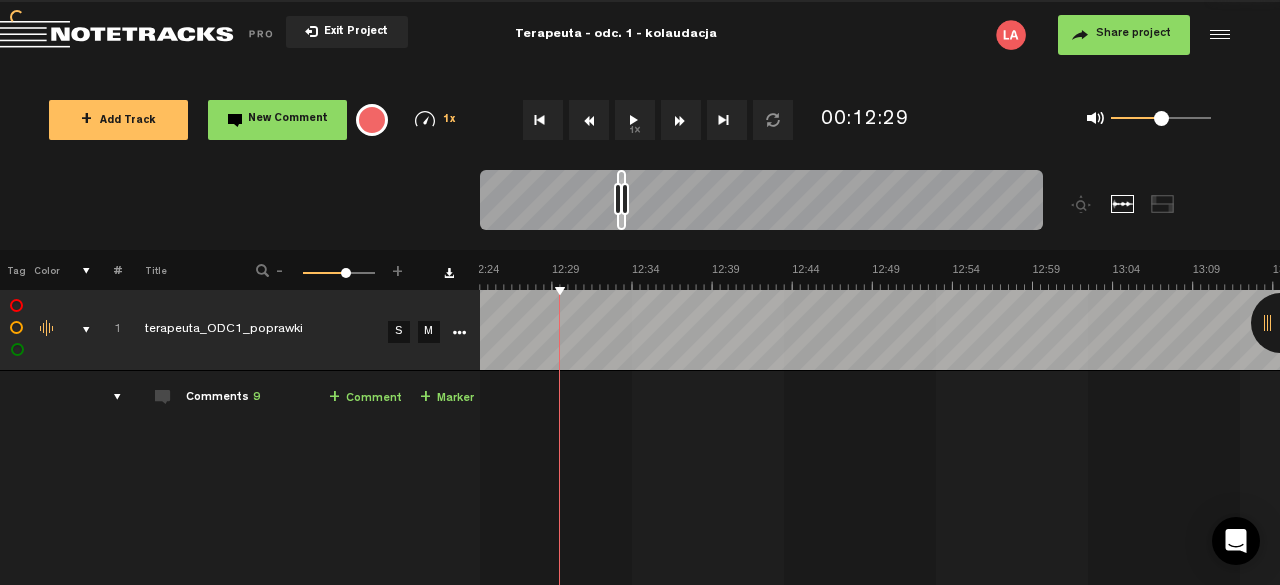 click at bounding box center (589, 120) 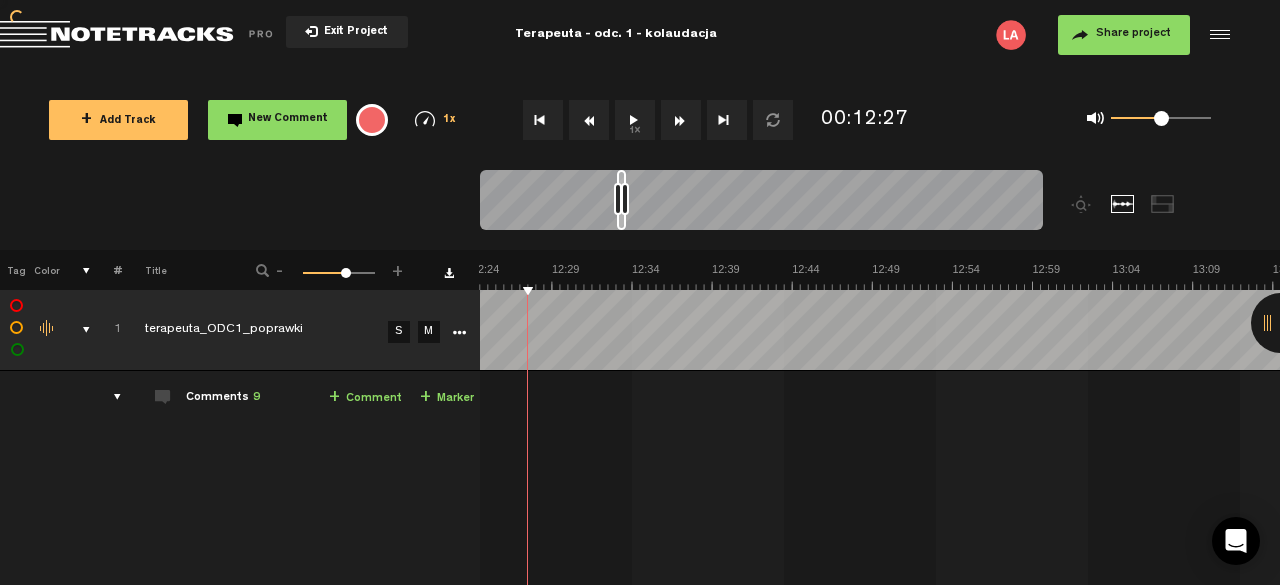 click at bounding box center [589, 120] 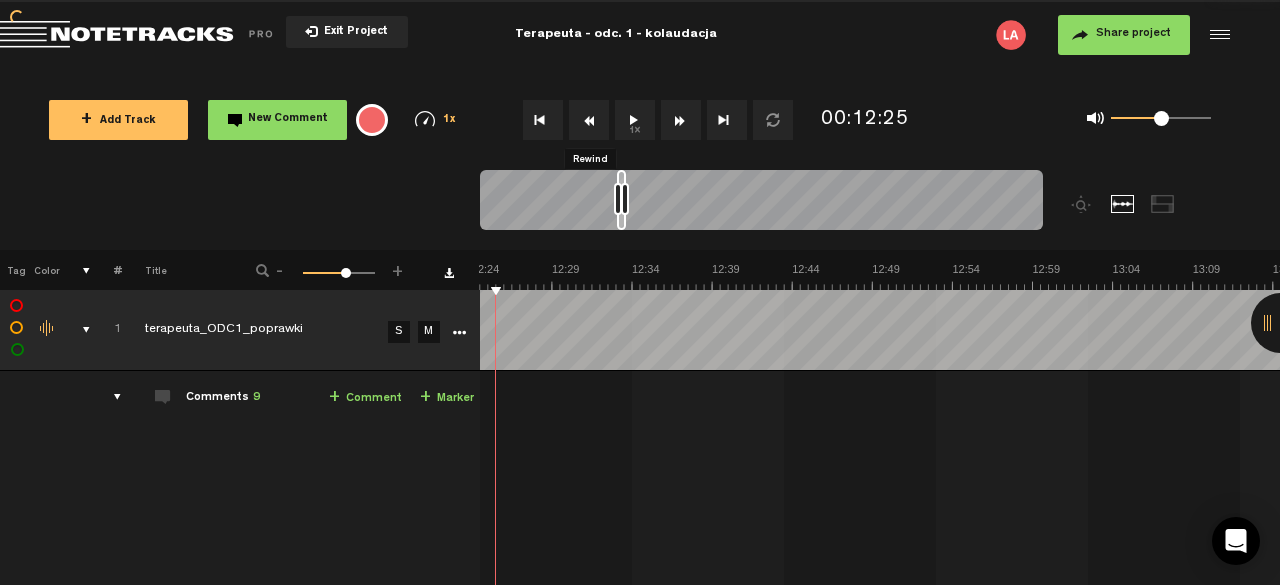 click at bounding box center [589, 120] 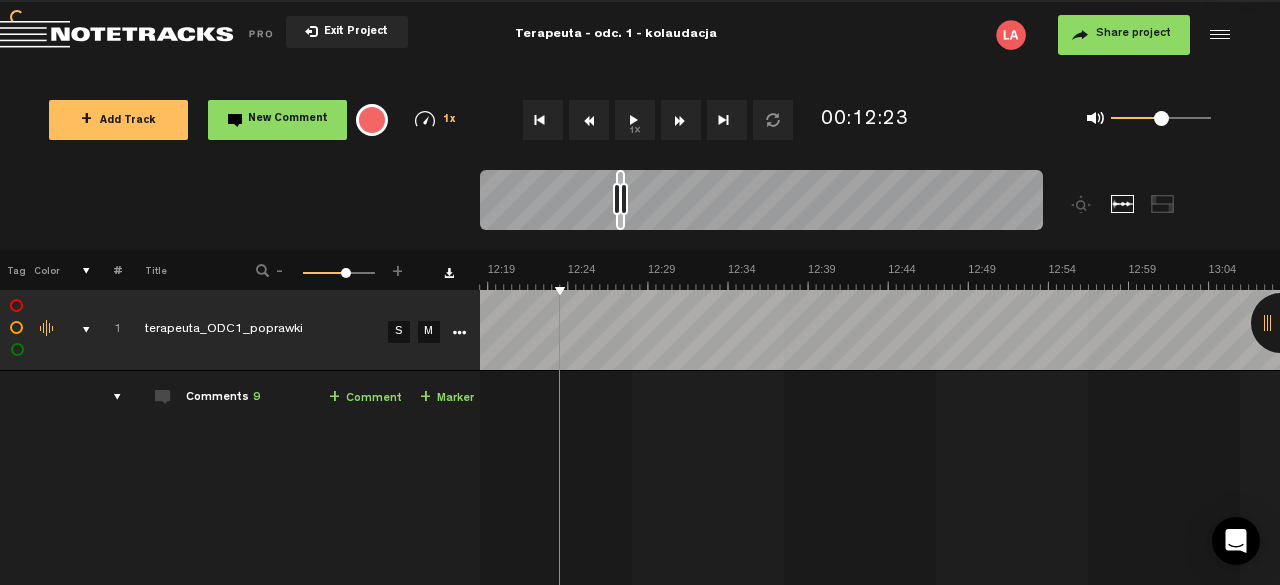 click at bounding box center (589, 120) 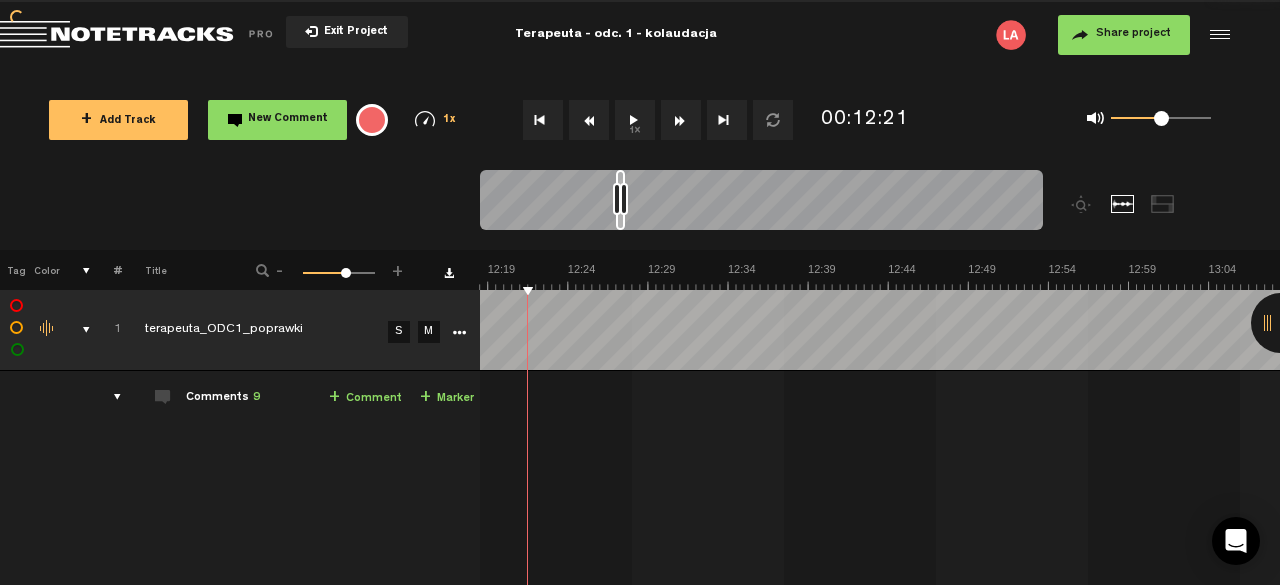click at bounding box center [589, 120] 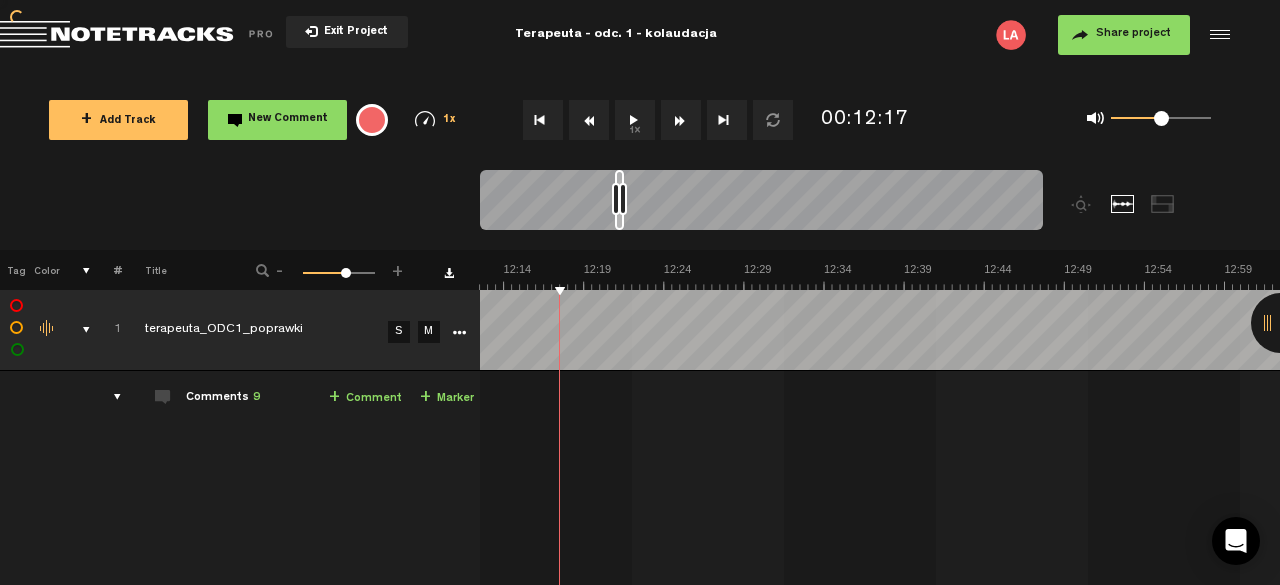 scroll, scrollTop: 0, scrollLeft: 11670, axis: horizontal 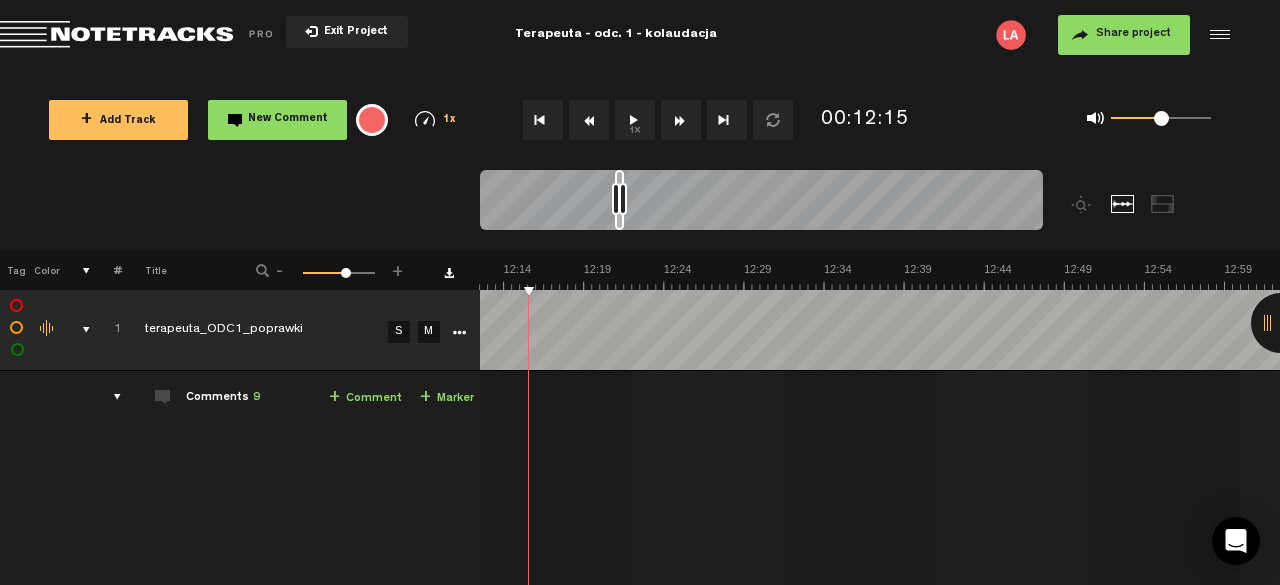 click at bounding box center [589, 120] 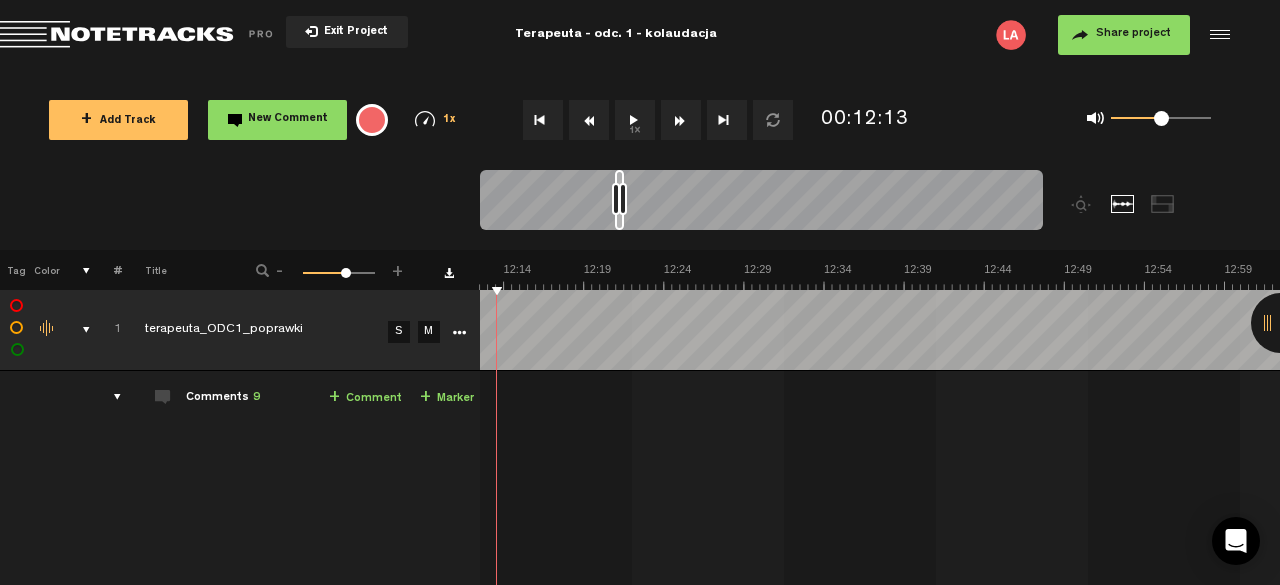 click on "1x" at bounding box center [635, 120] 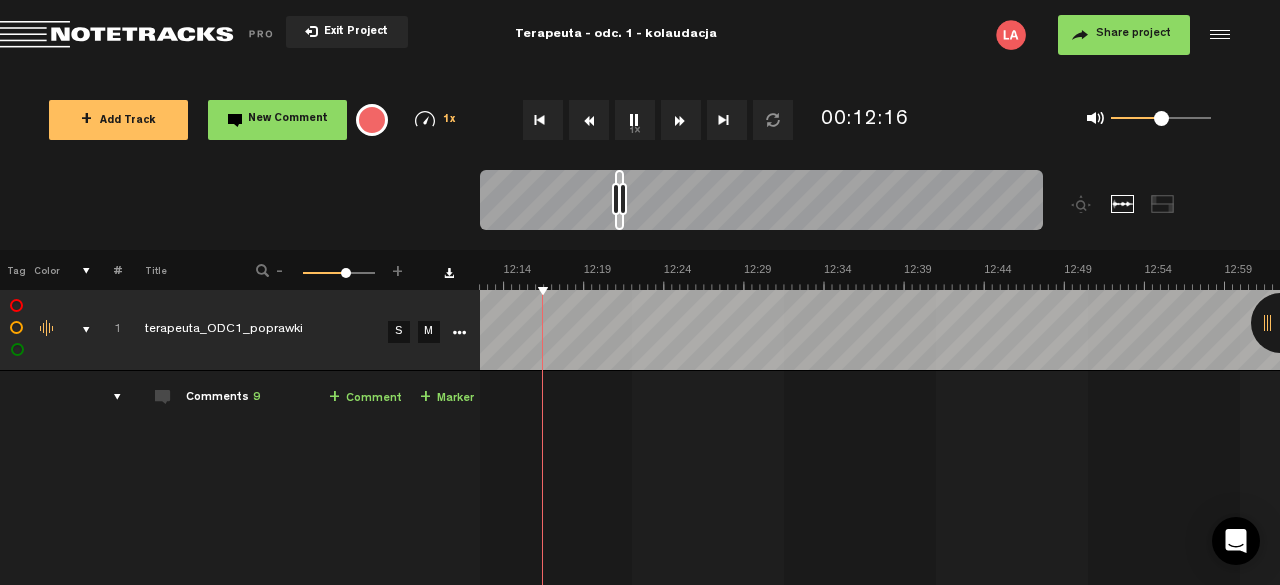 click at bounding box center [681, 120] 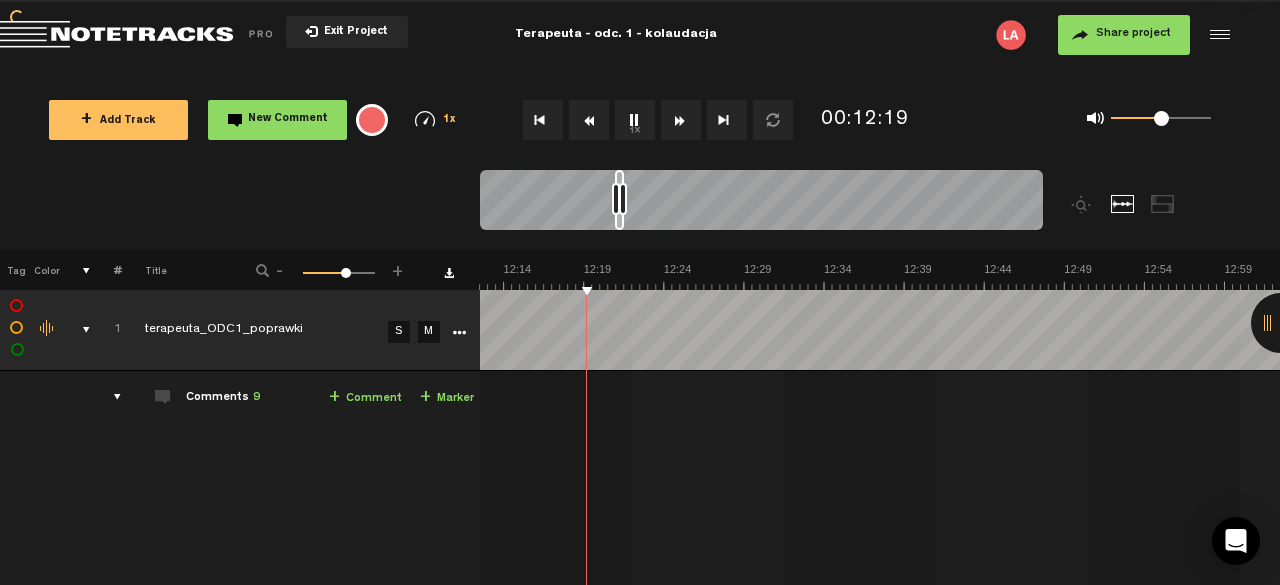 click at bounding box center (681, 120) 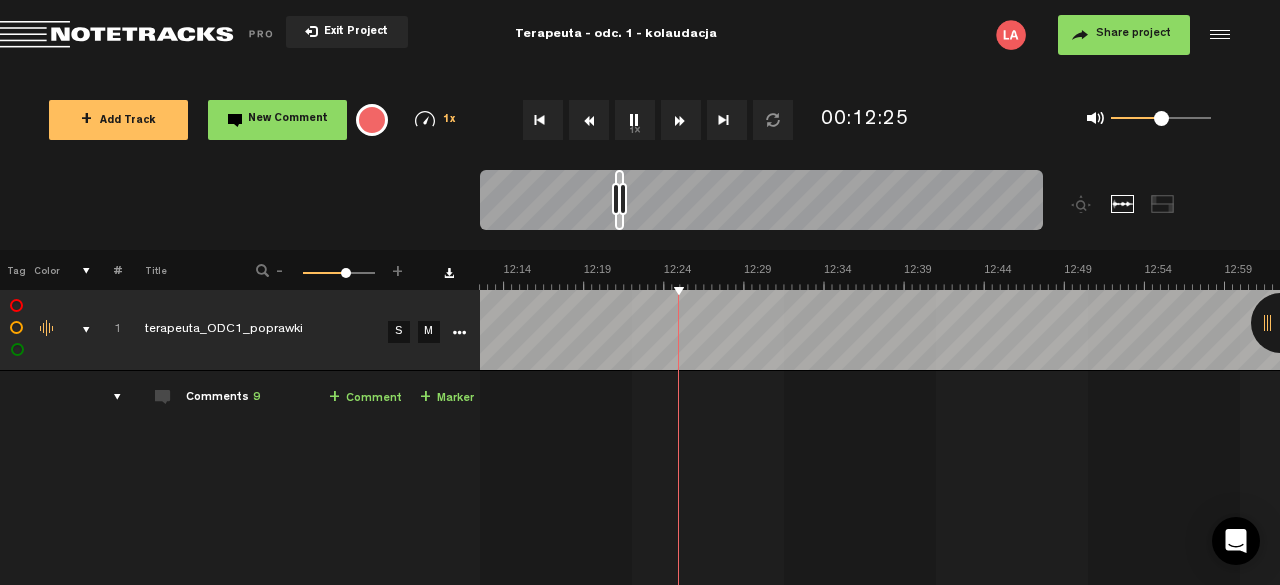 click on "1x" at bounding box center (635, 120) 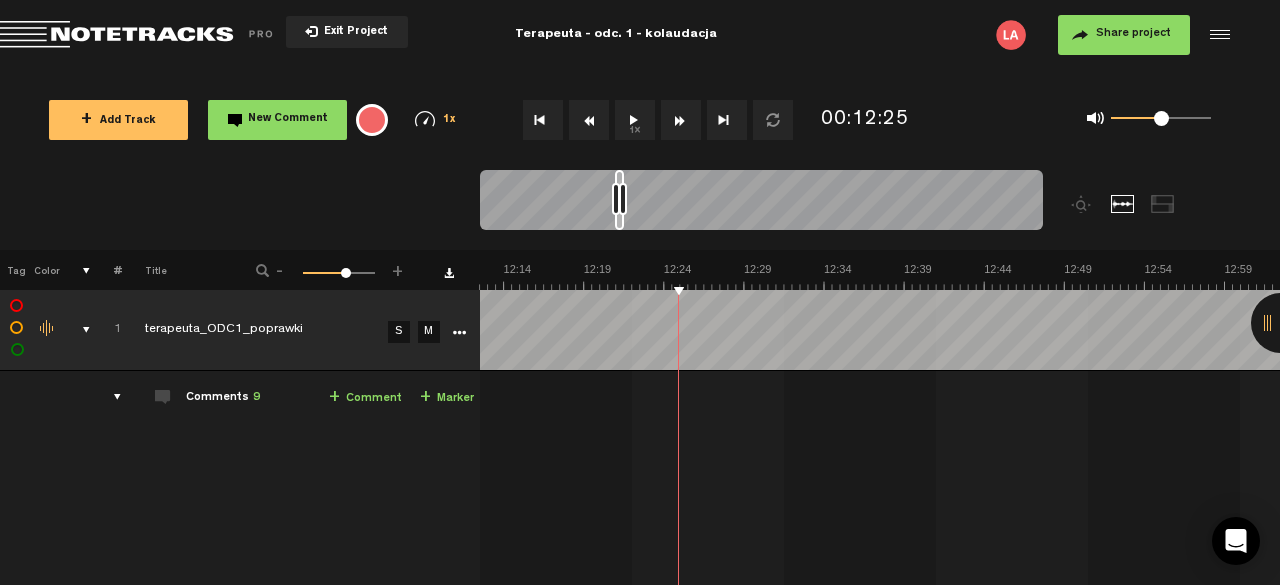 click on "+ Comment" at bounding box center (365, 398) 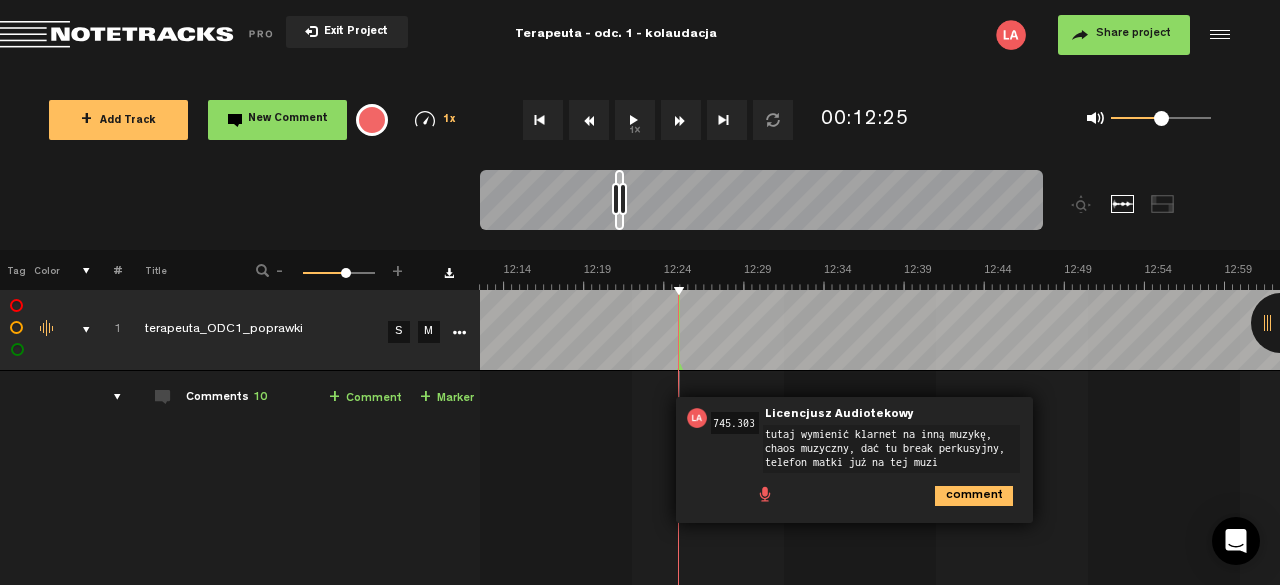 type on "tutaj wymienić klarnet na inną muzykę, chaos muzyczny, dać tu break perkusyjny, telefon matki już na tej muzie" 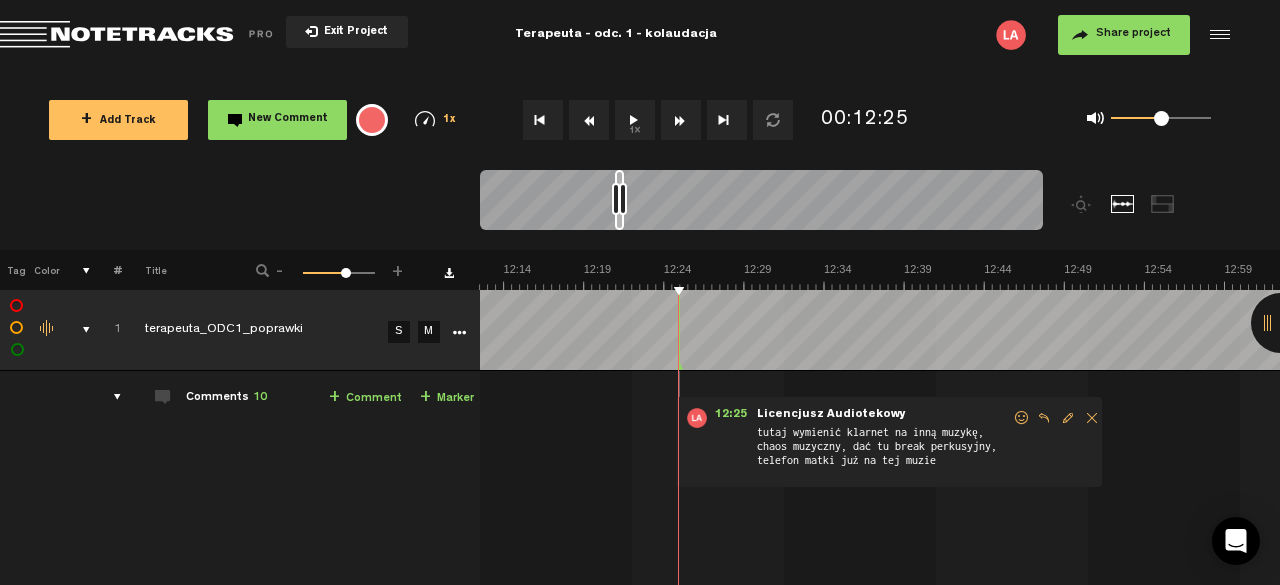 click on "1x" at bounding box center [635, 120] 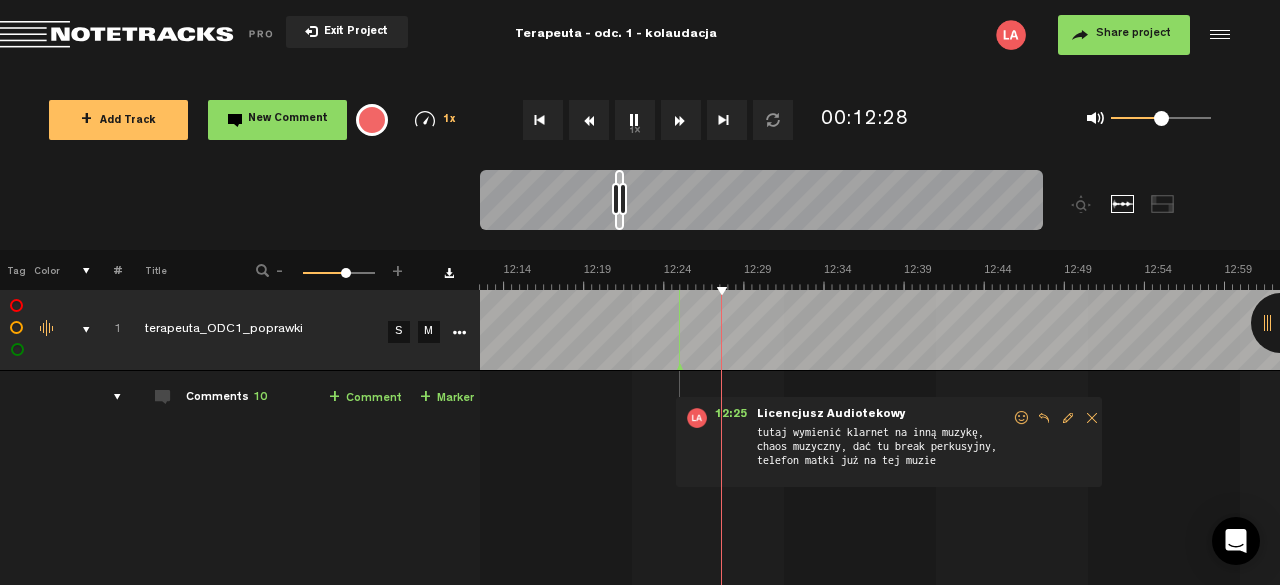 click at bounding box center [681, 120] 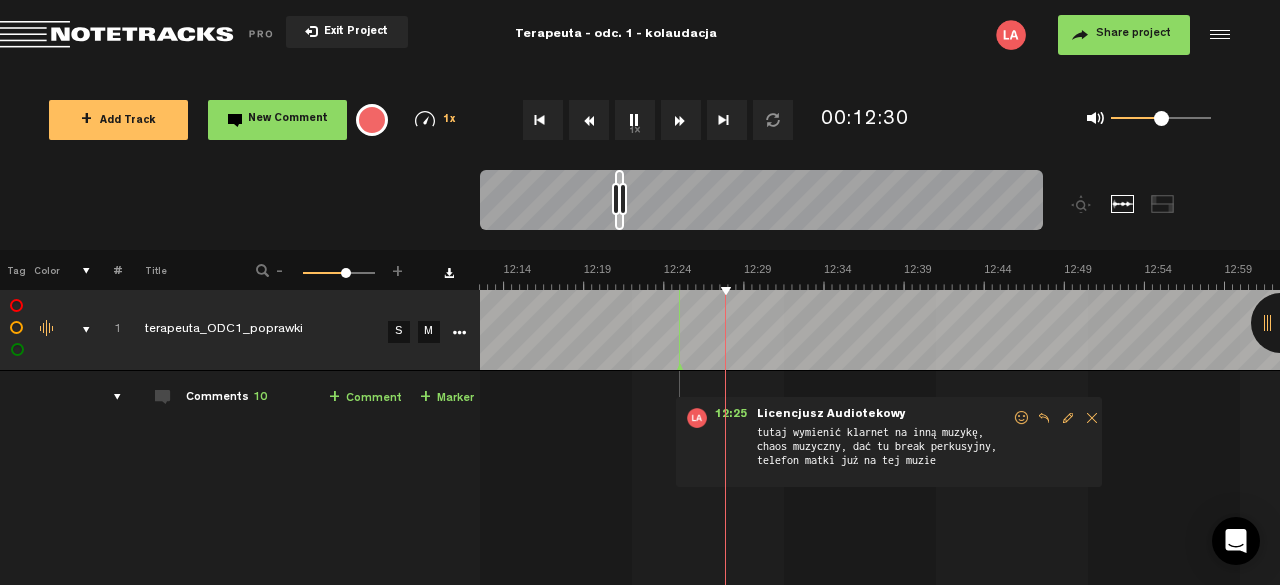 click at bounding box center [681, 120] 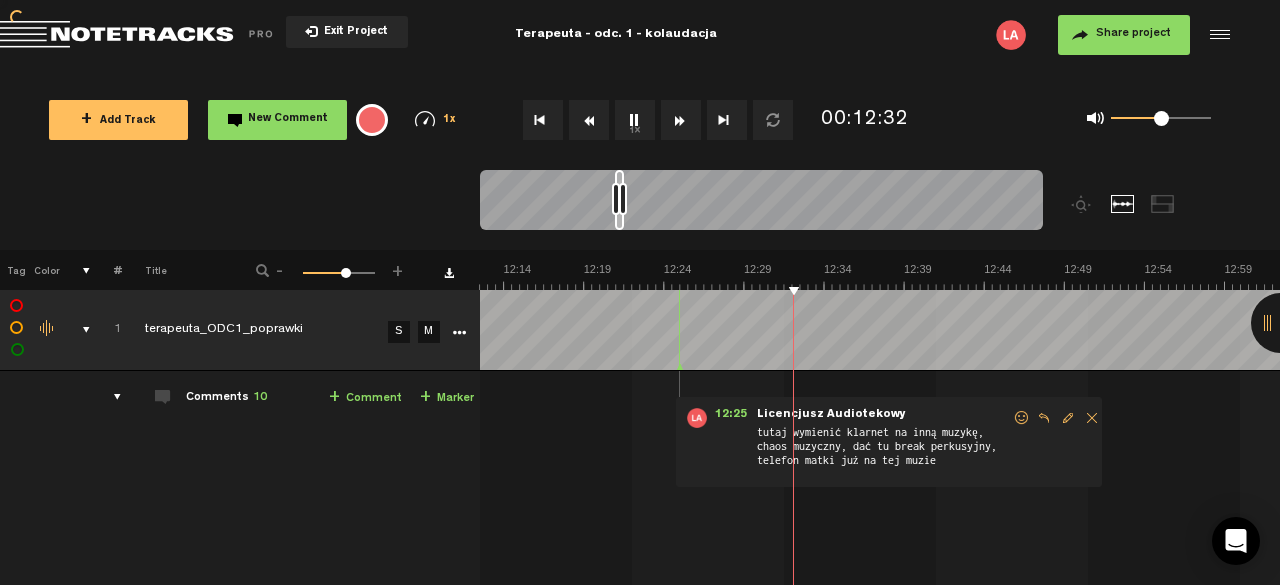 click at bounding box center (681, 120) 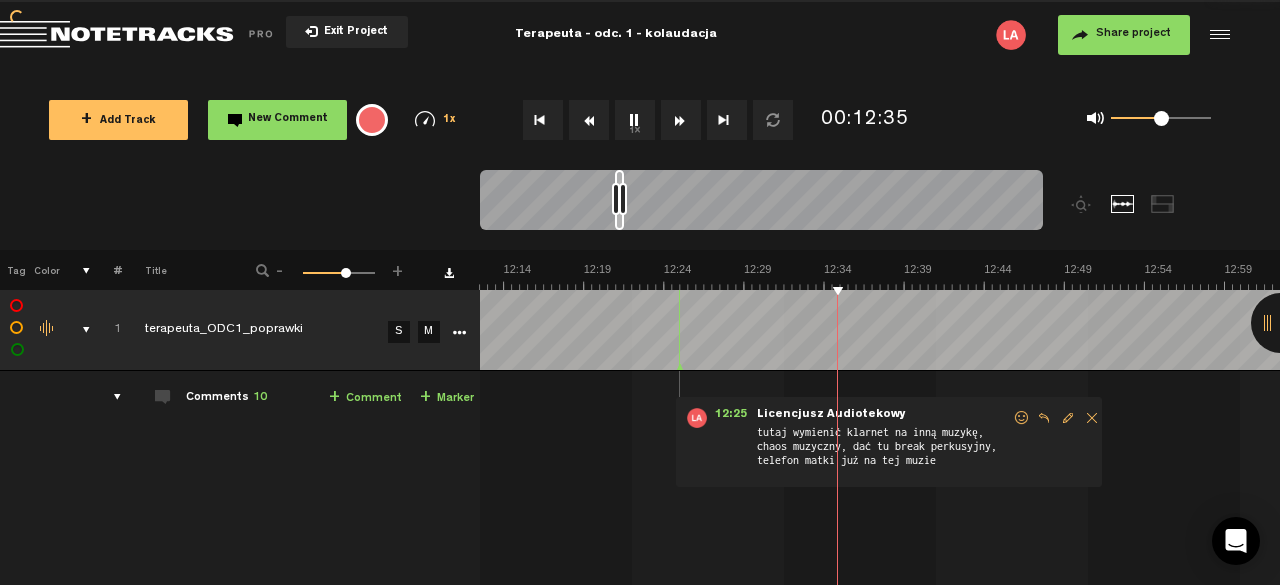 click at bounding box center [681, 120] 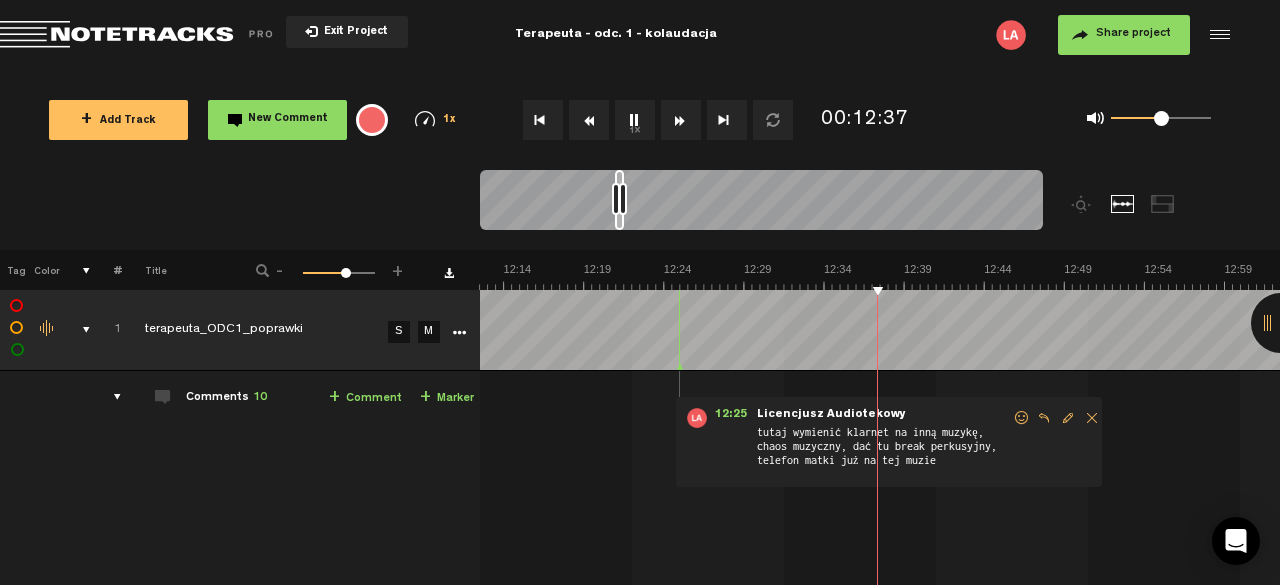 click at bounding box center [681, 120] 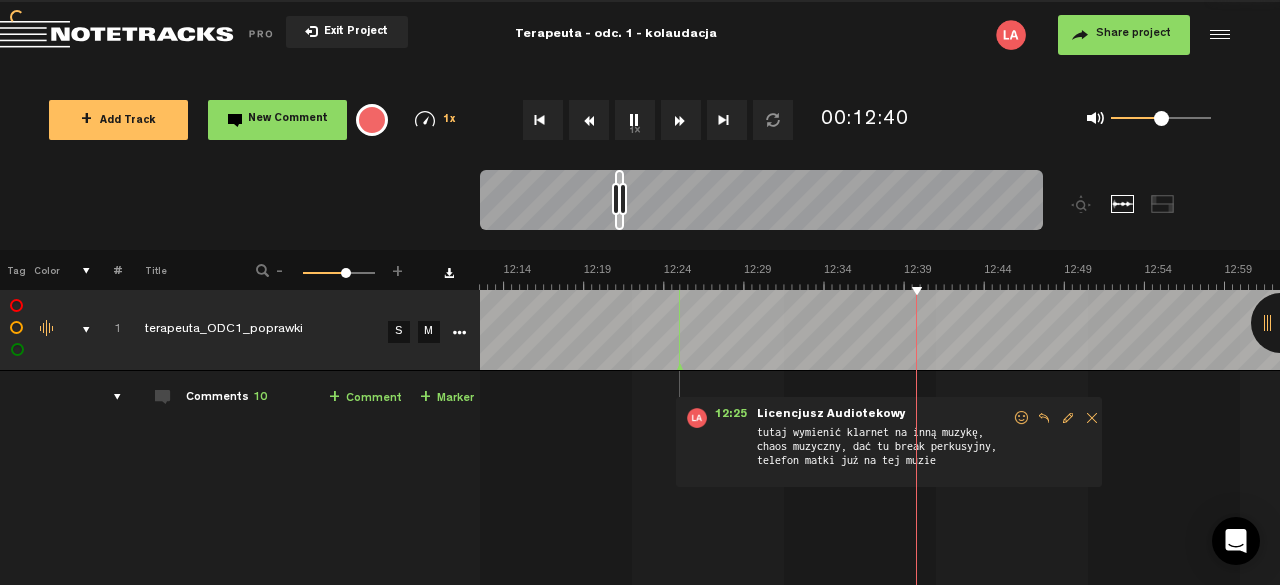 click at bounding box center [681, 120] 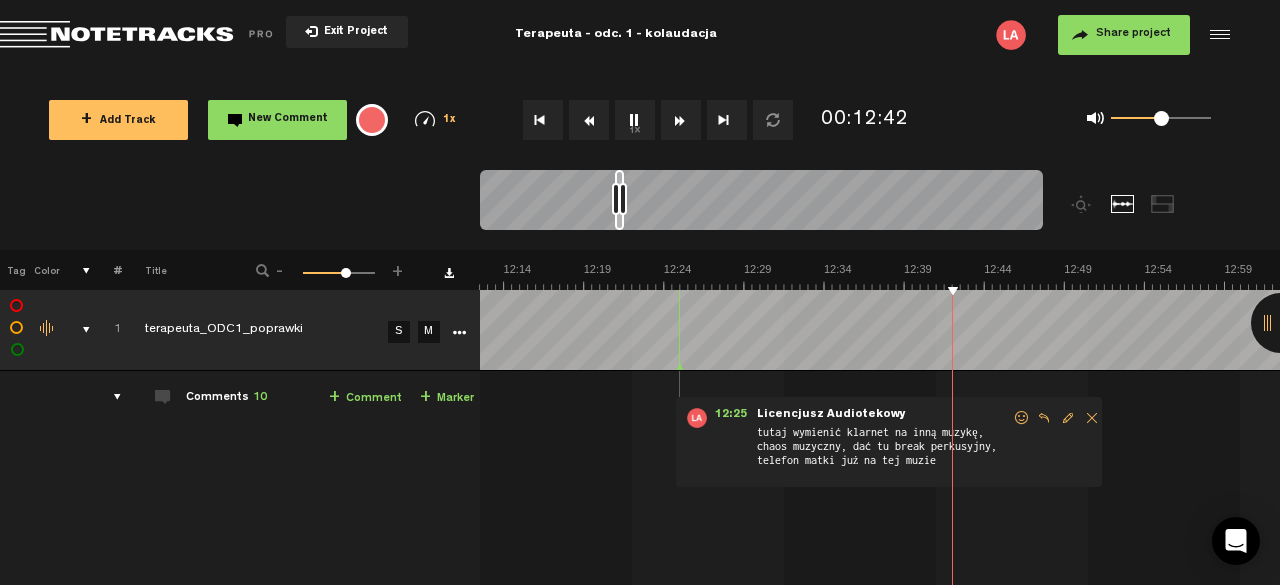 click at bounding box center (681, 120) 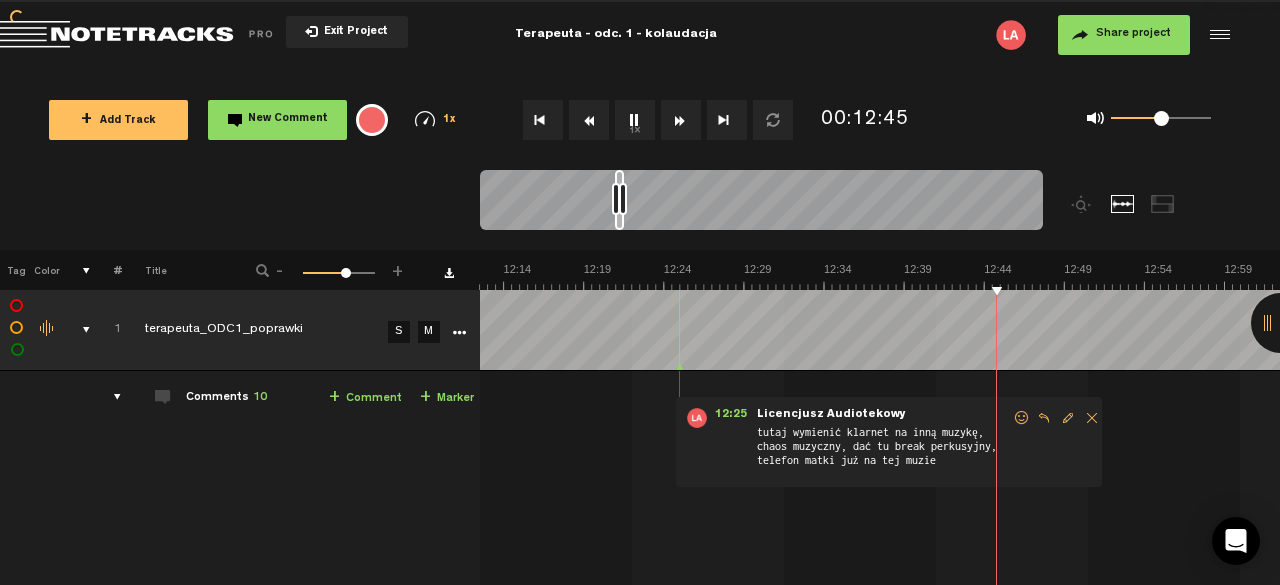 click at bounding box center (681, 120) 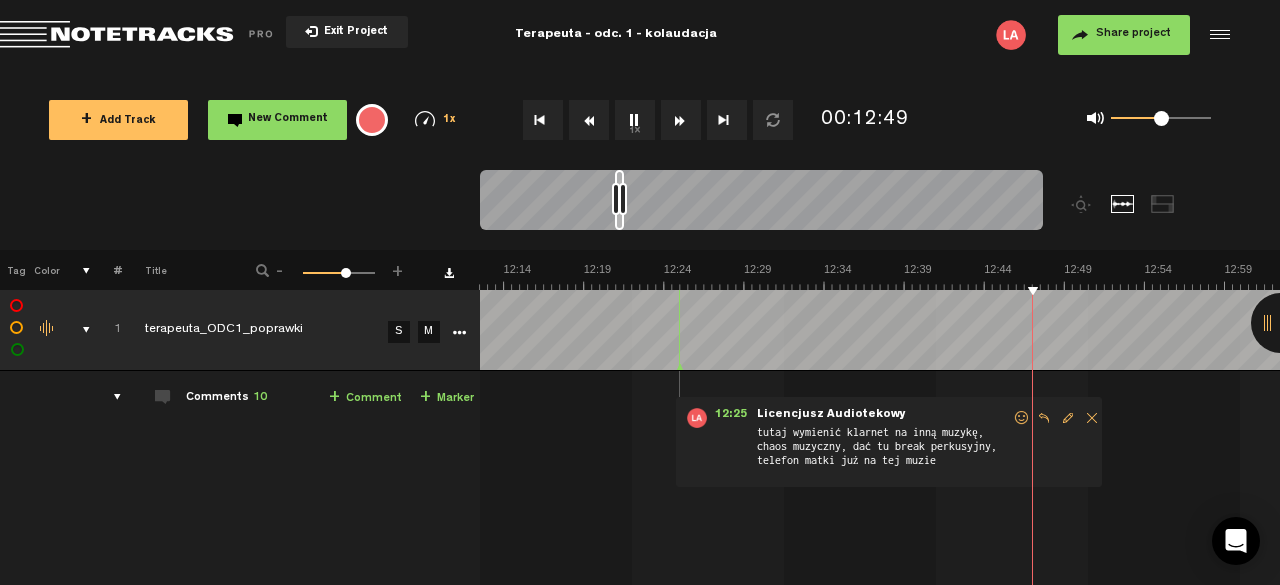 click at bounding box center (681, 120) 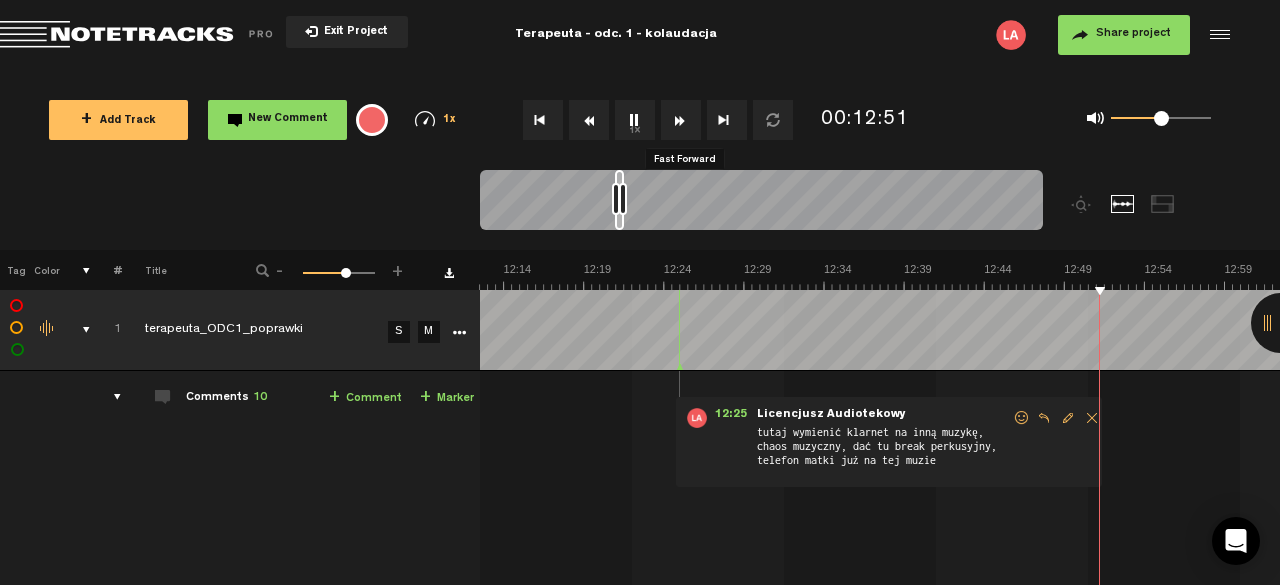 click at bounding box center [681, 120] 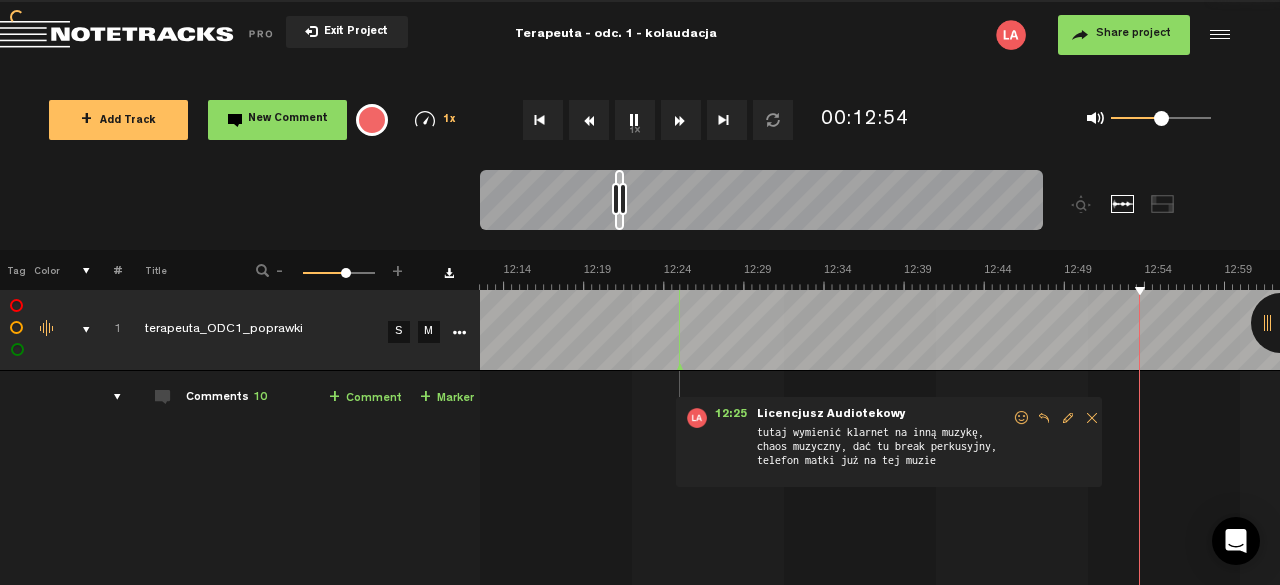 click at bounding box center (681, 120) 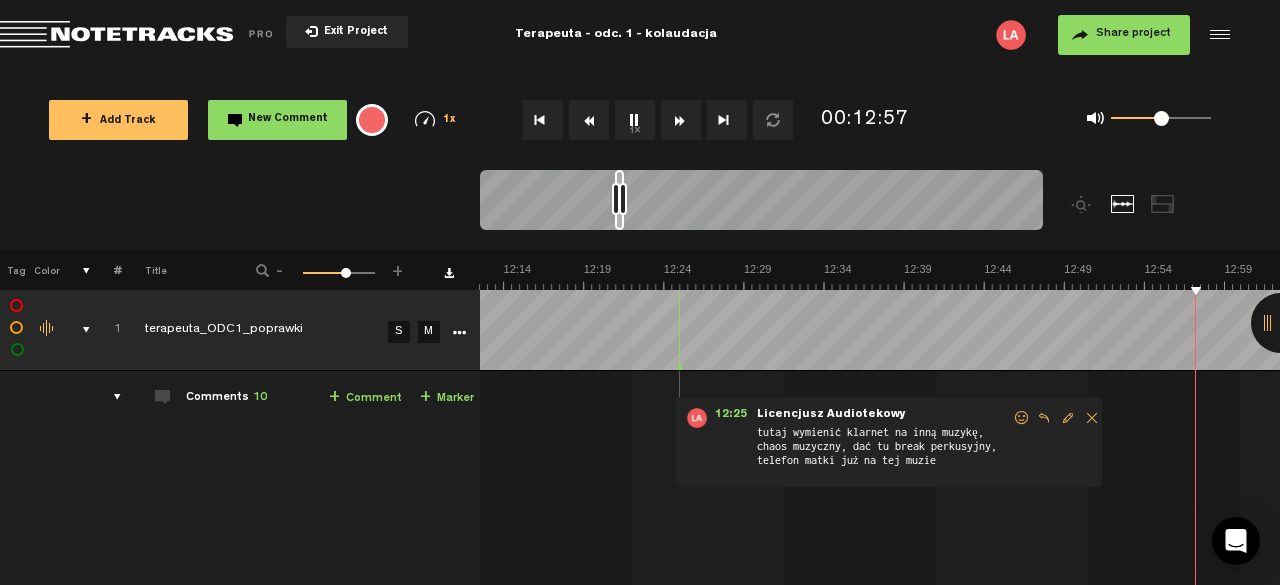 click on "1x" at bounding box center [635, 120] 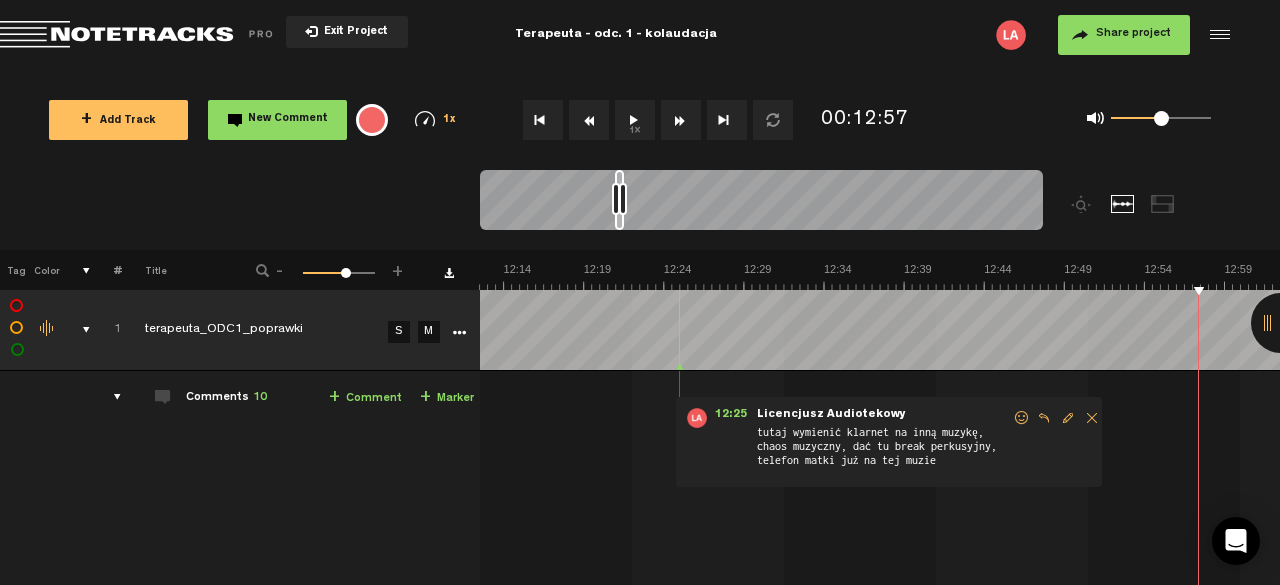 click at bounding box center [589, 120] 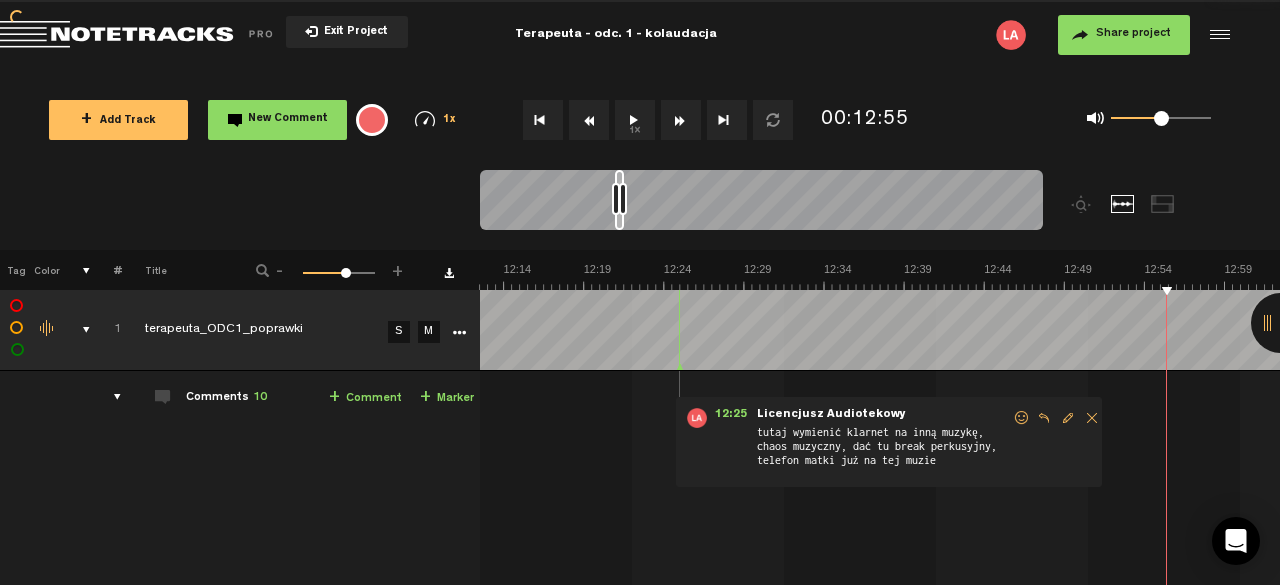 click at bounding box center [589, 120] 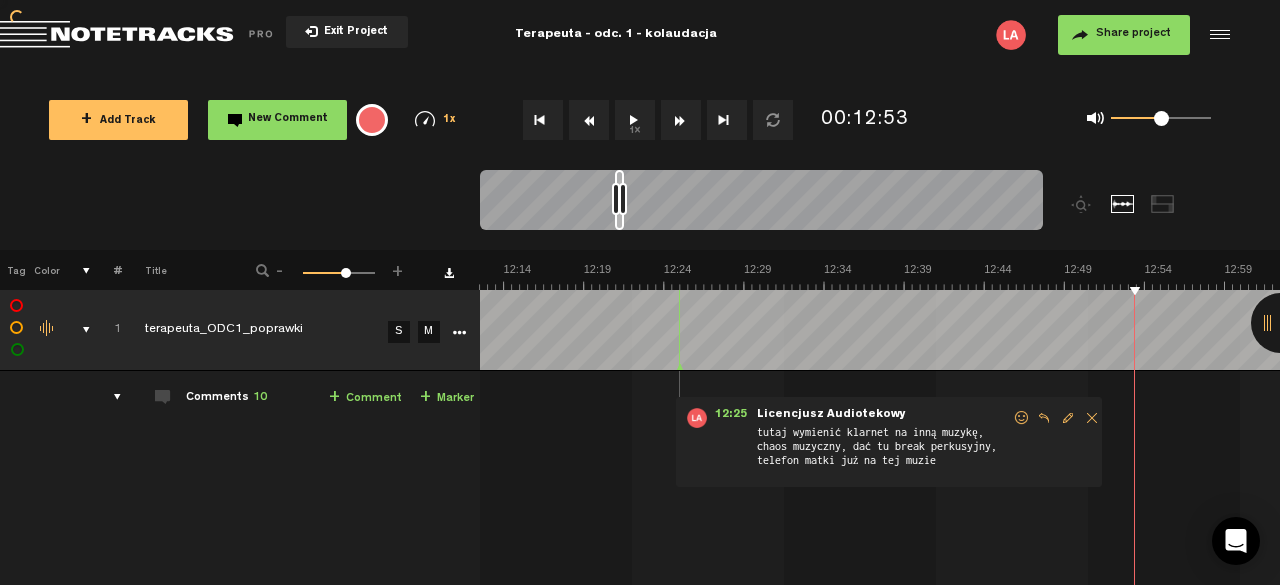 click at bounding box center (589, 120) 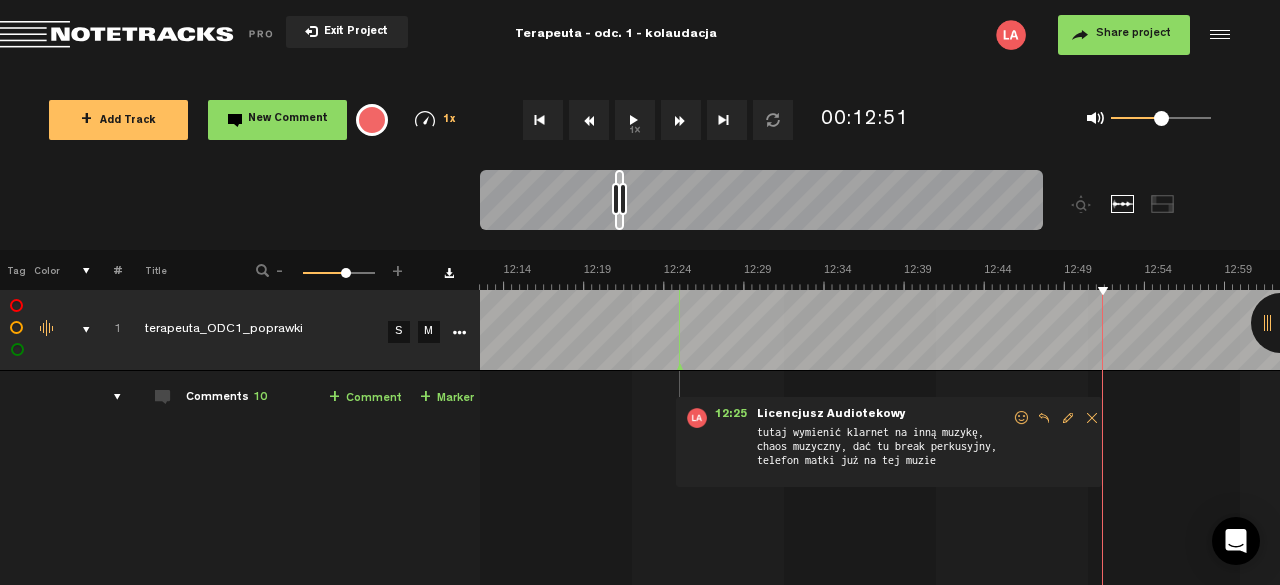 click on "1x" at bounding box center [635, 120] 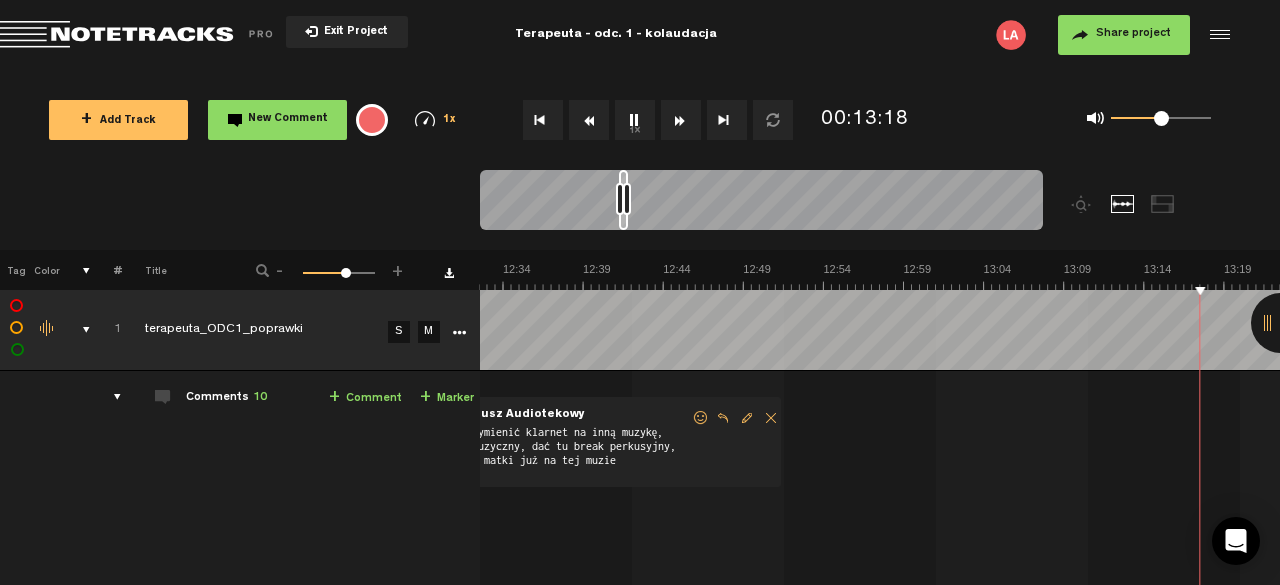 scroll, scrollTop: 0, scrollLeft: 12311, axis: horizontal 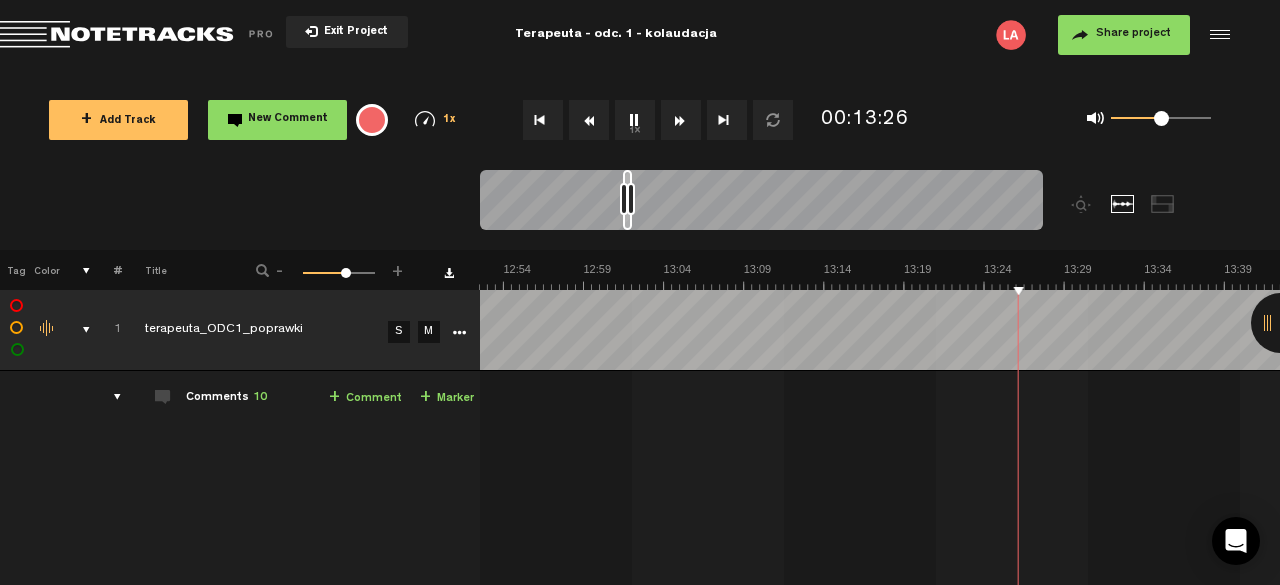 click on "1x" at bounding box center (635, 120) 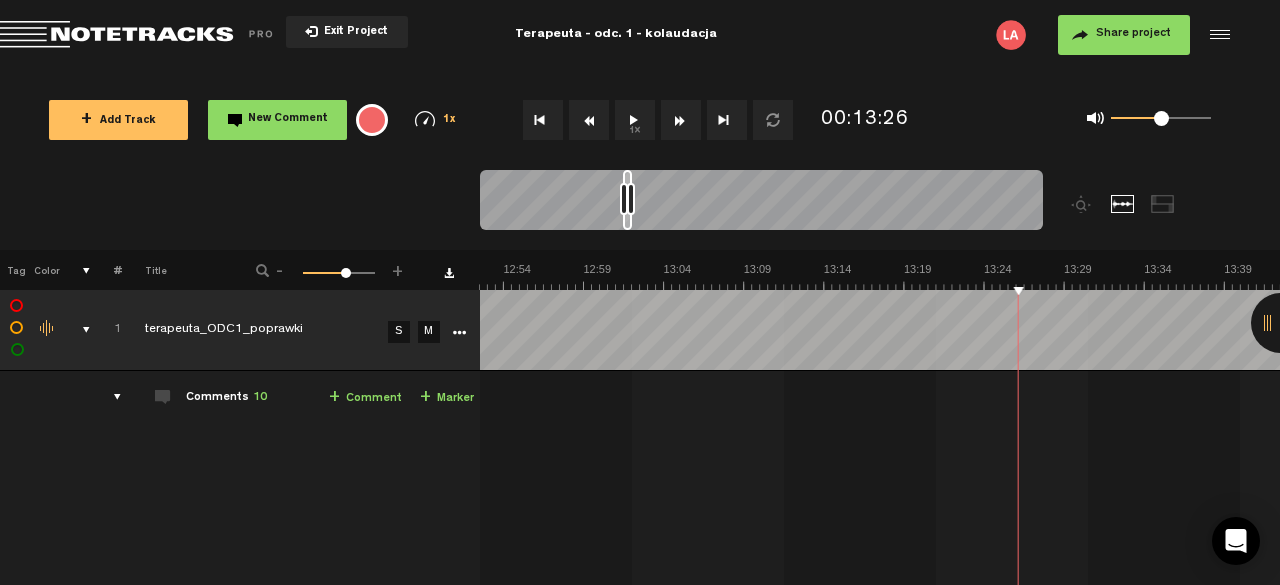 click on "+ Comment" at bounding box center (365, 398) 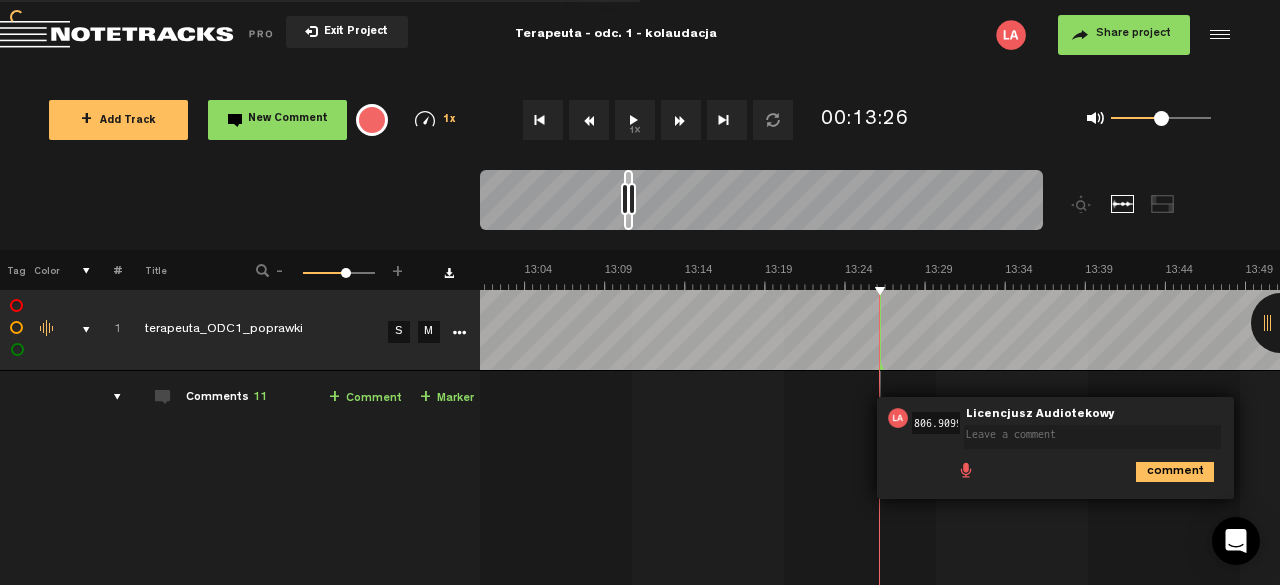 scroll, scrollTop: 0, scrollLeft: 0, axis: both 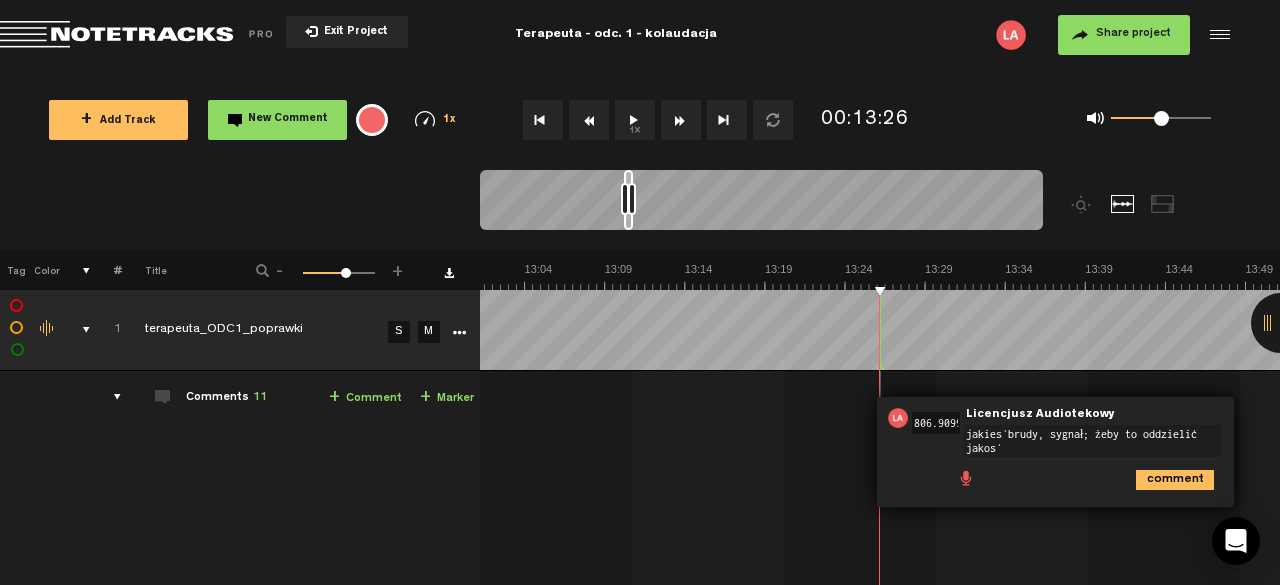 type on "jakieś brudy, sygnał; żeby to oddzielić jakoś" 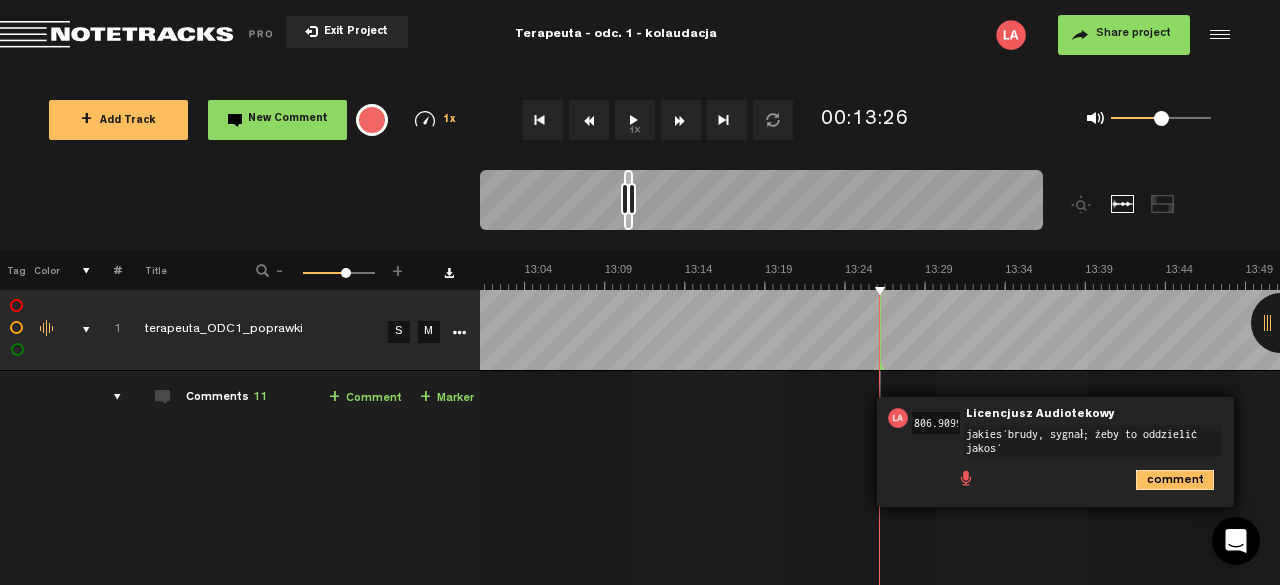 click on "comment" at bounding box center [1175, 480] 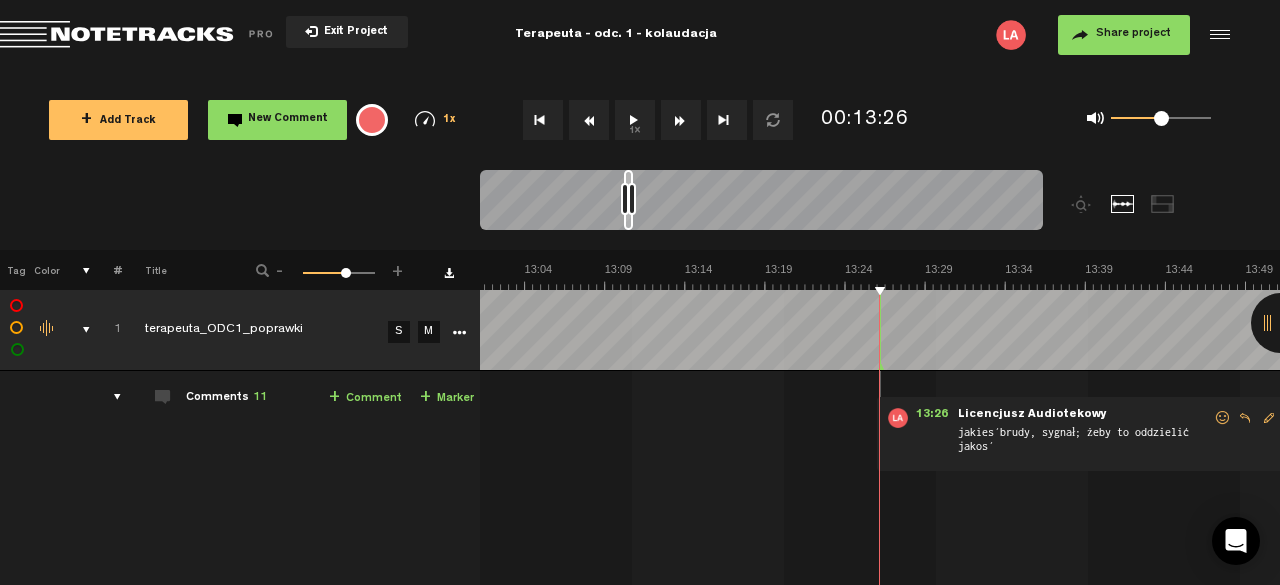 click on "1x" at bounding box center [635, 120] 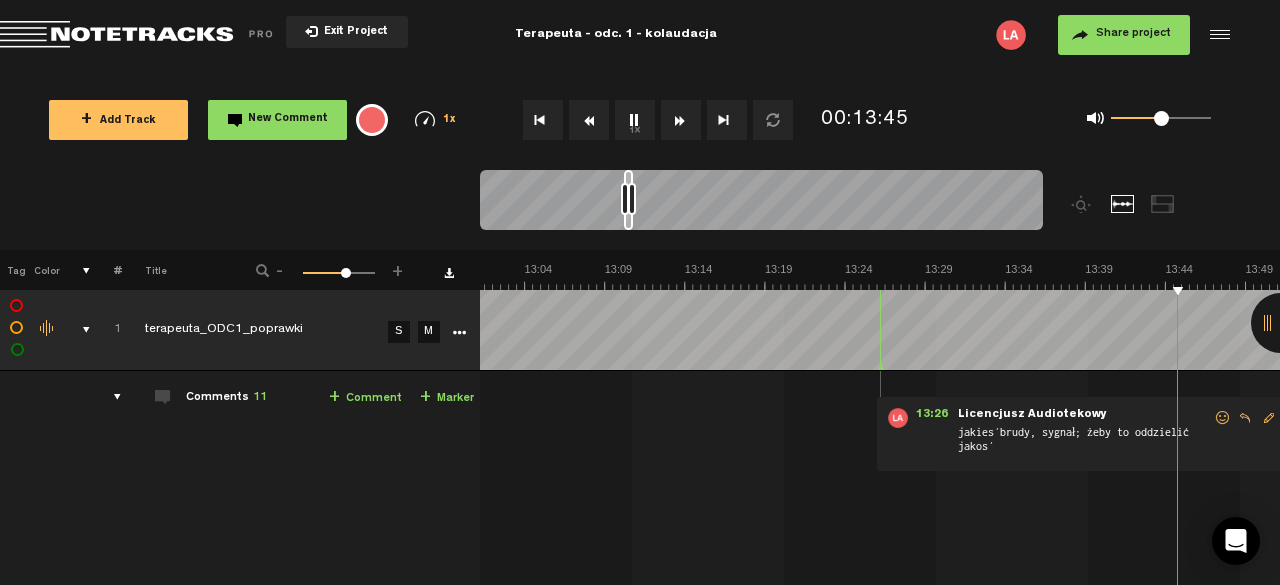 click on "1x" at bounding box center (635, 120) 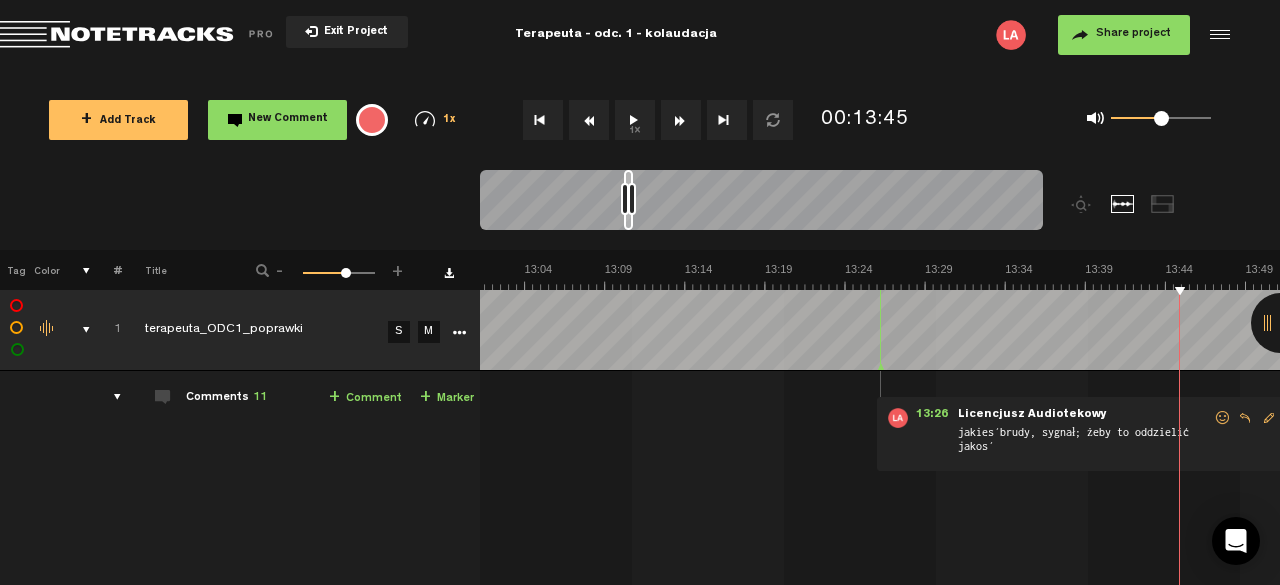 click on "1x" at bounding box center (635, 120) 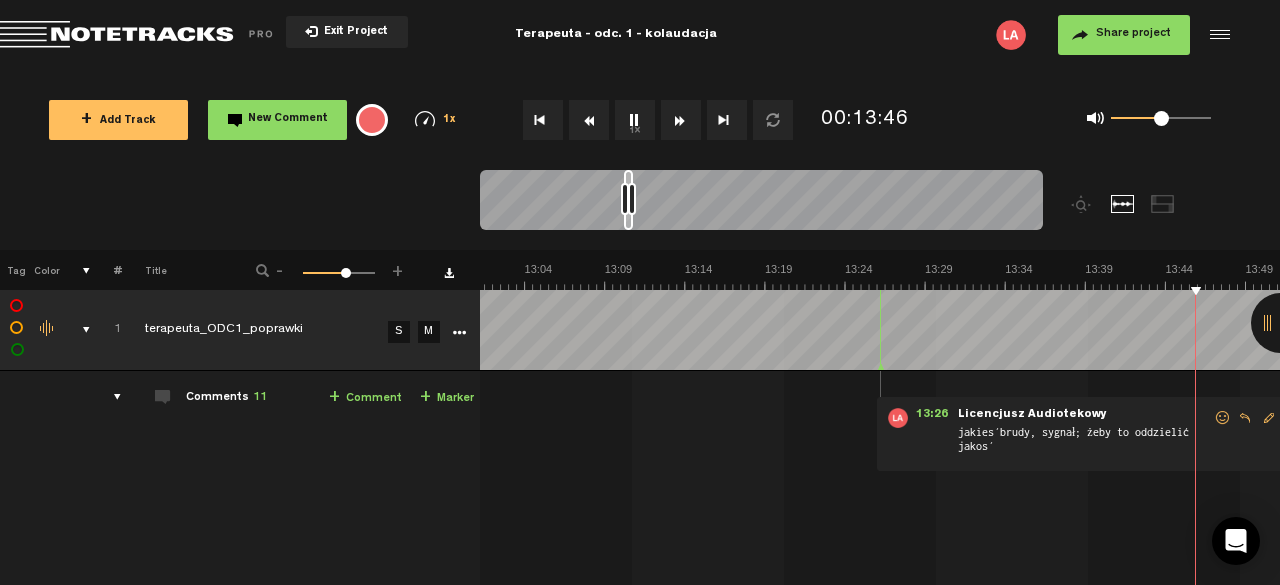 click on "1x" at bounding box center (635, 120) 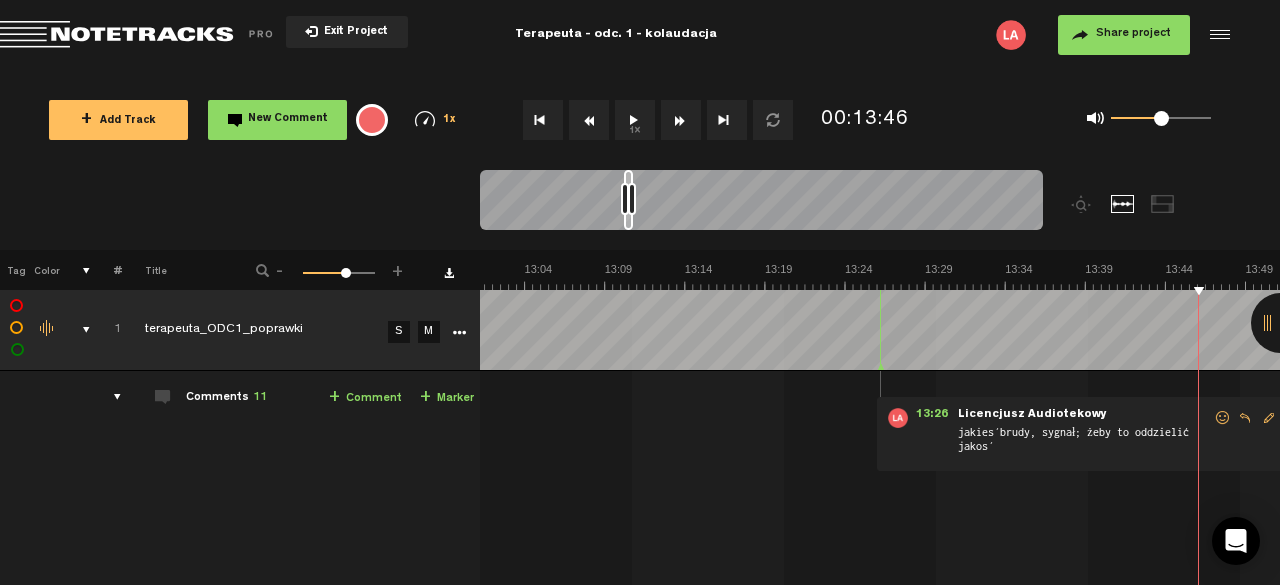 click on "1x" at bounding box center (635, 120) 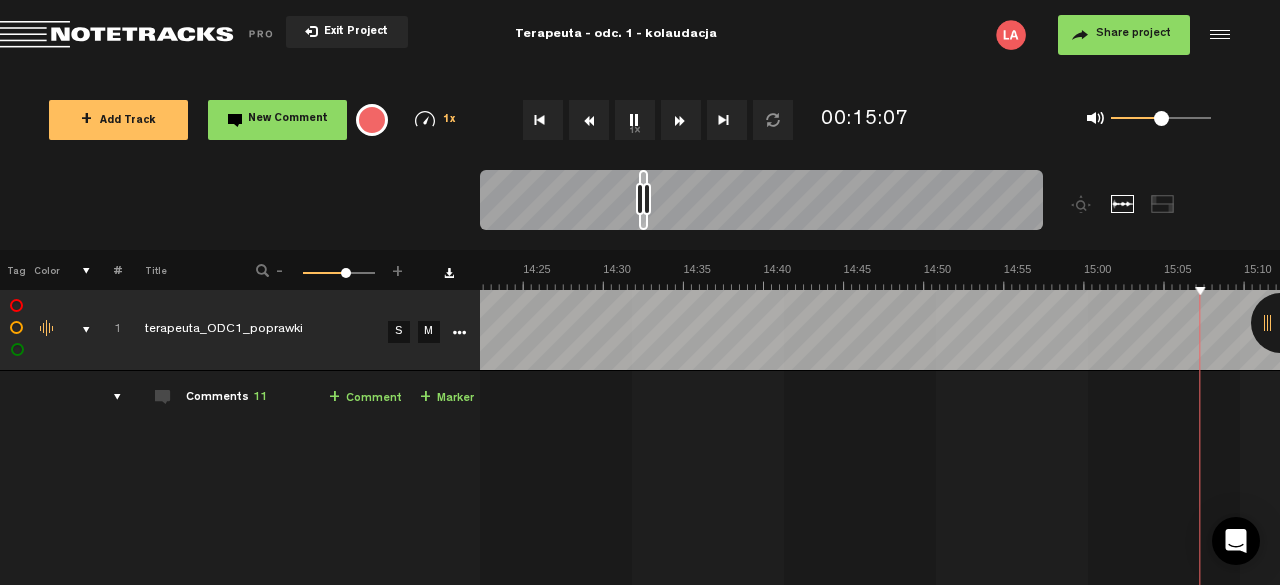 scroll, scrollTop: 0, scrollLeft: 14053, axis: horizontal 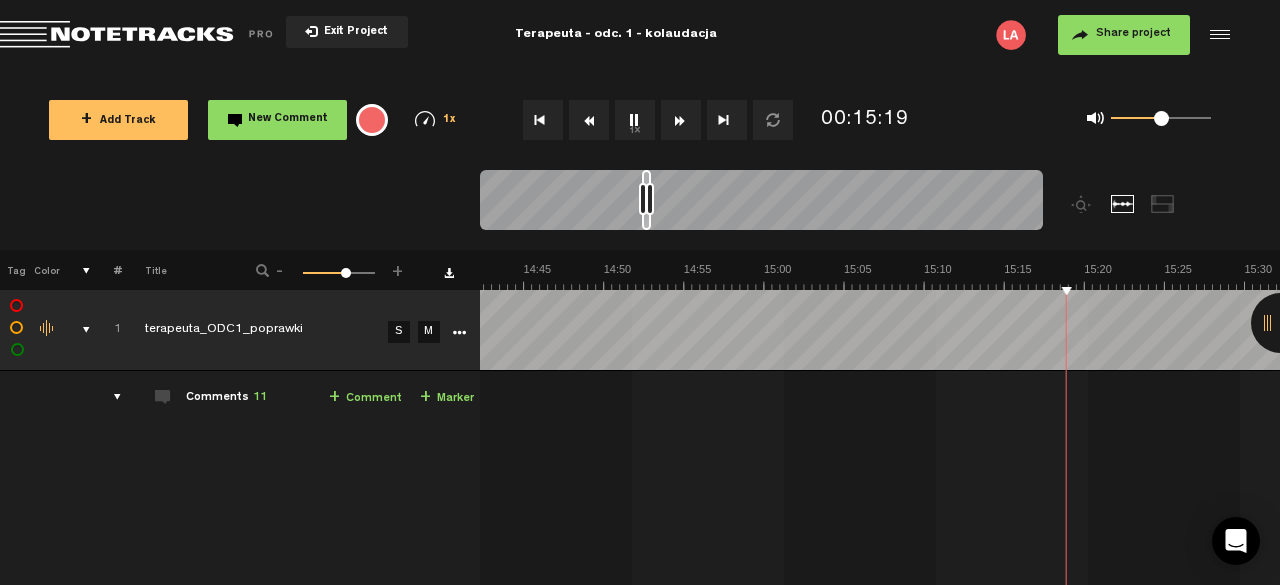 click on "1x" at bounding box center [635, 120] 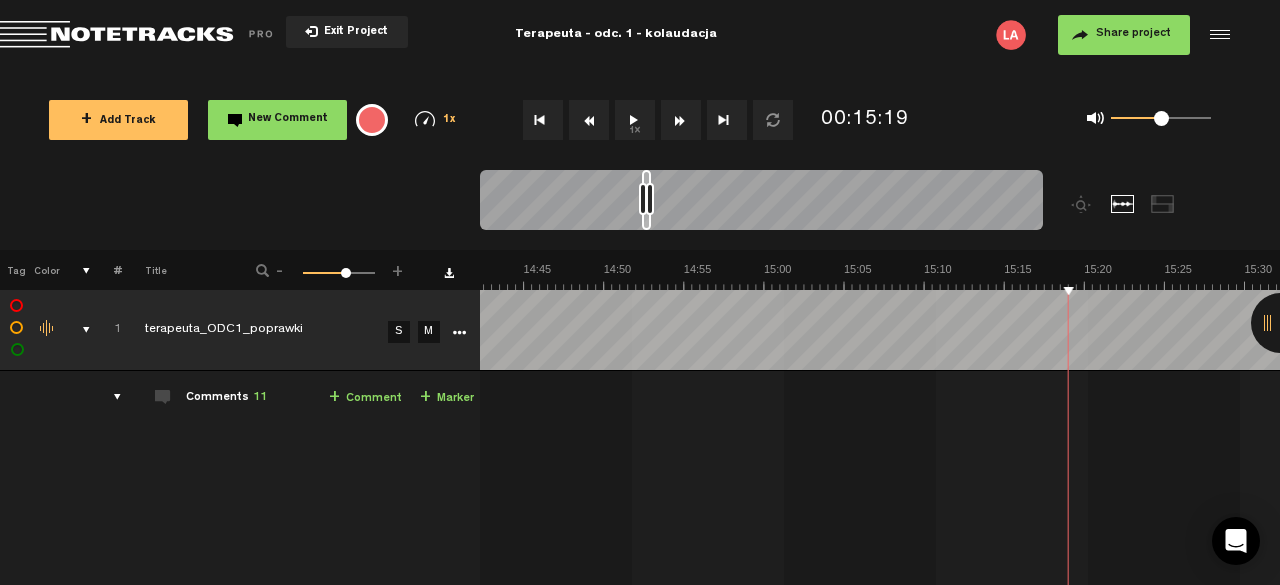 click on "+ Comment" at bounding box center (365, 398) 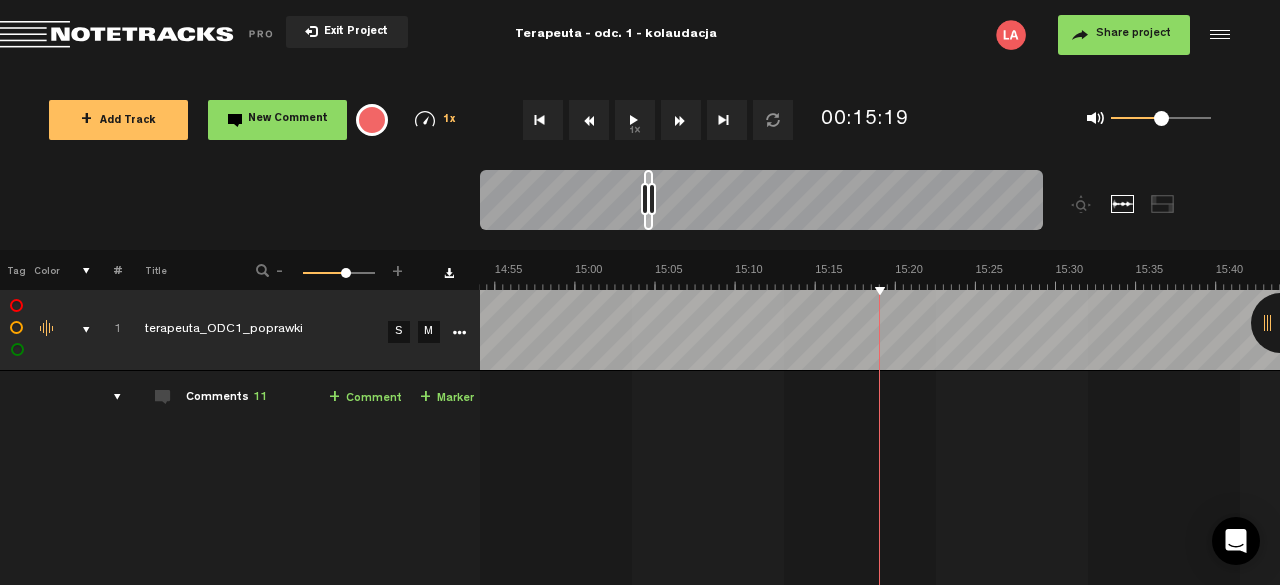 scroll, scrollTop: 0, scrollLeft: 14242, axis: horizontal 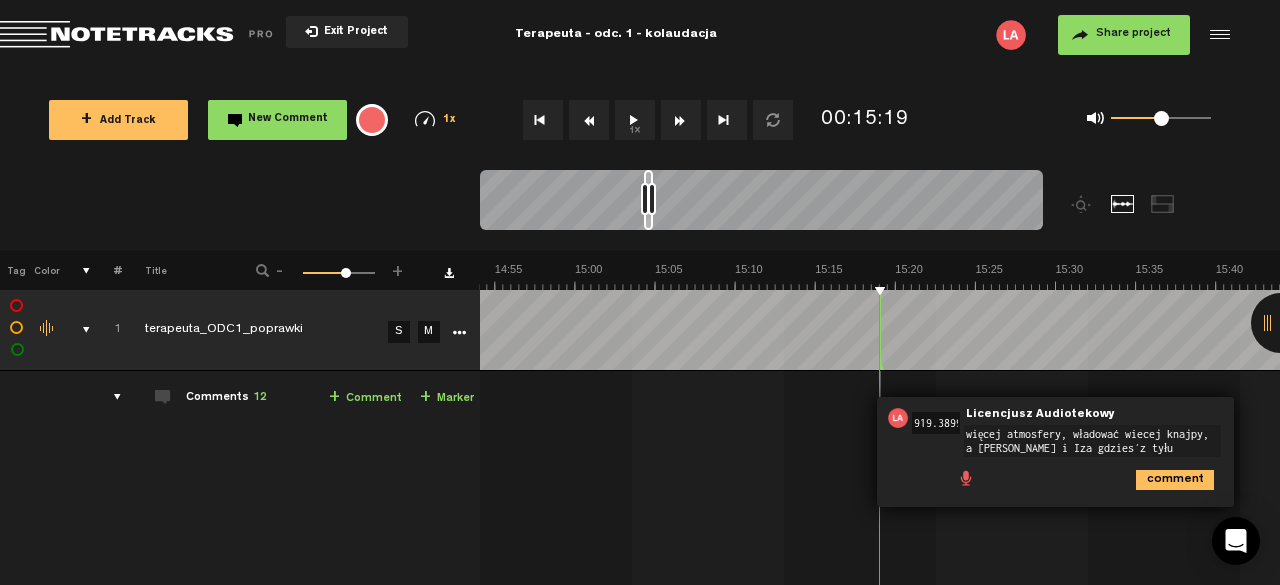 click on "więcej atmosfery, władować wiecej knajpy, a [PERSON_NAME] i Iza gdzieś z tyłu" at bounding box center (1092, 441) 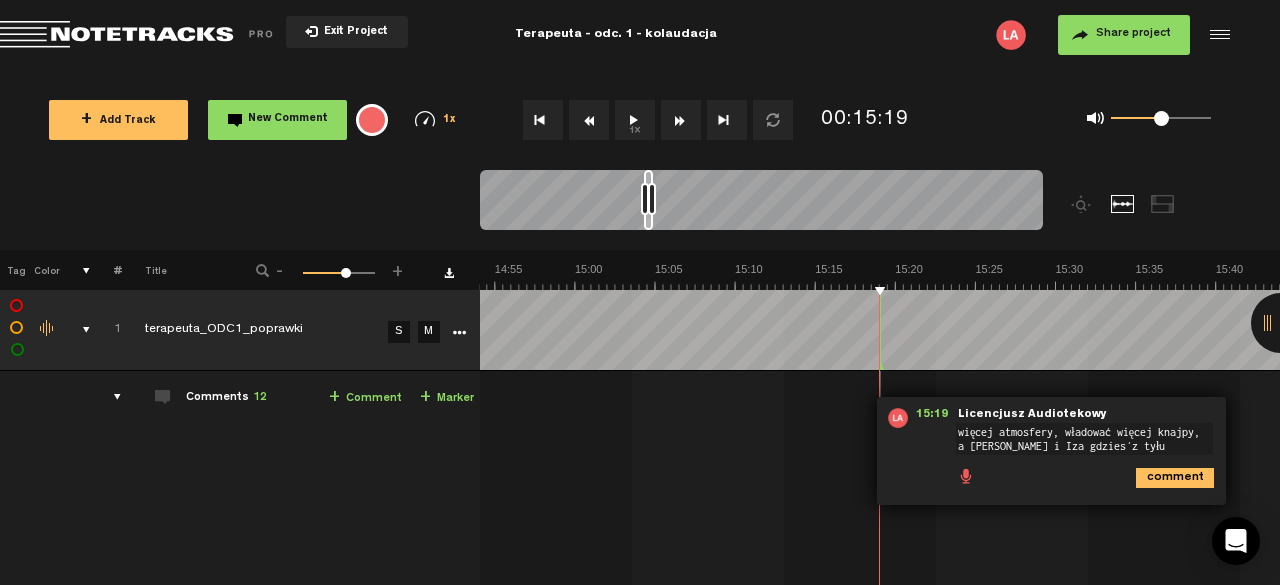 type on "więcej atmosfery, władować więcej knajpy, a [PERSON_NAME] i Iza gdzieś z tyłu" 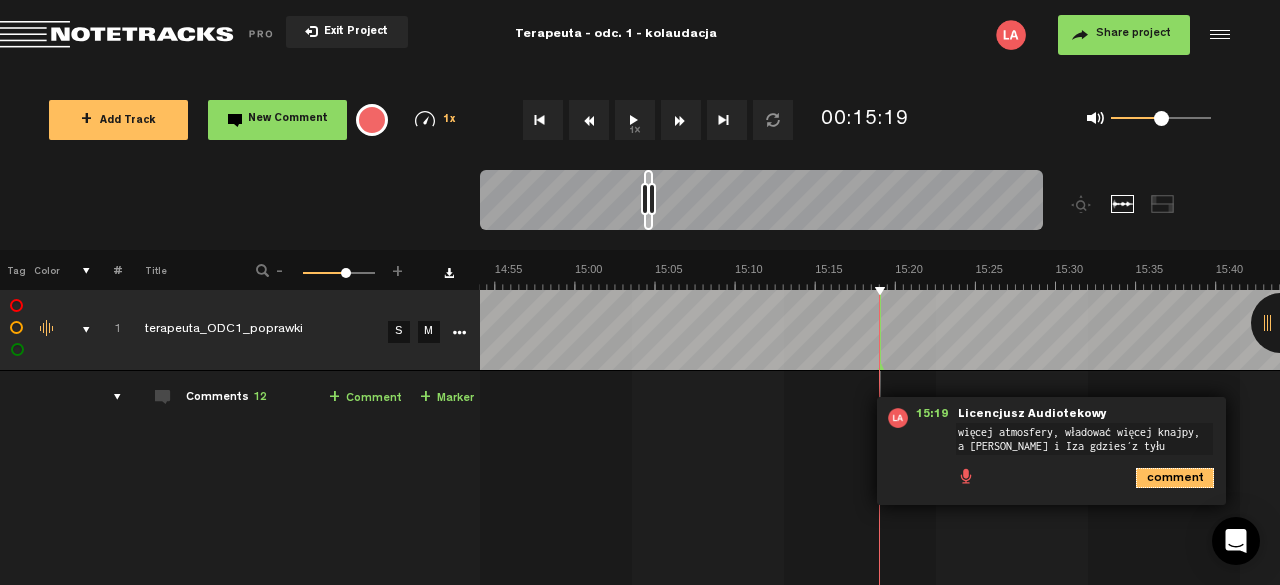 click on "comment" at bounding box center (1175, 478) 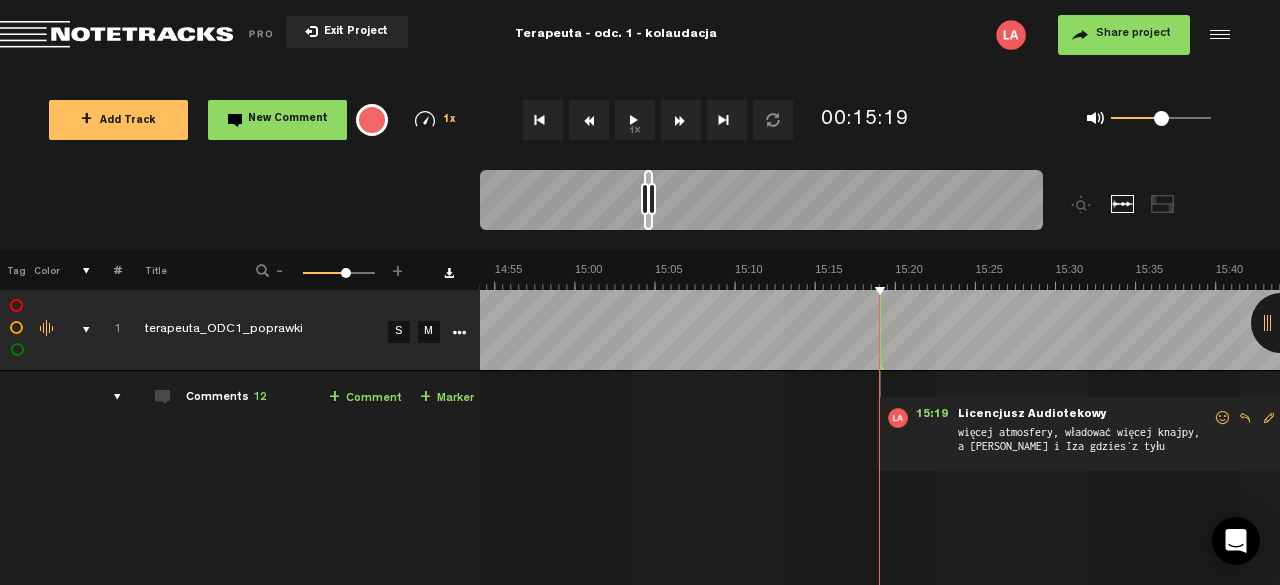 click on "1x" at bounding box center (635, 120) 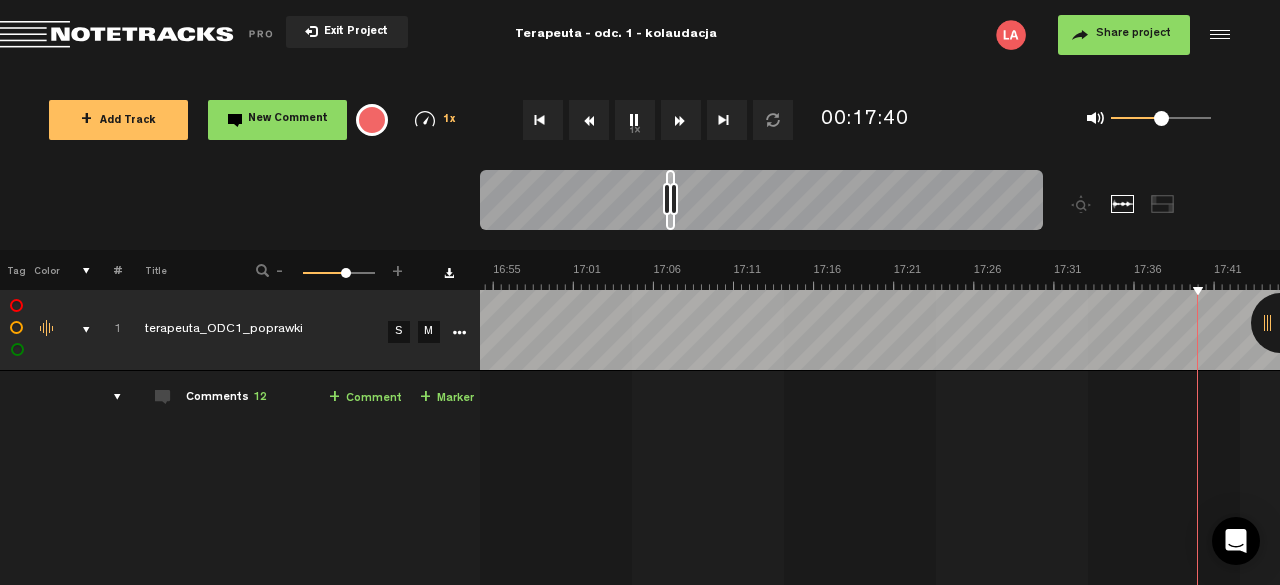 scroll, scrollTop: 0, scrollLeft: 16486, axis: horizontal 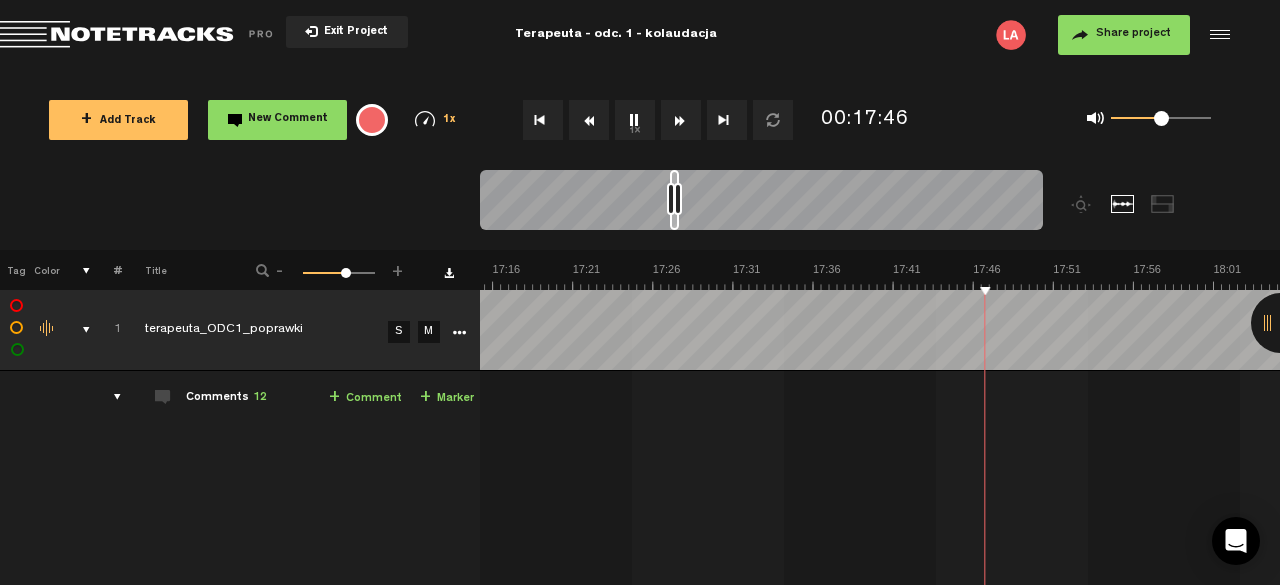 click on "1x" at bounding box center (635, 120) 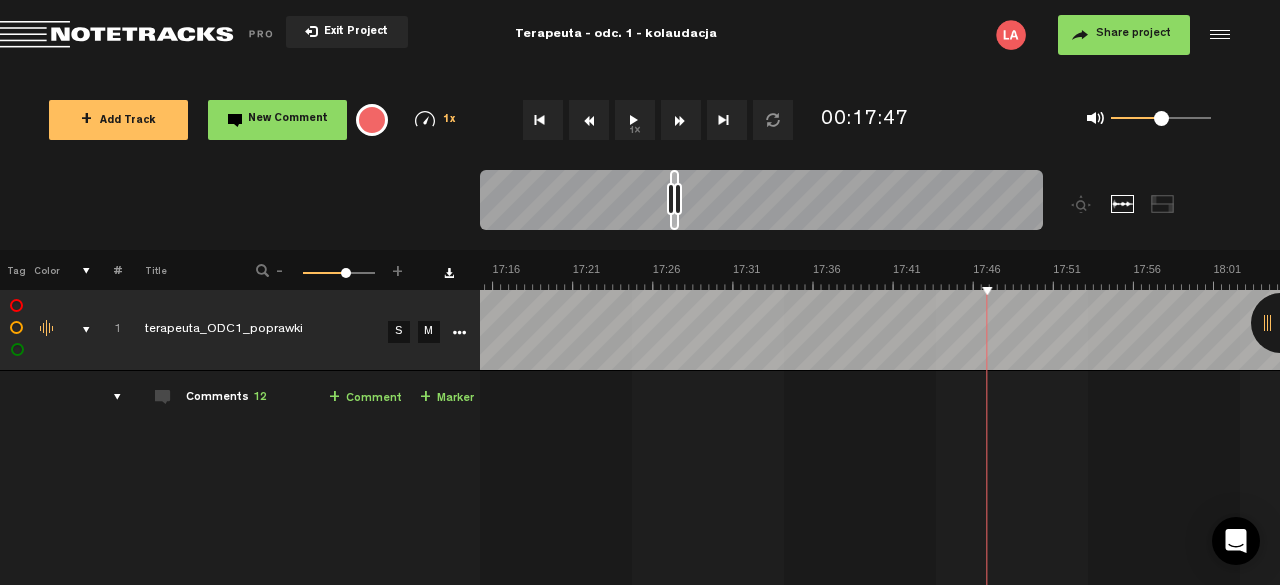 click on "+ Comment" at bounding box center (365, 398) 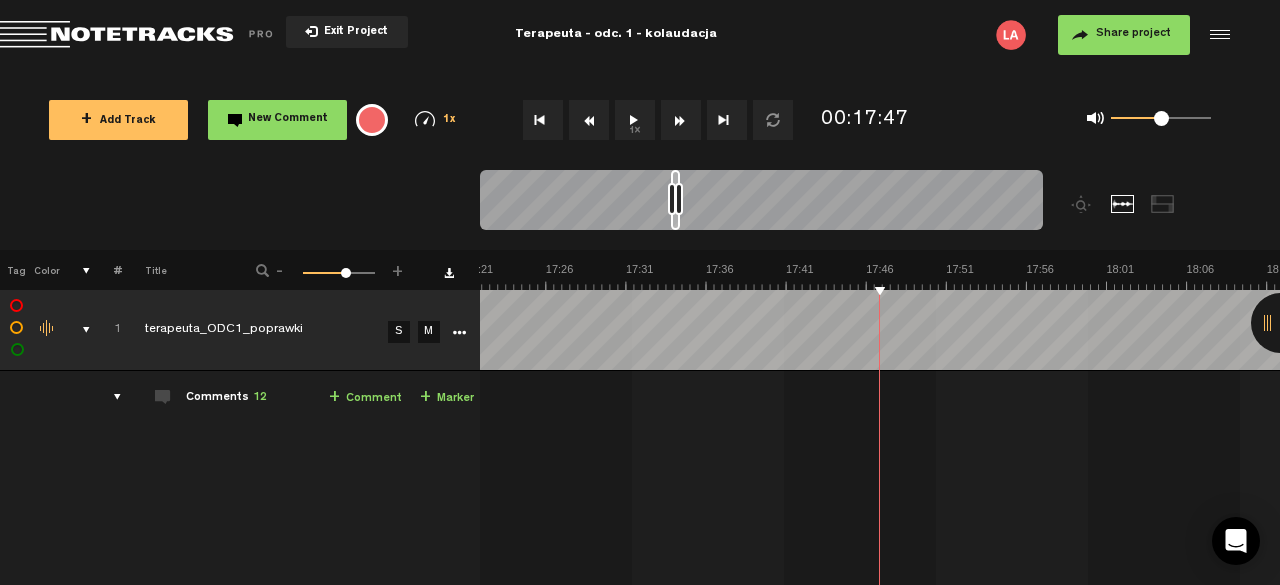 scroll, scrollTop: 0, scrollLeft: 16594, axis: horizontal 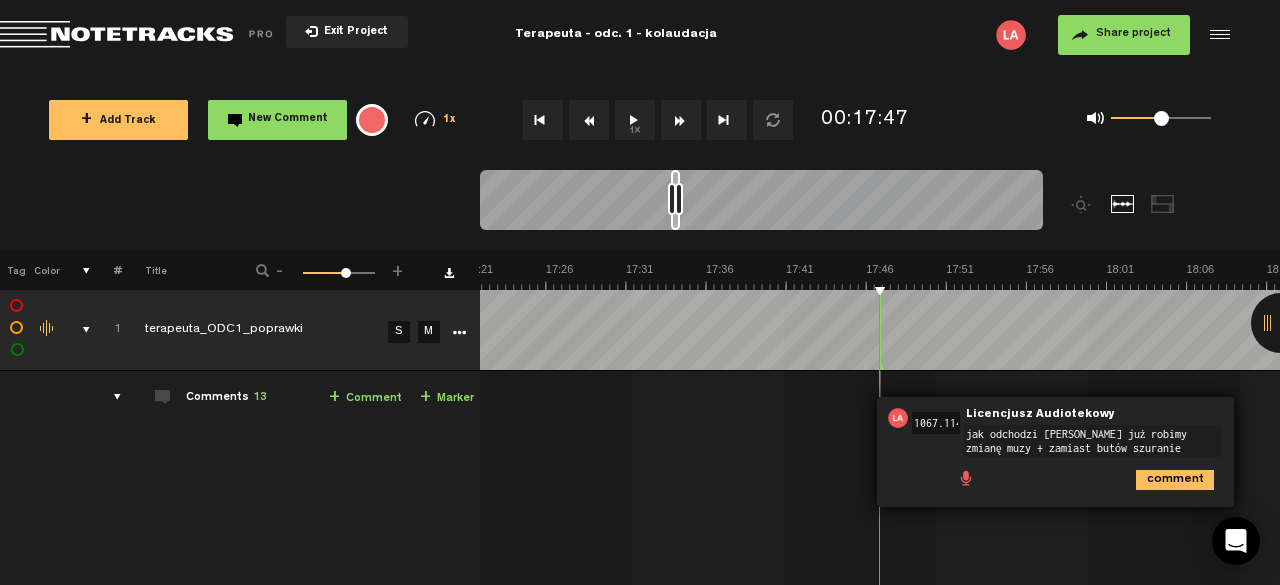type on "jak odchodzi [PERSON_NAME] już robimy zmianę muzy + zamiast butów szuranie krzesłem" 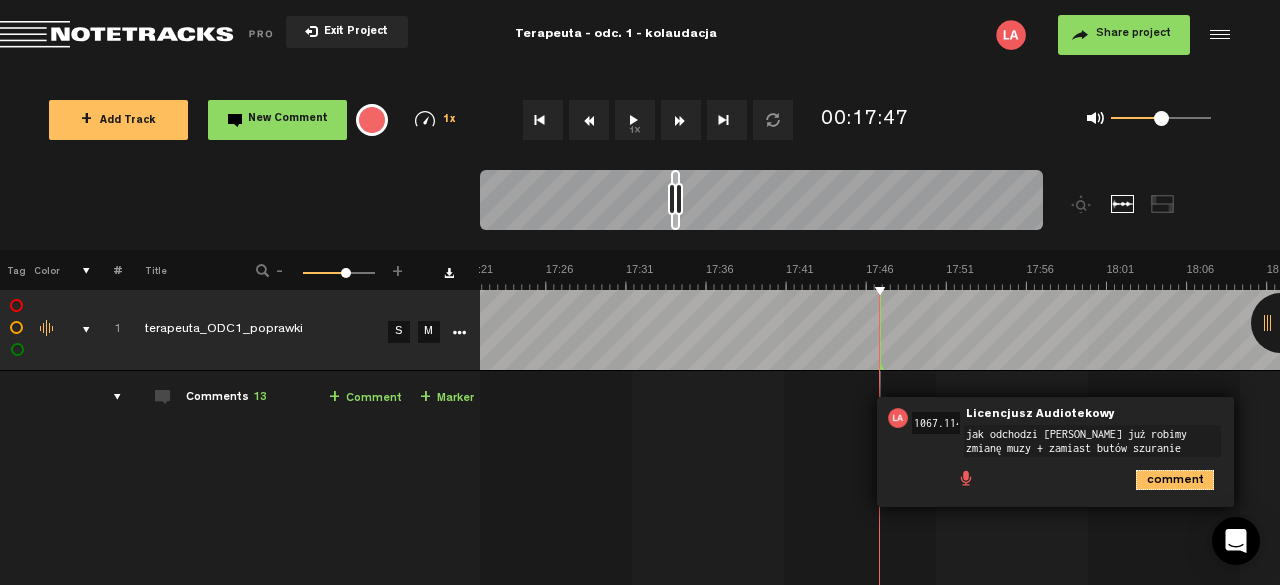 click on "comment" at bounding box center (1175, 480) 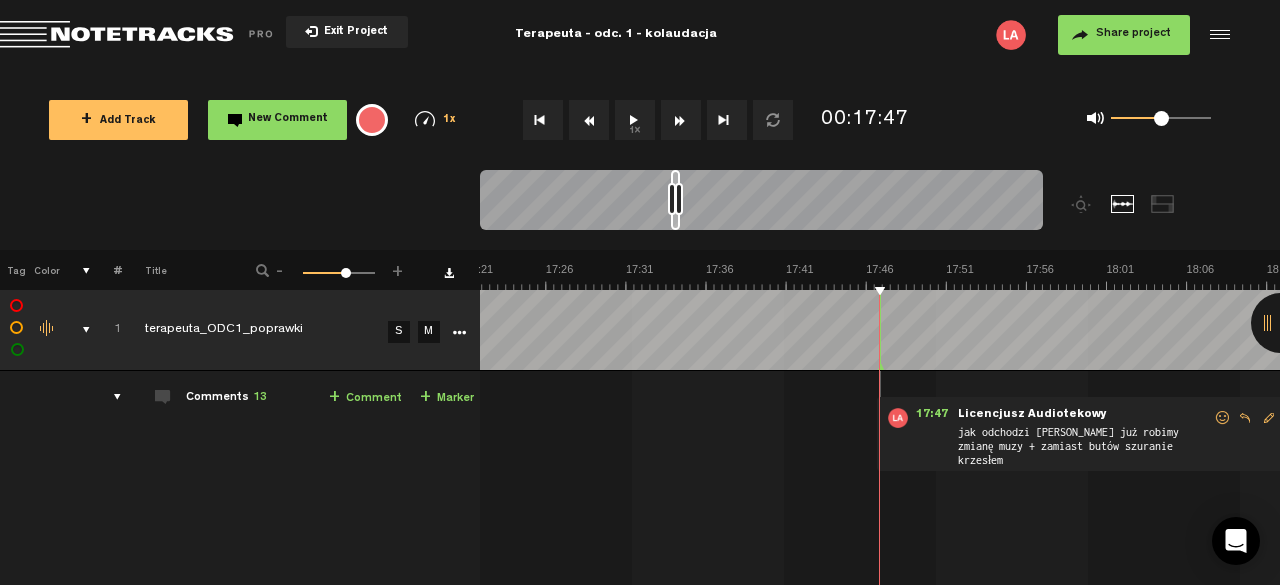 click on "1x" at bounding box center [635, 120] 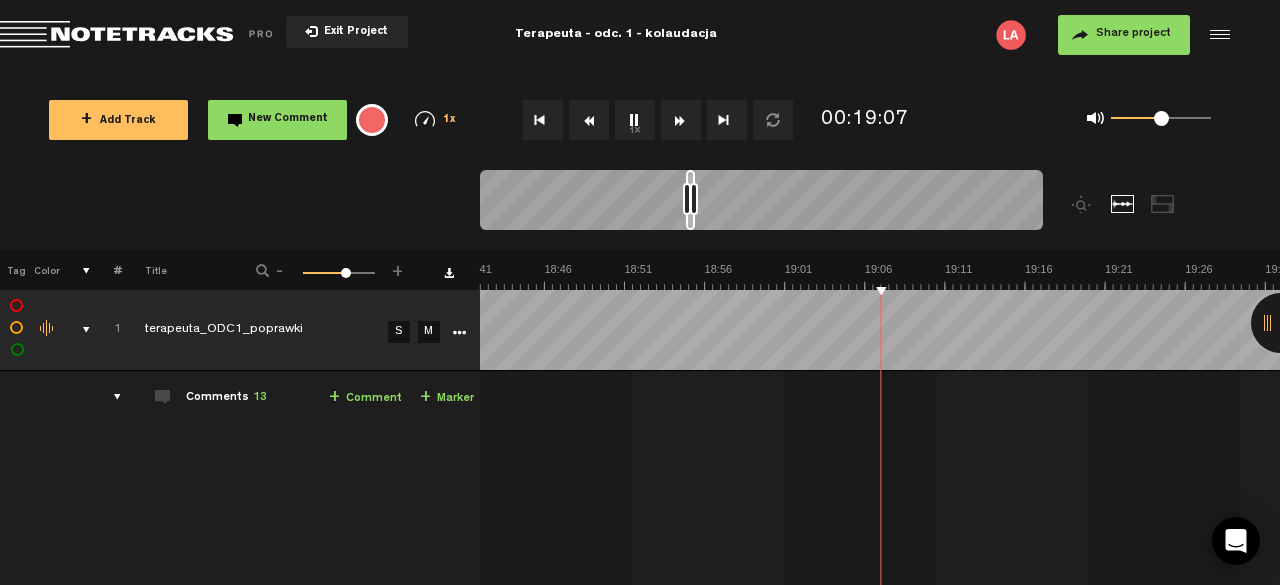 scroll, scrollTop: 0, scrollLeft: 17876, axis: horizontal 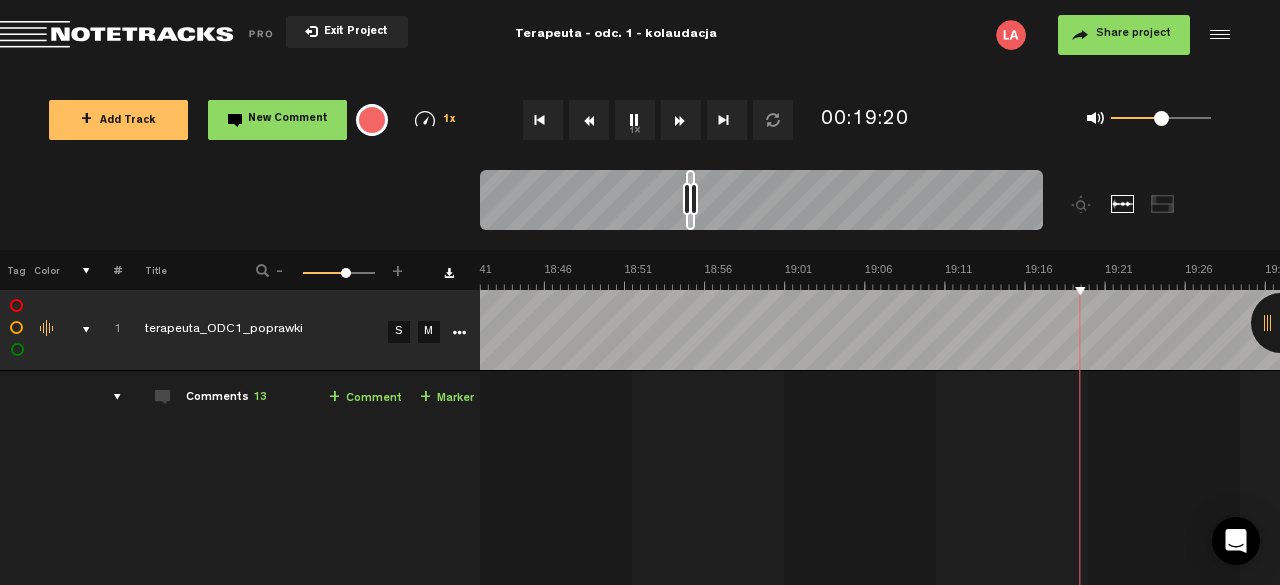 click on "1x" at bounding box center (635, 120) 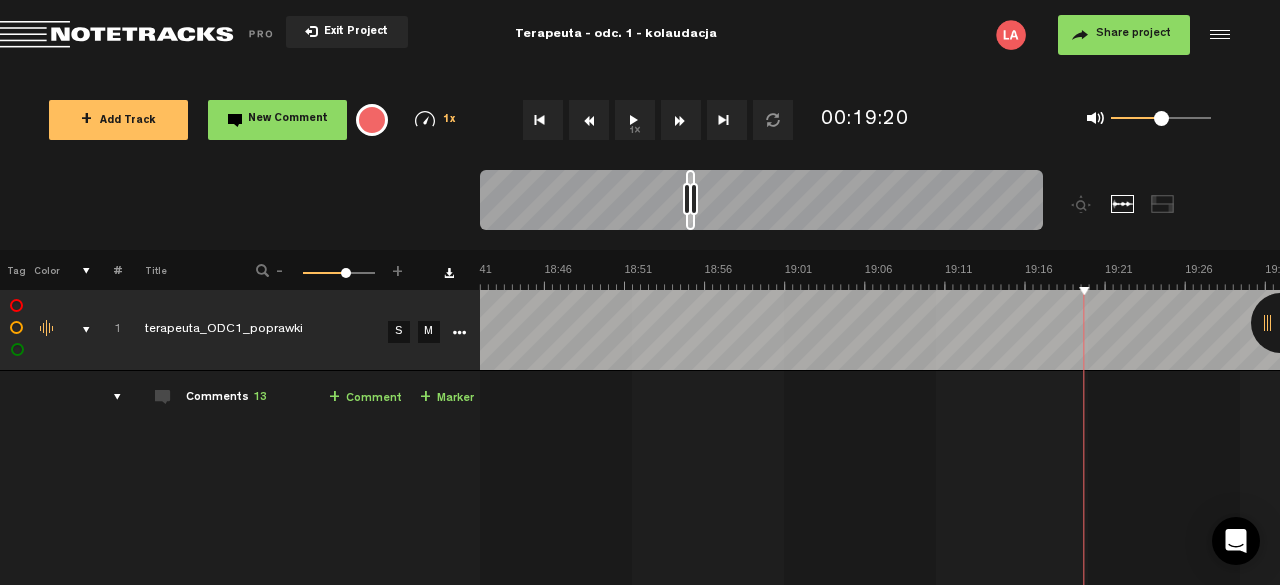 click on "+ Comment" at bounding box center [365, 398] 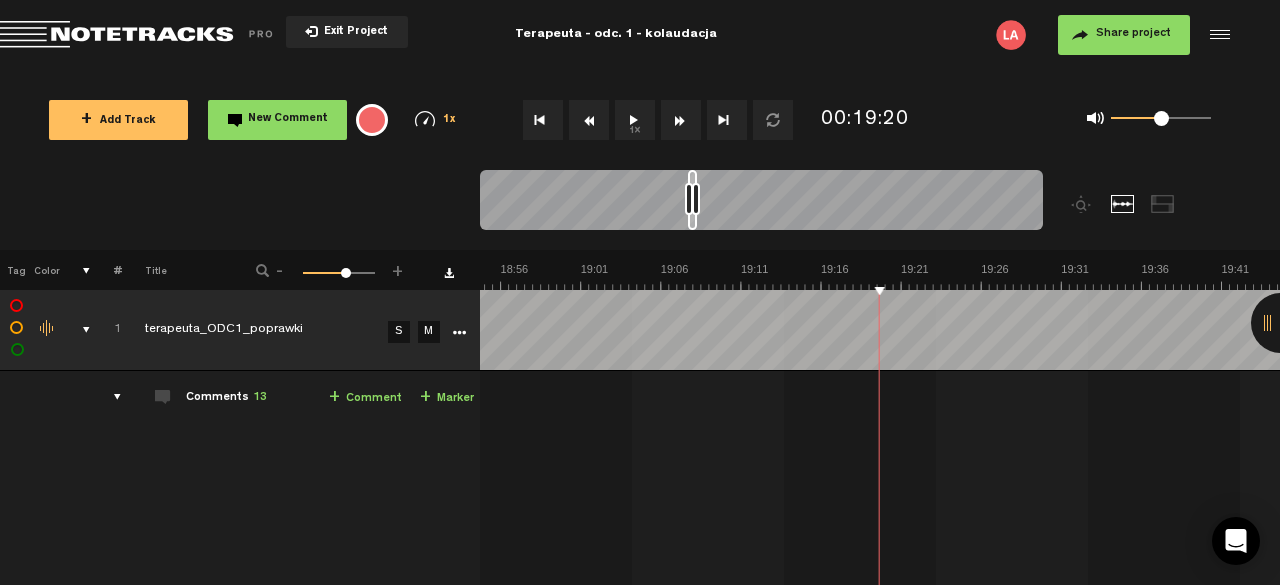 scroll, scrollTop: 0, scrollLeft: 18081, axis: horizontal 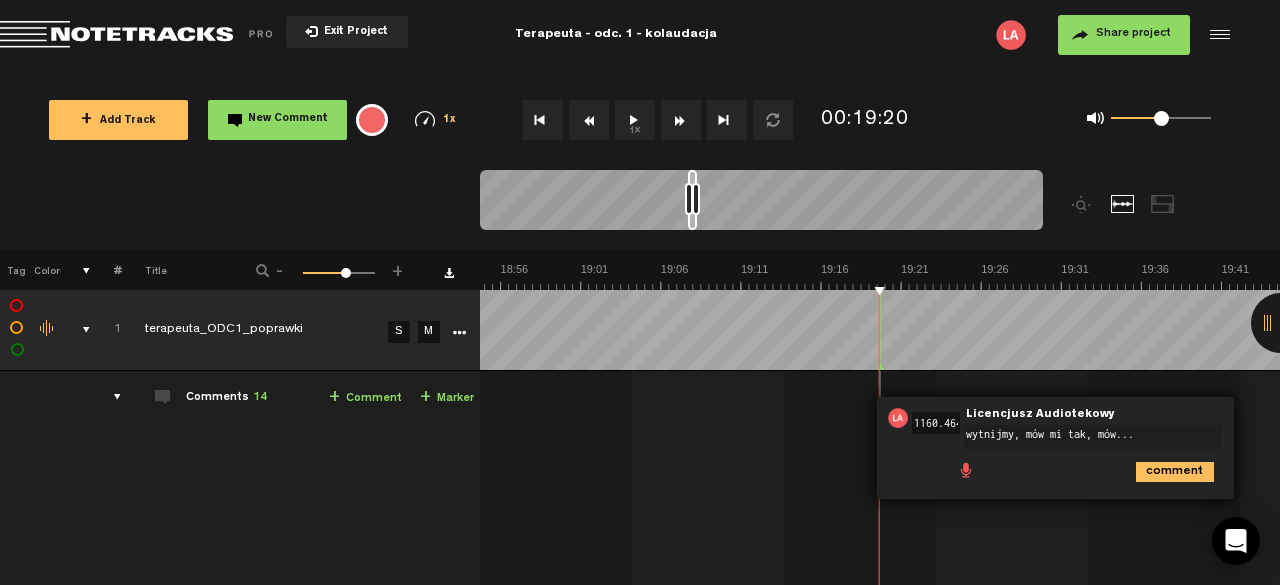 type on "wytnijmy, mów mi tak, mów..." 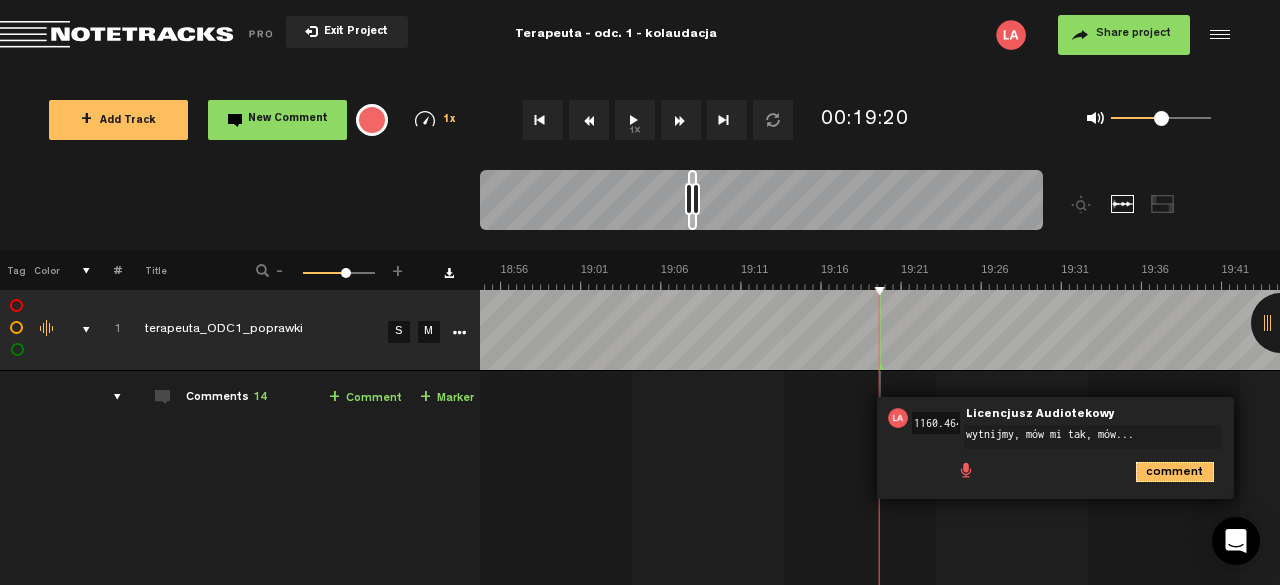 click on "comment" at bounding box center [1175, 472] 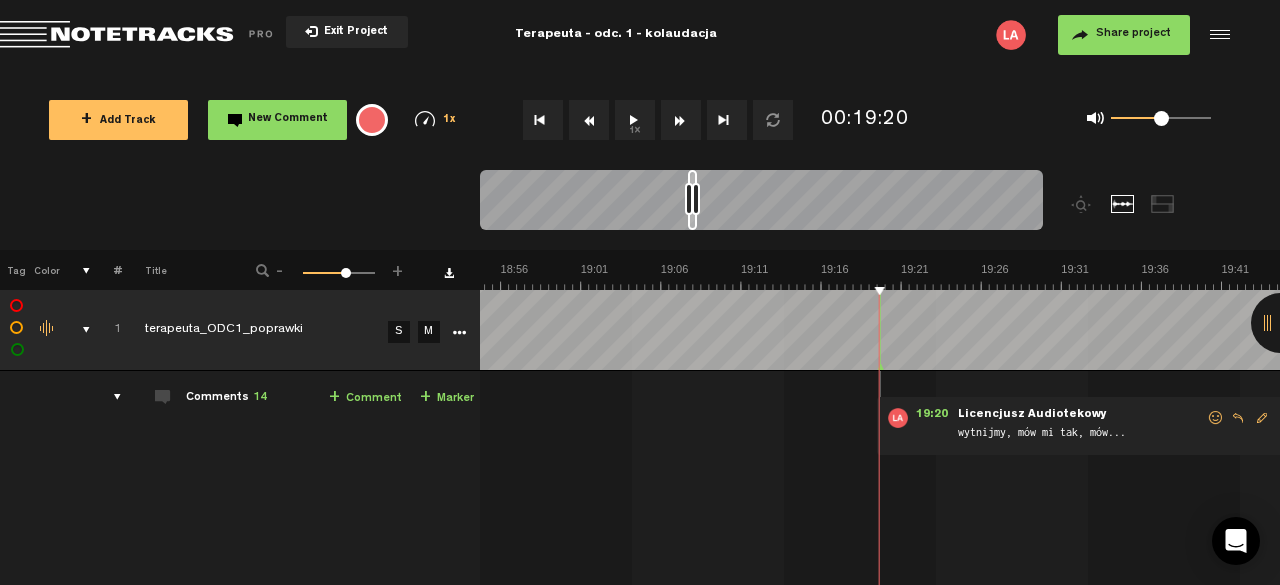 click on "1x" at bounding box center [635, 120] 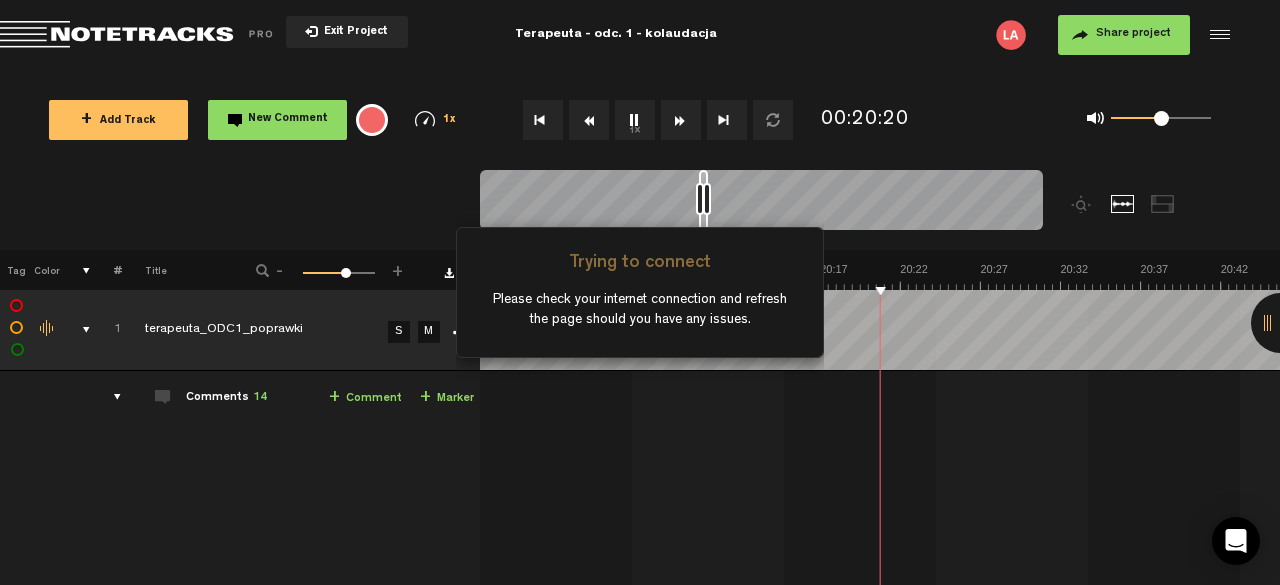 scroll, scrollTop: 0, scrollLeft: 19043, axis: horizontal 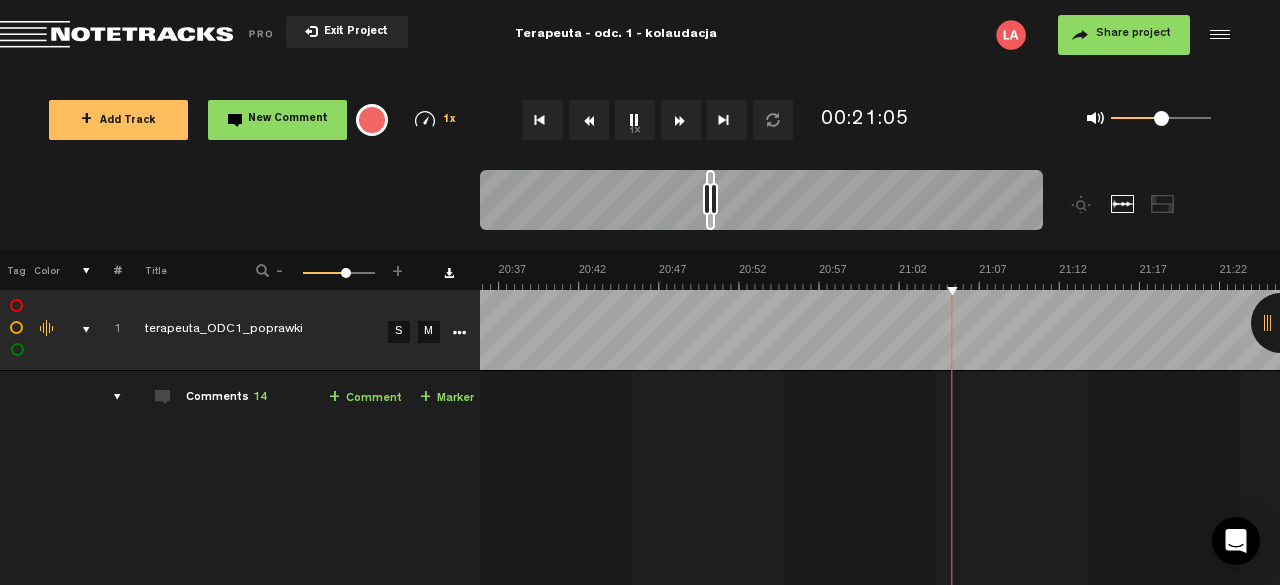 click on "1x" at bounding box center [635, 120] 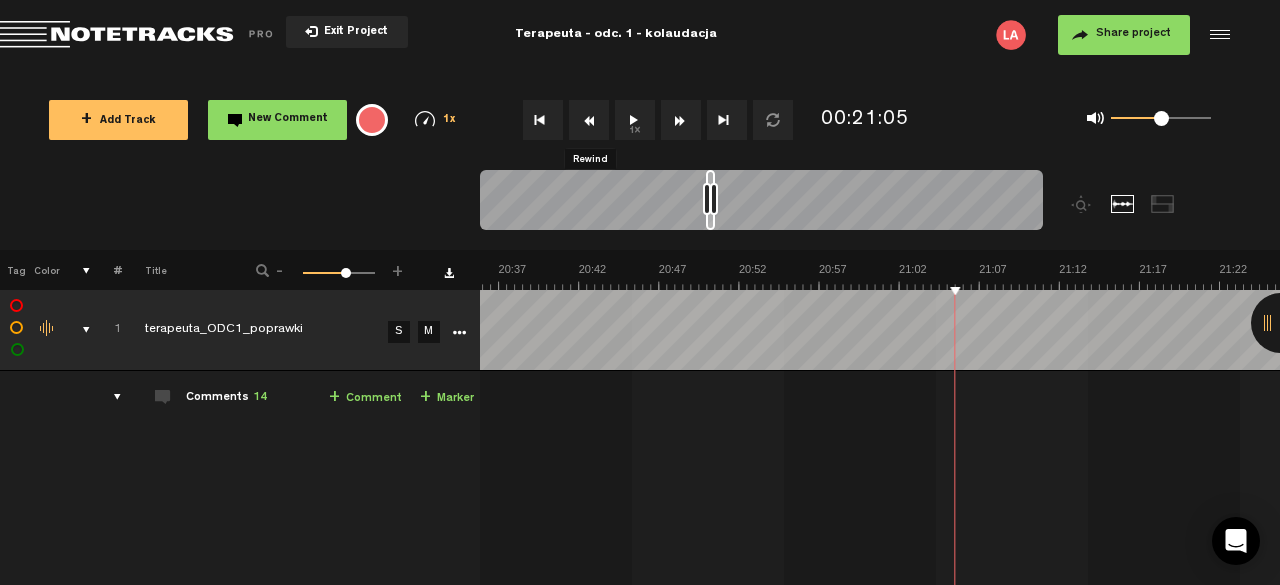 click at bounding box center (589, 120) 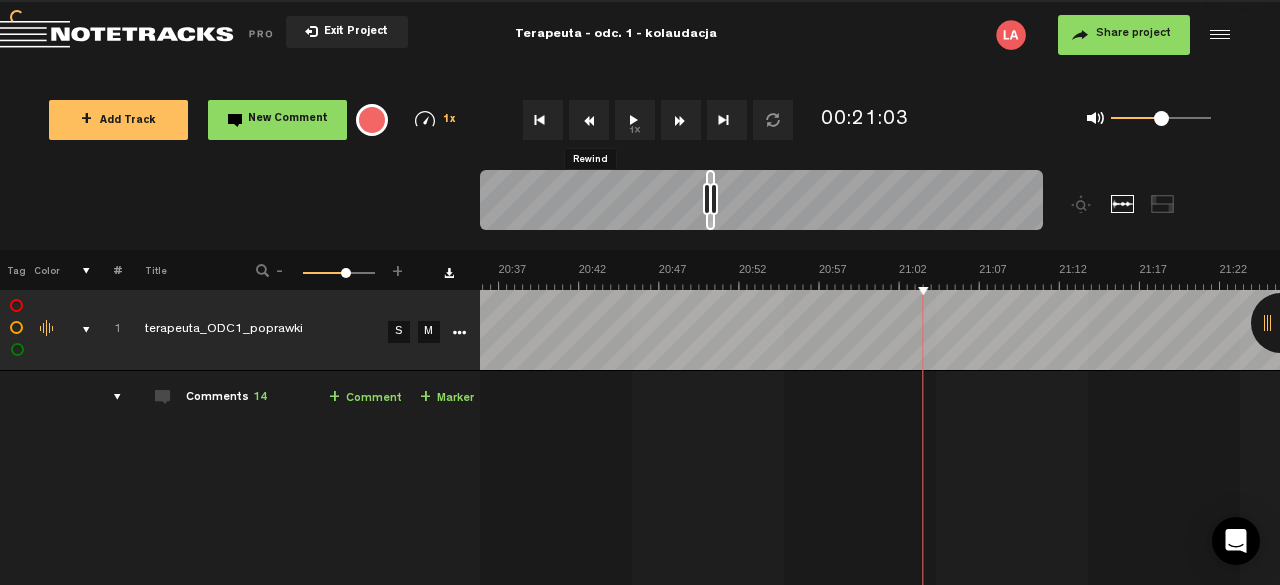 click at bounding box center [589, 120] 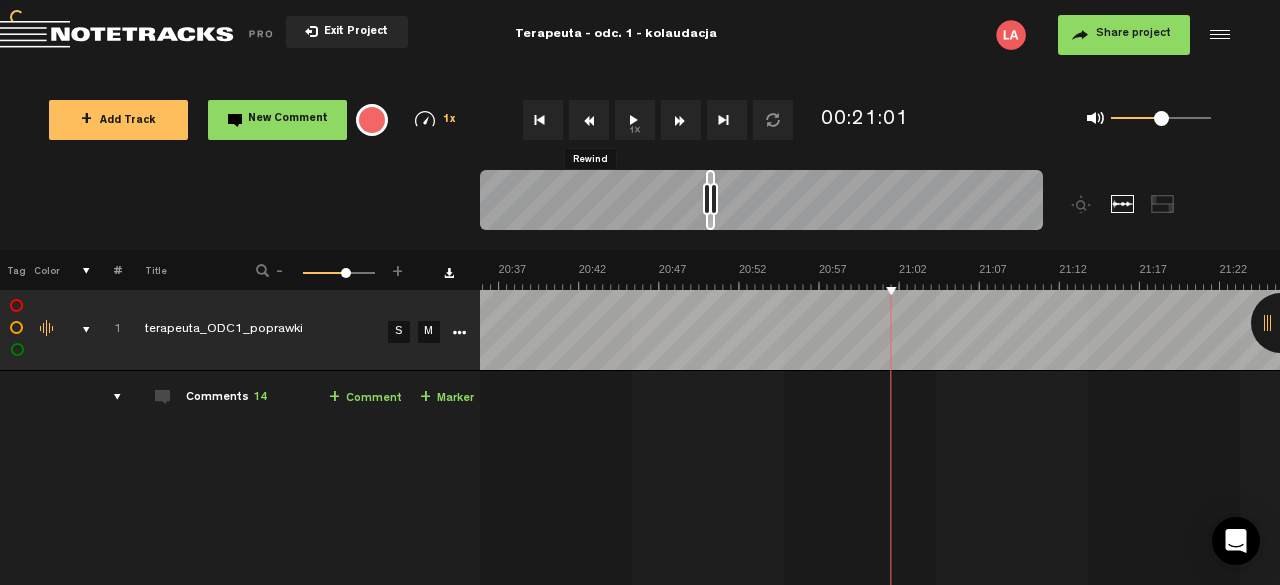 click at bounding box center (589, 120) 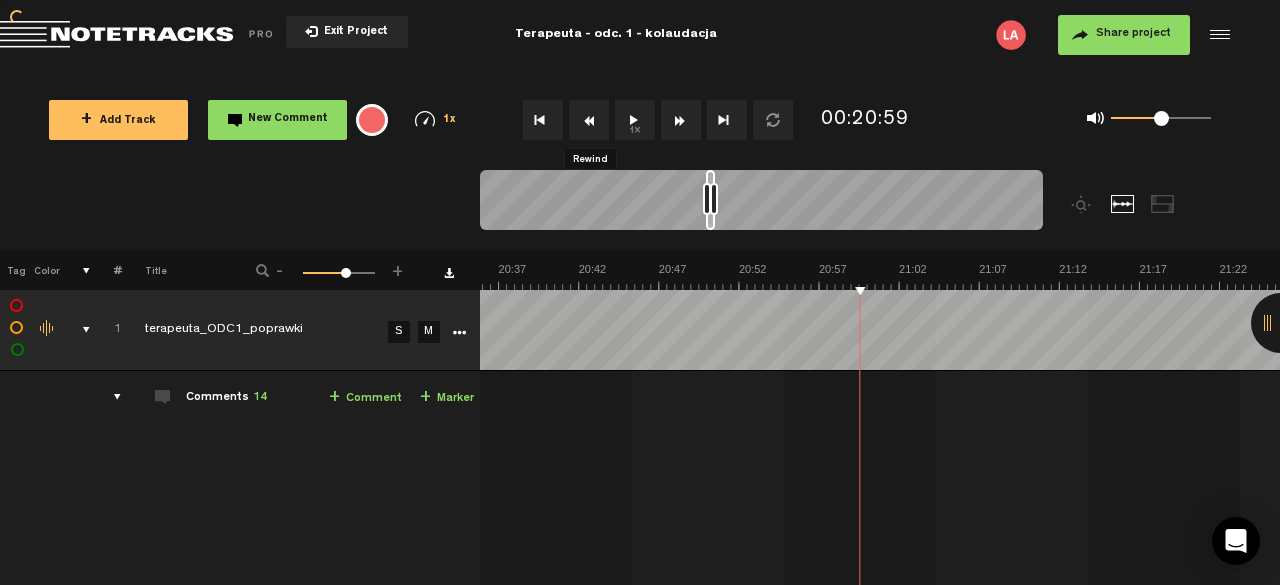 click at bounding box center [589, 120] 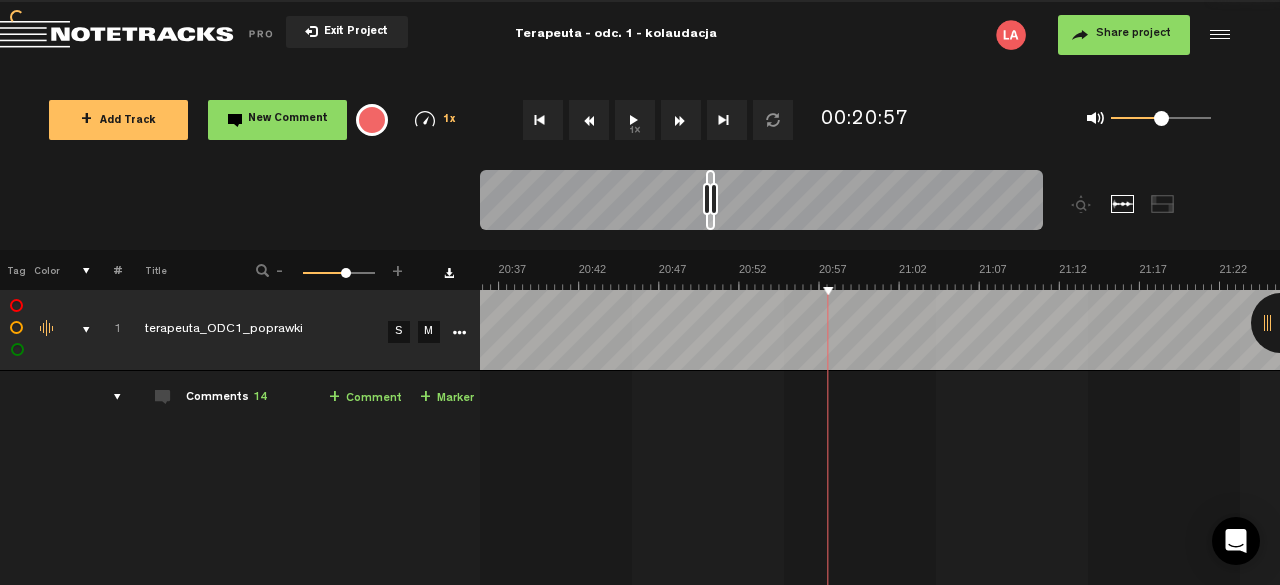click at bounding box center [589, 120] 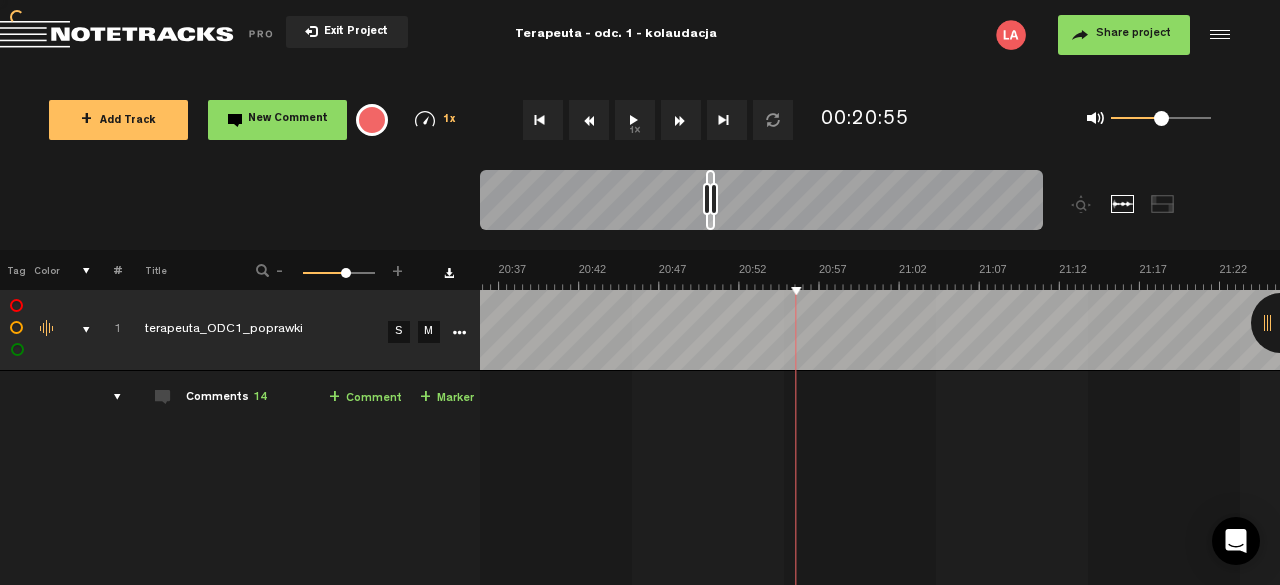 click at bounding box center (589, 120) 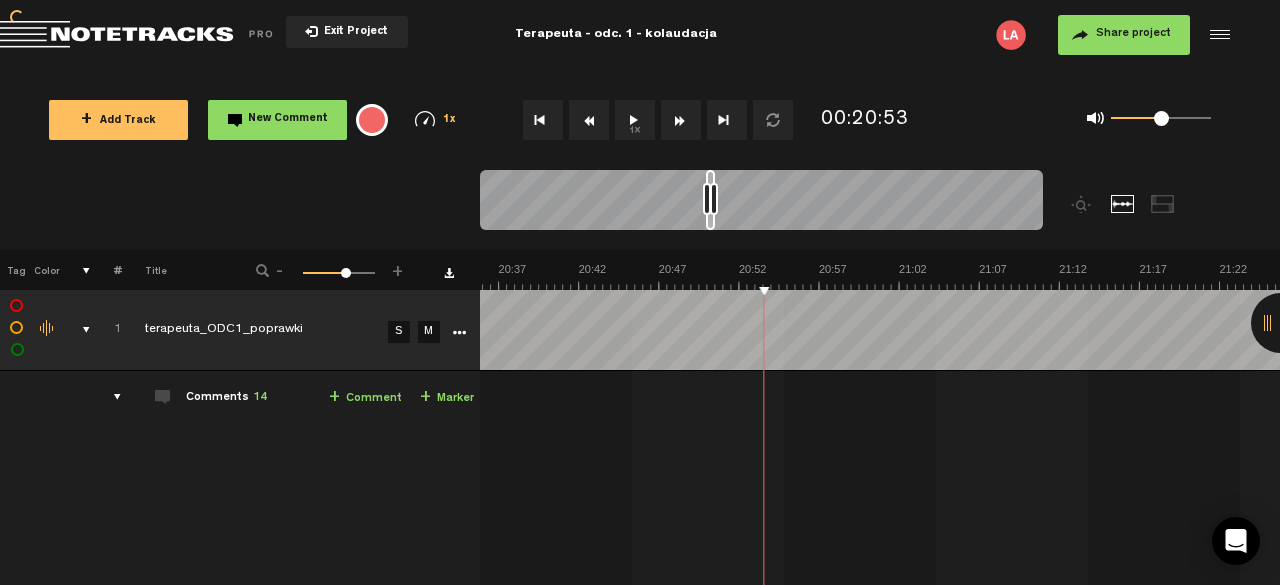 click at bounding box center (589, 120) 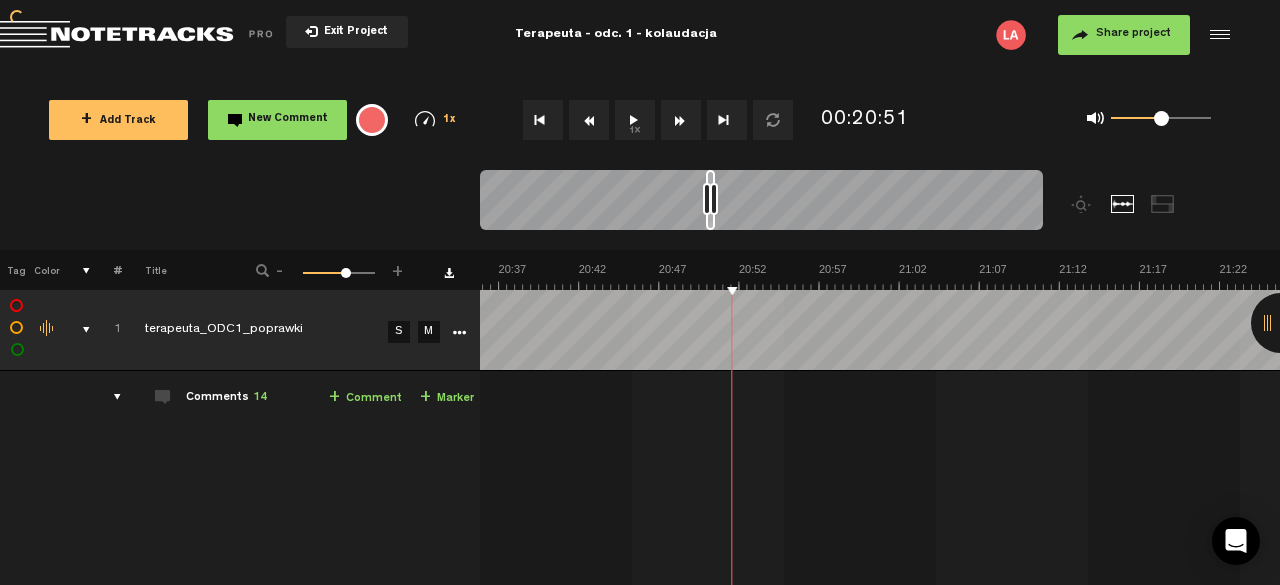 click at bounding box center [589, 120] 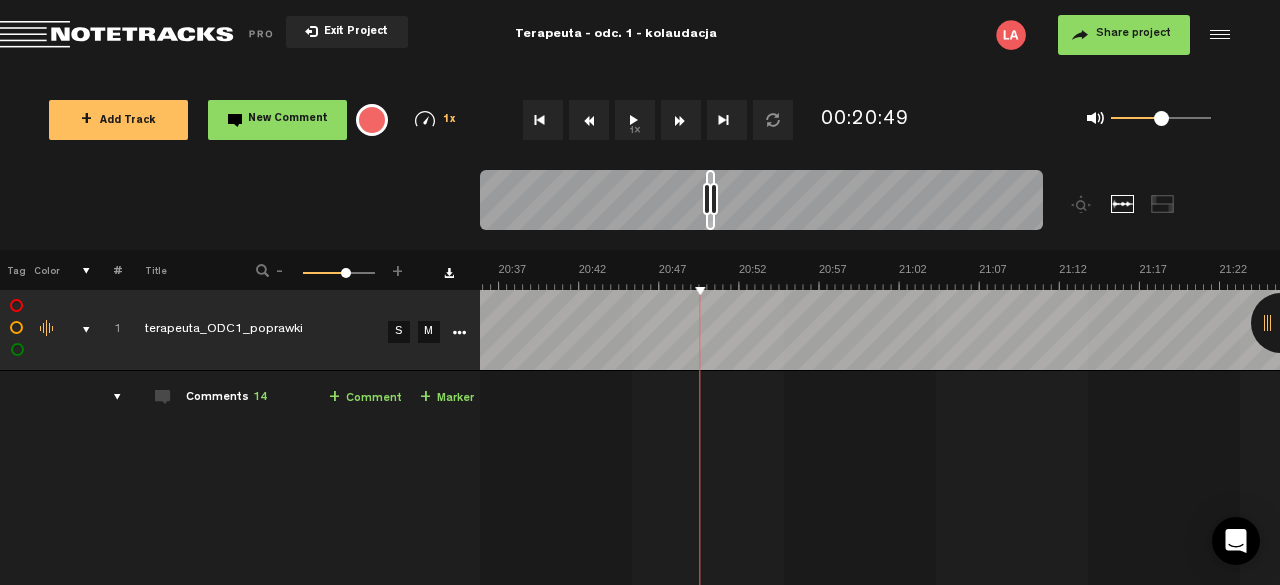 click on "1x" at bounding box center (635, 120) 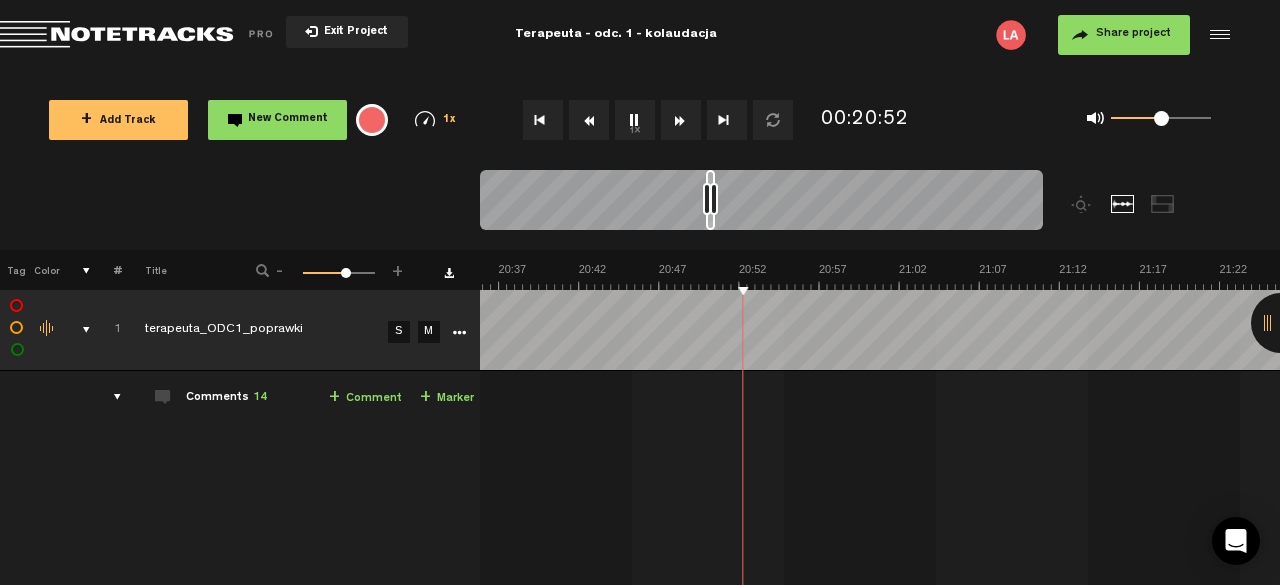 click on "1x" at bounding box center (635, 120) 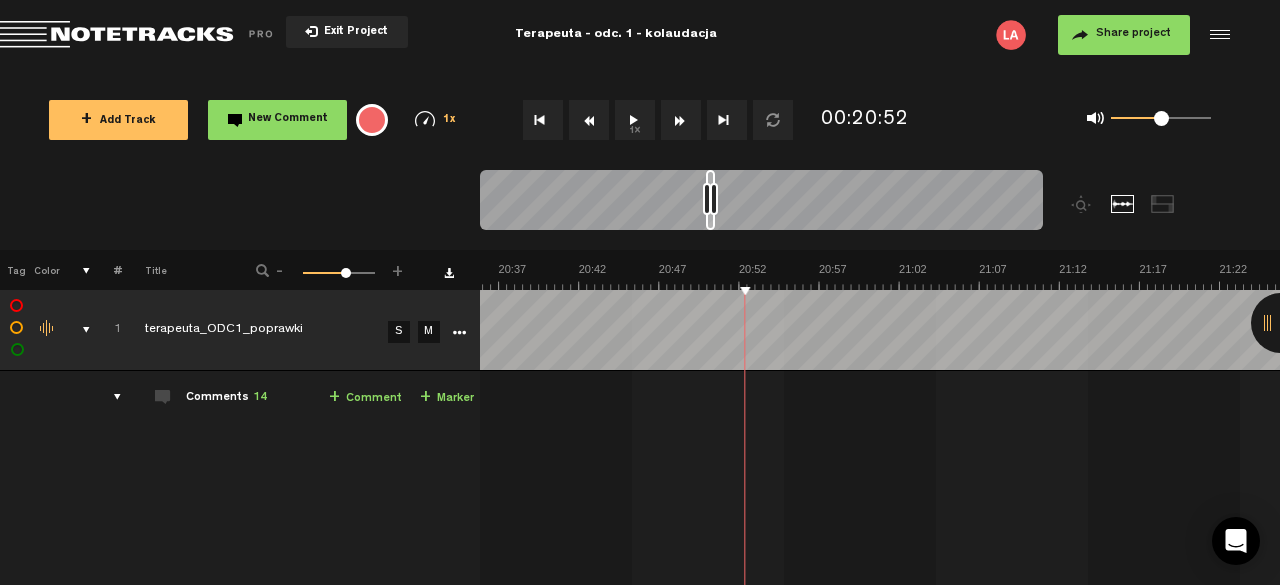 click at bounding box center (589, 120) 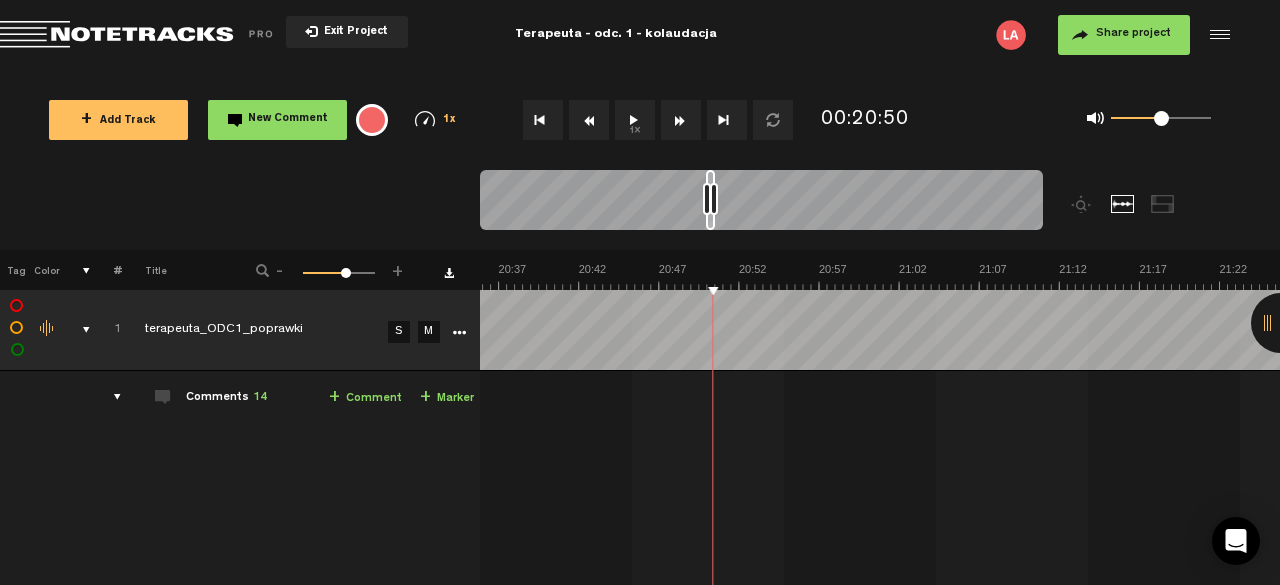 click at bounding box center [589, 120] 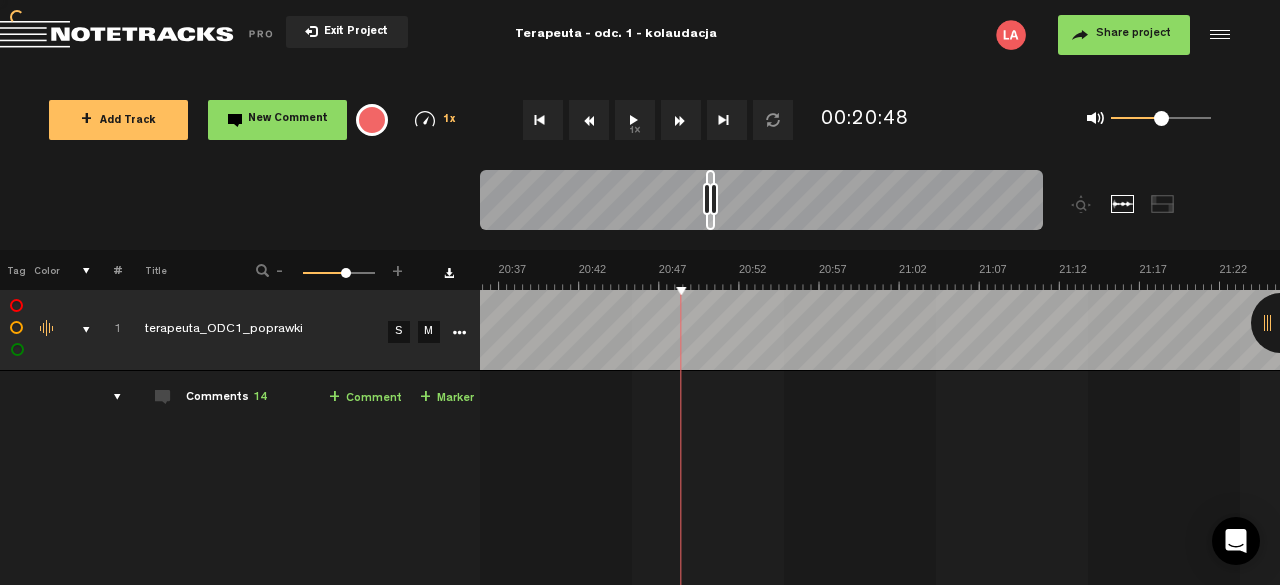 click at bounding box center (589, 120) 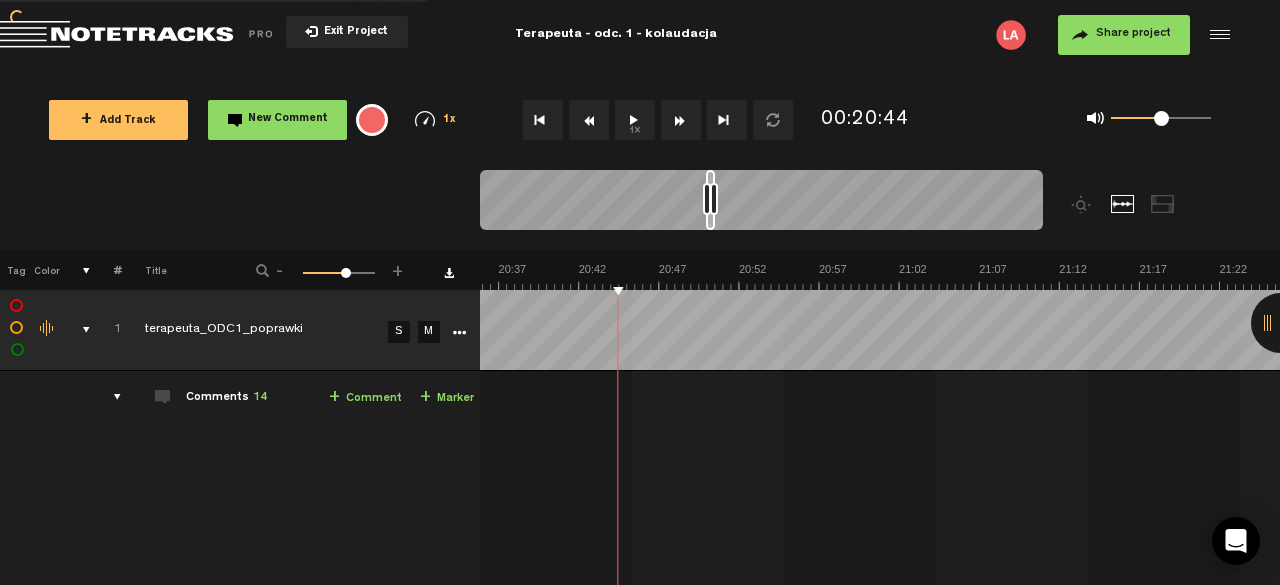 click at bounding box center (589, 120) 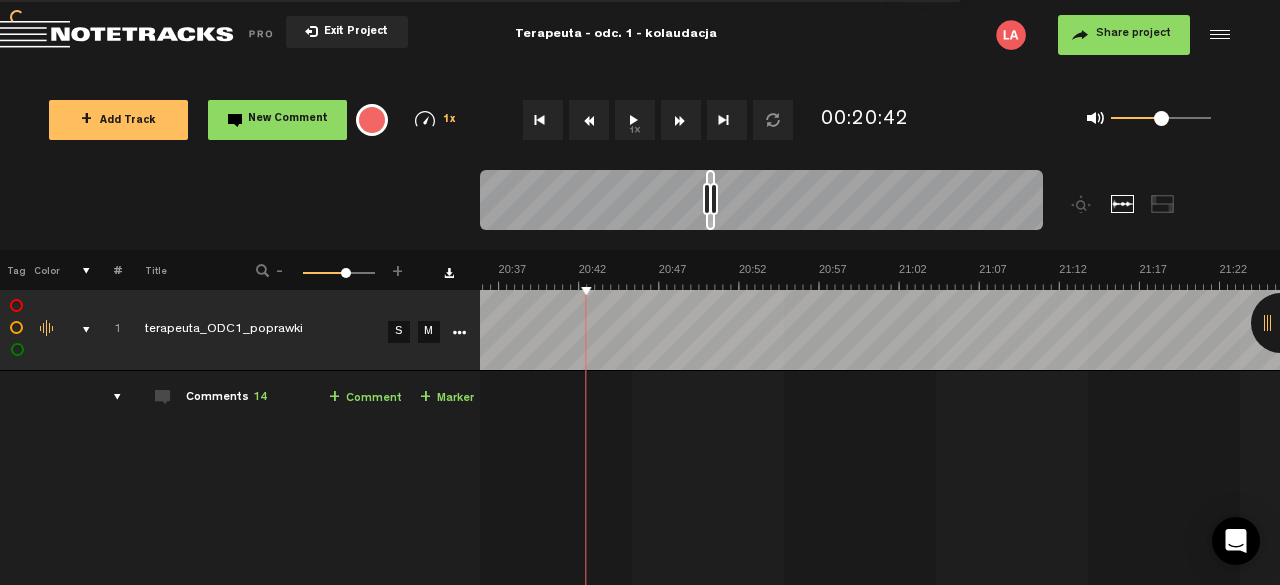 click at bounding box center [589, 120] 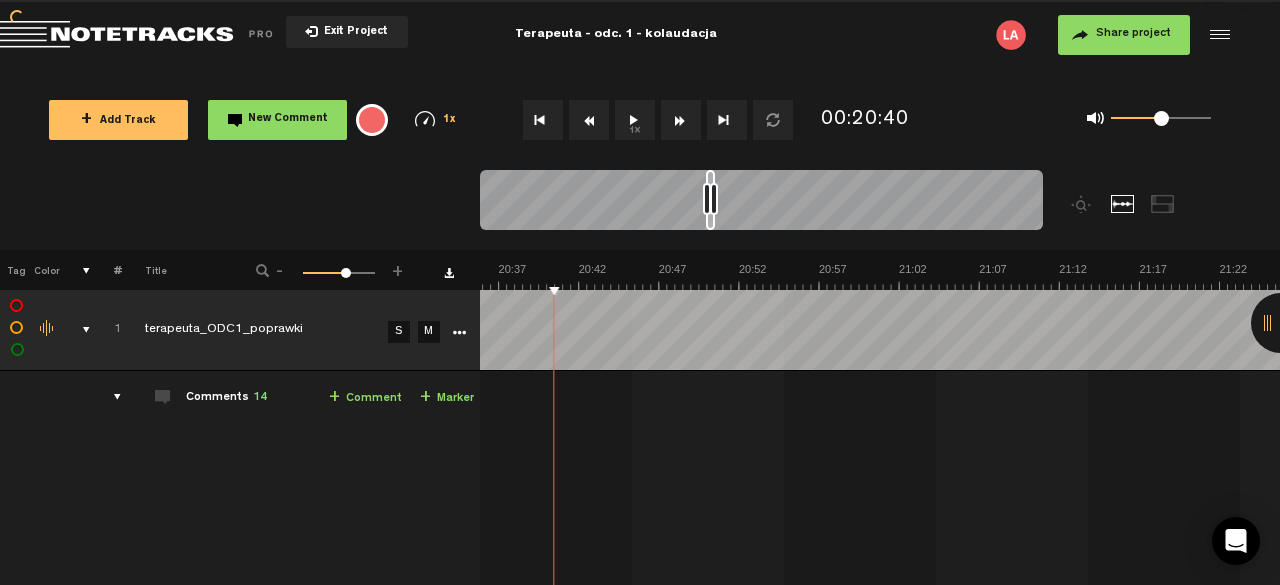 click at bounding box center [589, 120] 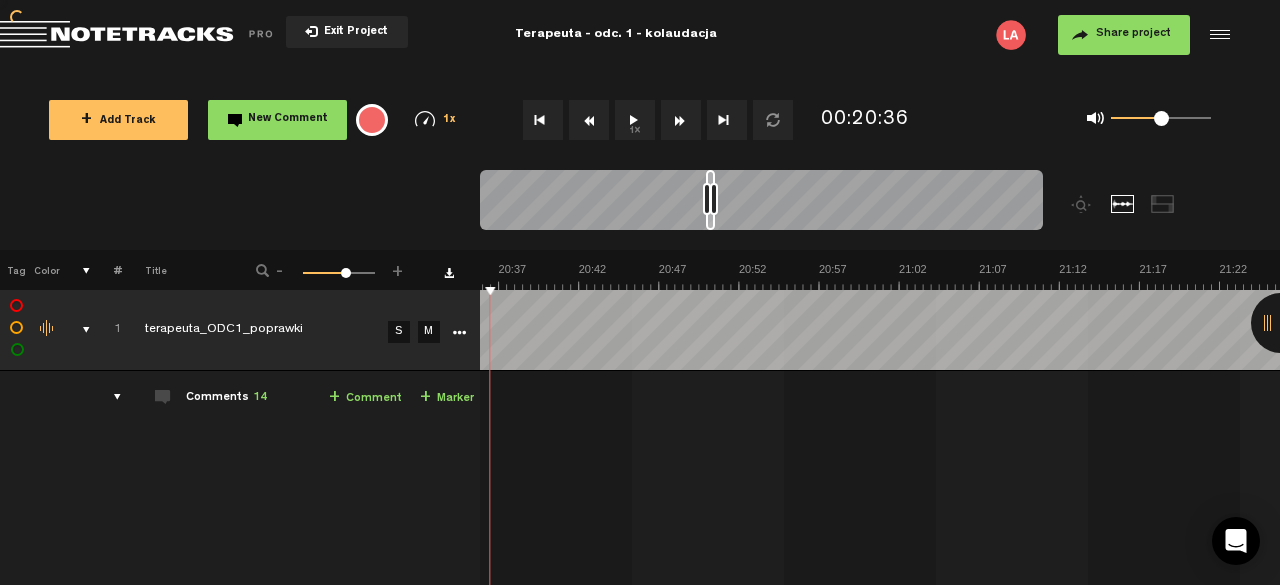 click at bounding box center (589, 120) 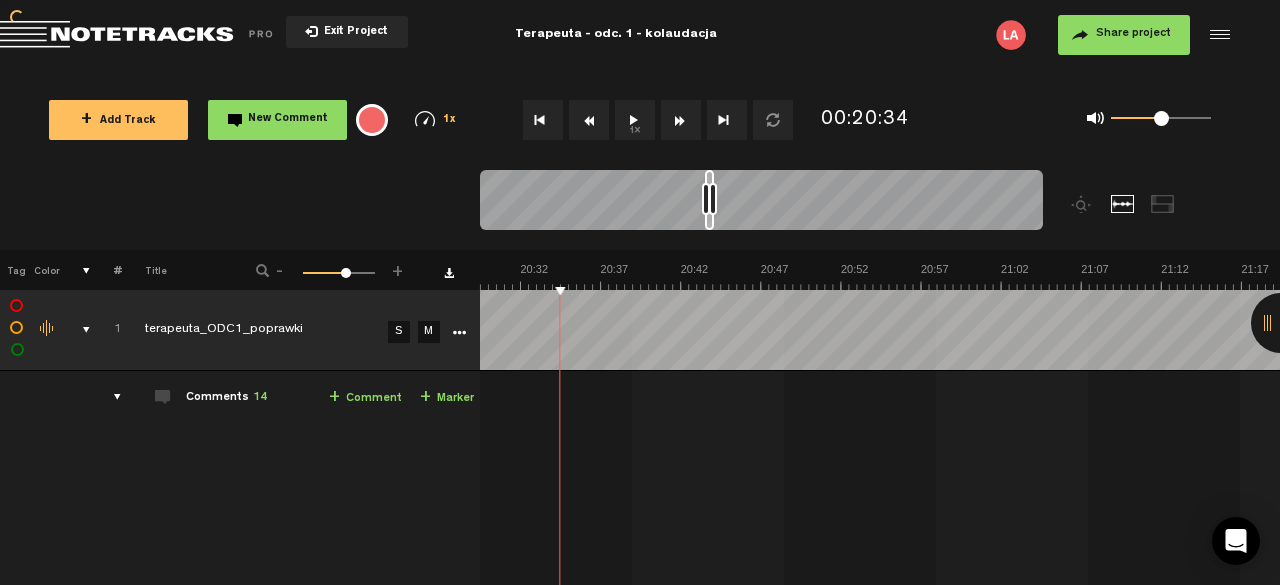 scroll, scrollTop: 0, scrollLeft: 19582, axis: horizontal 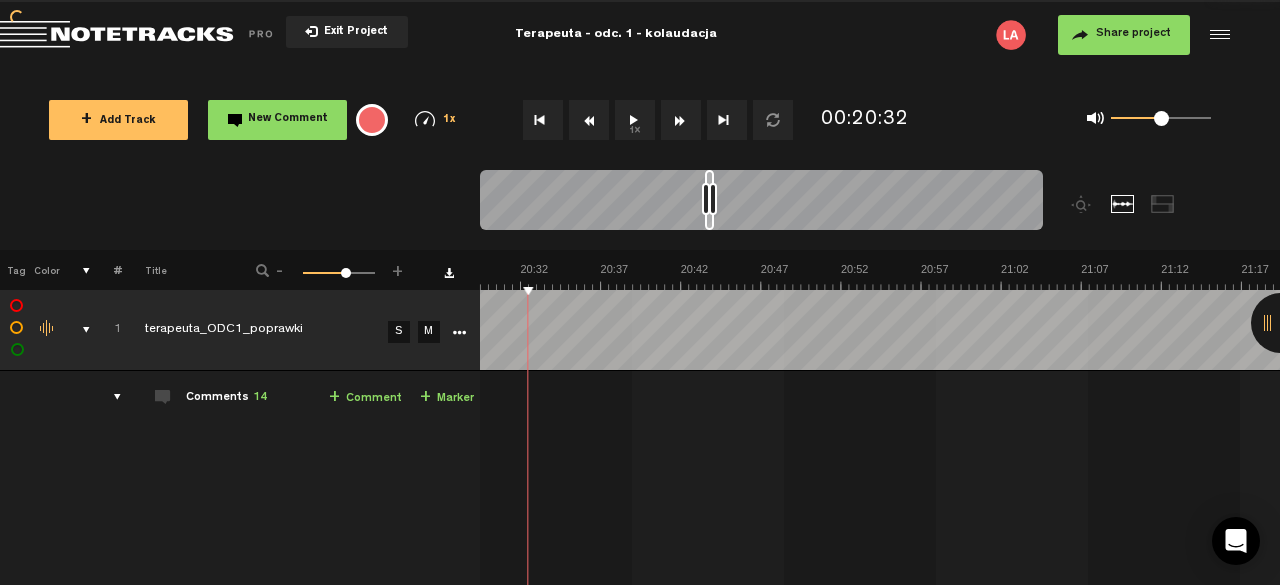 click at bounding box center [589, 120] 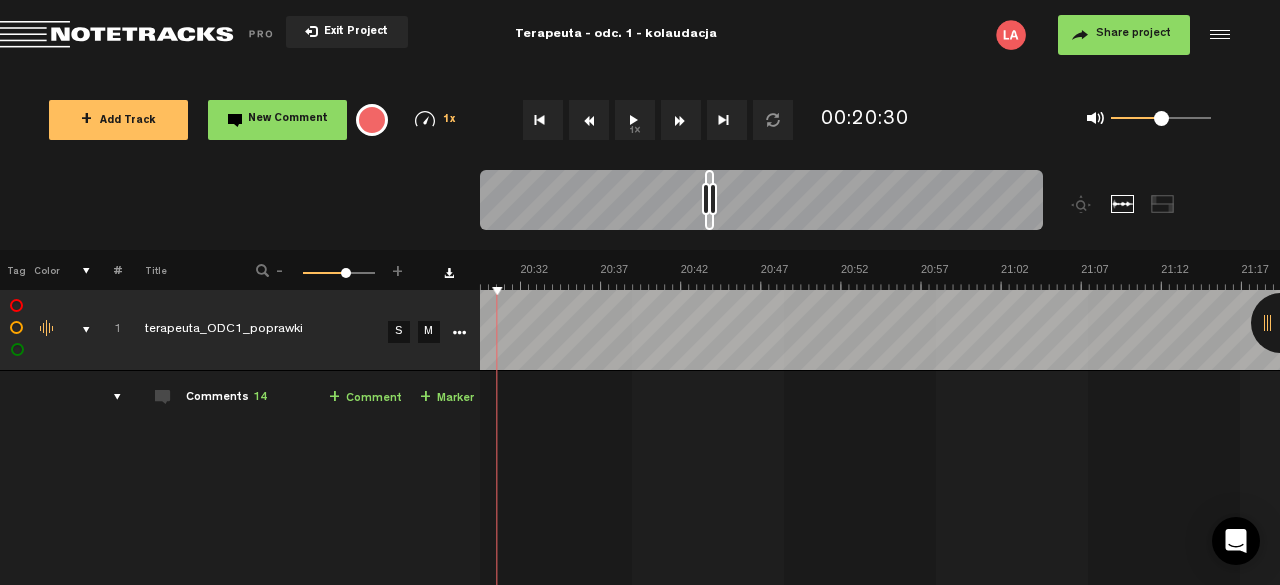 click on "1x" at bounding box center [635, 120] 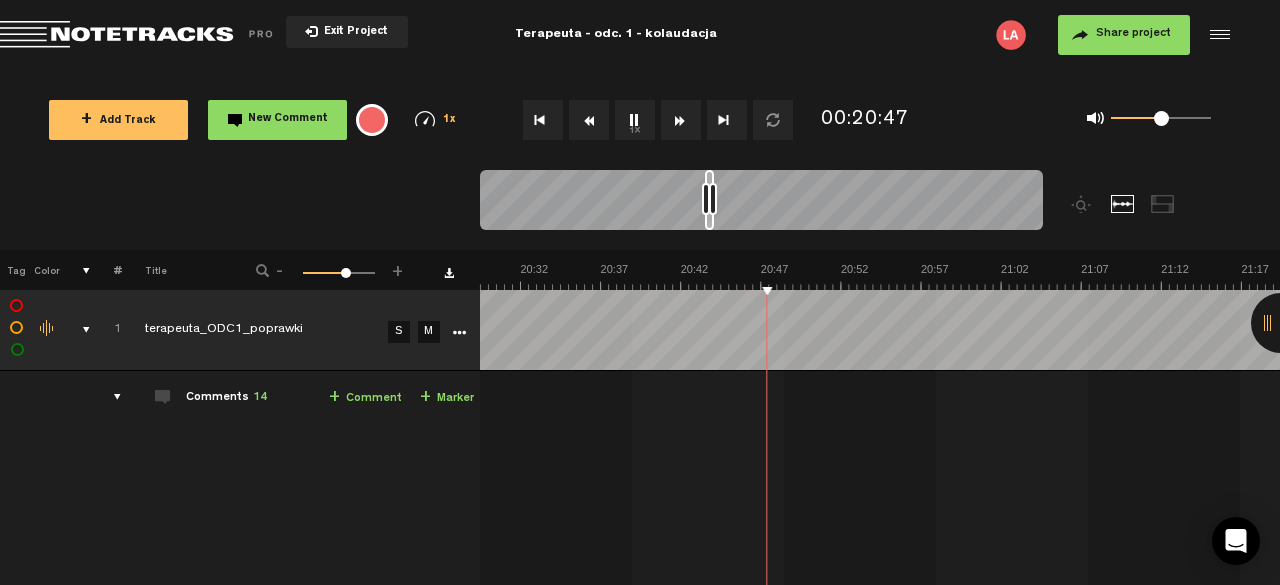 click on "1x" at bounding box center (635, 120) 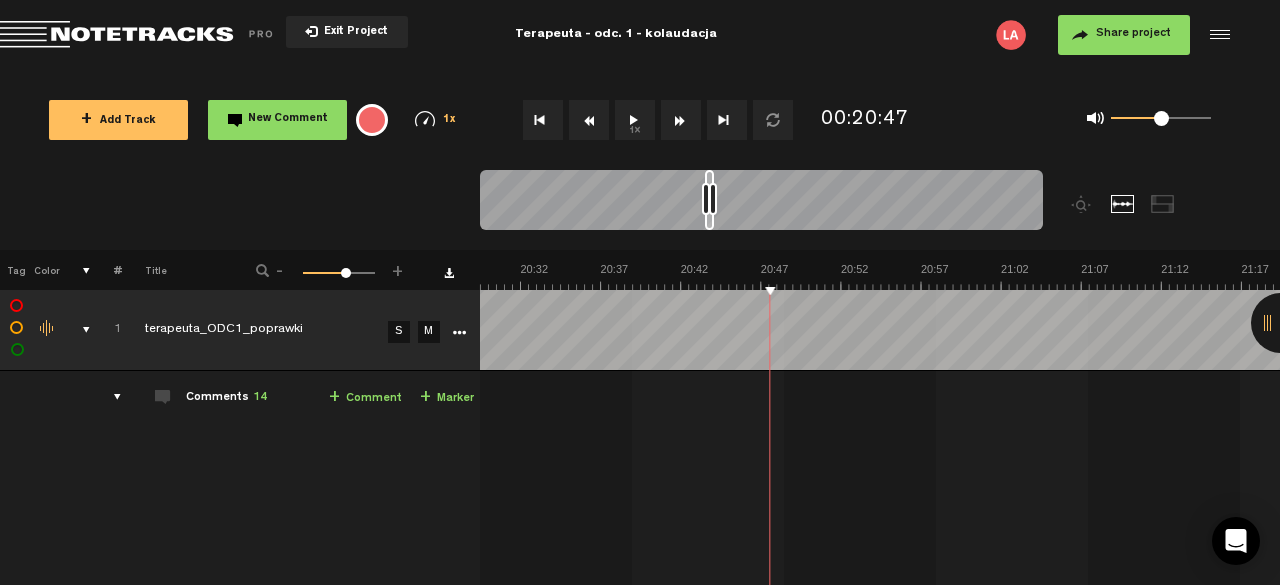 click on "+ Comment" at bounding box center (365, 398) 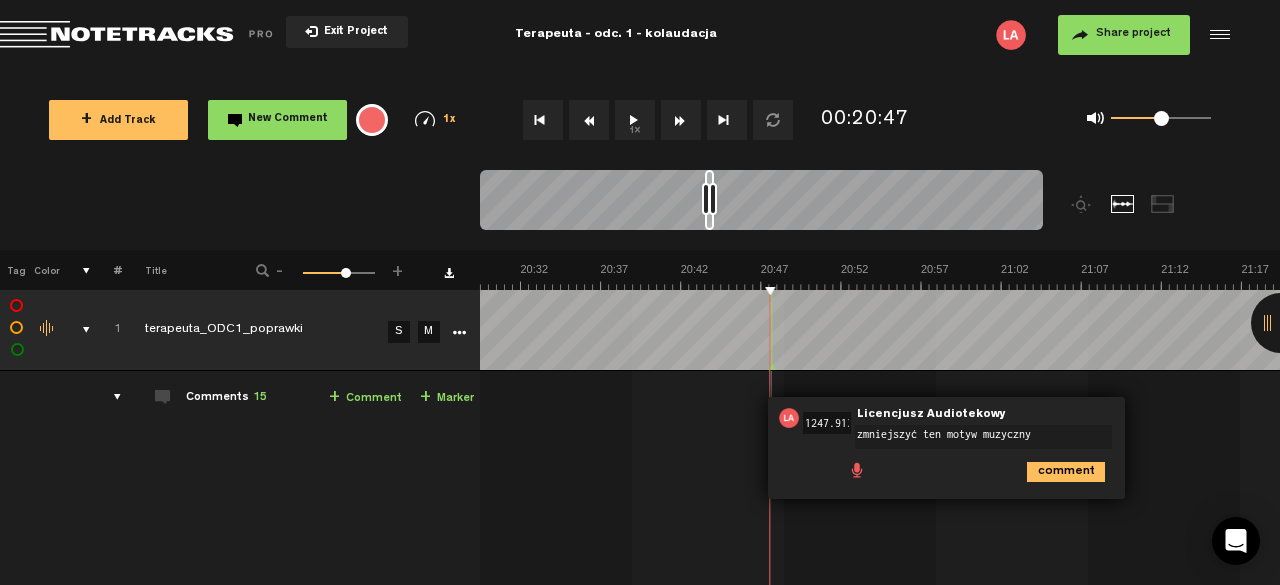 type on "zmniejszyć ten motyw muzyczny" 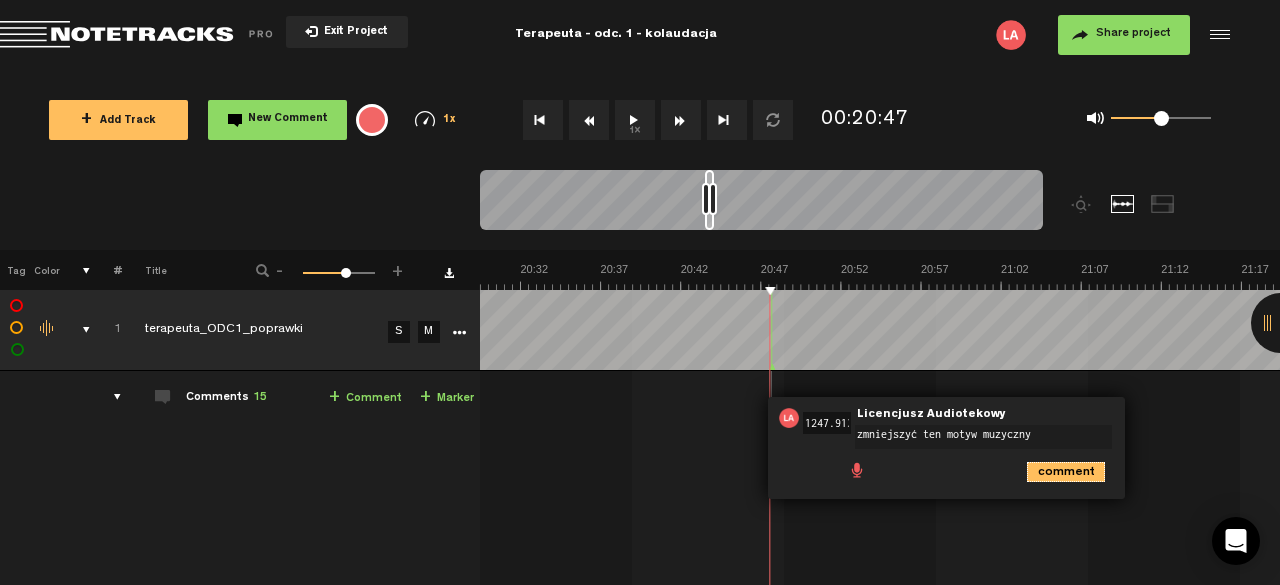 click on "comment" at bounding box center [1066, 472] 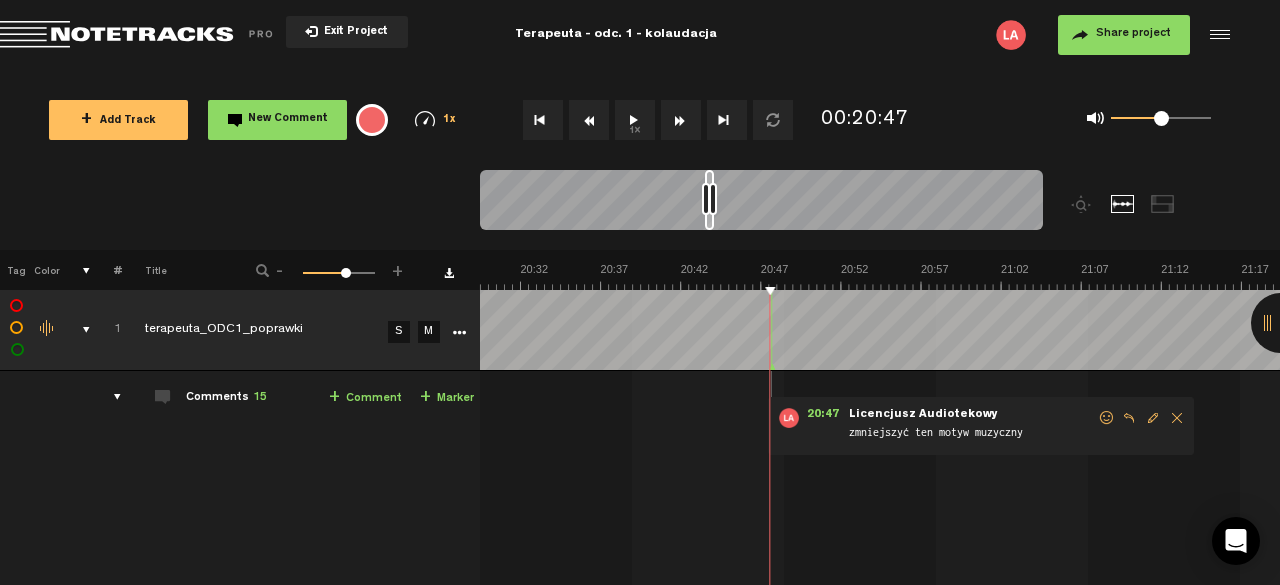 click on "1x" at bounding box center (635, 120) 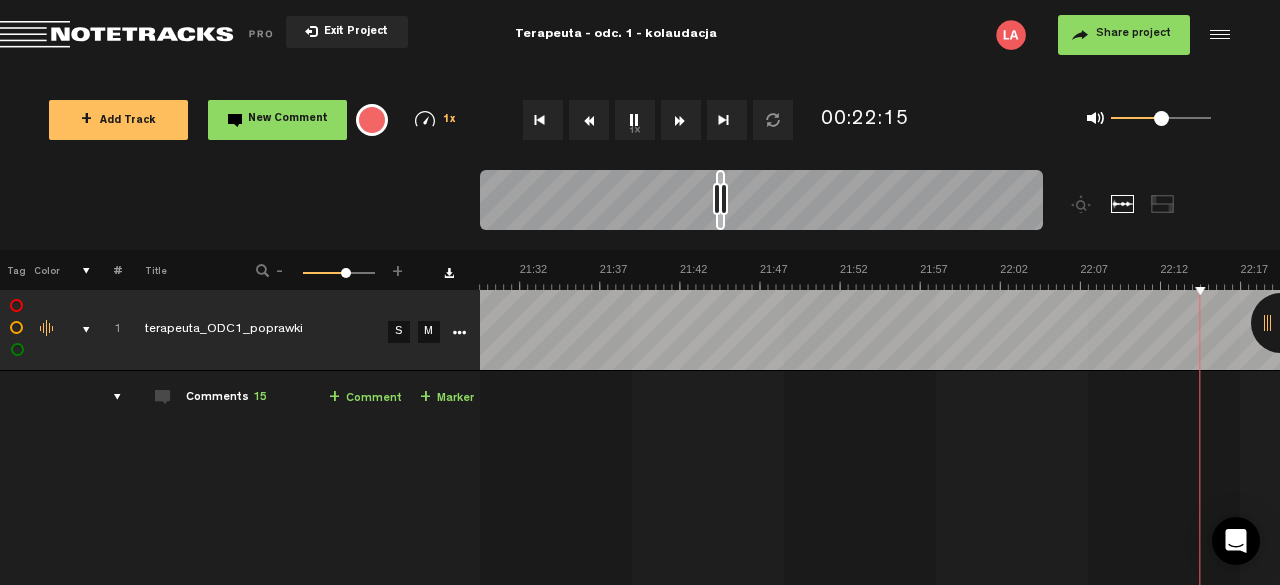scroll, scrollTop: 0, scrollLeft: 20865, axis: horizontal 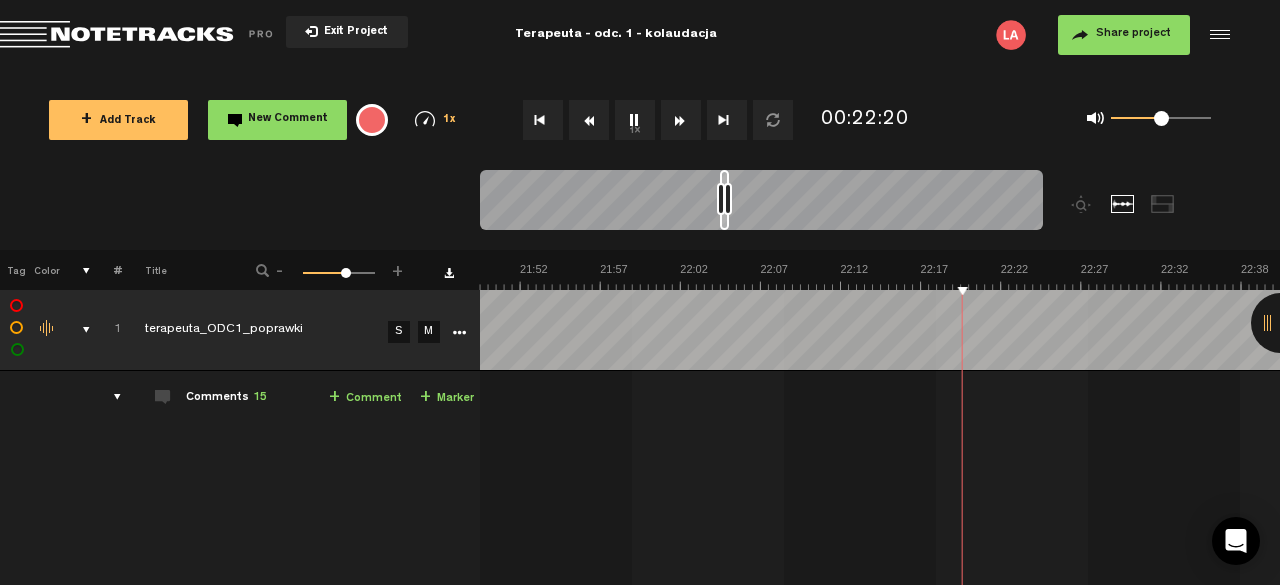 click on "1x" at bounding box center (635, 120) 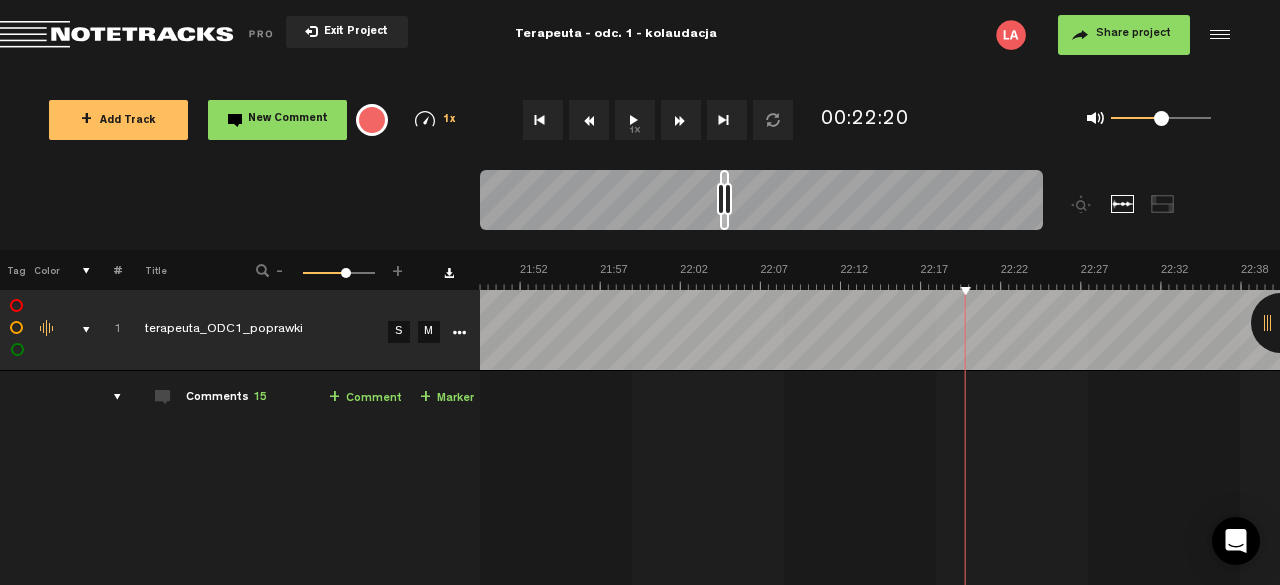 click on "+ Comment" at bounding box center [365, 398] 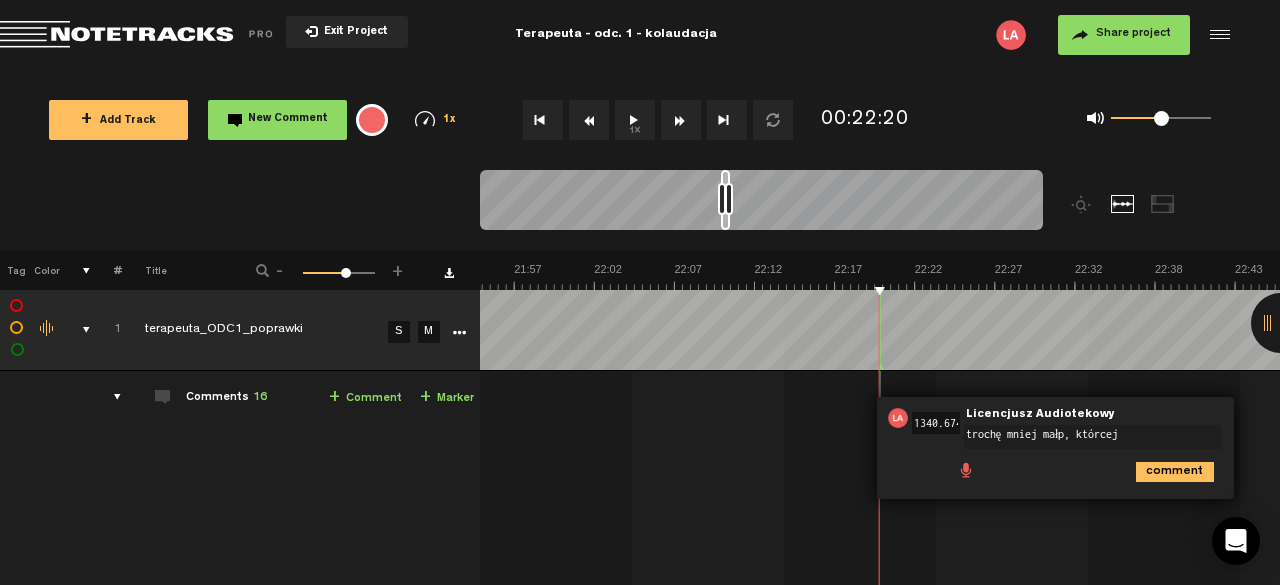 type on "trochę mniej małp, którcej" 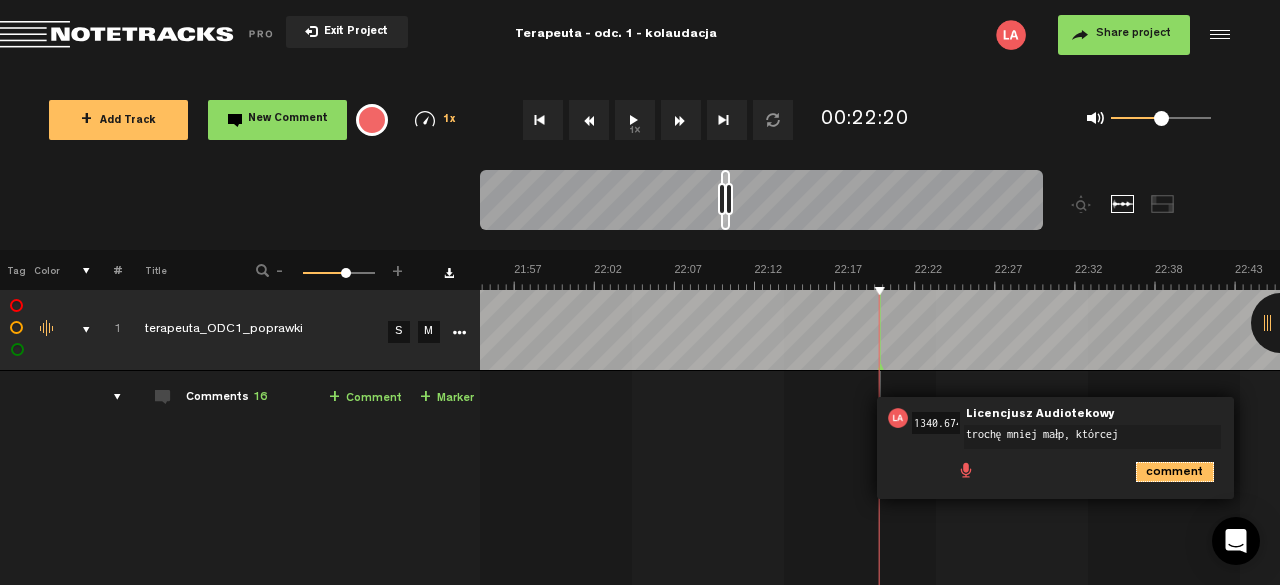 click on "comment" at bounding box center [1175, 472] 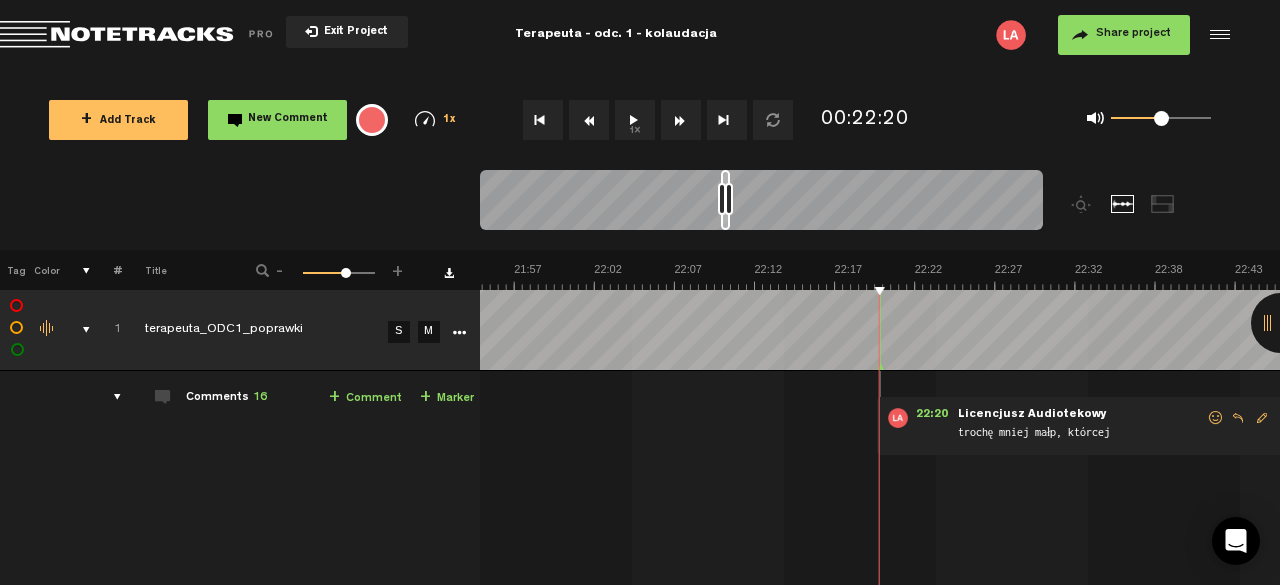 click on "trochę mniej małp, którcej" at bounding box center (1081, 435) 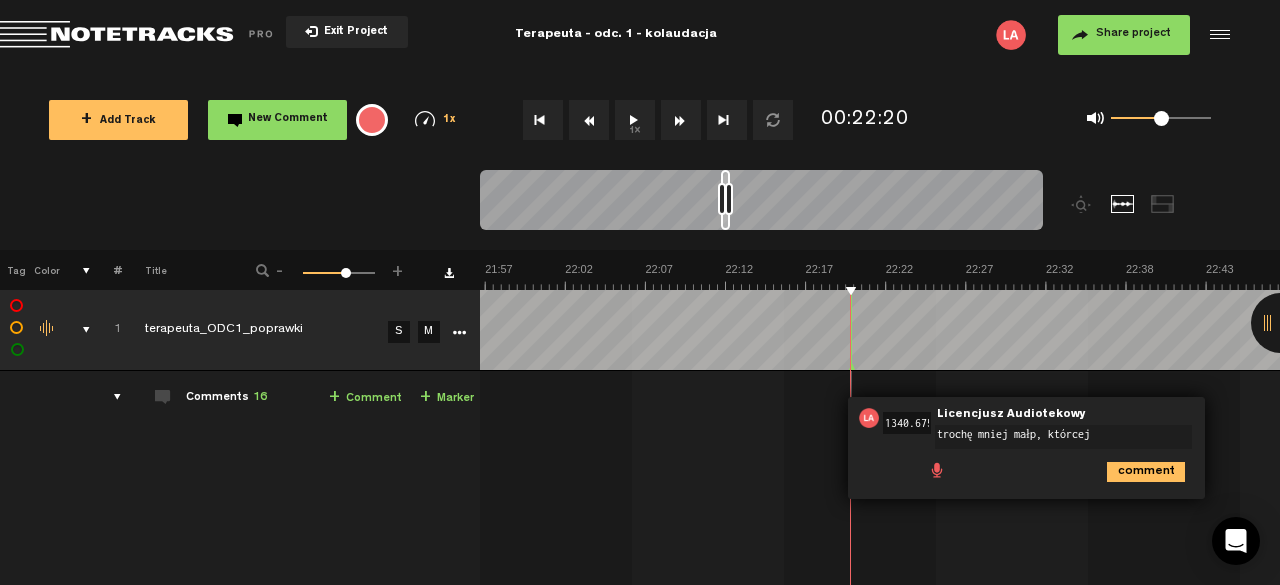 scroll, scrollTop: 0, scrollLeft: 20980, axis: horizontal 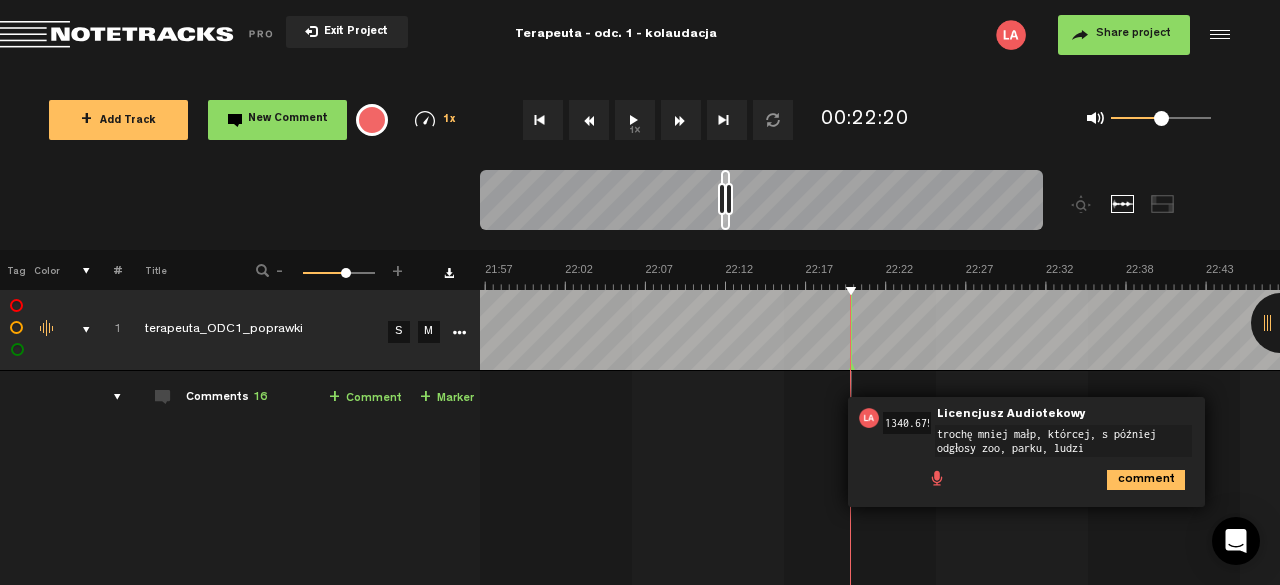 type on "trochę mniej małp, którcej, s później odgłosy zoo, parku, ludzi" 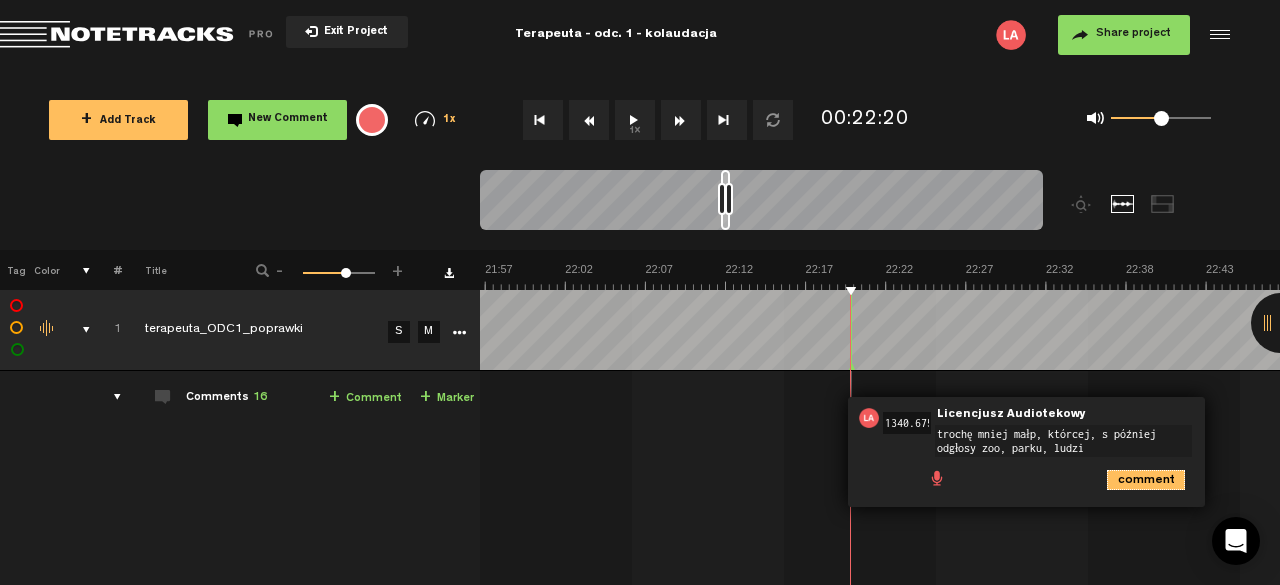 click on "comment" at bounding box center [1146, 480] 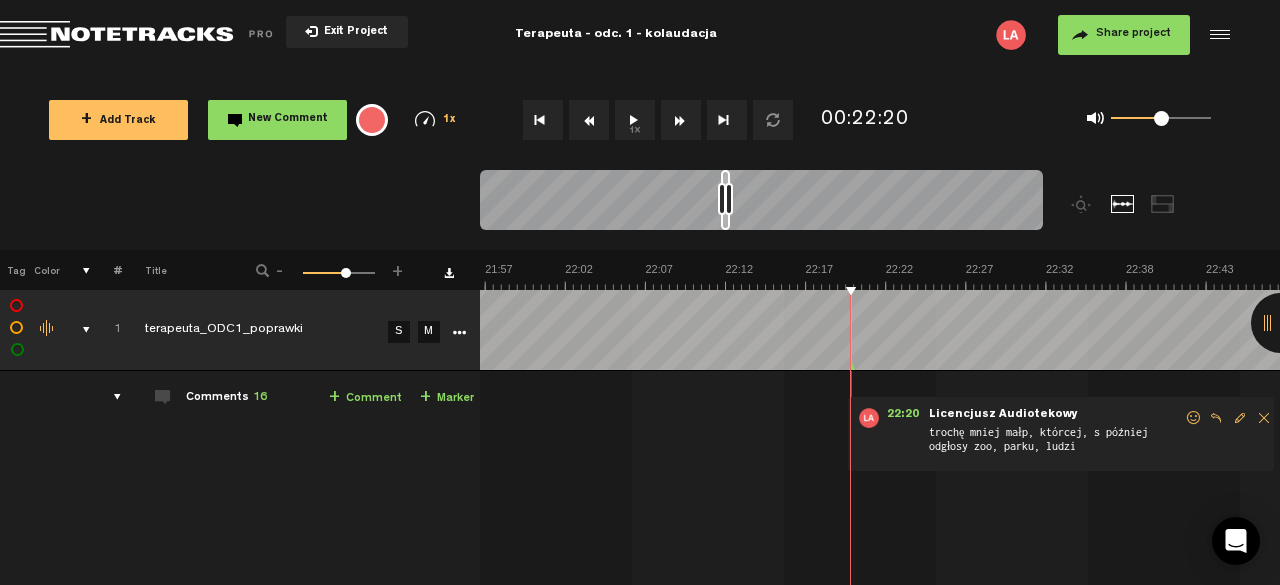 click on "1x" at bounding box center (635, 120) 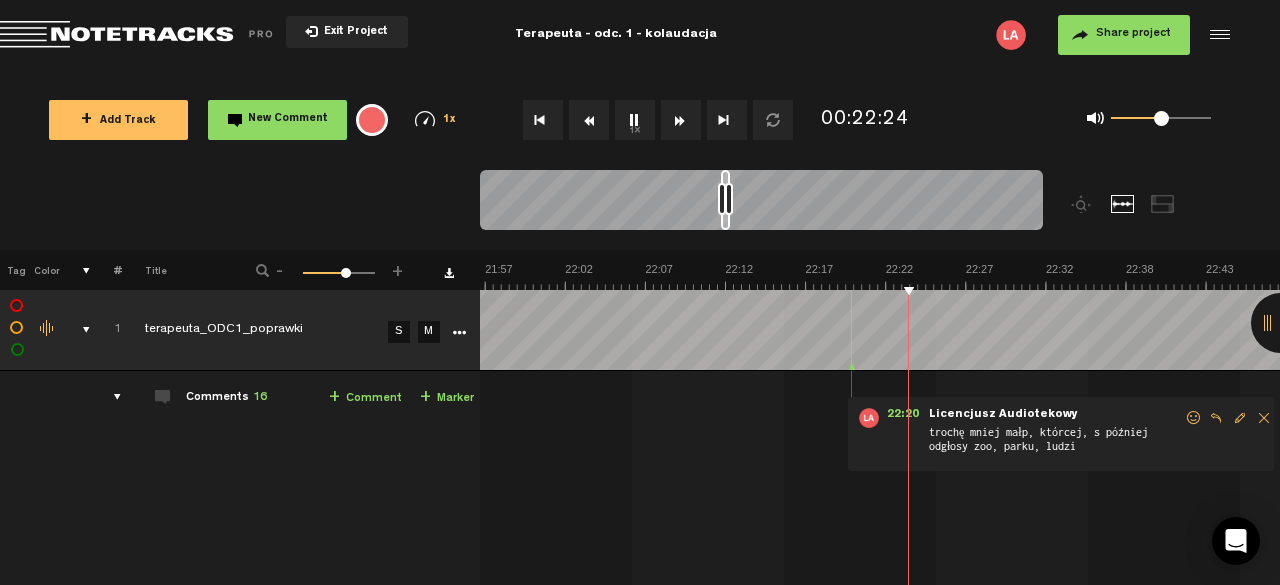 click on "1x" at bounding box center [635, 120] 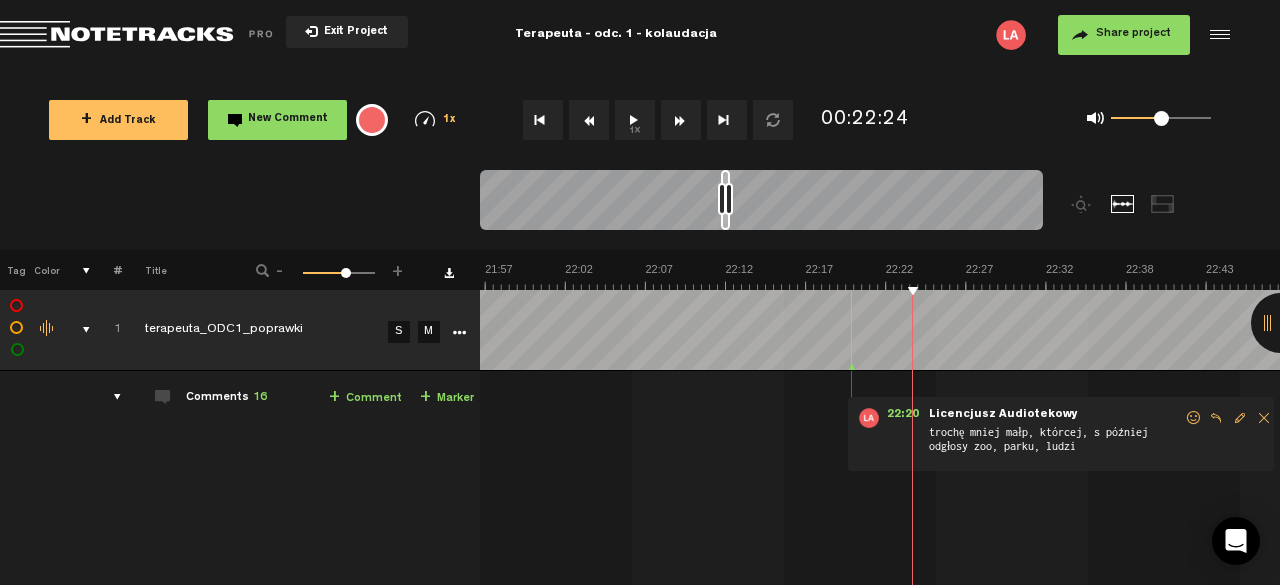 click on "1x" at bounding box center (635, 120) 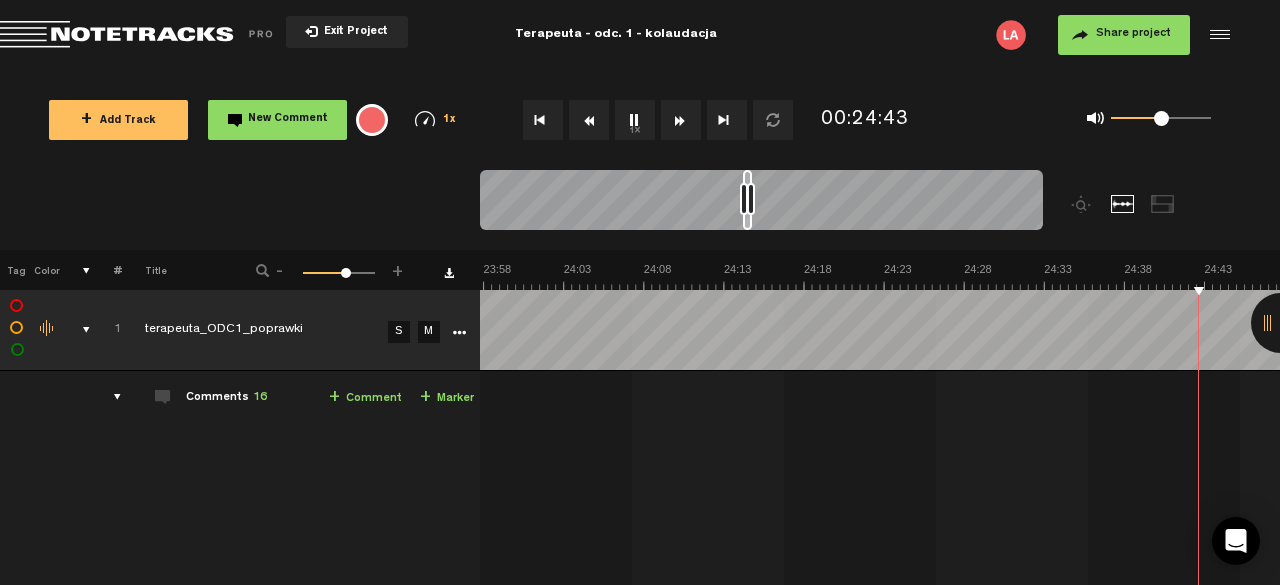 scroll, scrollTop: 0, scrollLeft: 23224, axis: horizontal 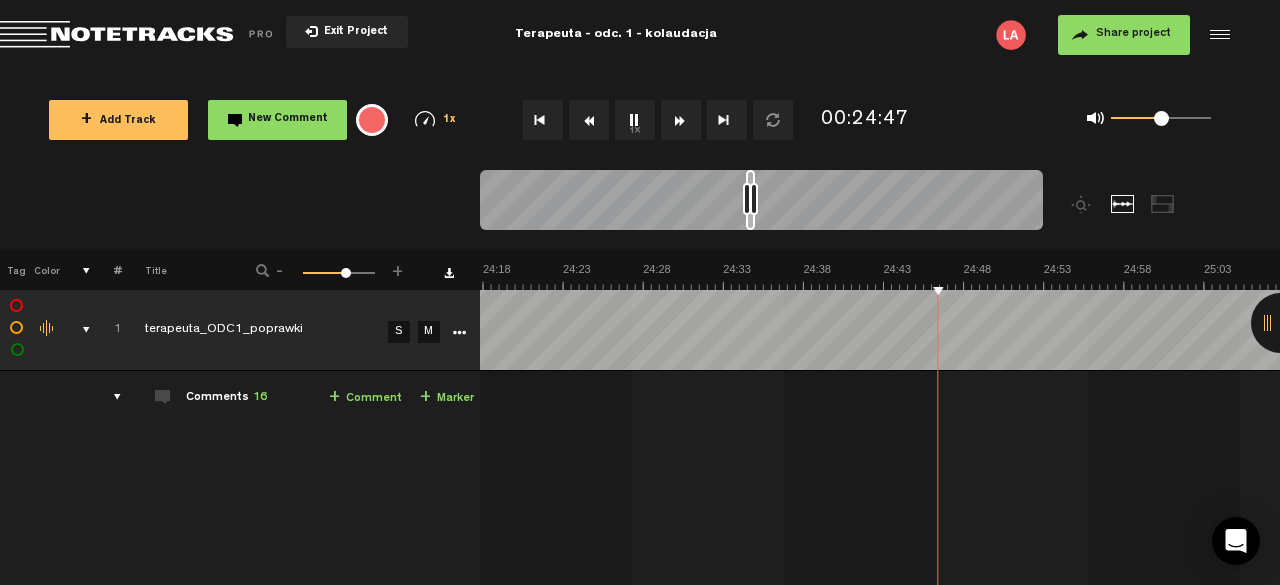 click on "1x" at bounding box center (635, 120) 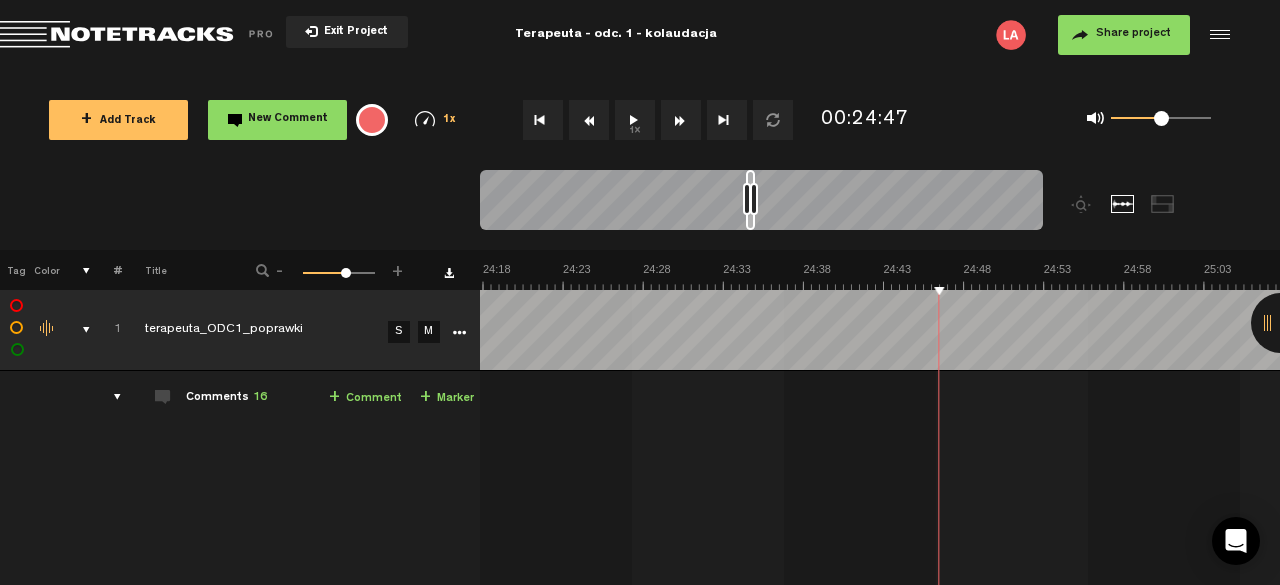 click on "1x" at bounding box center [635, 120] 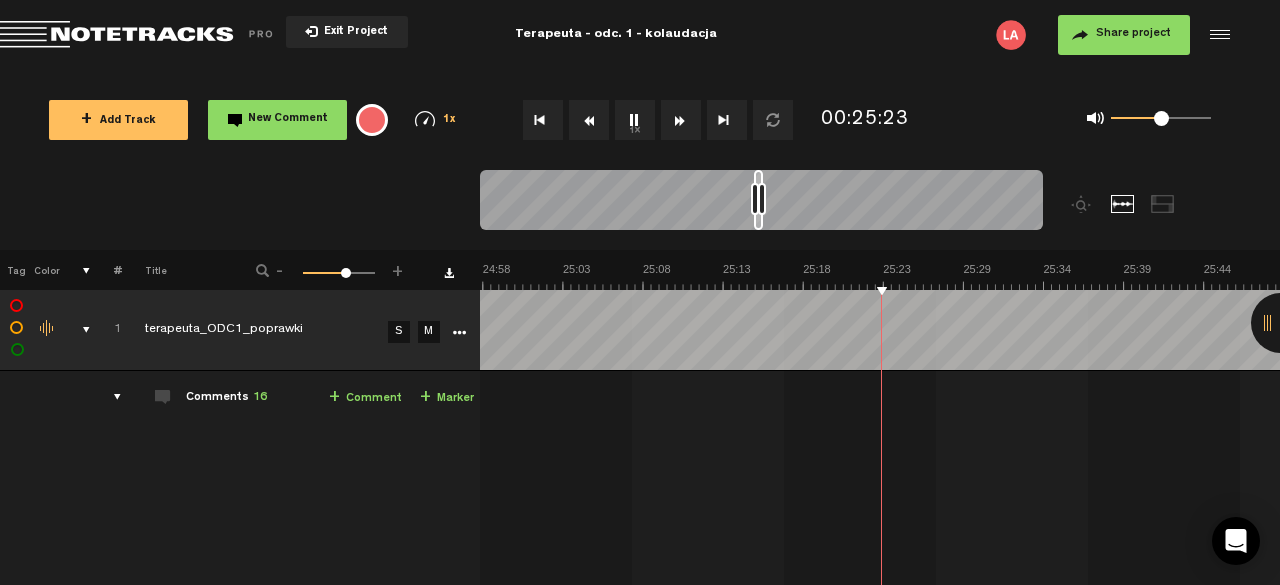scroll, scrollTop: 0, scrollLeft: 23866, axis: horizontal 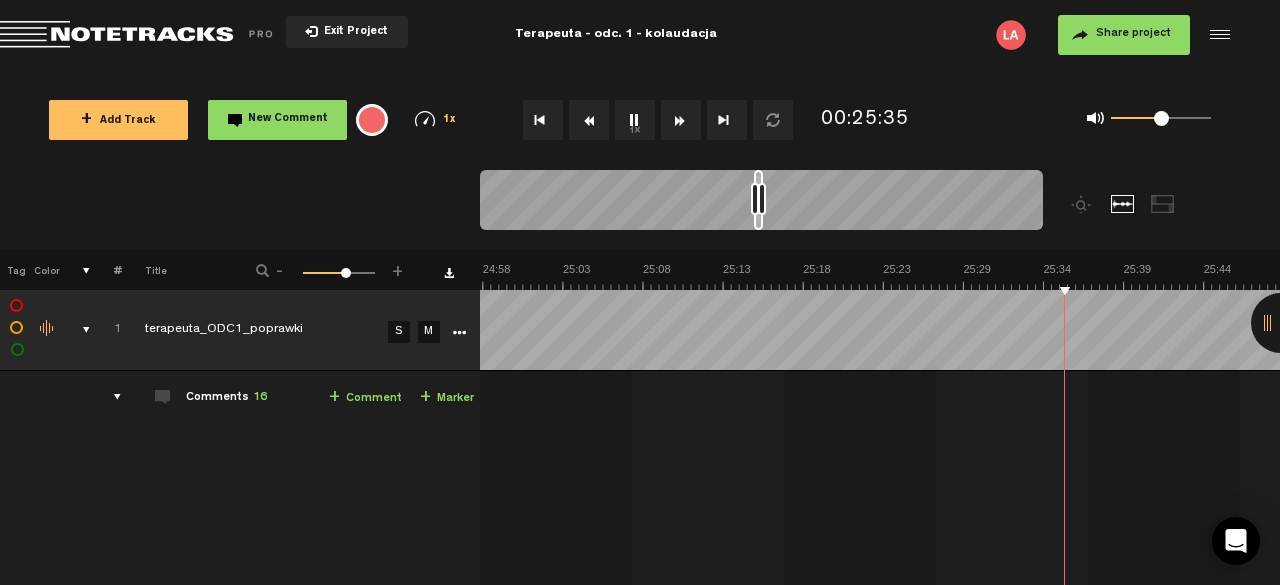 click on "1x" at bounding box center [635, 120] 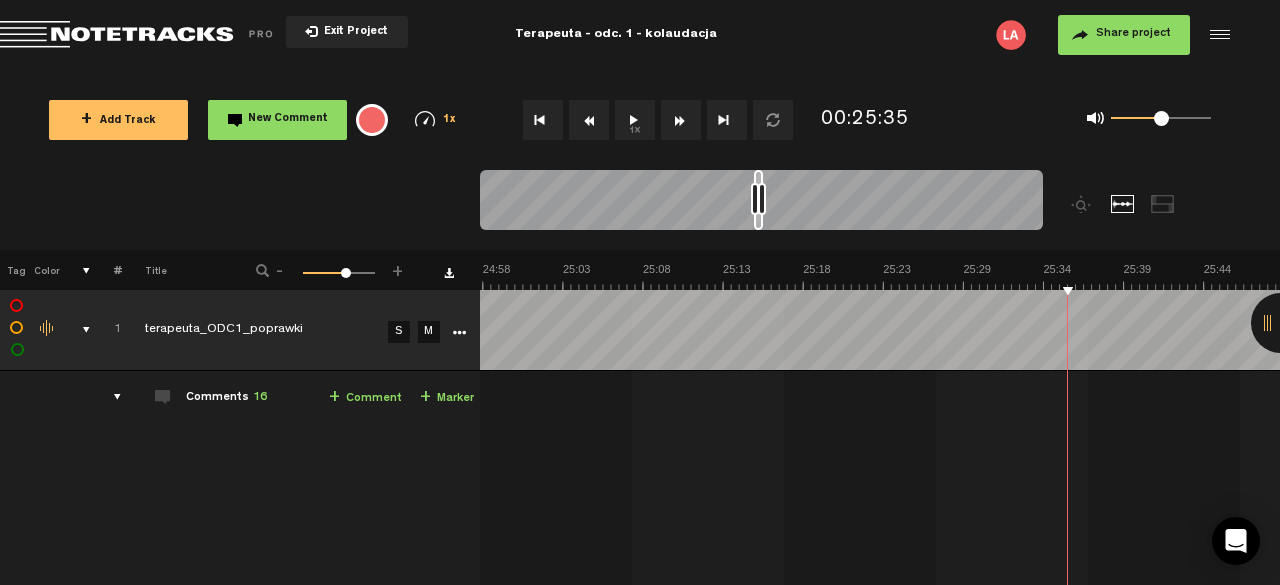 click on "+ Comment" at bounding box center (365, 398) 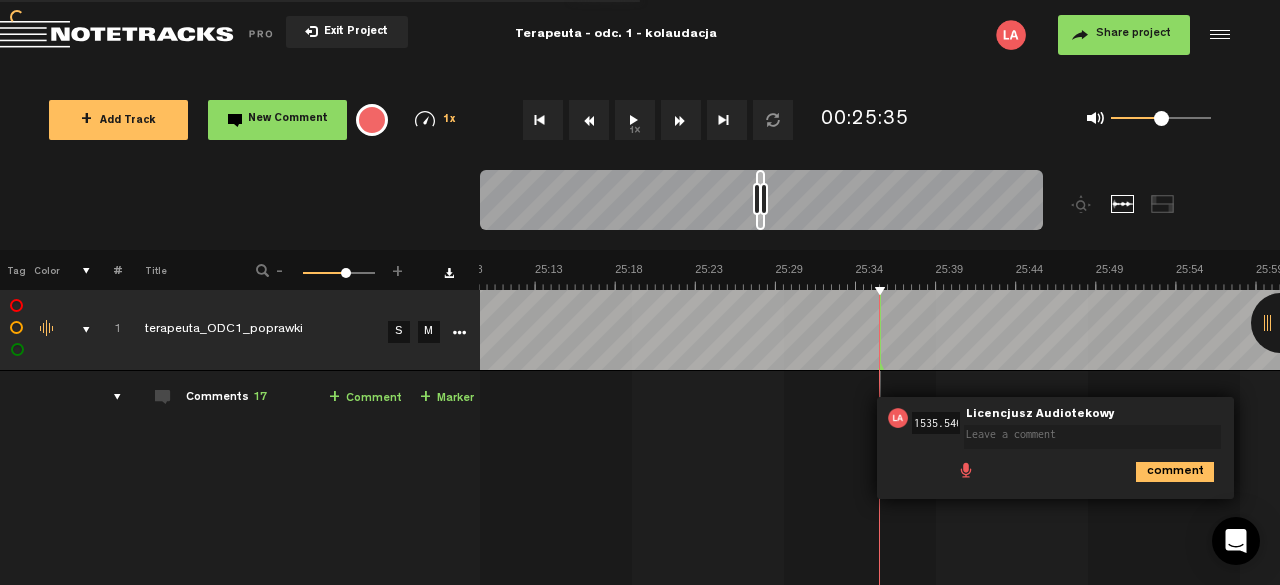 scroll, scrollTop: 0, scrollLeft: 0, axis: both 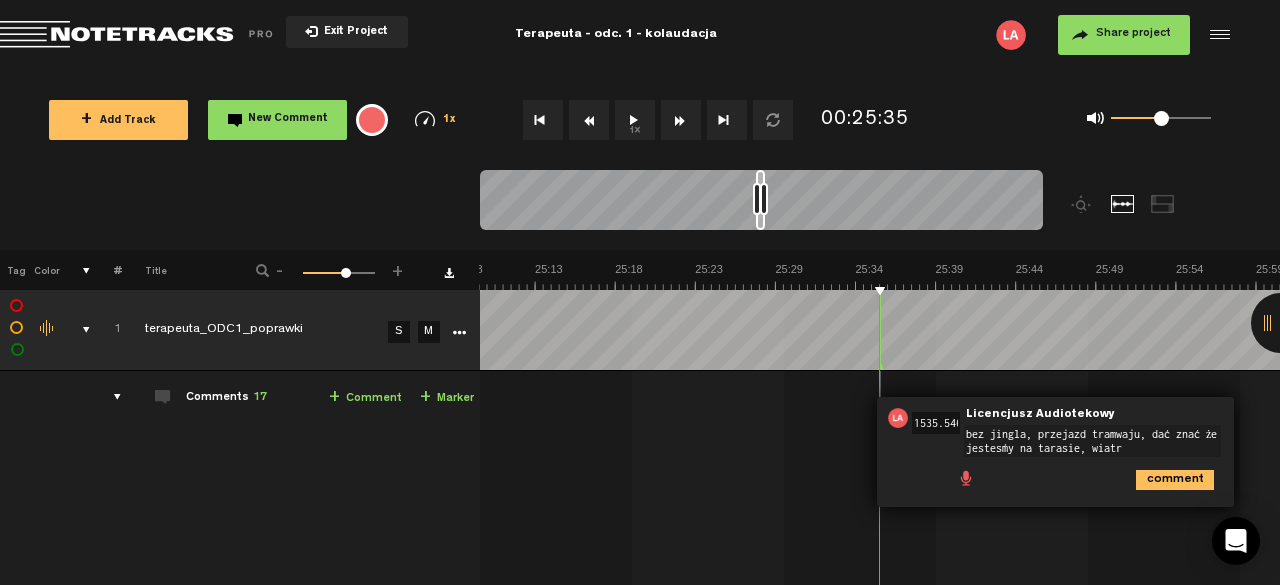 type on "bez jingla, przejazd tramwaju, dać znać że jesteśmy na tarasie, wiatr" 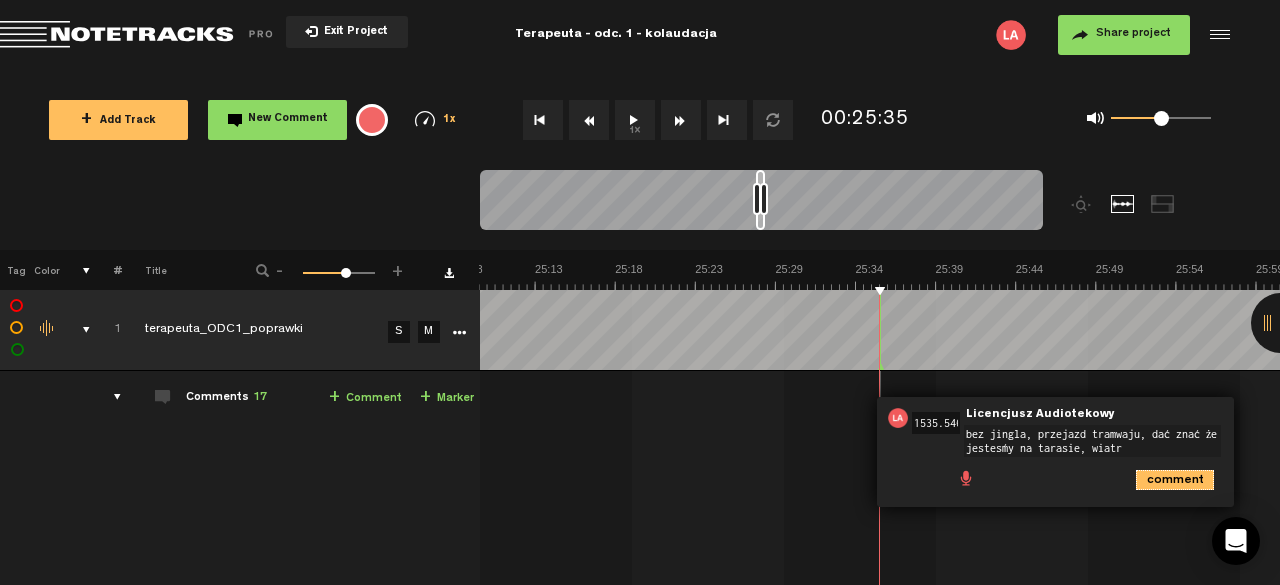 click on "comment" at bounding box center (1175, 480) 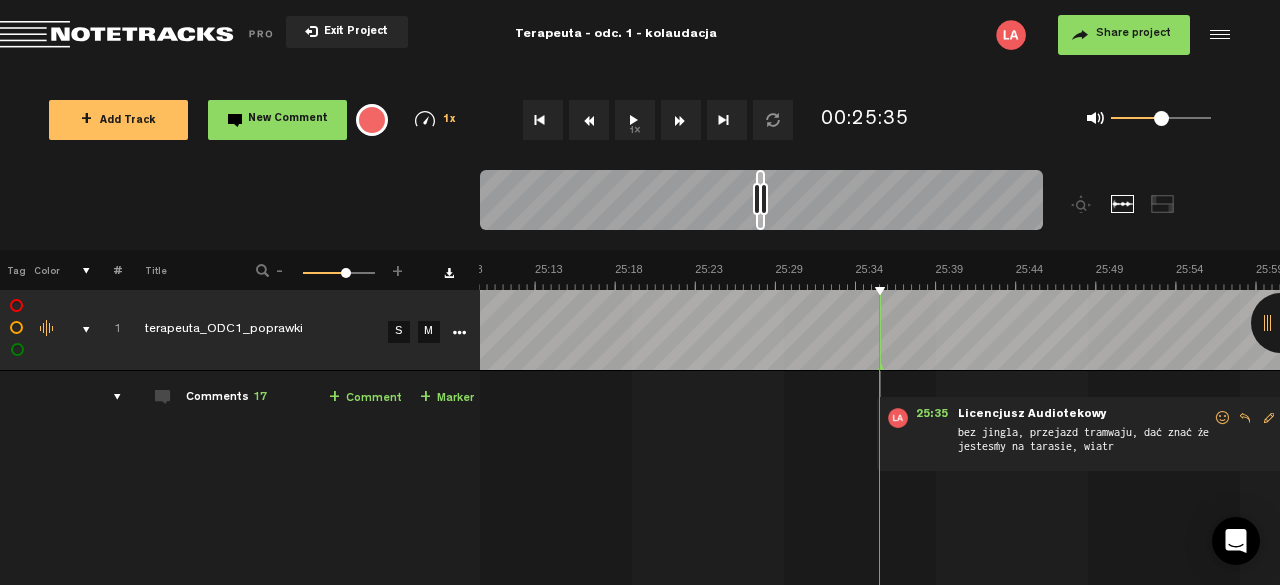 click on "1x" at bounding box center [635, 120] 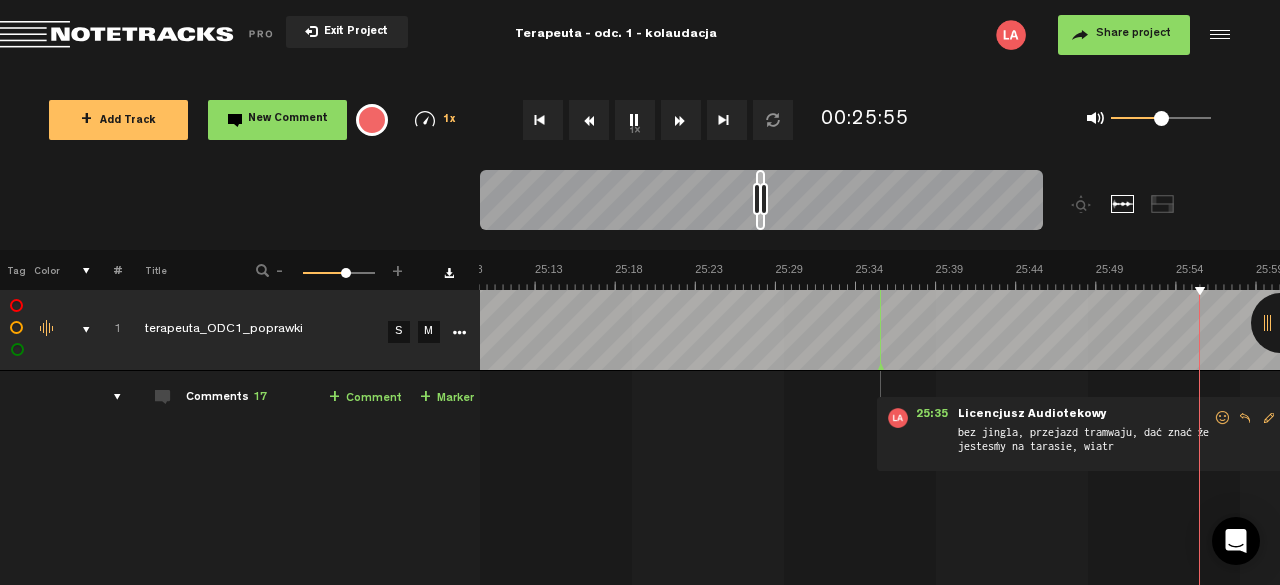 scroll, scrollTop: 0, scrollLeft: 24374, axis: horizontal 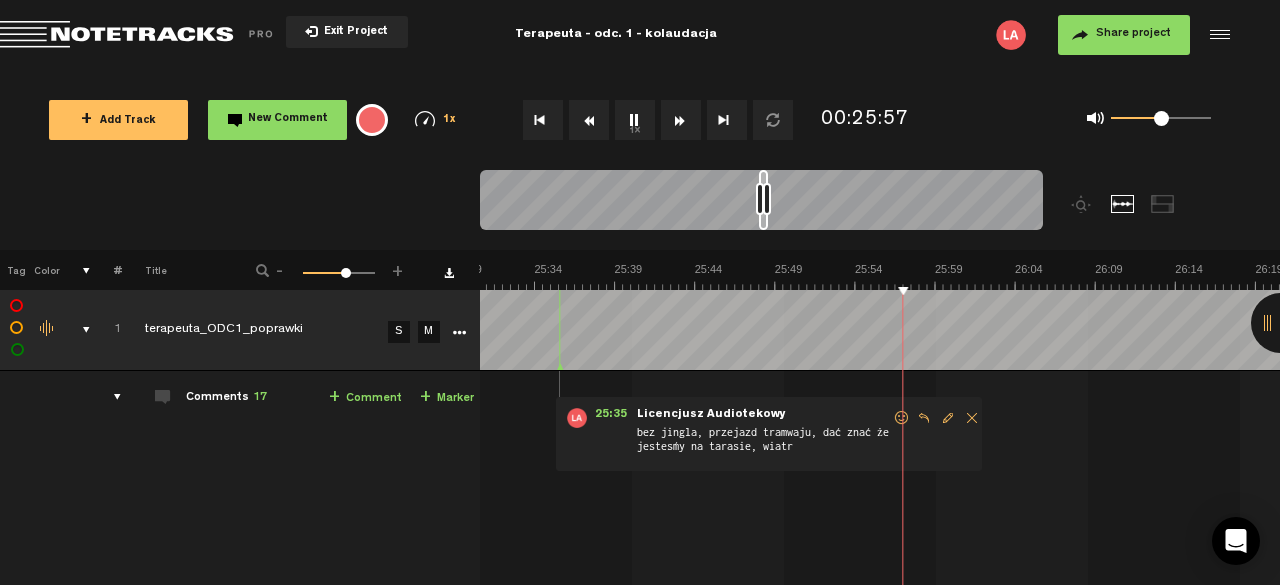 click on "1x" at bounding box center [635, 120] 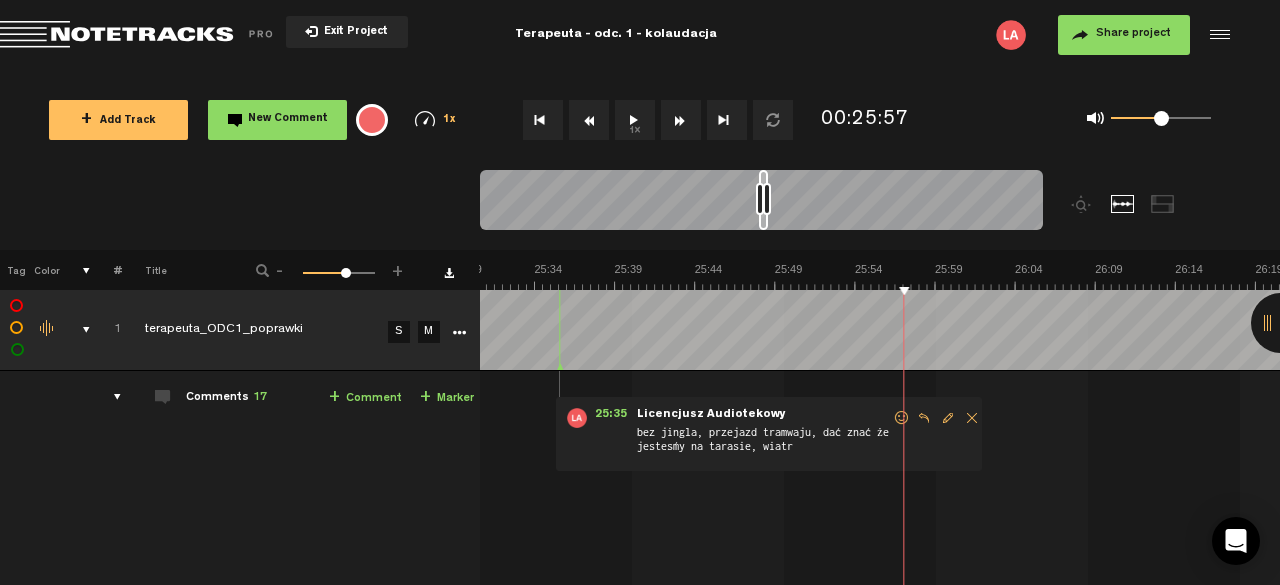 click on "+ Comment" at bounding box center (365, 398) 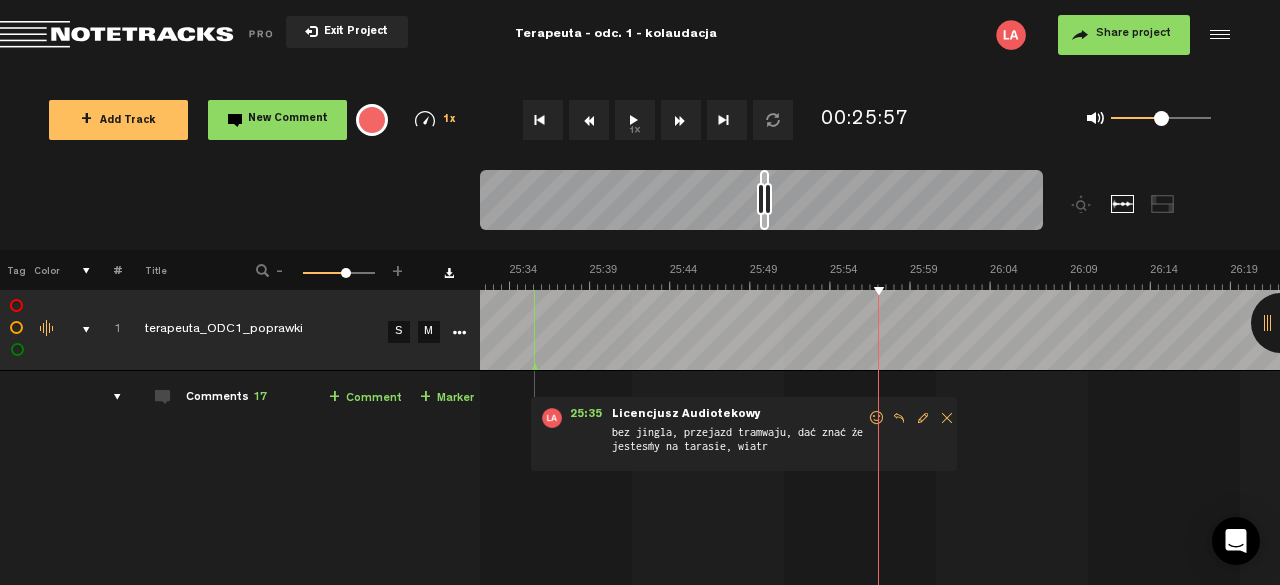 scroll, scrollTop: 0, scrollLeft: 24400, axis: horizontal 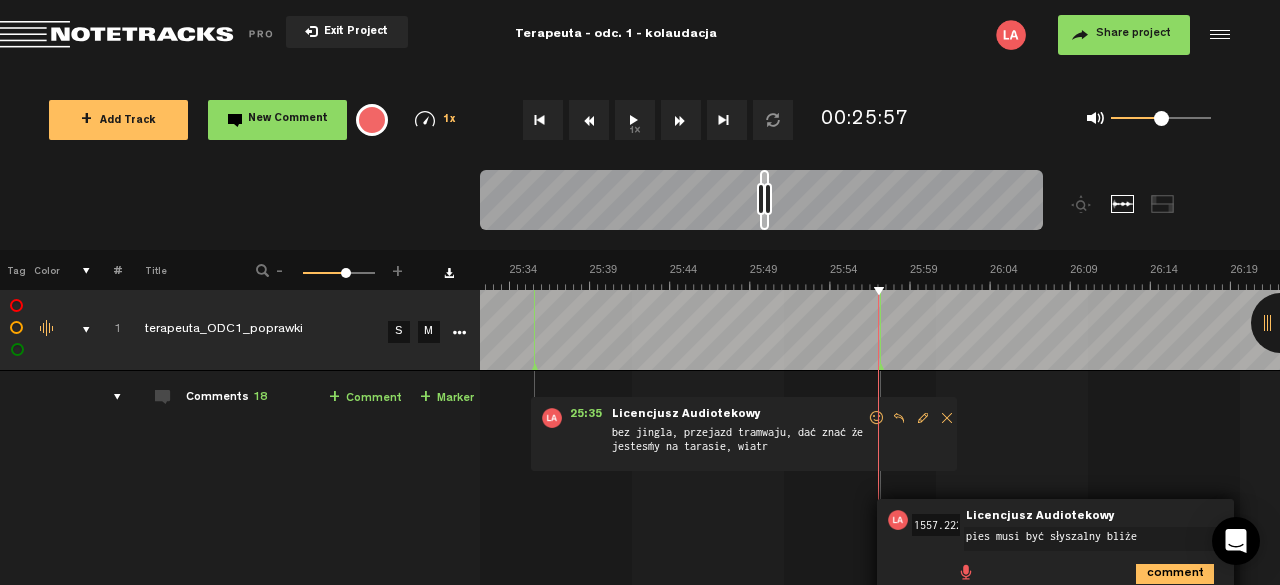 type on "pies musi być słyszalny bliżej" 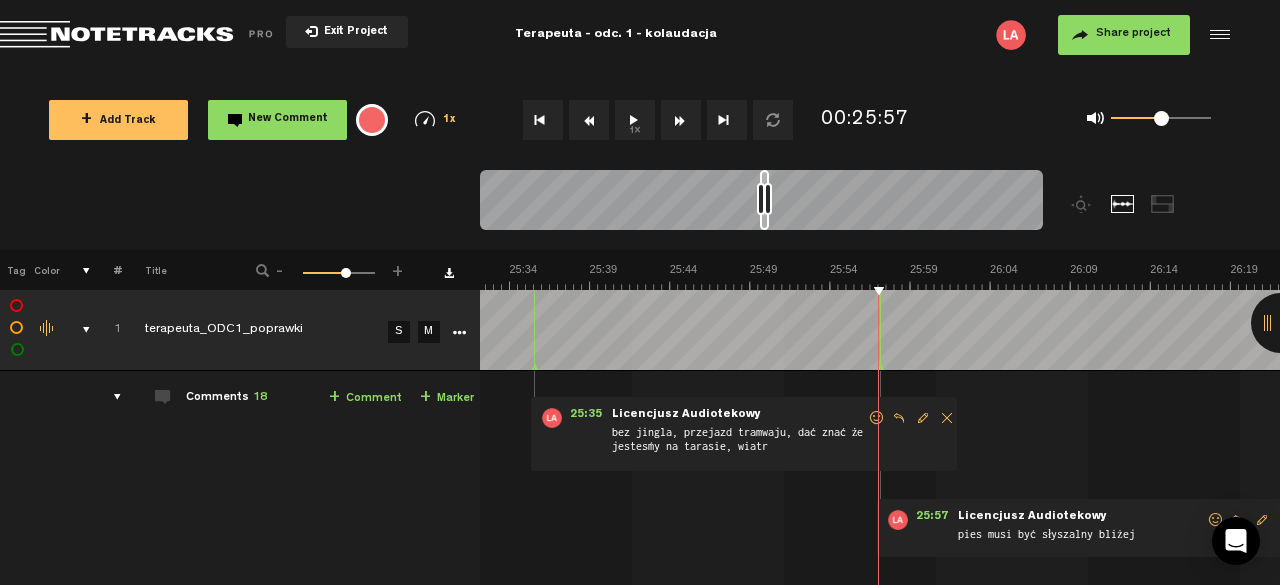 click on "1x" at bounding box center (635, 120) 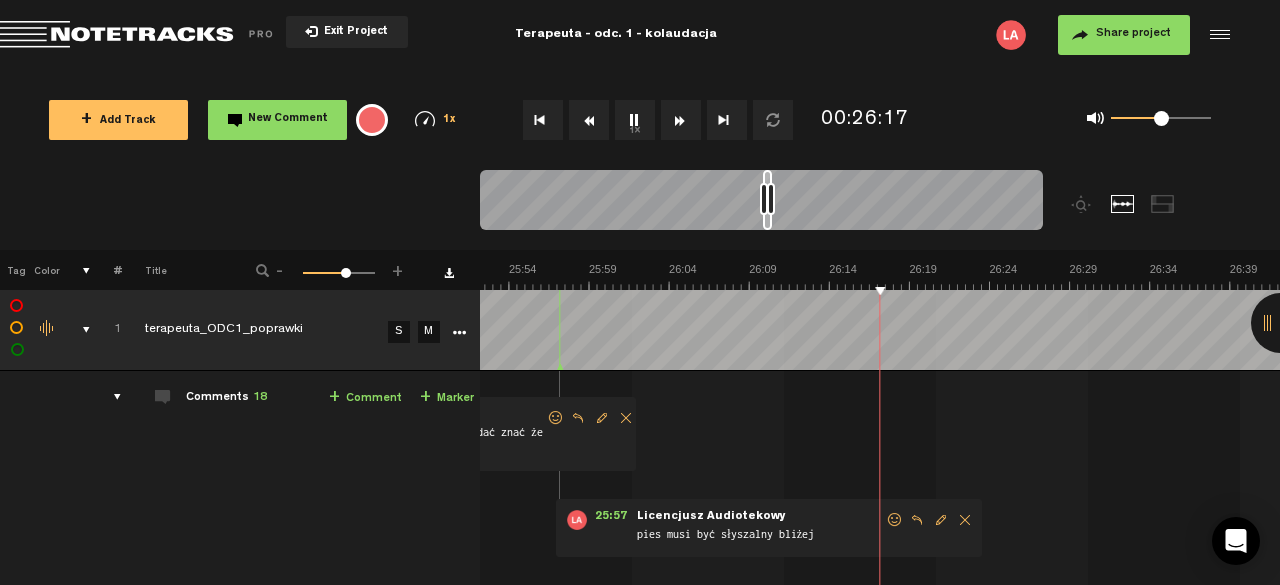 scroll, scrollTop: 0, scrollLeft: 24720, axis: horizontal 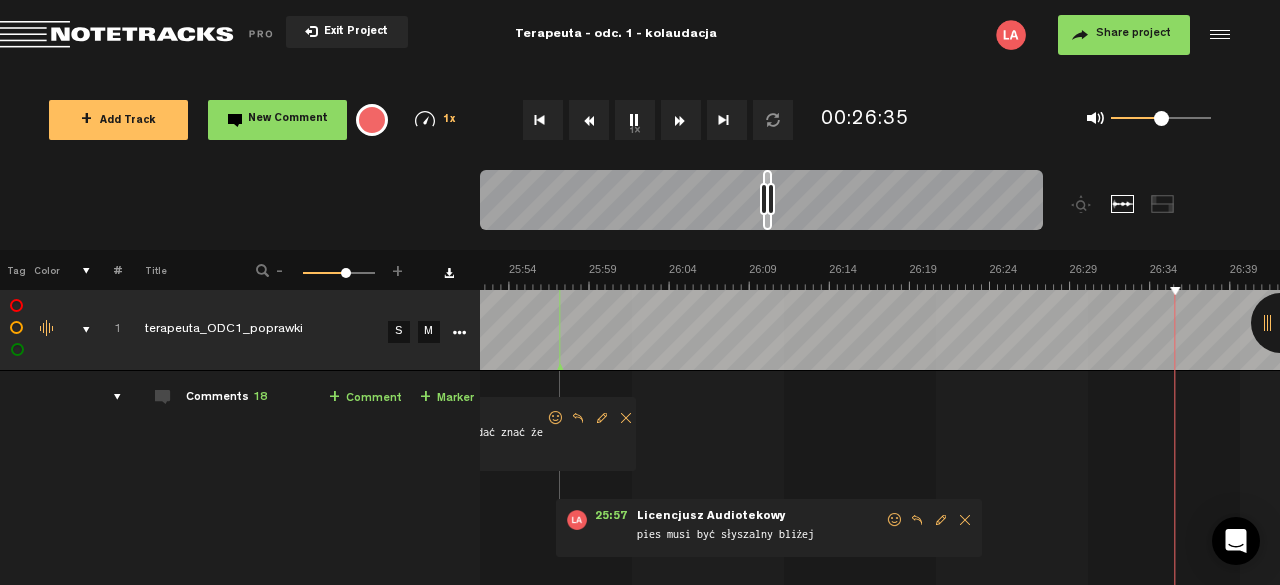 click on "1x" at bounding box center (635, 120) 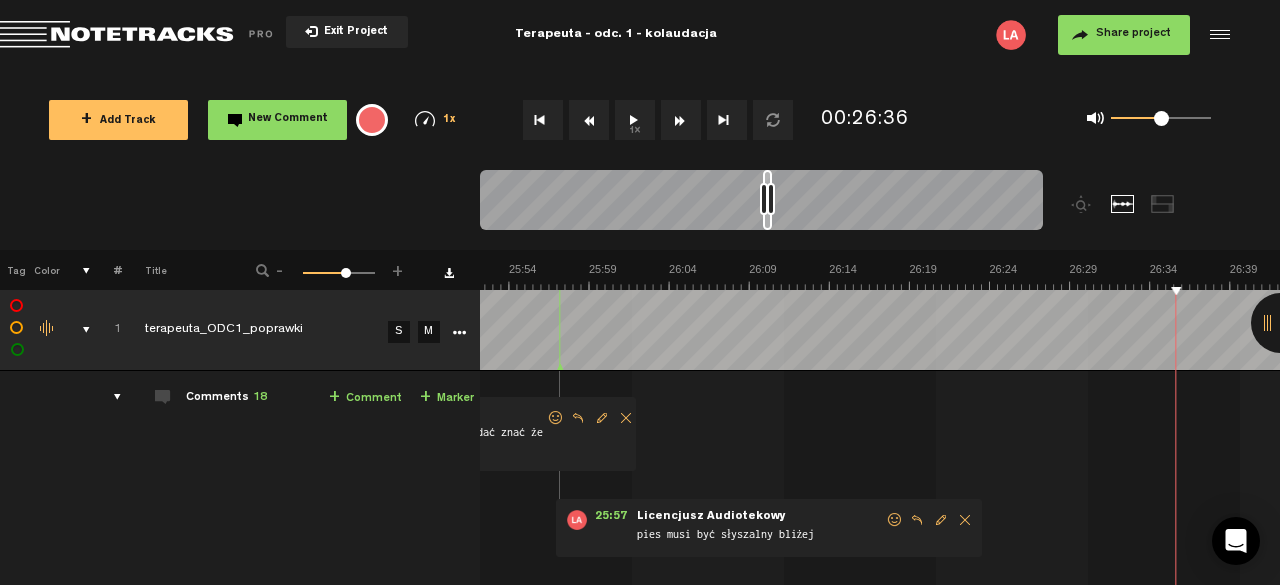 click on "+ Comment" at bounding box center [365, 398] 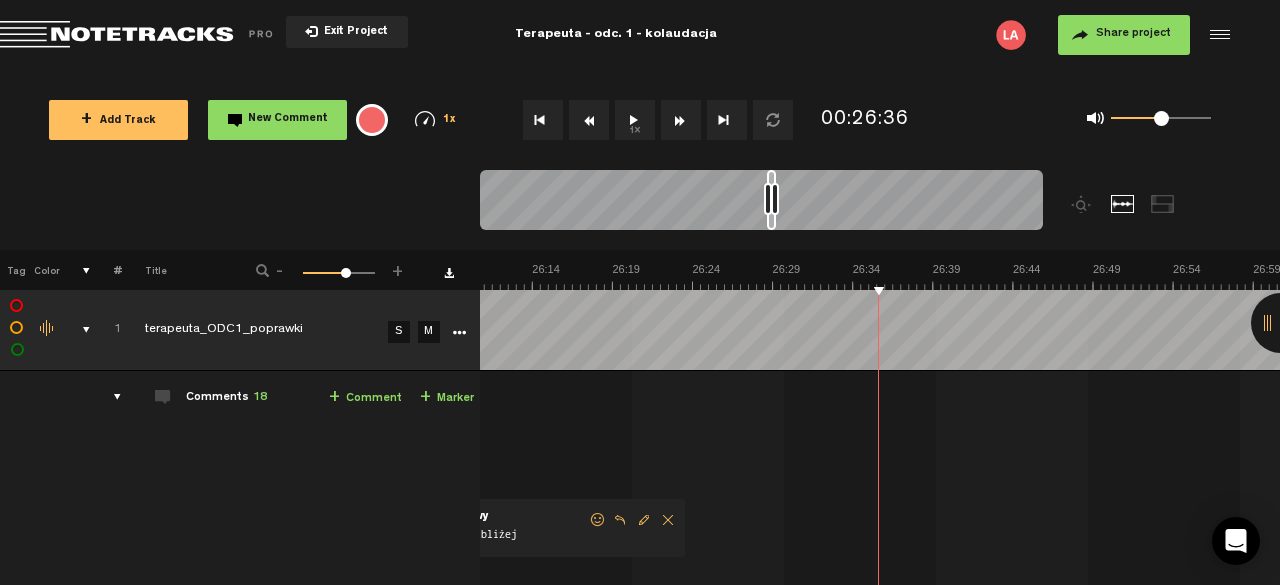 scroll, scrollTop: 0, scrollLeft: 25018, axis: horizontal 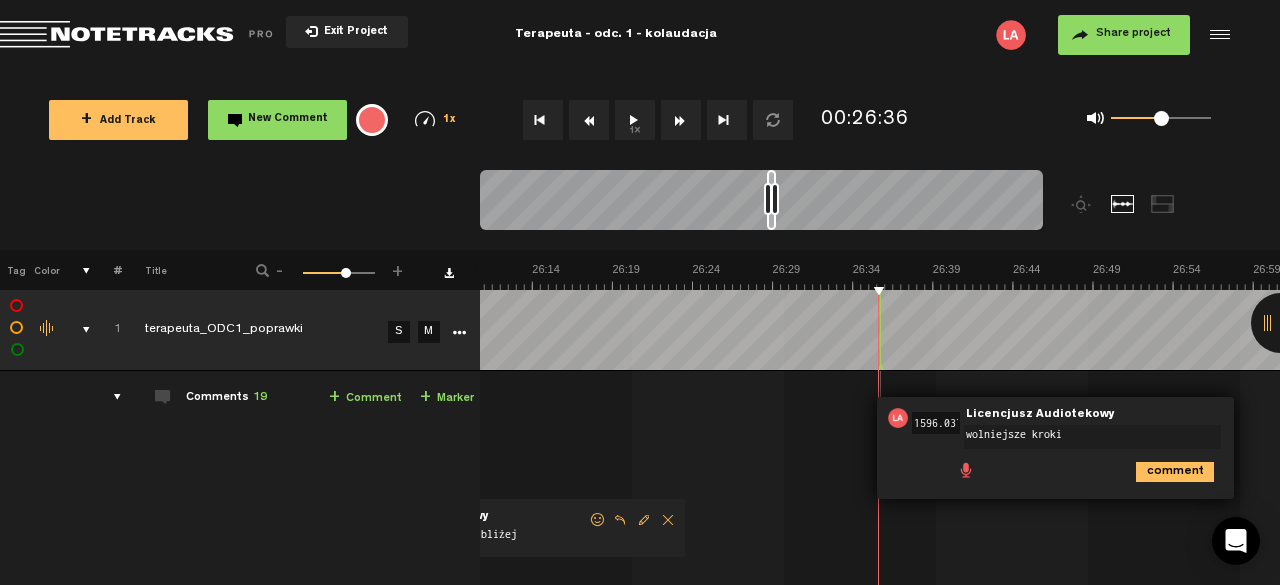 type on "wolniejsze kroki" 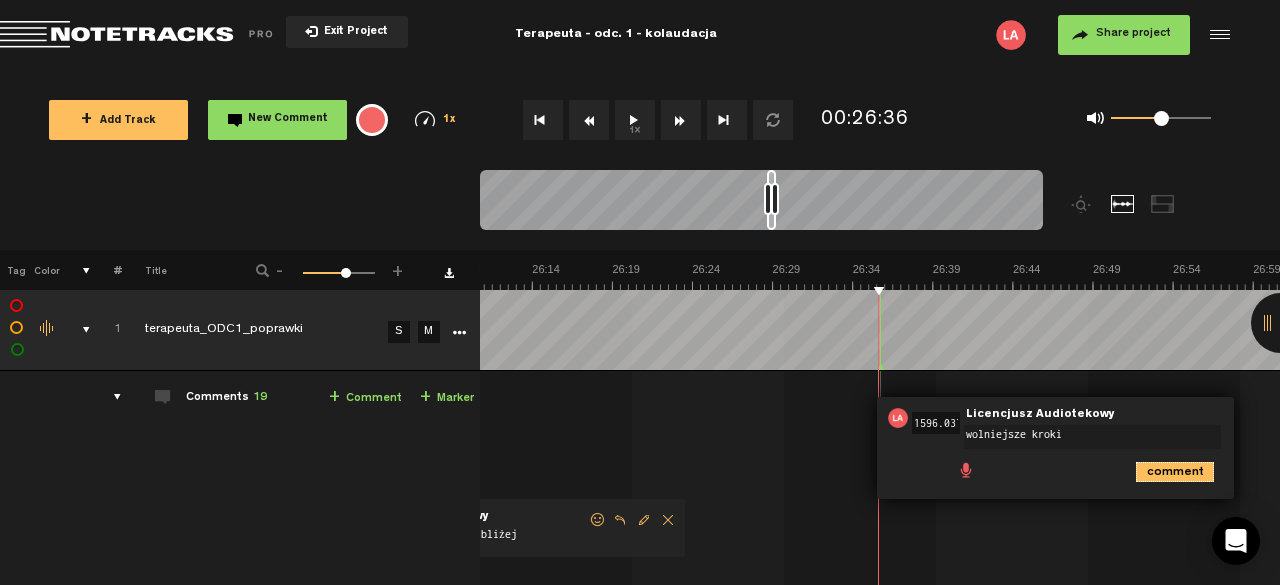 click on "comment" at bounding box center [1175, 472] 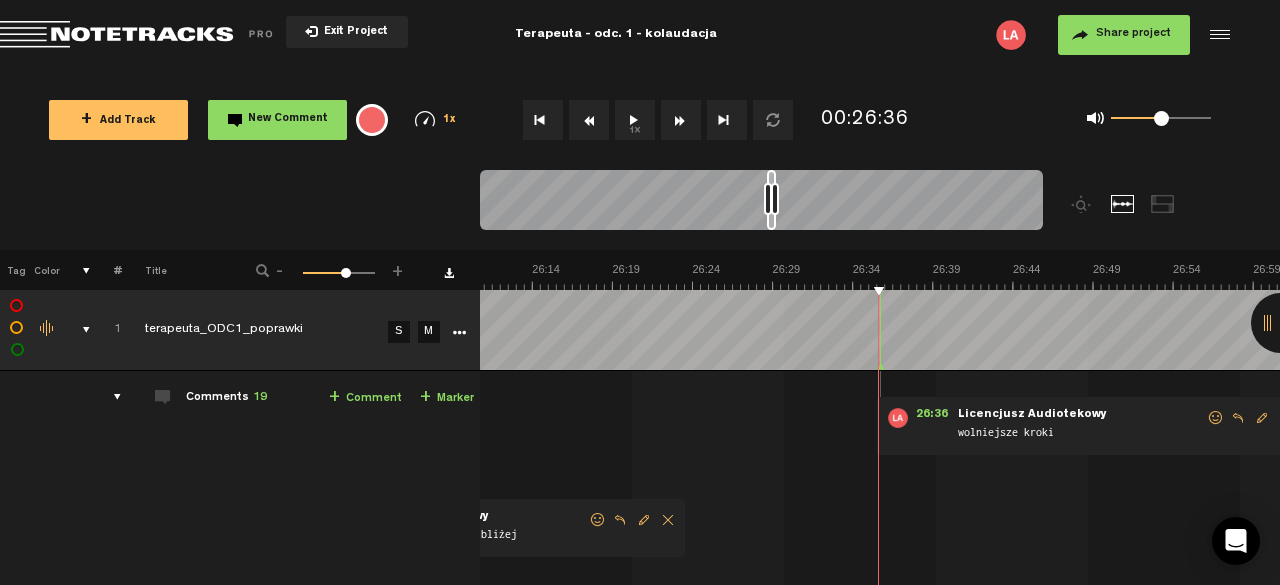 click on "1x" at bounding box center (635, 120) 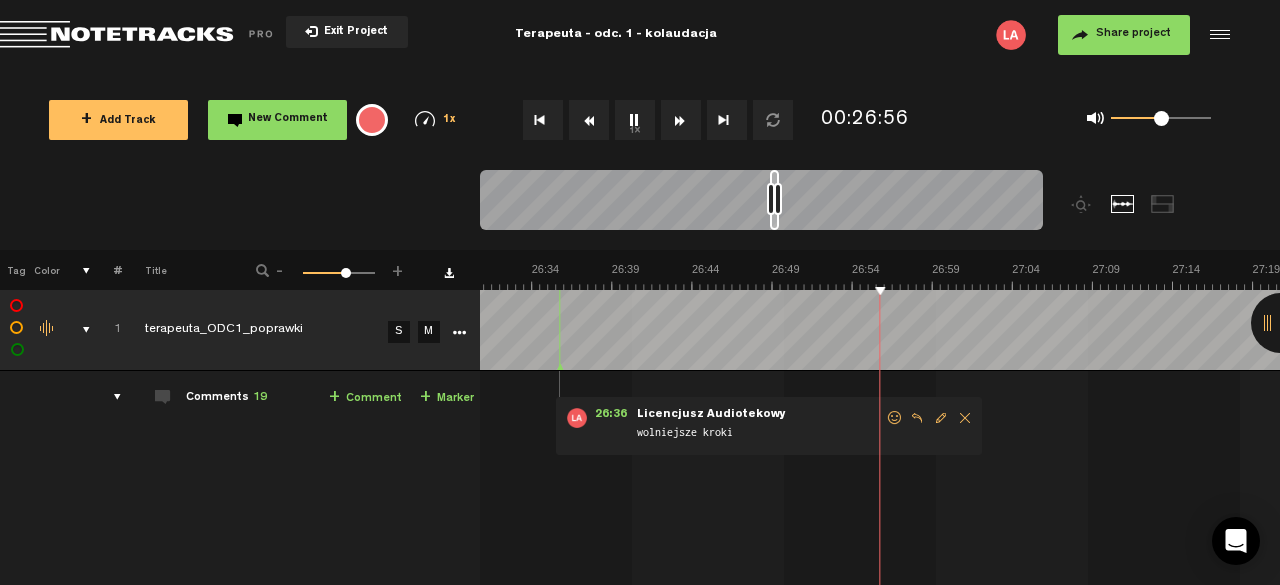 scroll, scrollTop: 0, scrollLeft: 25338, axis: horizontal 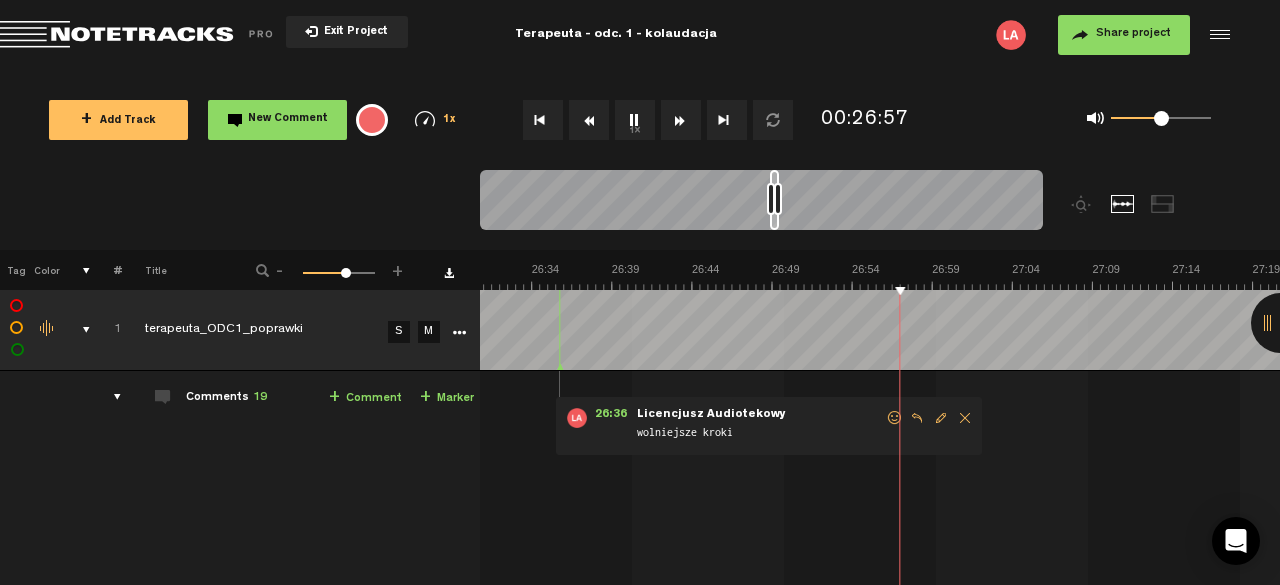 click on "+ Comment" at bounding box center [365, 398] 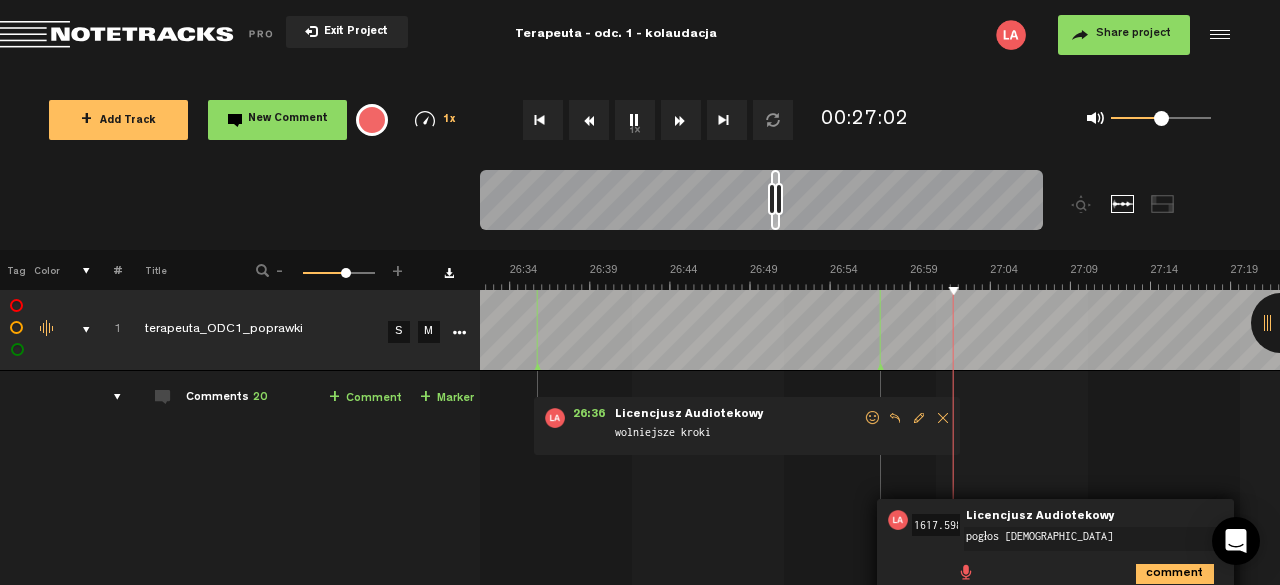 type on "pogłos kościoła" 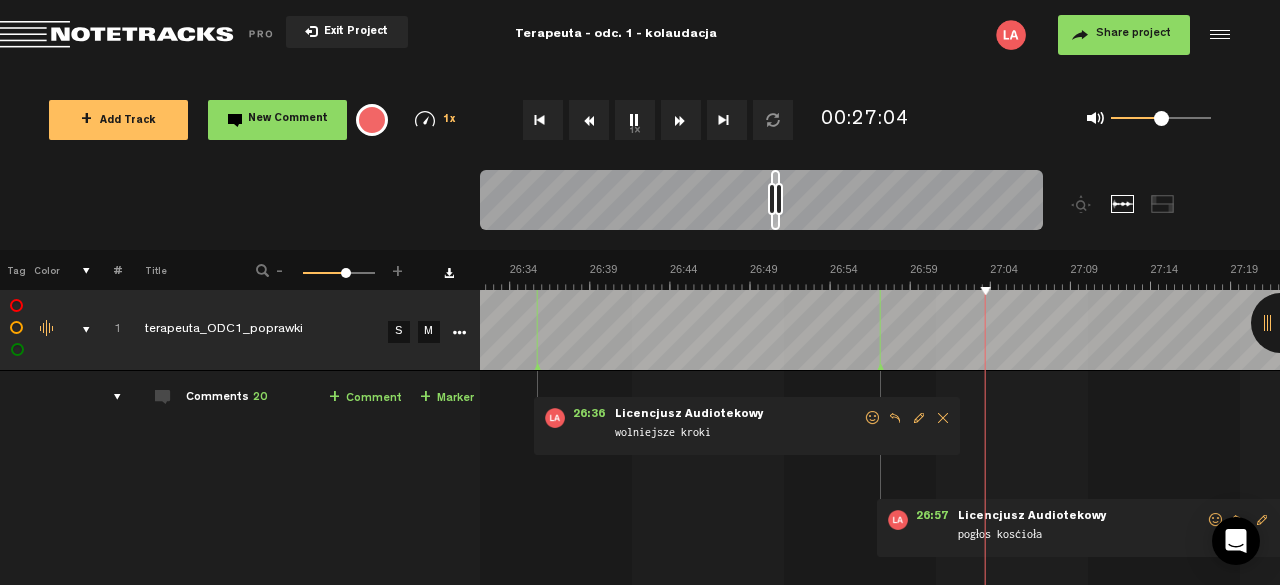 click on "1x" at bounding box center (635, 120) 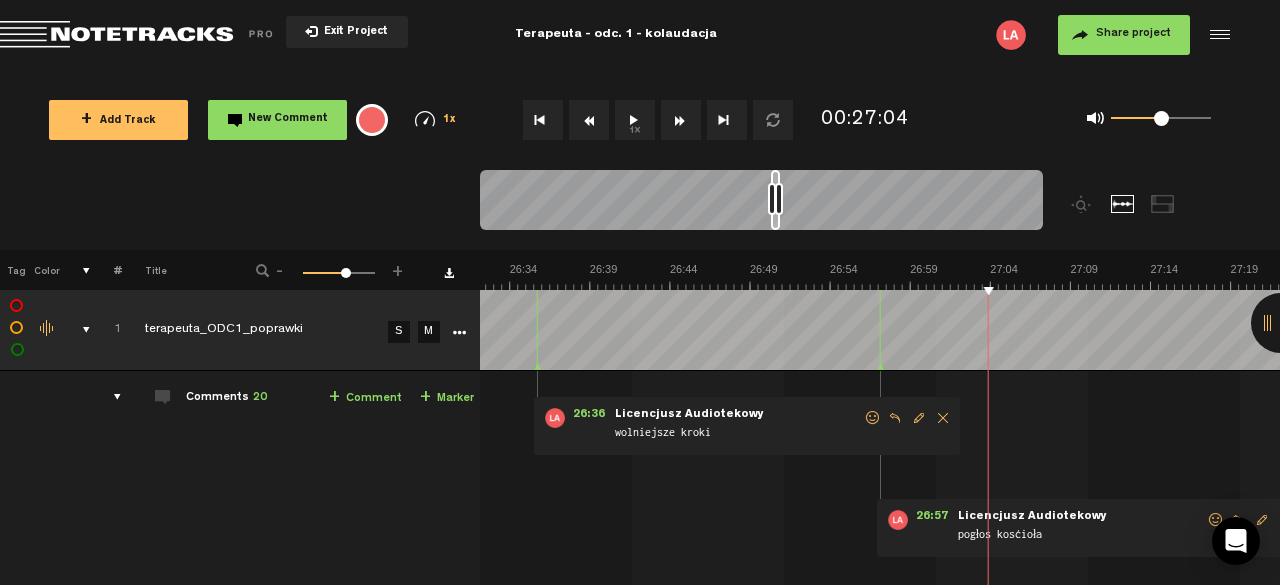 click at bounding box center [589, 120] 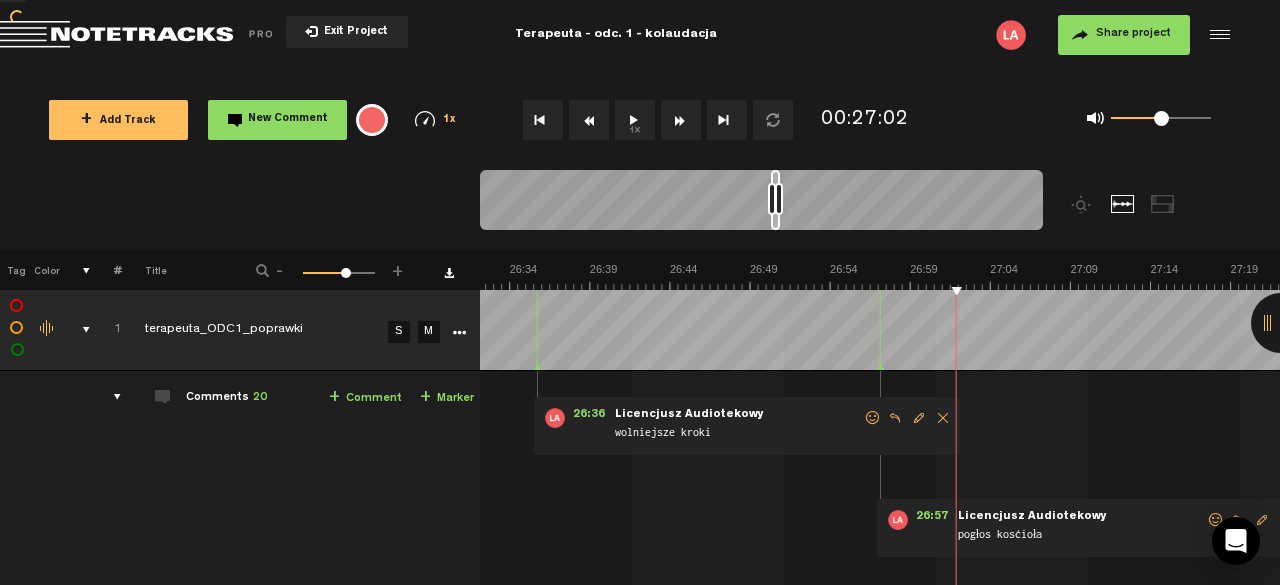 click at bounding box center (589, 120) 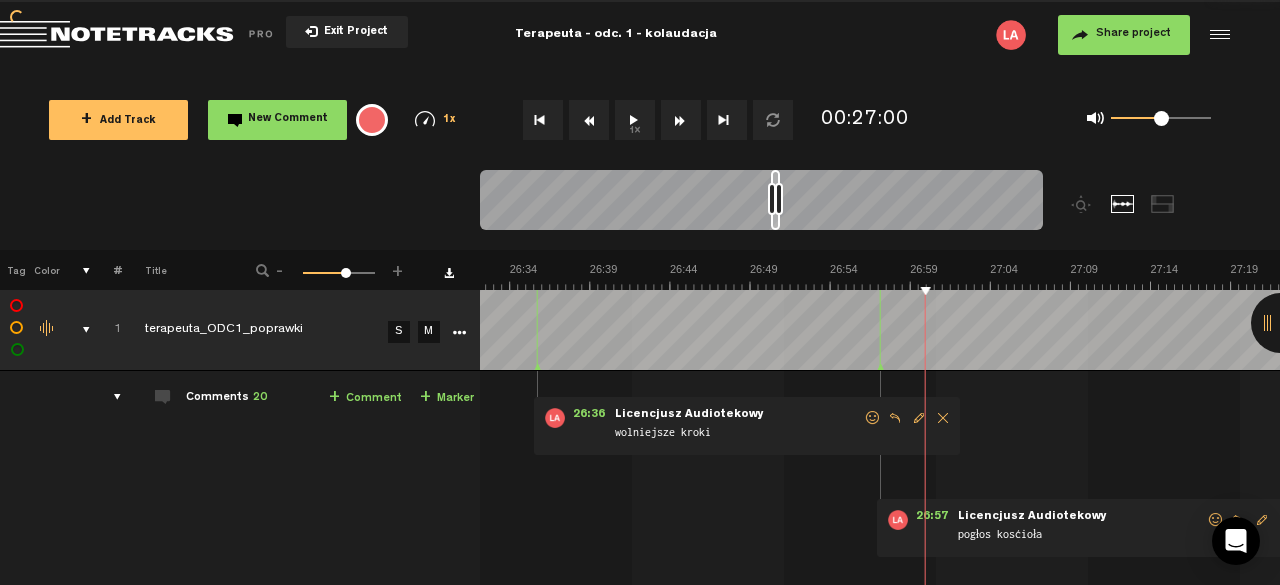 click at bounding box center (589, 120) 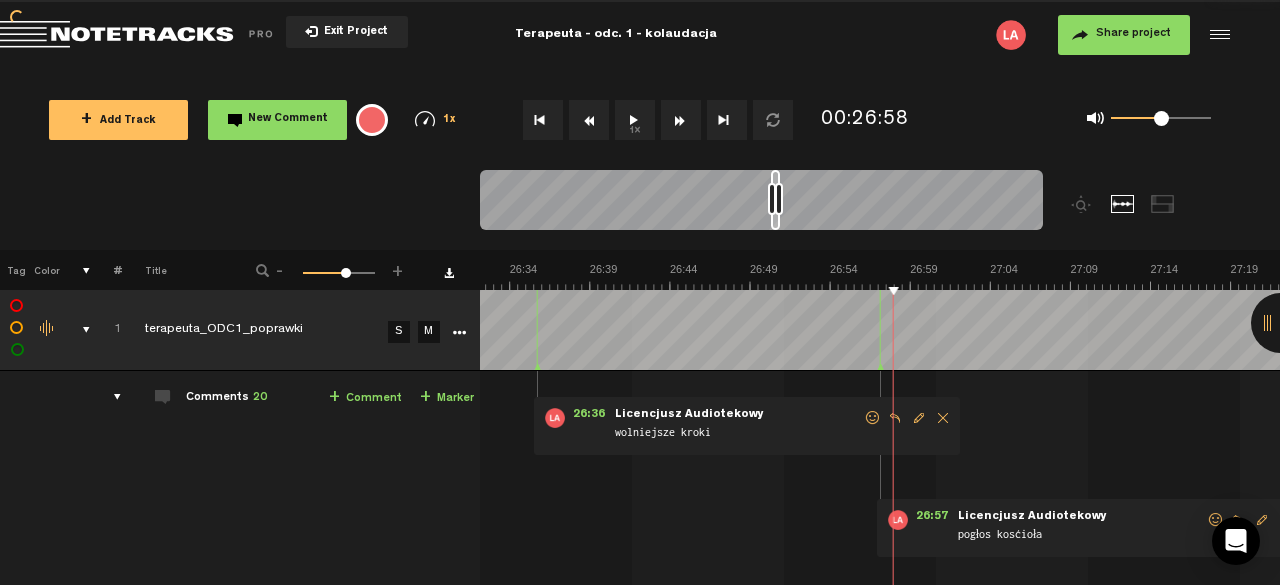 click at bounding box center [589, 120] 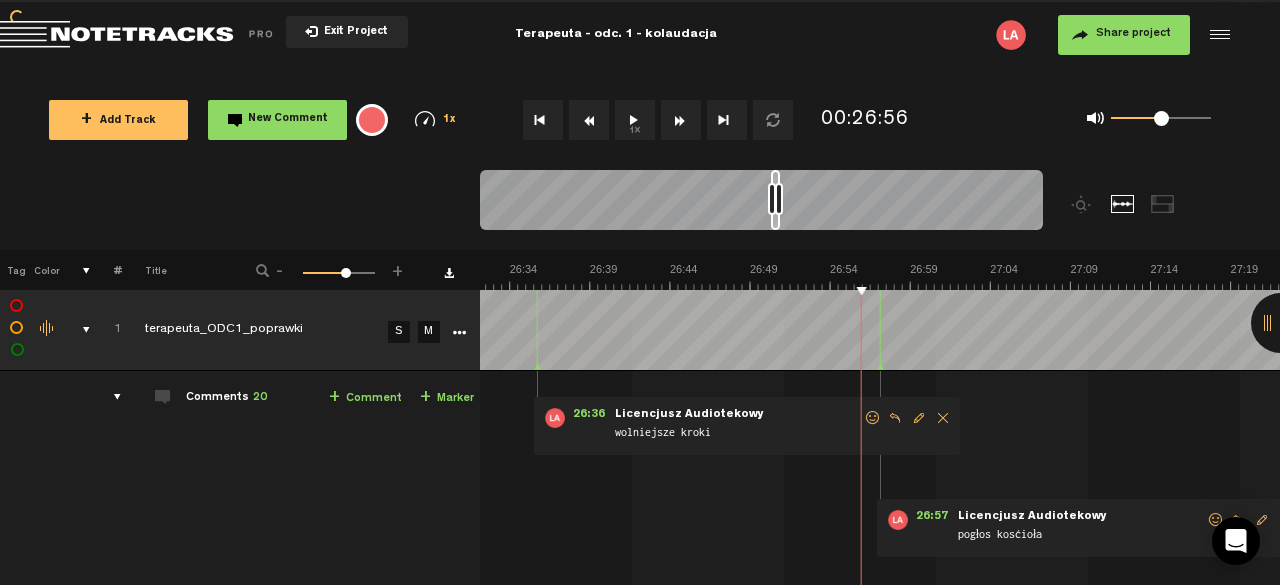 click at bounding box center [589, 120] 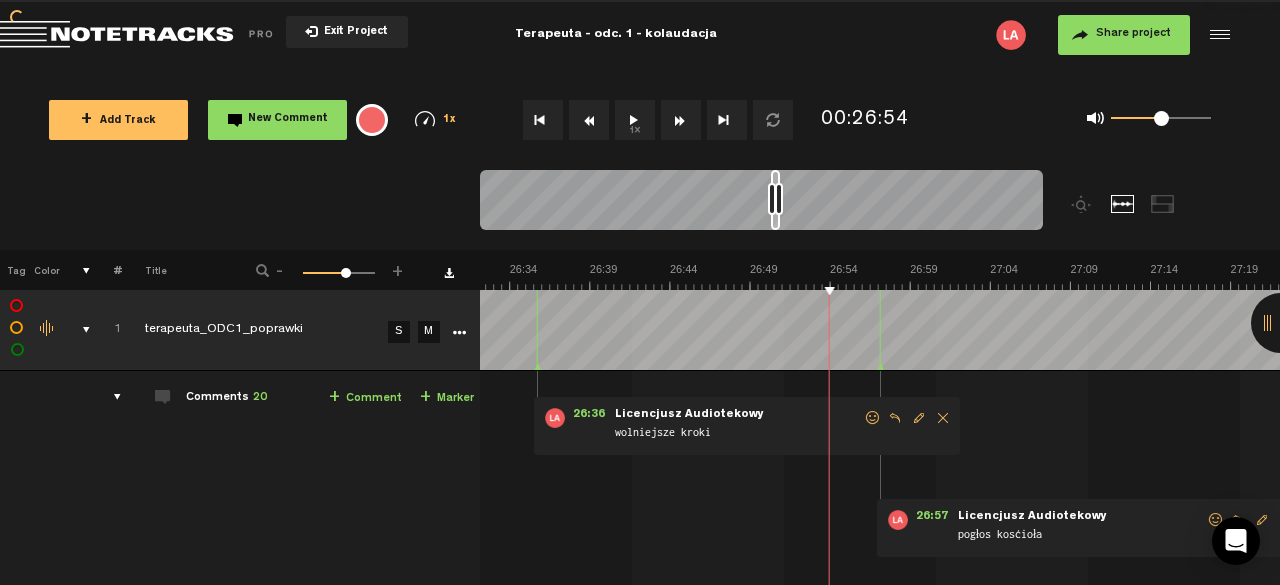 click at bounding box center [589, 120] 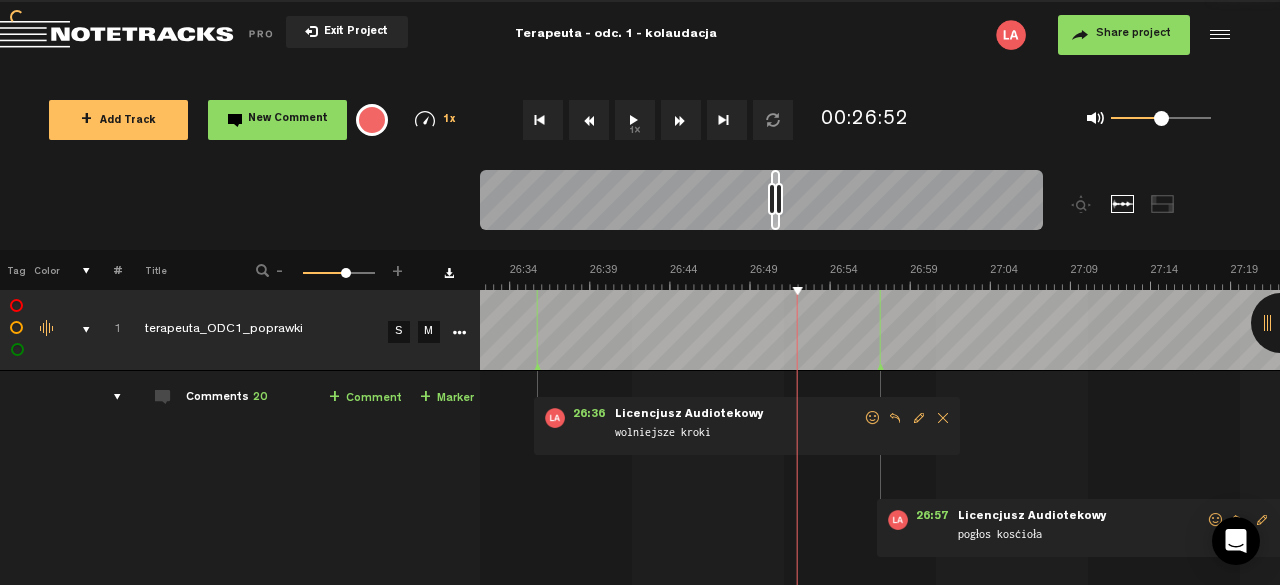 click at bounding box center (589, 120) 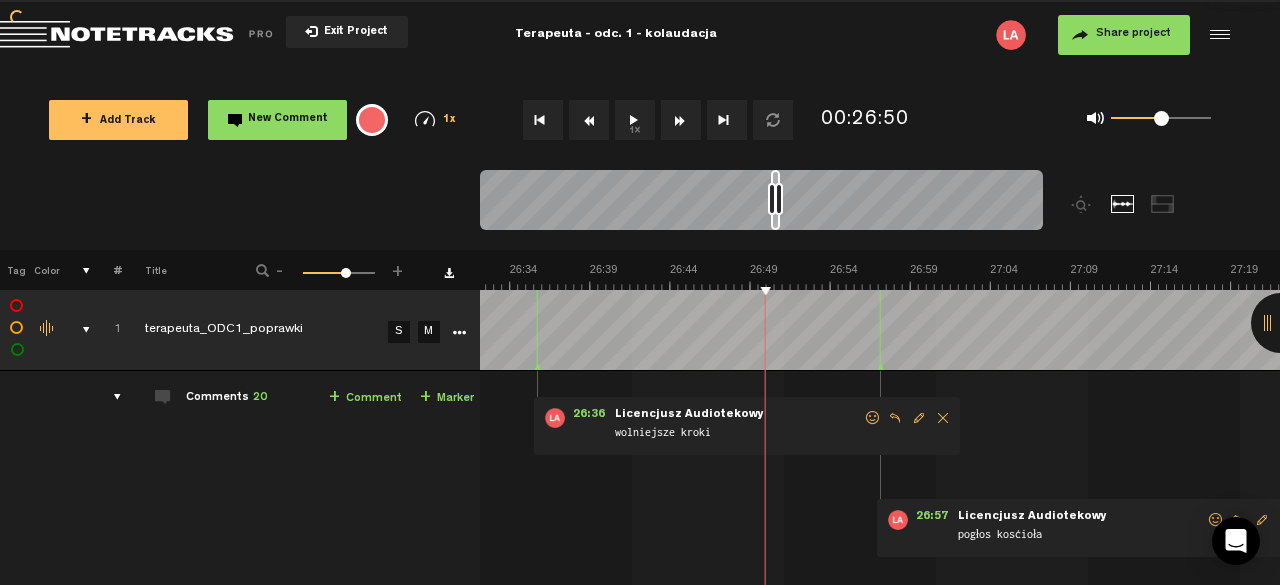 click at bounding box center [589, 120] 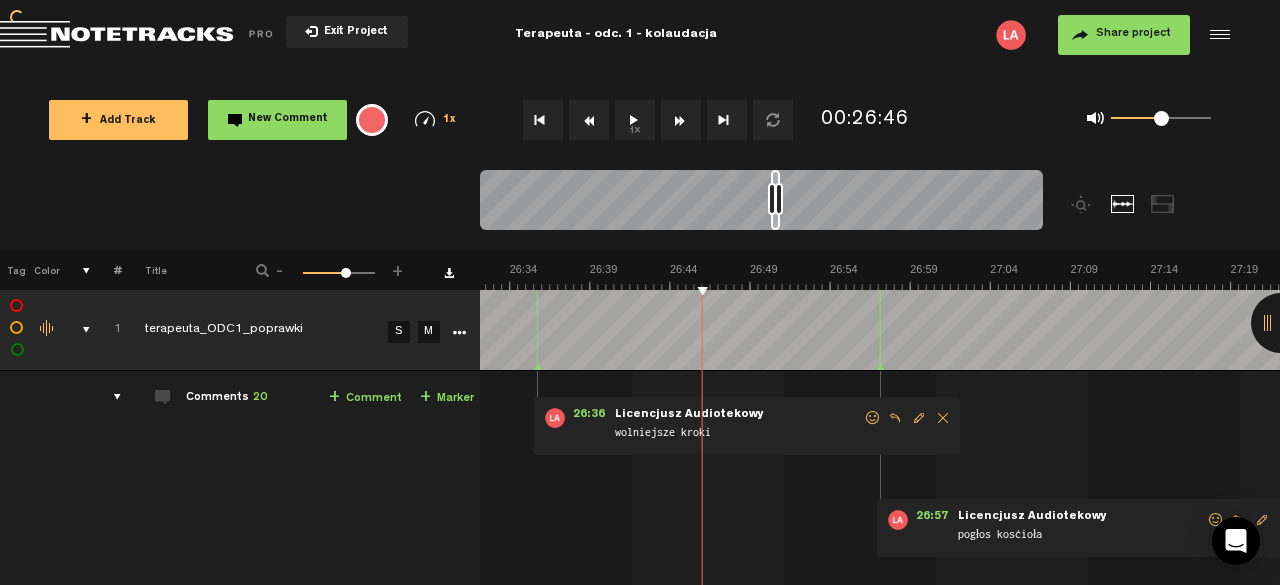 click at bounding box center [589, 120] 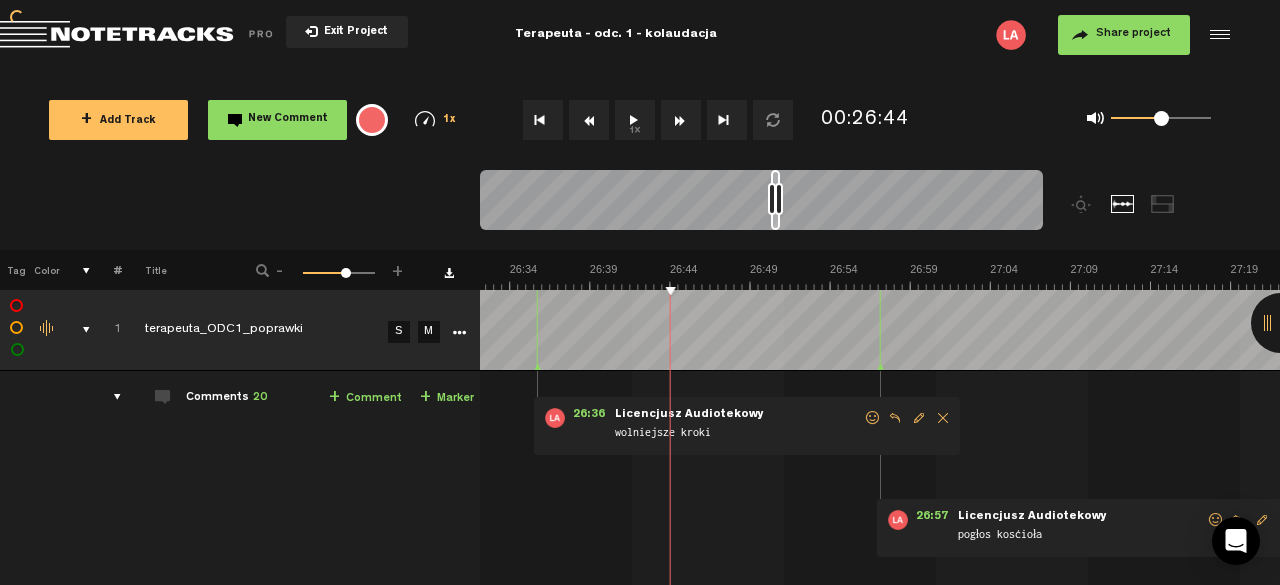 click at bounding box center (589, 120) 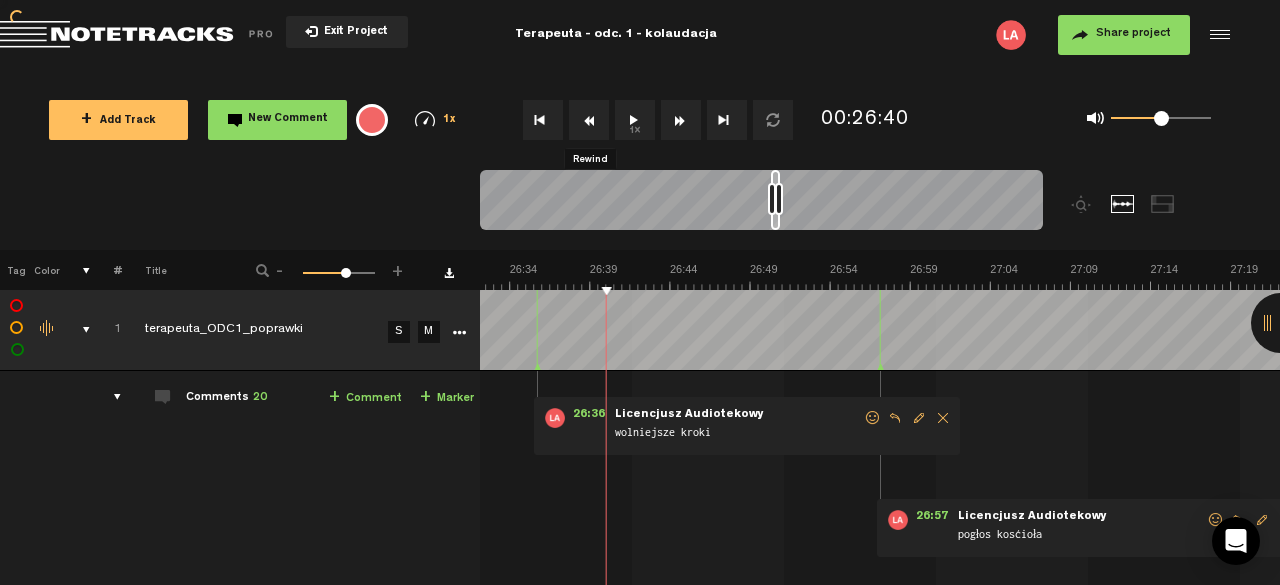 click at bounding box center (589, 120) 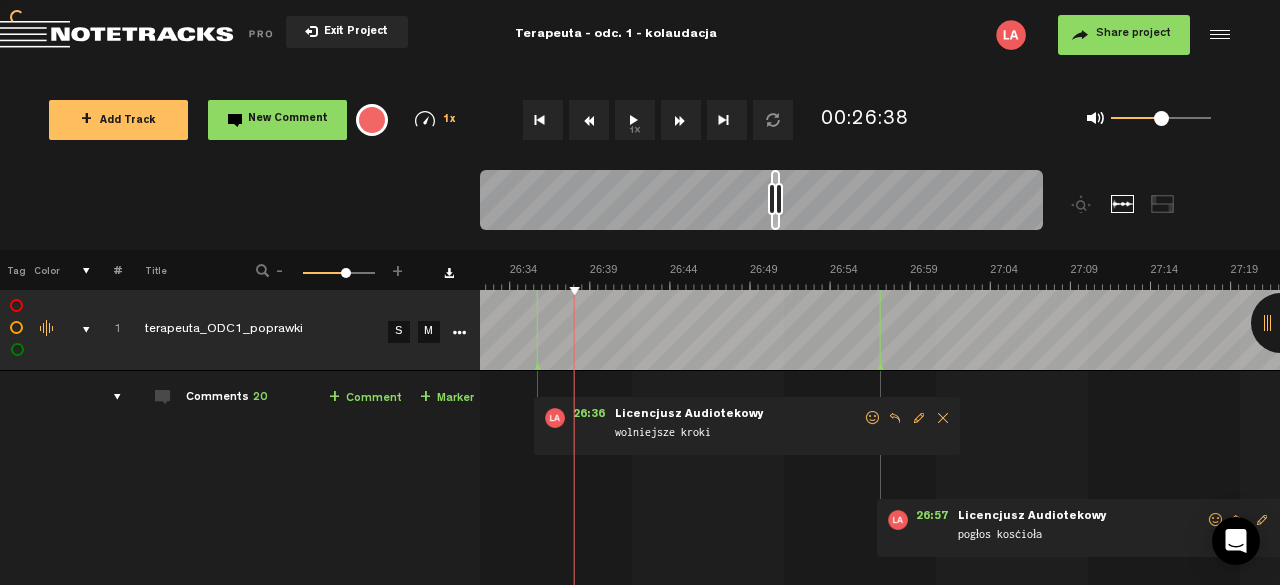 click at bounding box center [589, 120] 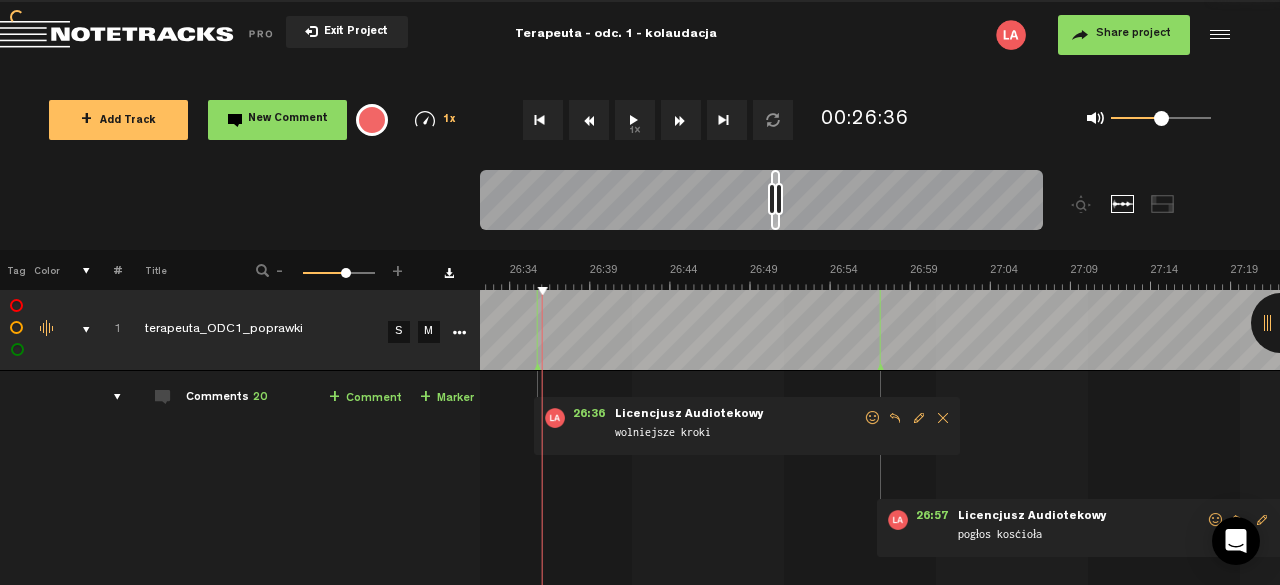 click at bounding box center (589, 120) 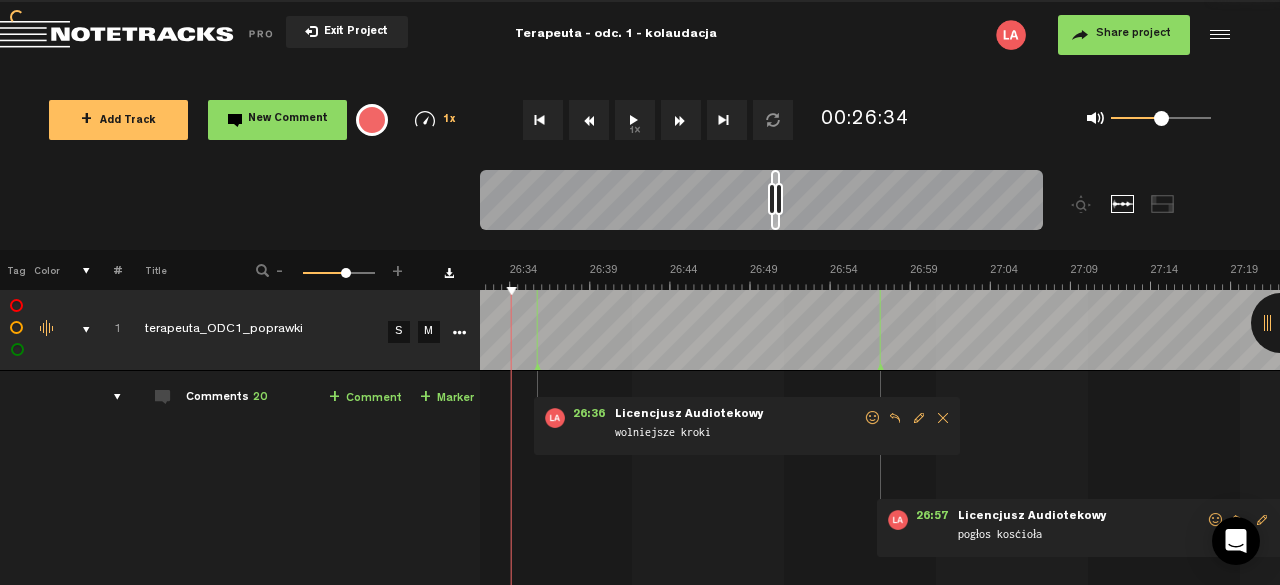 click at bounding box center (589, 120) 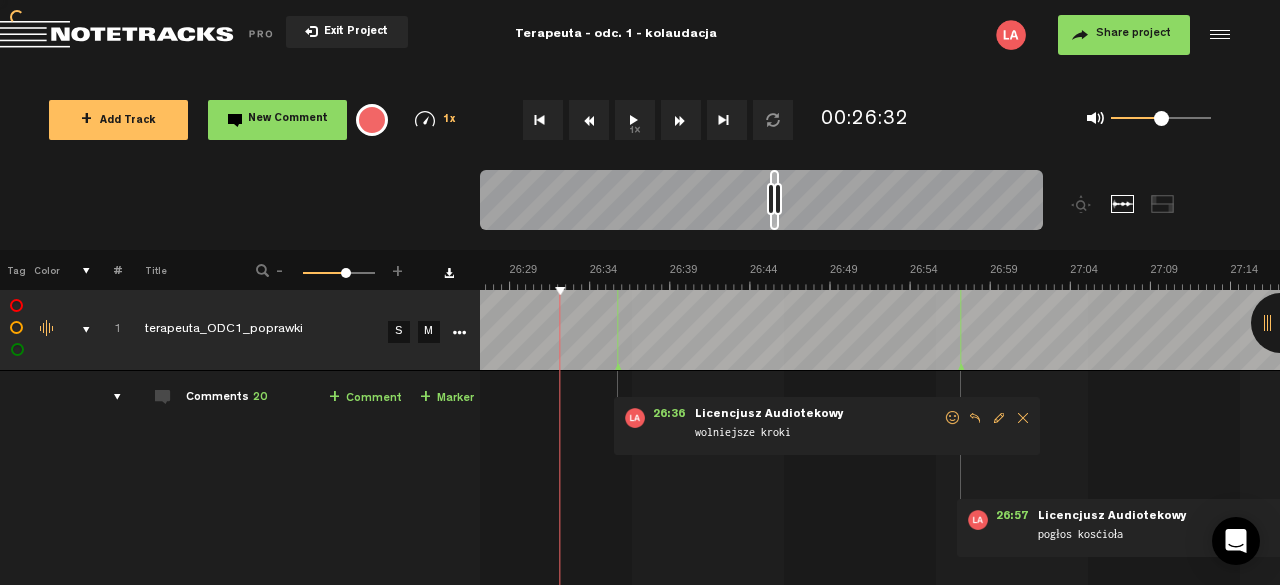 scroll, scrollTop: 0, scrollLeft: 25280, axis: horizontal 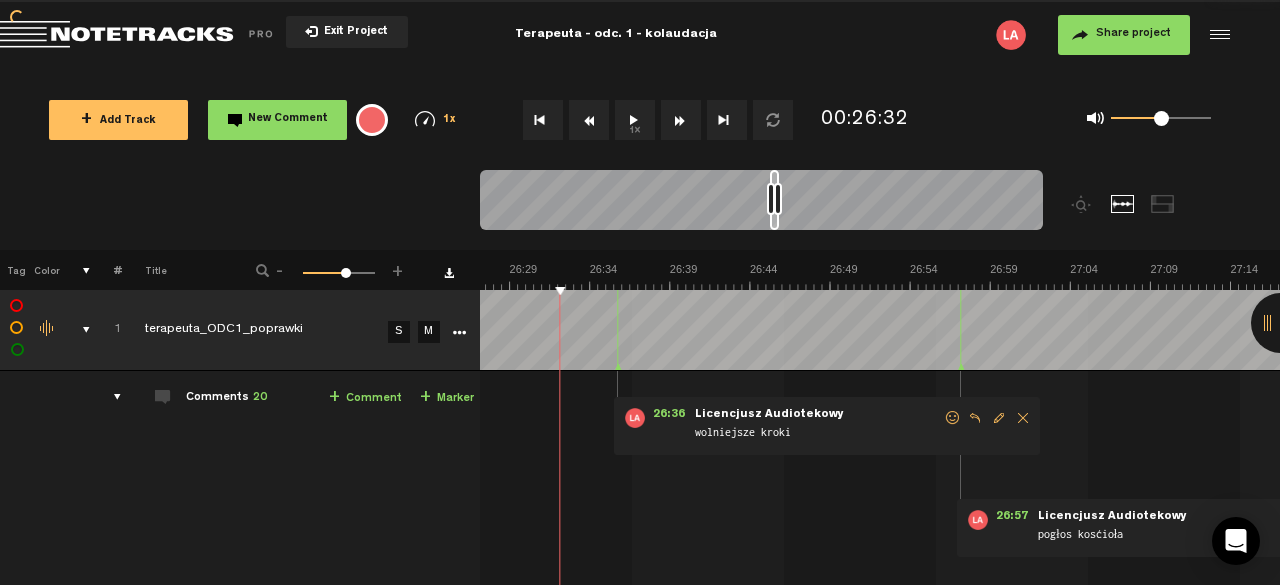 click at bounding box center (589, 120) 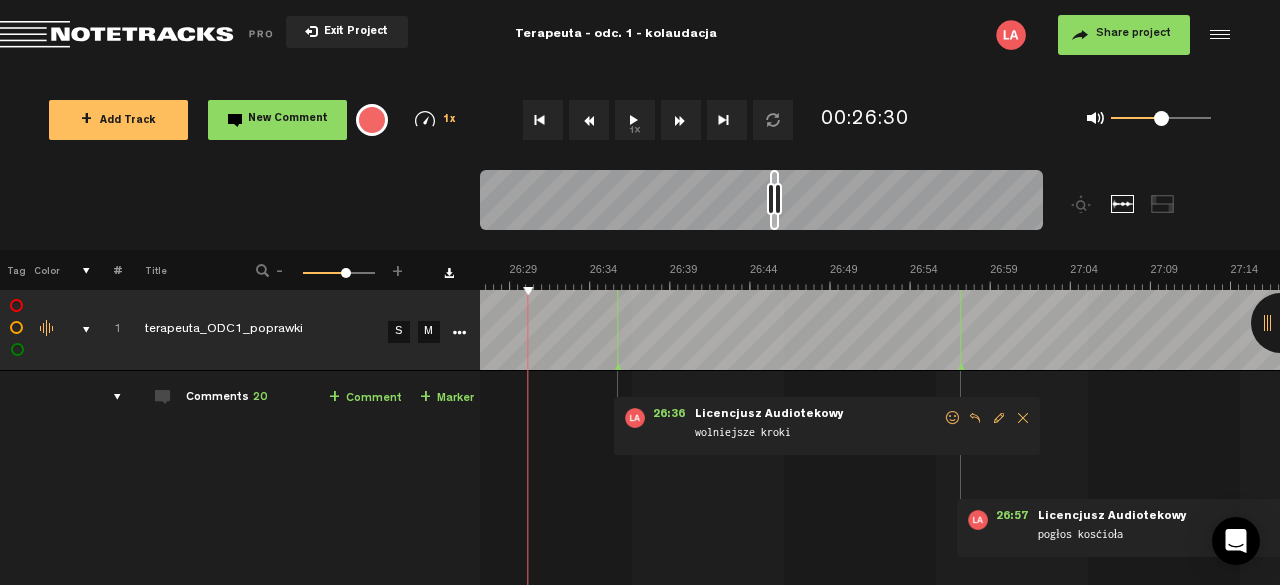 click on "1x" at bounding box center [635, 120] 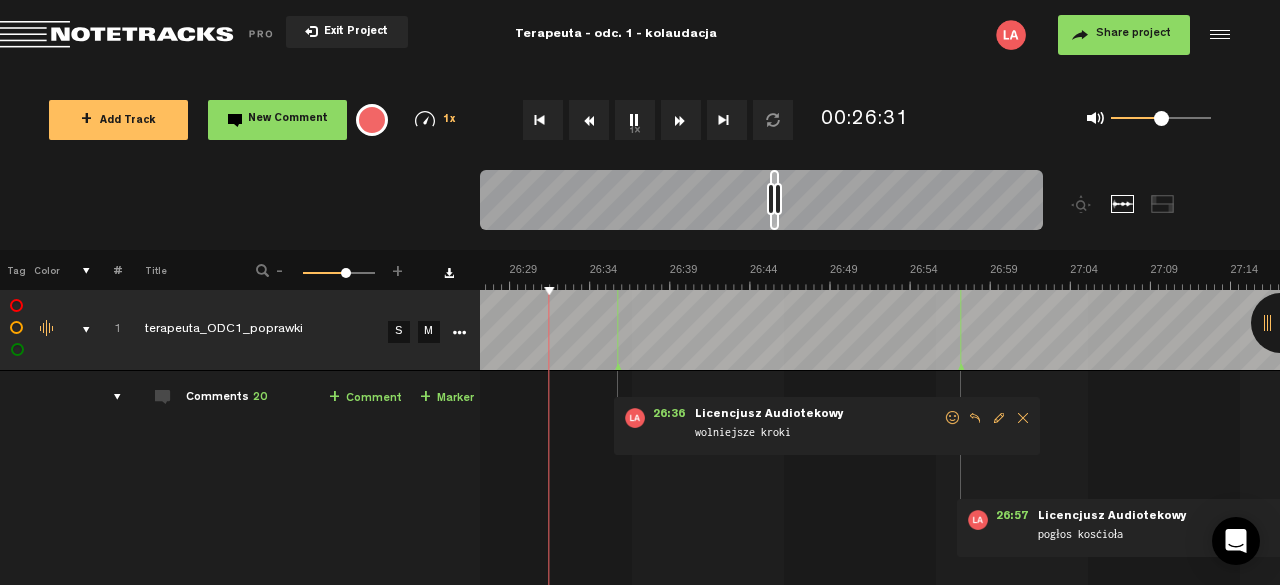 click on "1x" at bounding box center [635, 120] 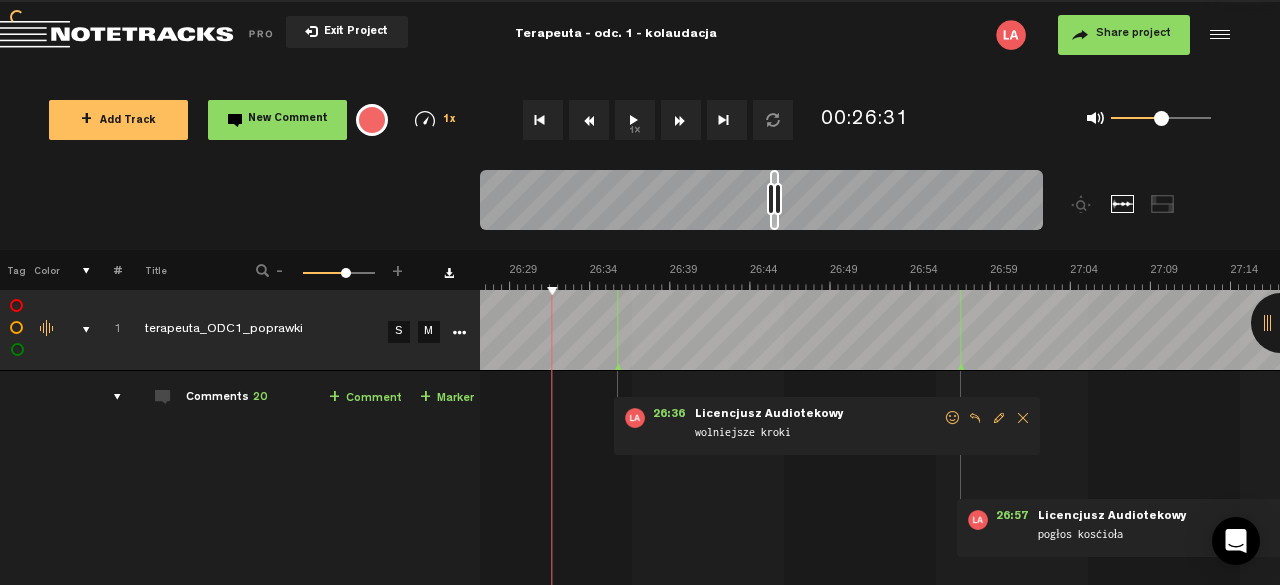 click at bounding box center [589, 120] 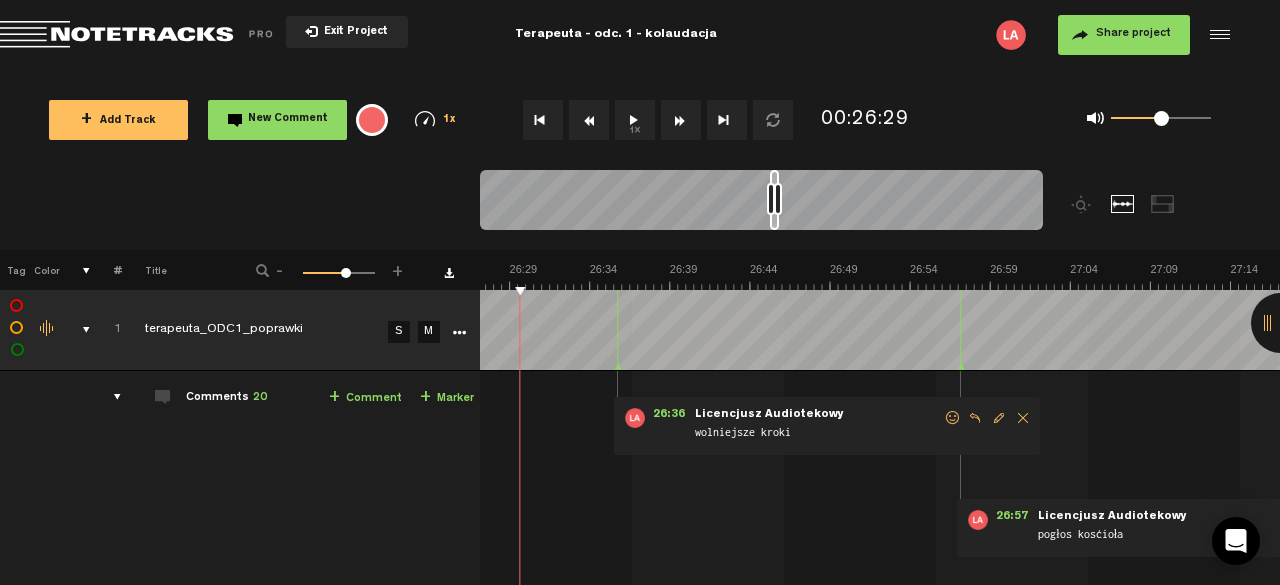 click at bounding box center (589, 120) 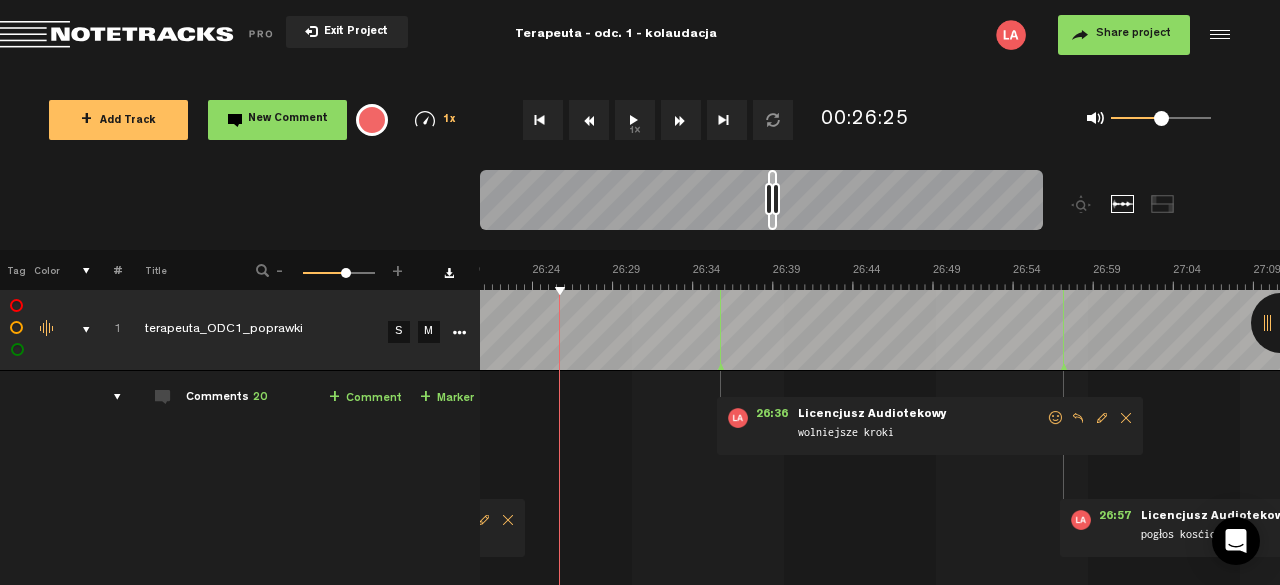 click at bounding box center [589, 120] 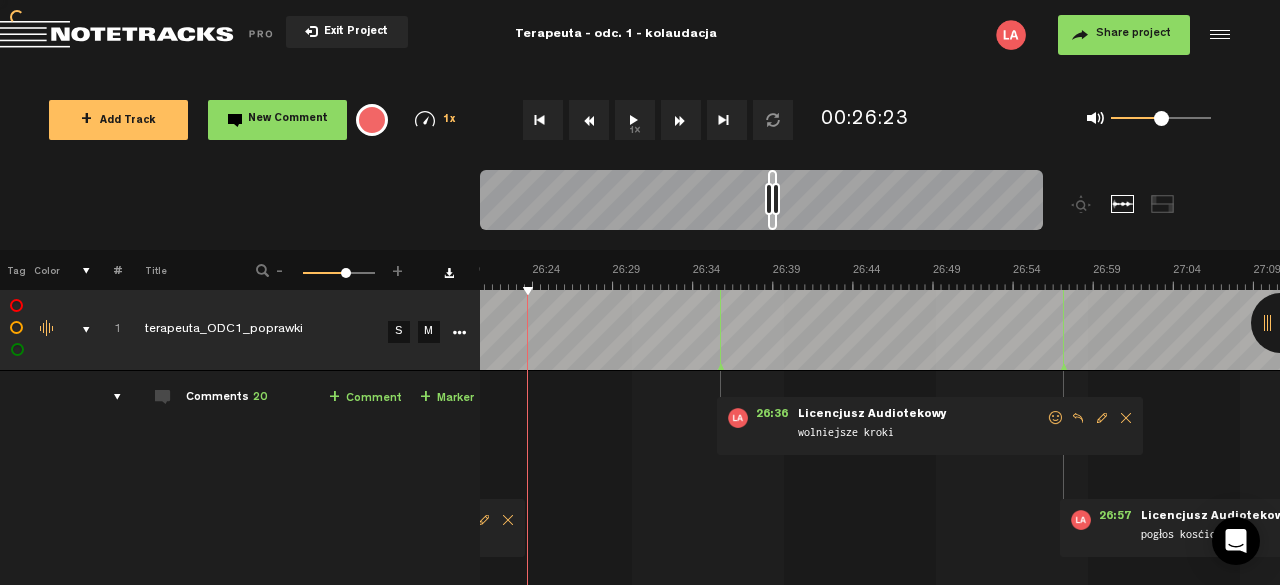 click at bounding box center (589, 120) 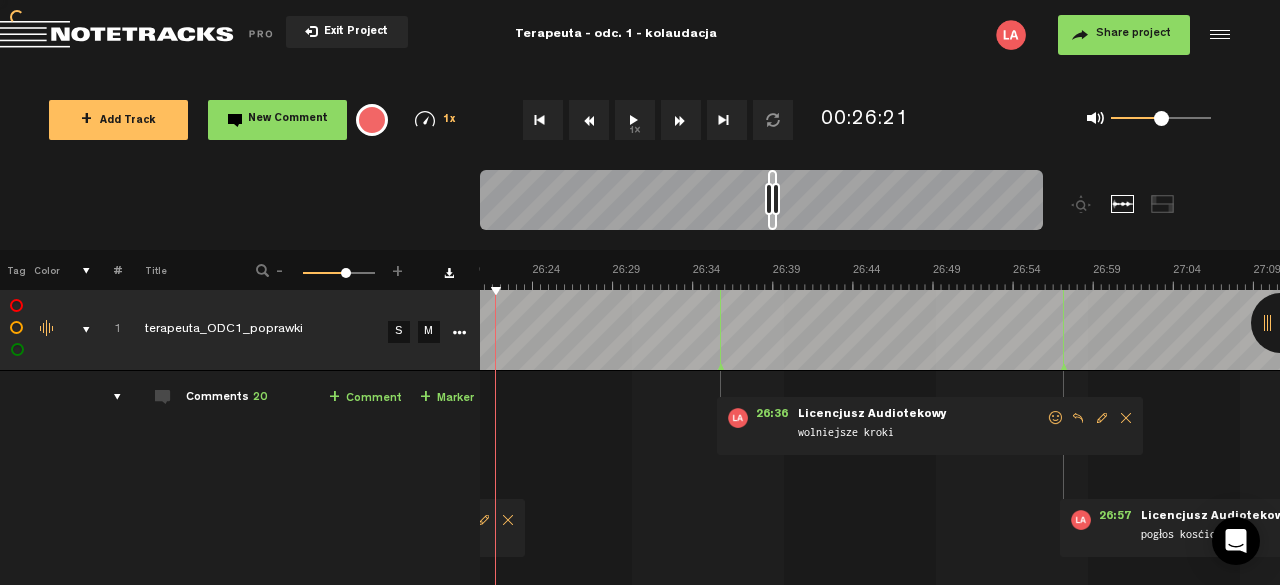 click at bounding box center (589, 120) 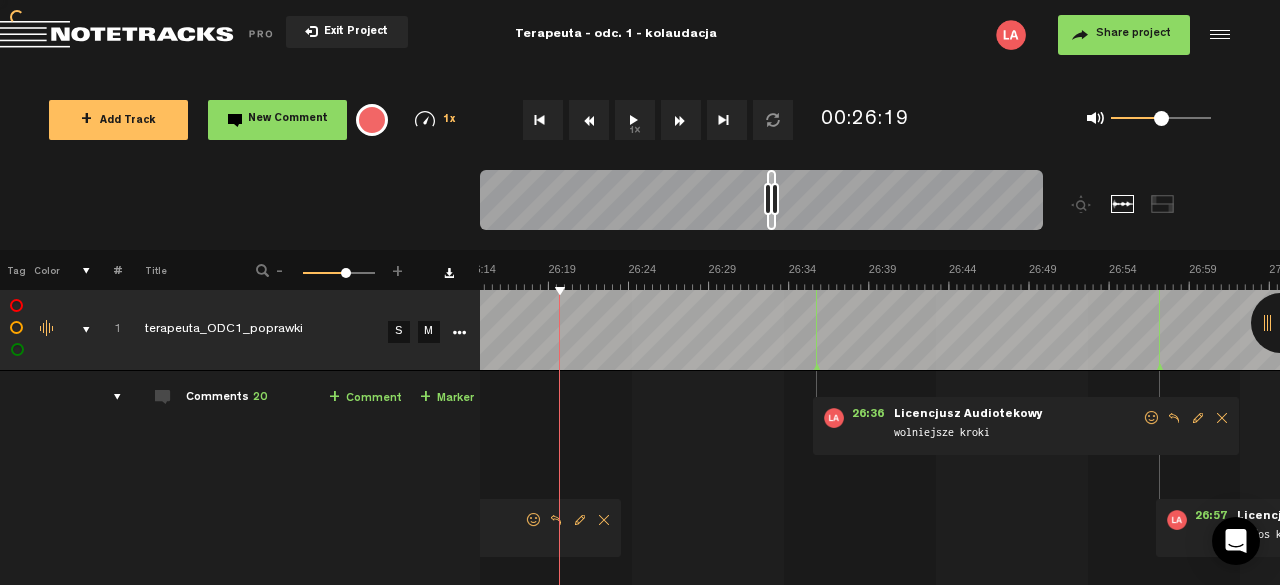 click at bounding box center [589, 120] 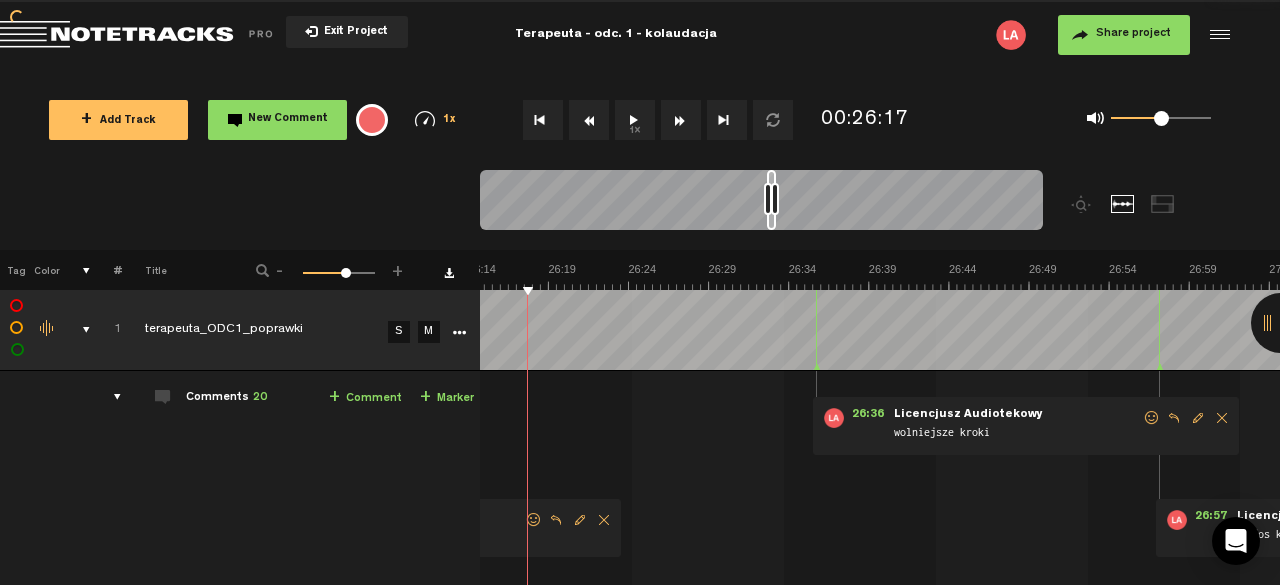 click at bounding box center (589, 120) 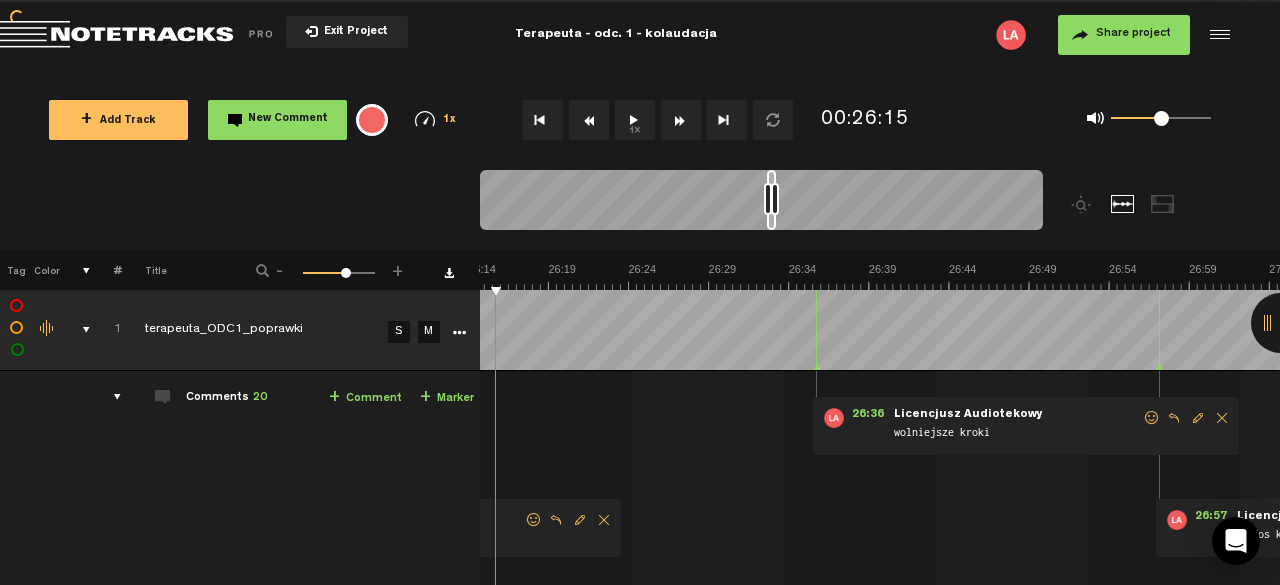click at bounding box center [589, 120] 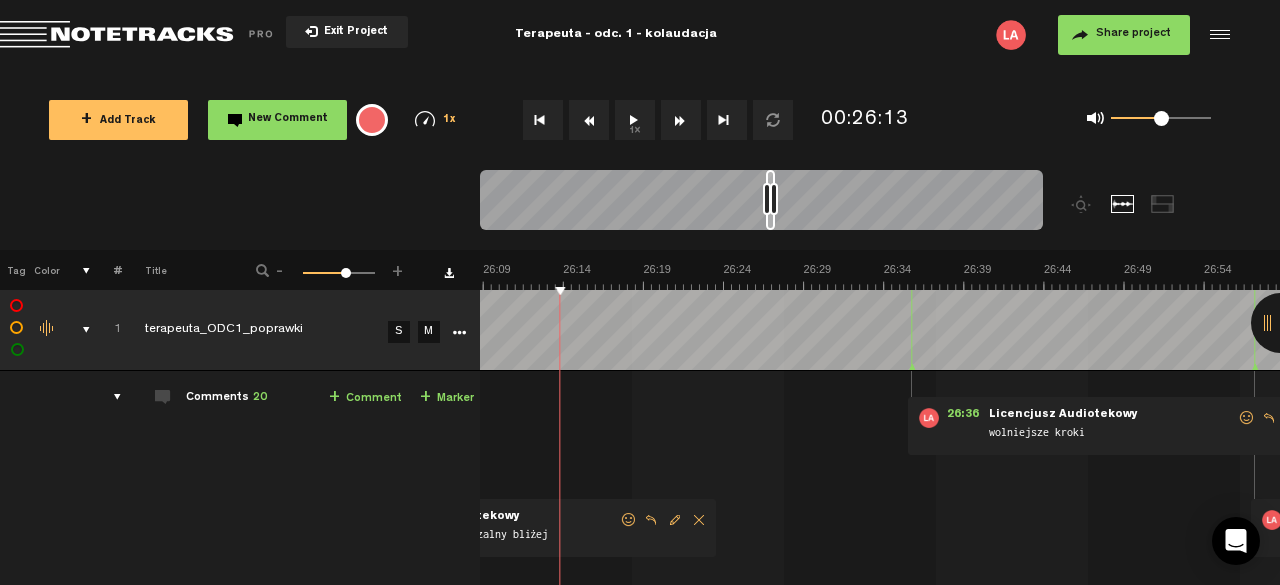 scroll, scrollTop: 0, scrollLeft: 24986, axis: horizontal 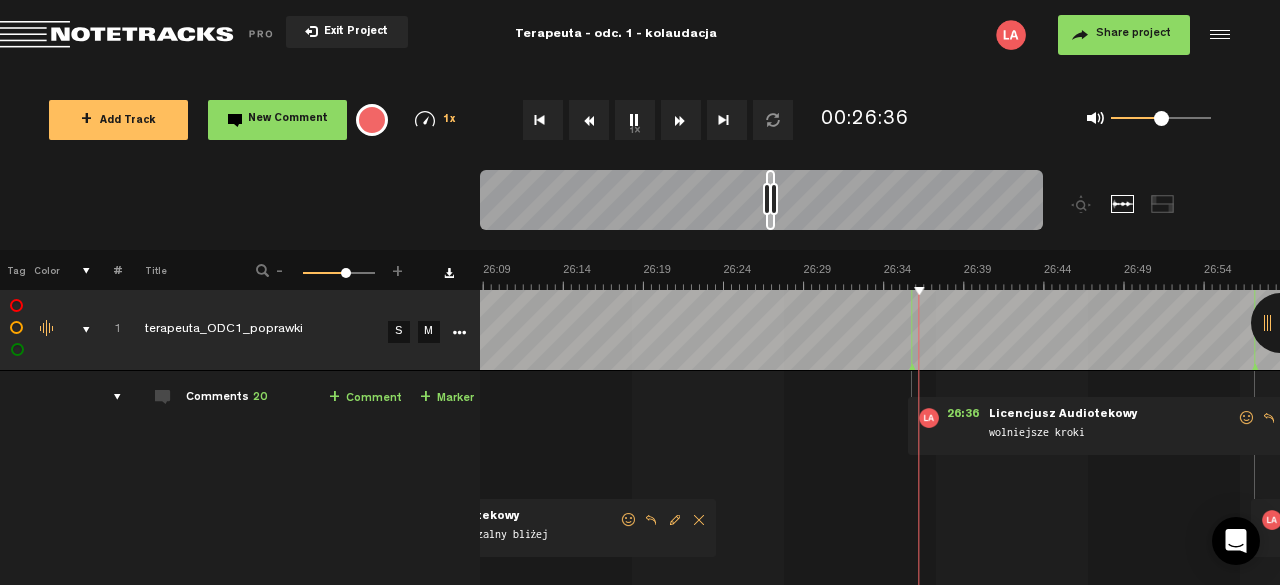 click on "1x" at bounding box center [635, 120] 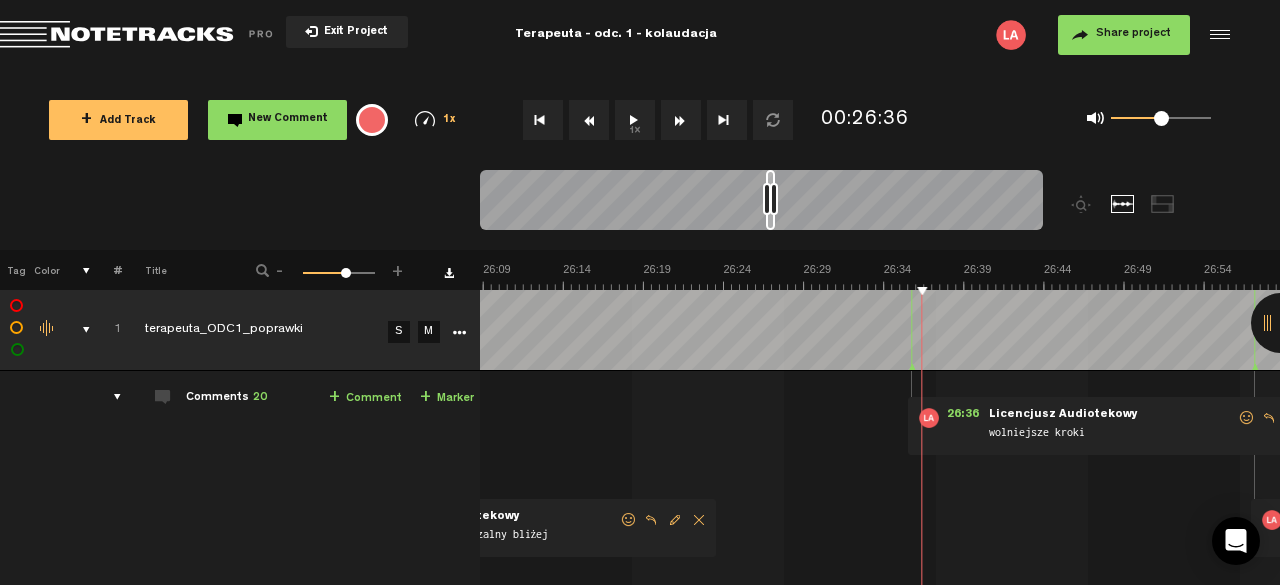 click on "wolniejsze kroki" at bounding box center [1112, 427] 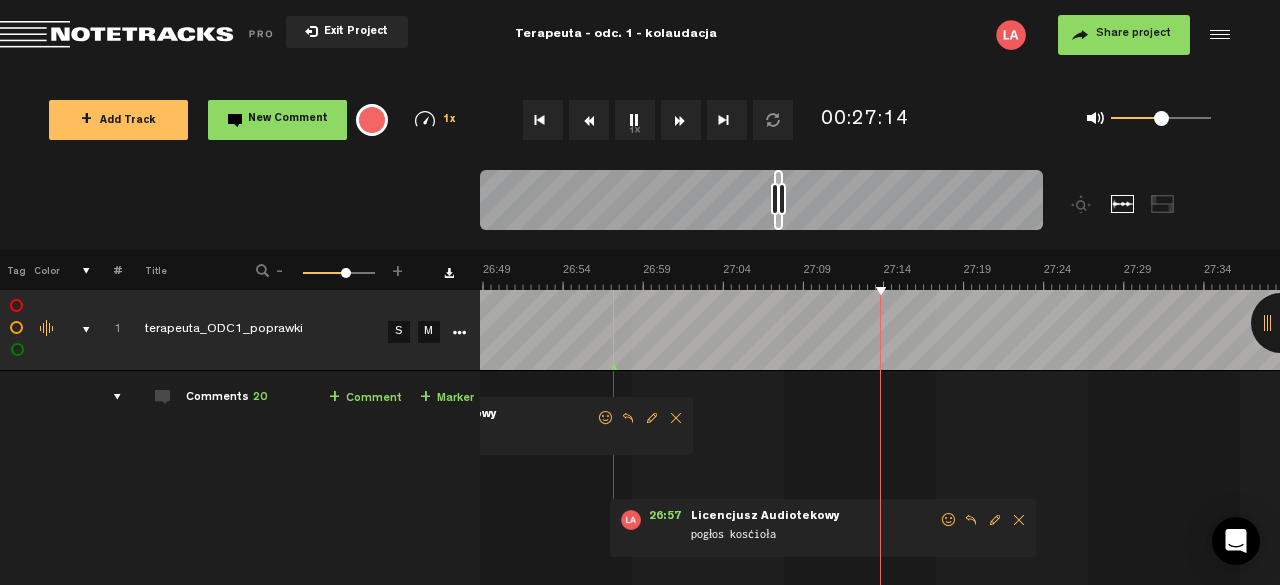 scroll, scrollTop: 0, scrollLeft: 25628, axis: horizontal 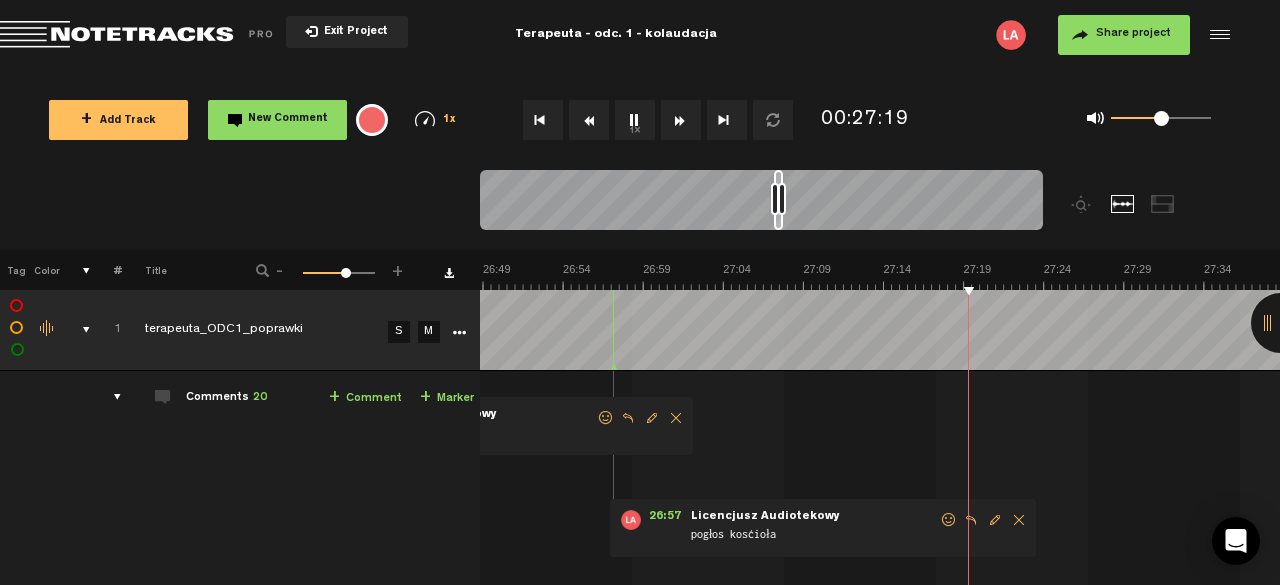 click on "1x" at bounding box center (635, 120) 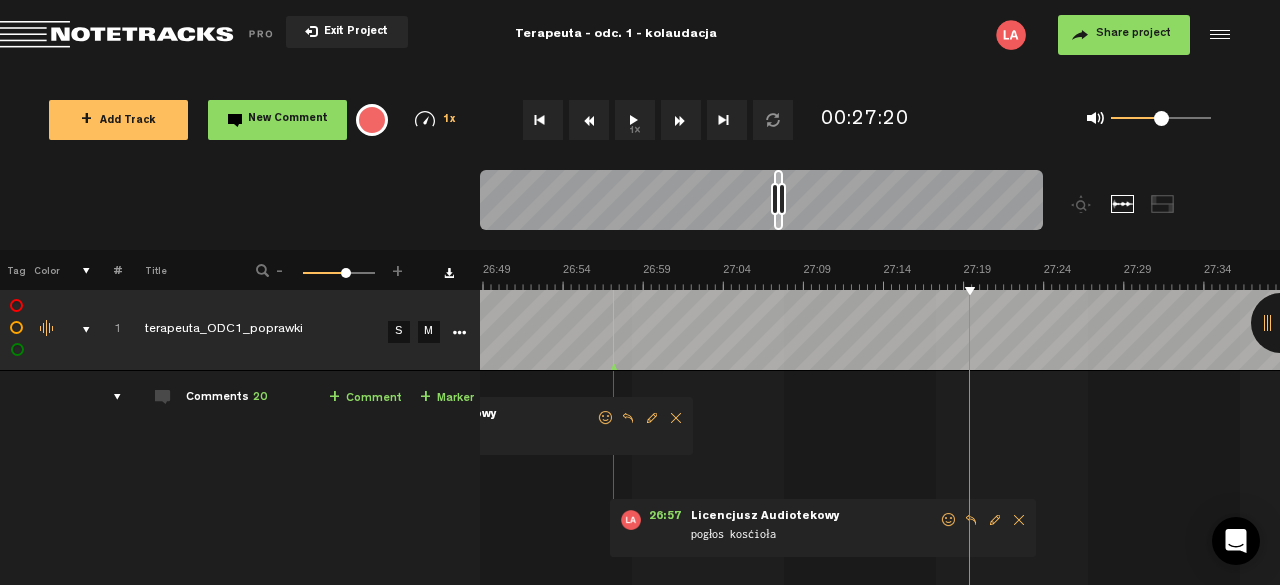 click on "1x" at bounding box center (635, 120) 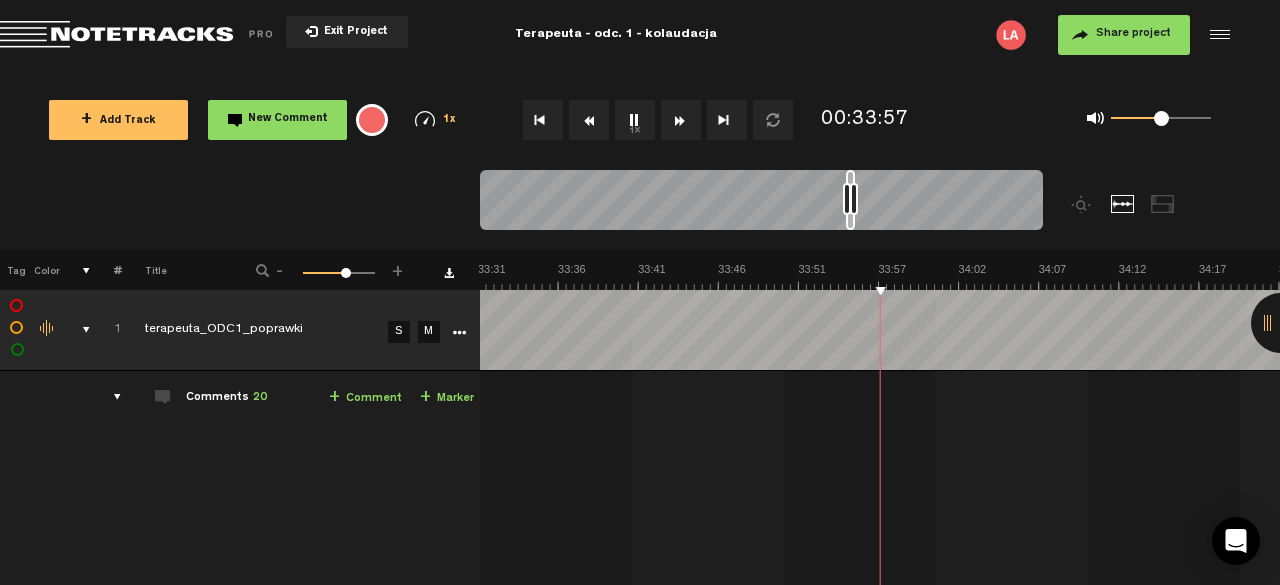 scroll, scrollTop: 0, scrollLeft: 32041, axis: horizontal 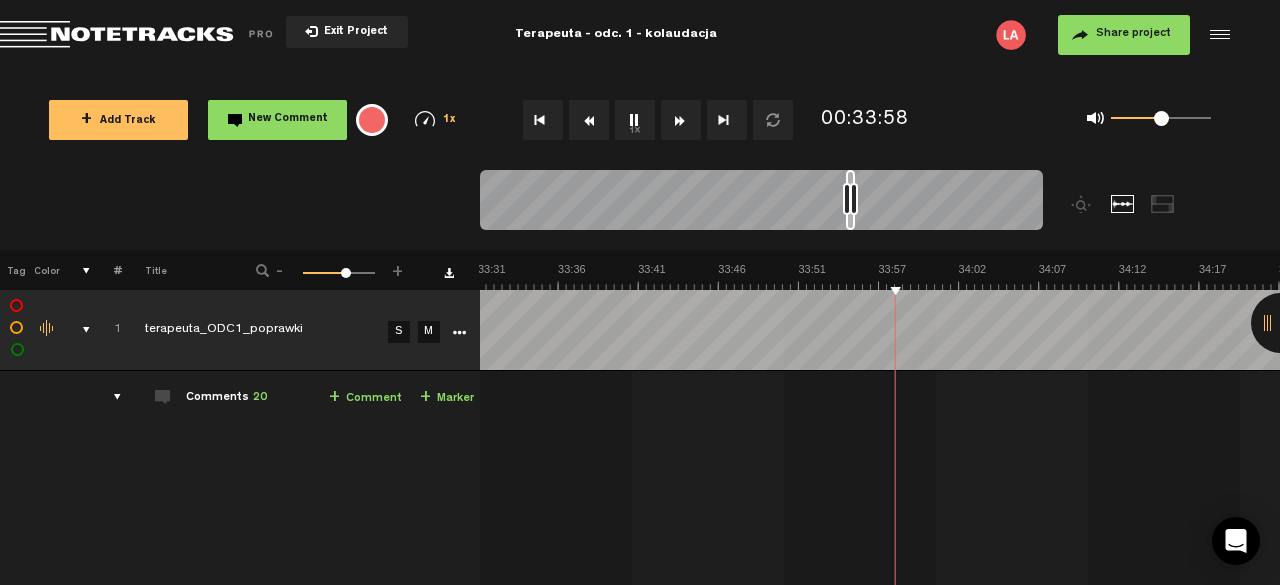 click on "+ Comment" at bounding box center [365, 398] 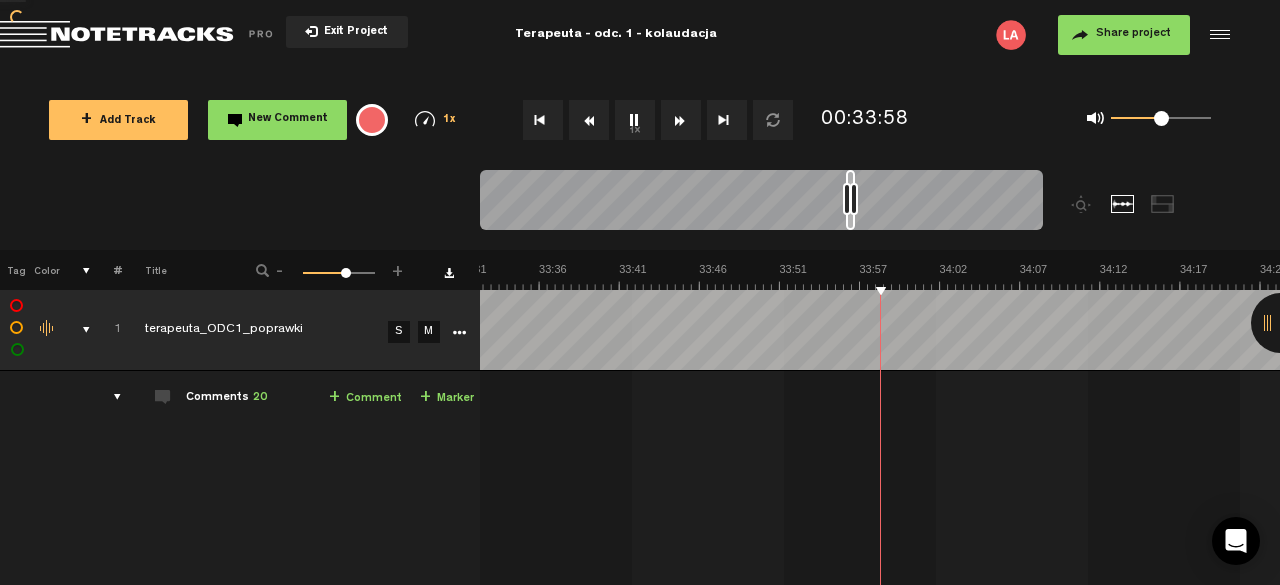 scroll, scrollTop: 0, scrollLeft: 32060, axis: horizontal 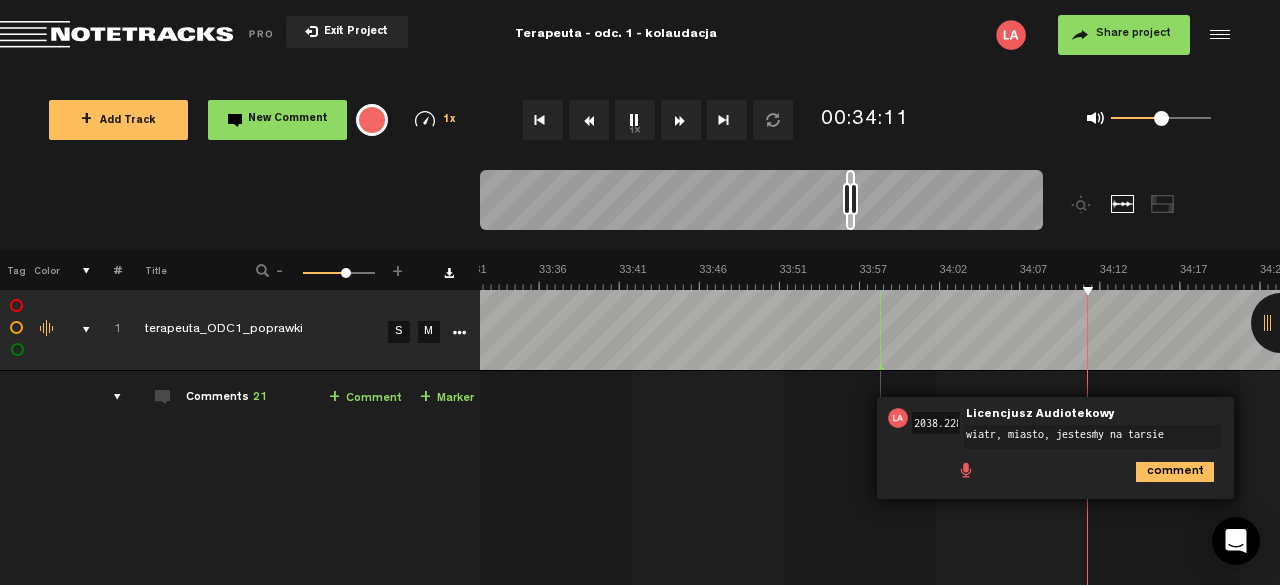 type on "wiatr, miasto, jesteśmy na tarsie" 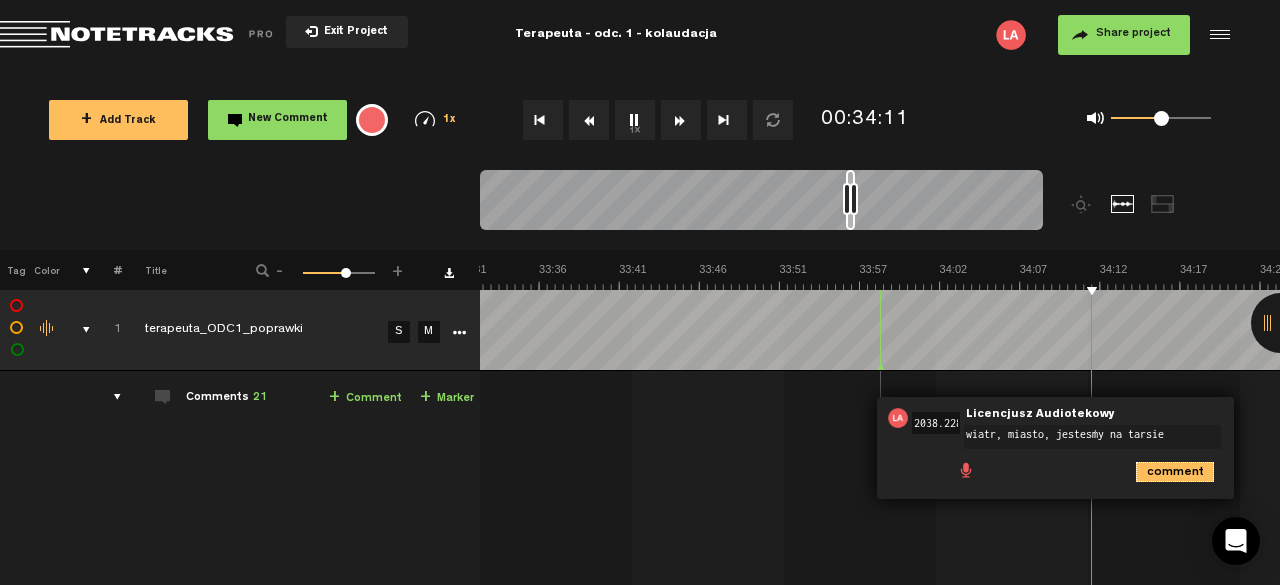 click on "comment" at bounding box center [1175, 472] 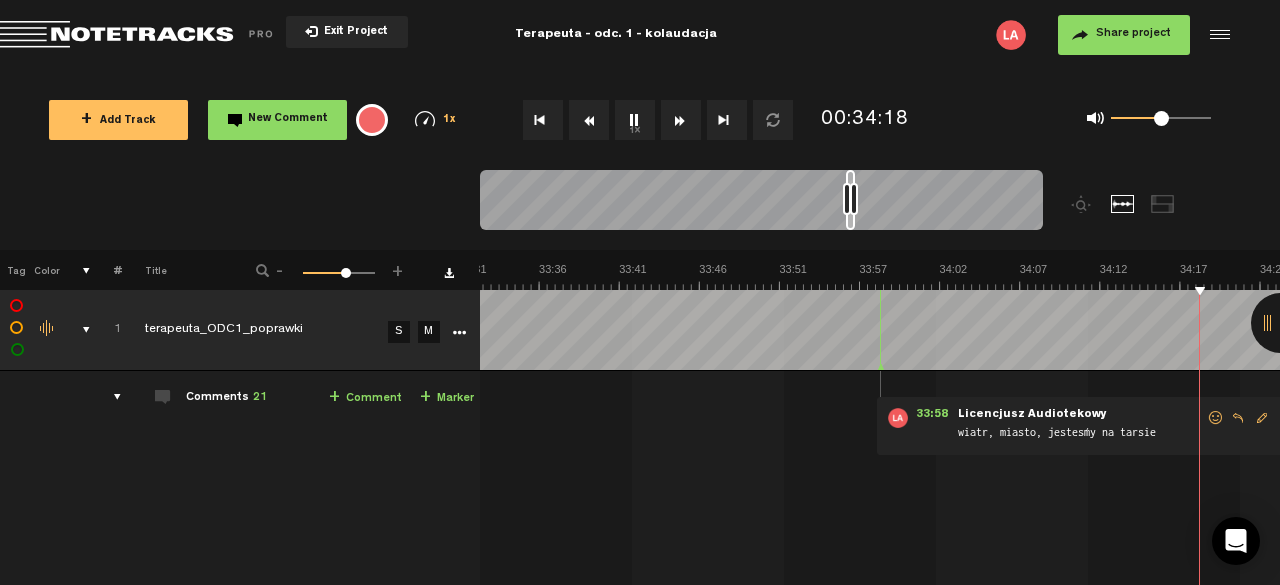 scroll, scrollTop: 0, scrollLeft: 32380, axis: horizontal 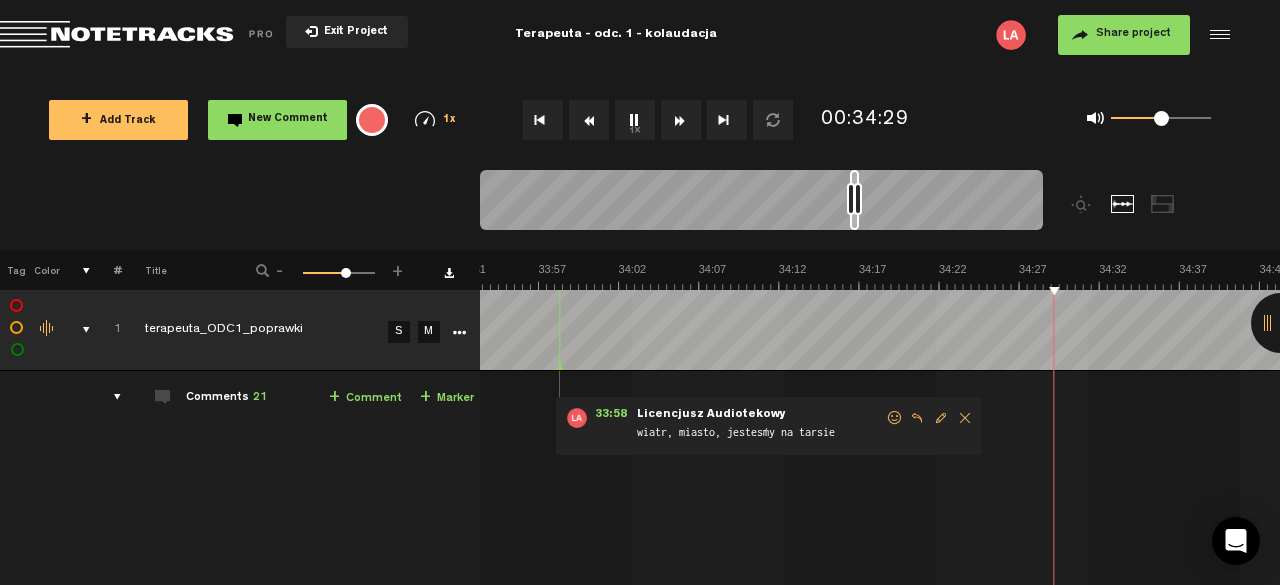 click on "1x" at bounding box center [635, 120] 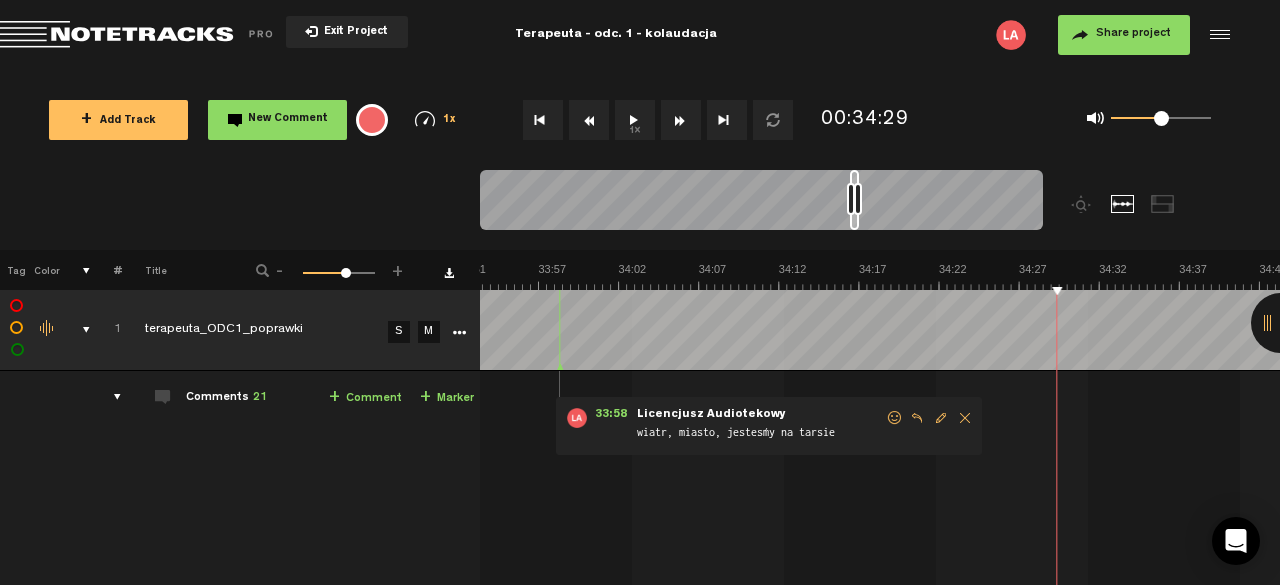 click on "+ Comment" at bounding box center [365, 398] 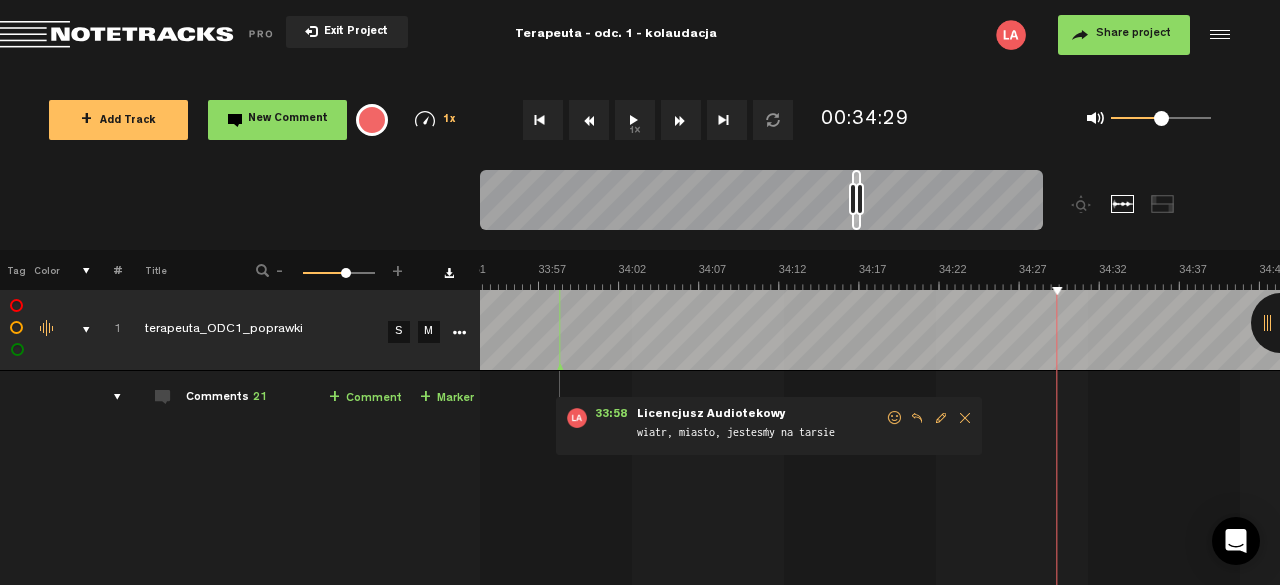 scroll, scrollTop: 0, scrollLeft: 32559, axis: horizontal 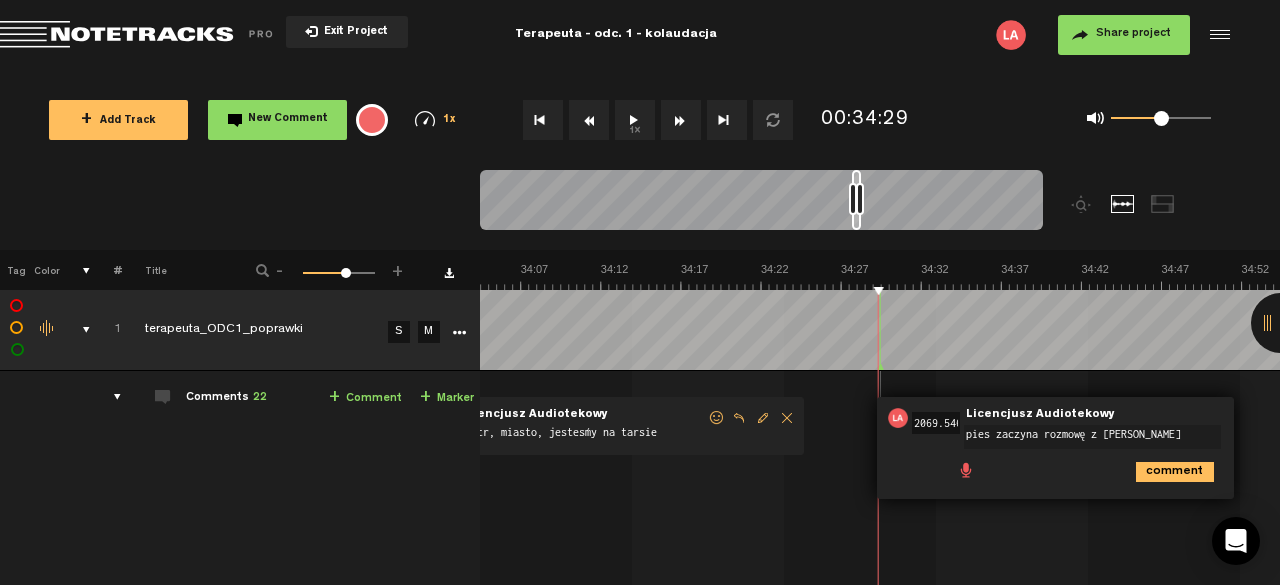type on "pies zaczyna rozmowę z [PERSON_NAME]" 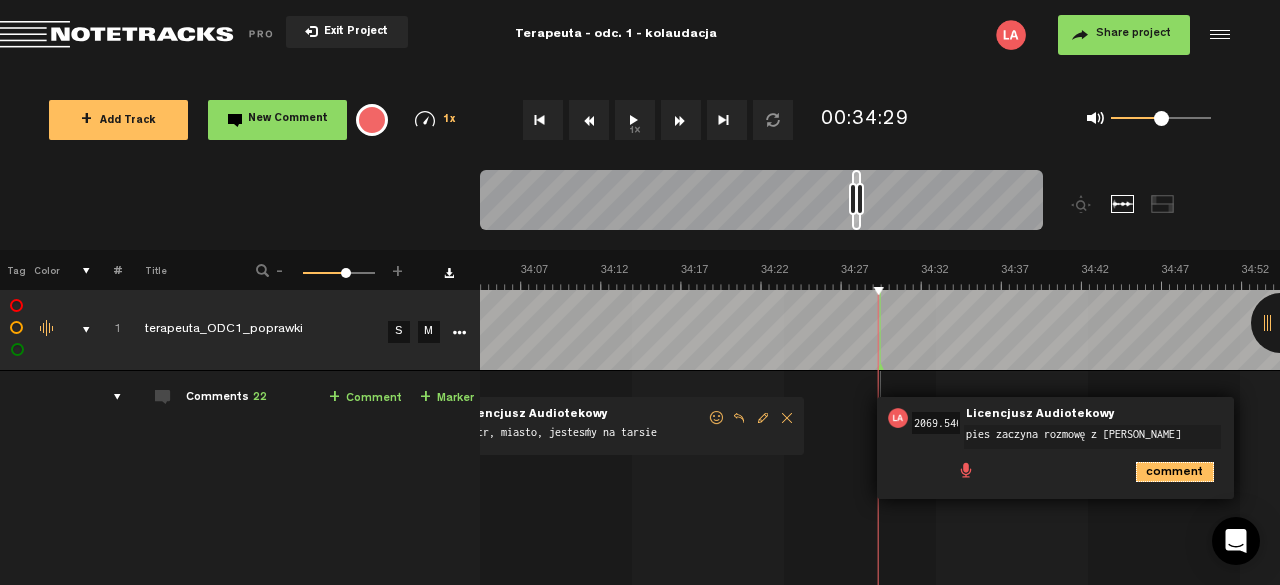 click on "comment" at bounding box center [1175, 472] 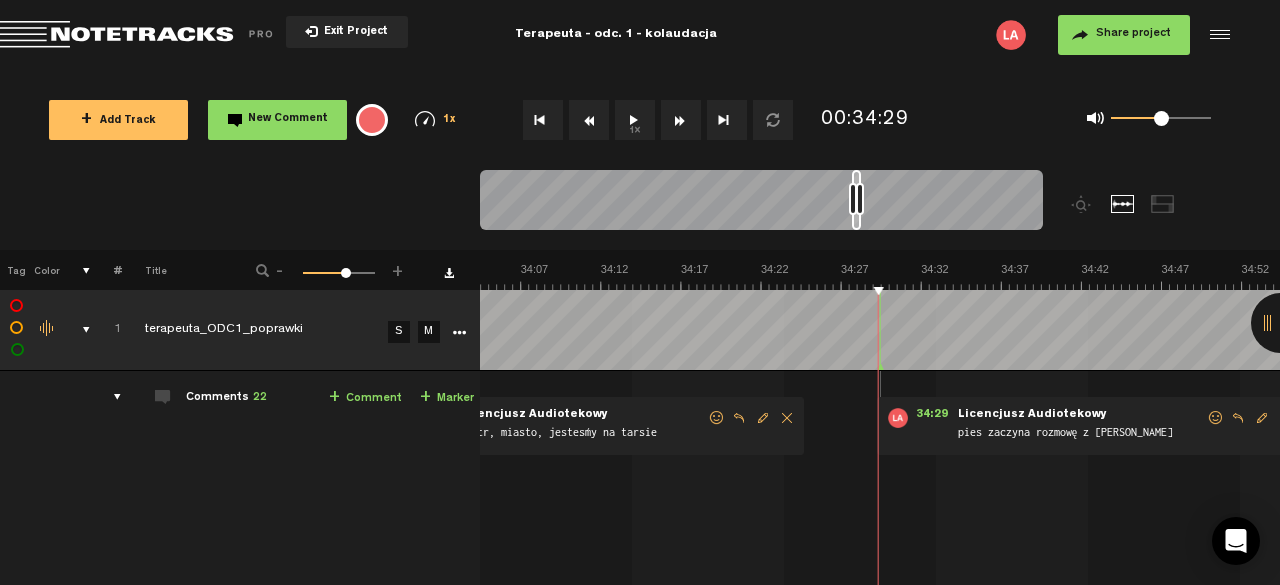 click on "1x" at bounding box center (635, 120) 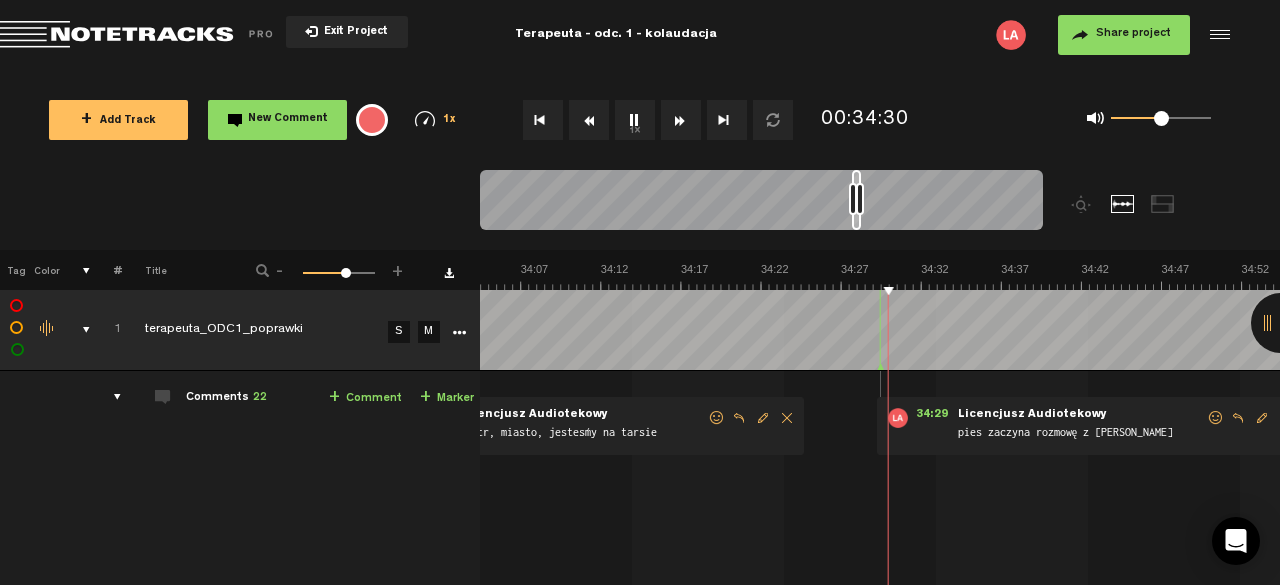 click on "1x" at bounding box center (635, 120) 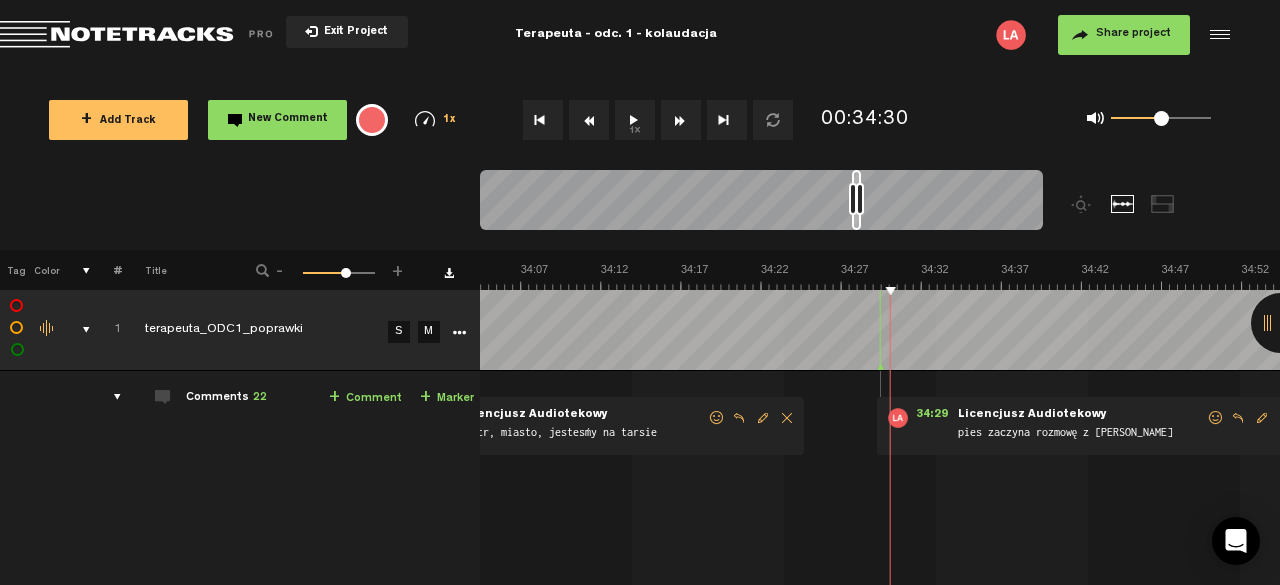 click on "1x" at bounding box center (635, 120) 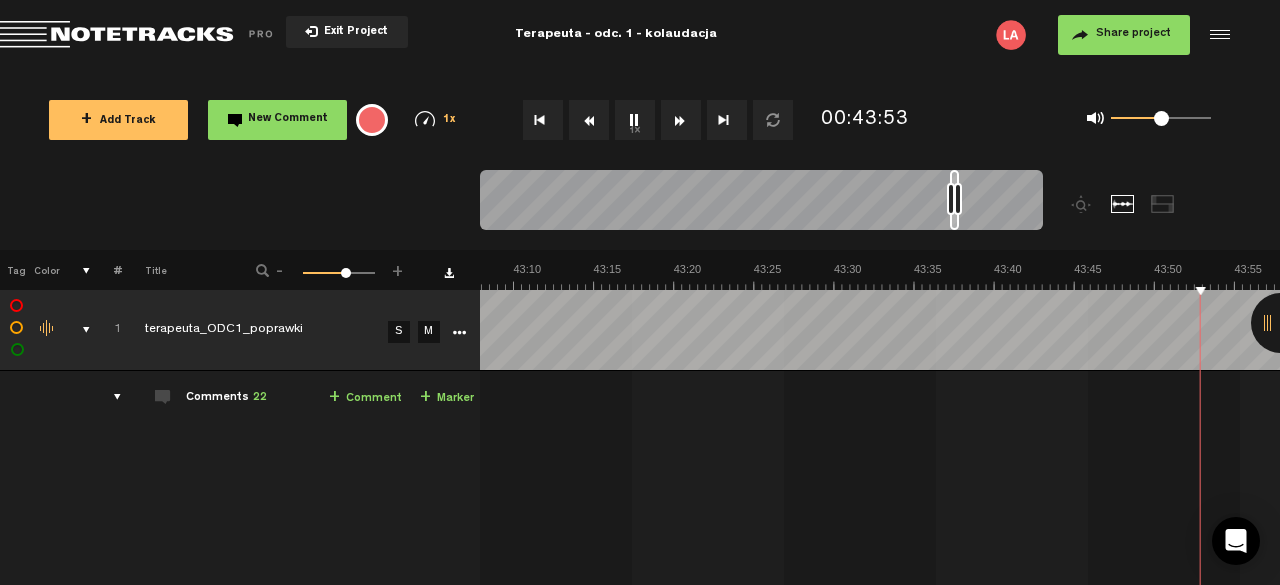 scroll, scrollTop: 0, scrollLeft: 41538, axis: horizontal 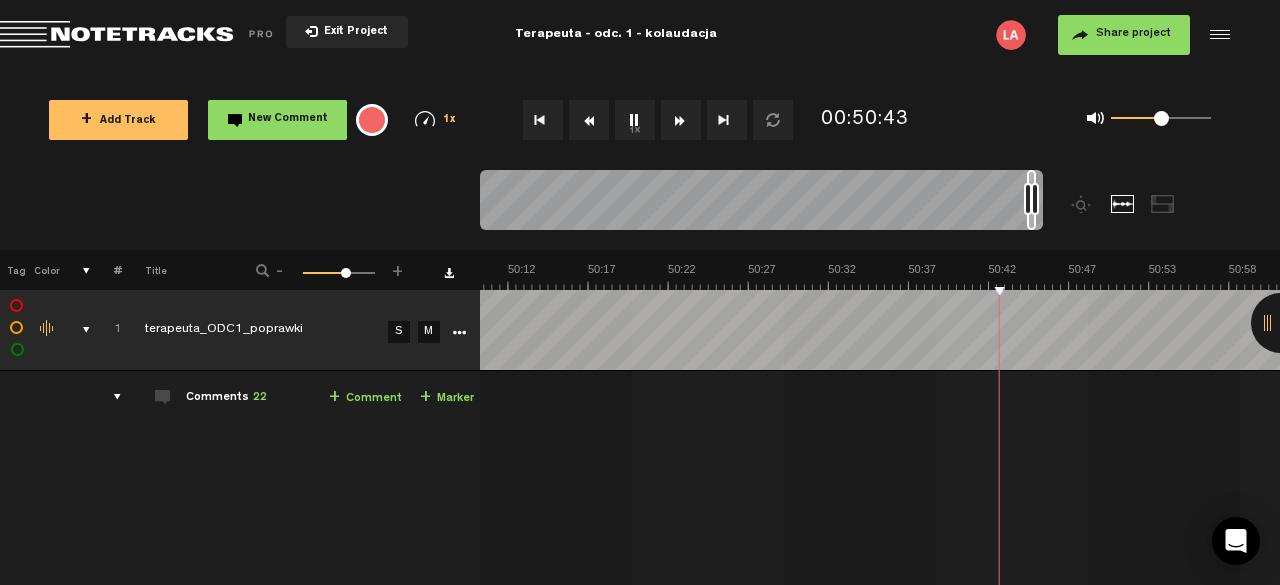 click on "1x" at bounding box center (635, 120) 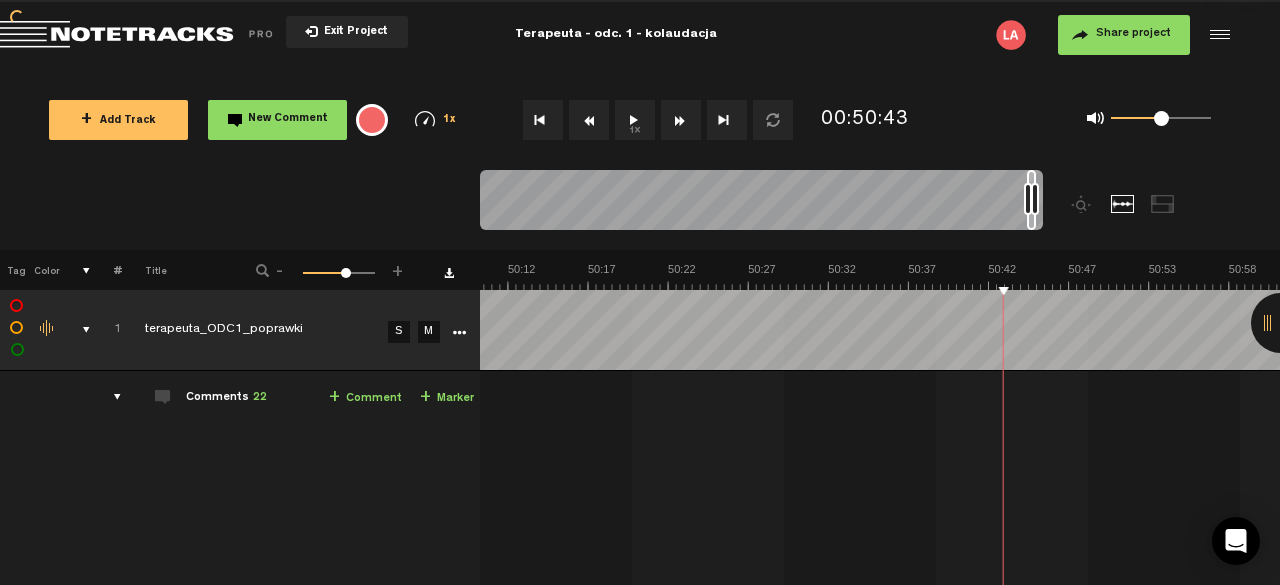click at bounding box center (589, 120) 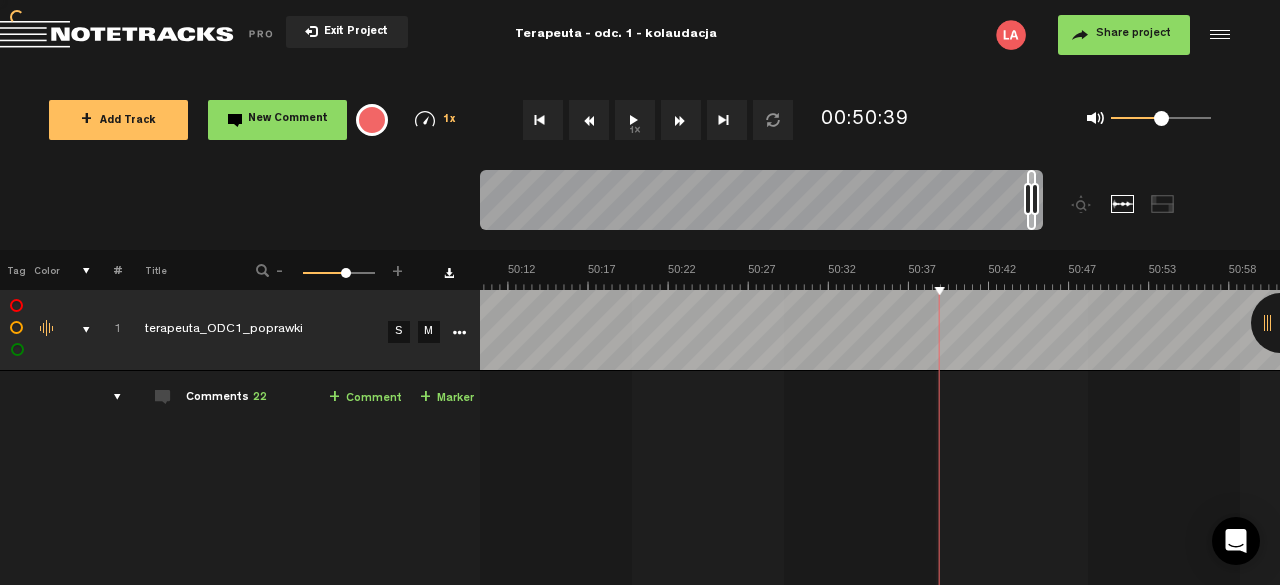 click at bounding box center [589, 120] 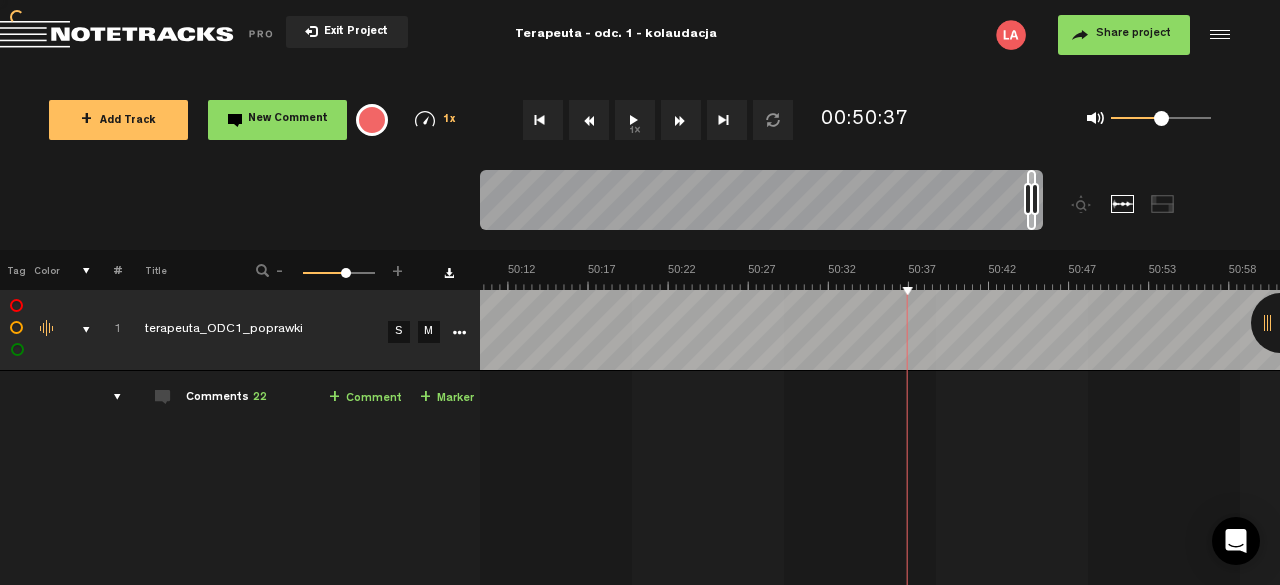 click at bounding box center (589, 120) 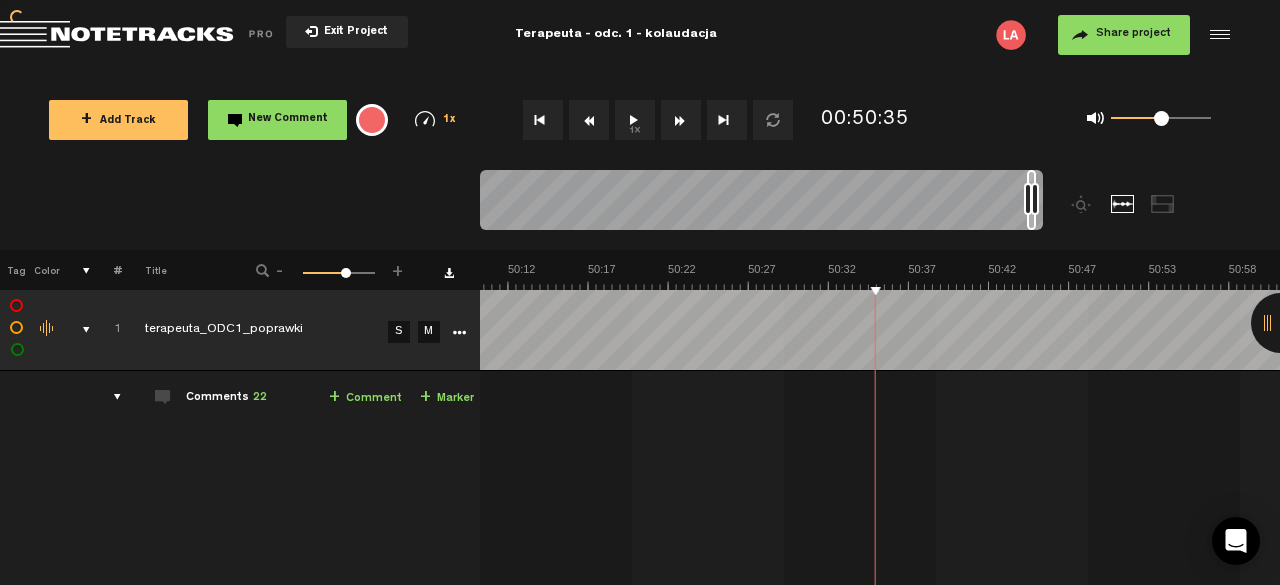 click at bounding box center [589, 120] 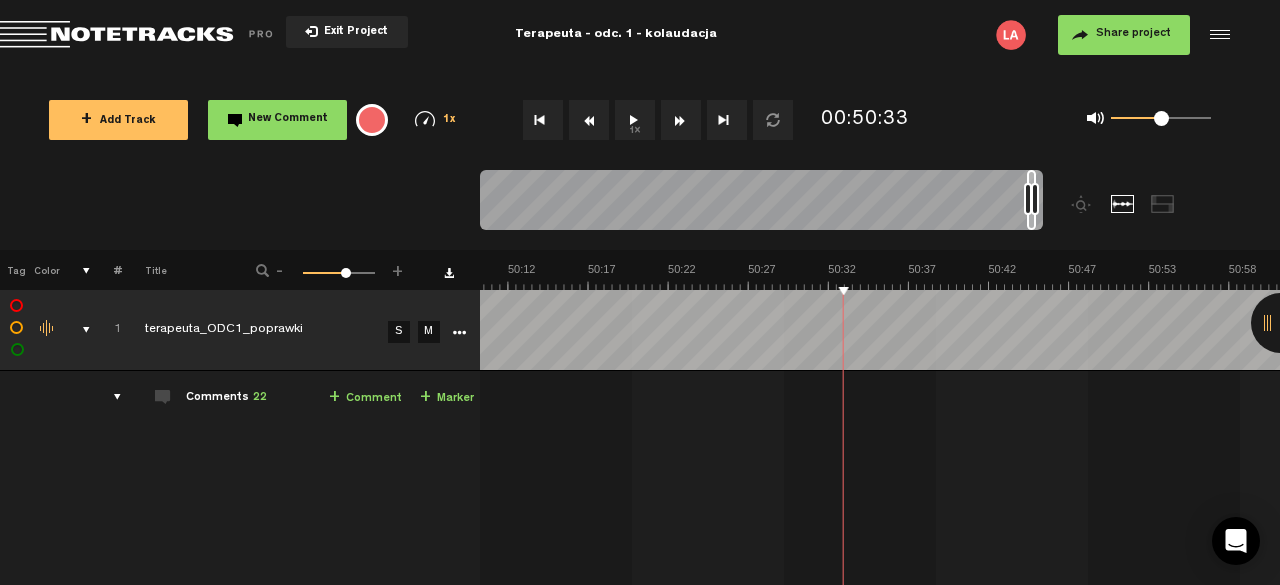 click on "1x" at bounding box center [635, 120] 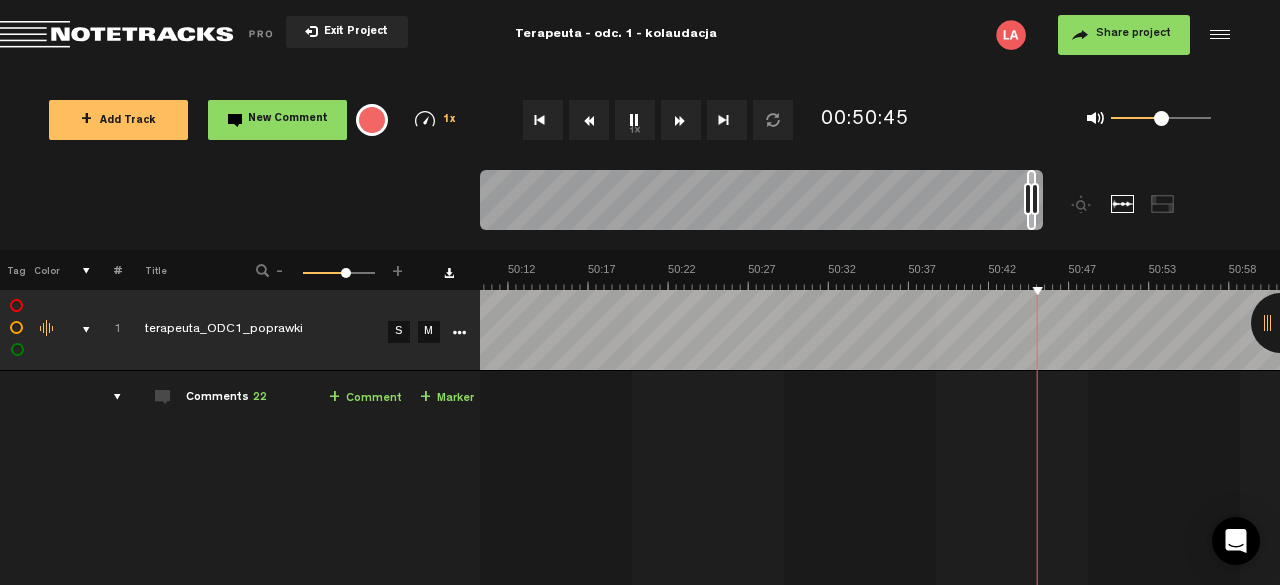 click on "1x" at bounding box center (635, 120) 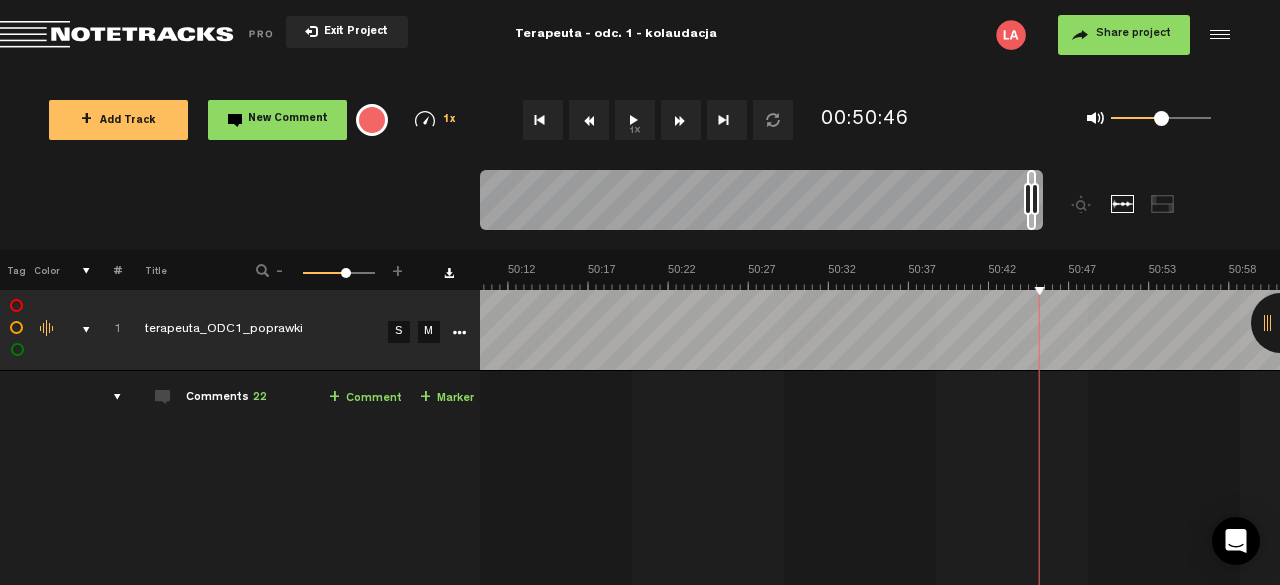 click at bounding box center (589, 120) 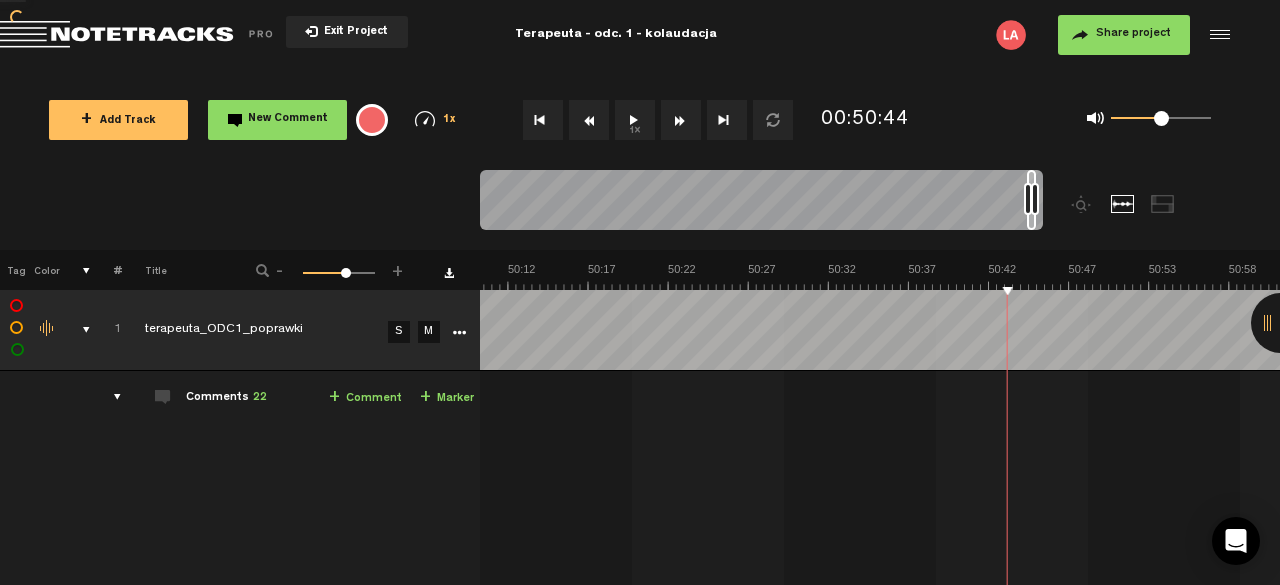 click at bounding box center (589, 120) 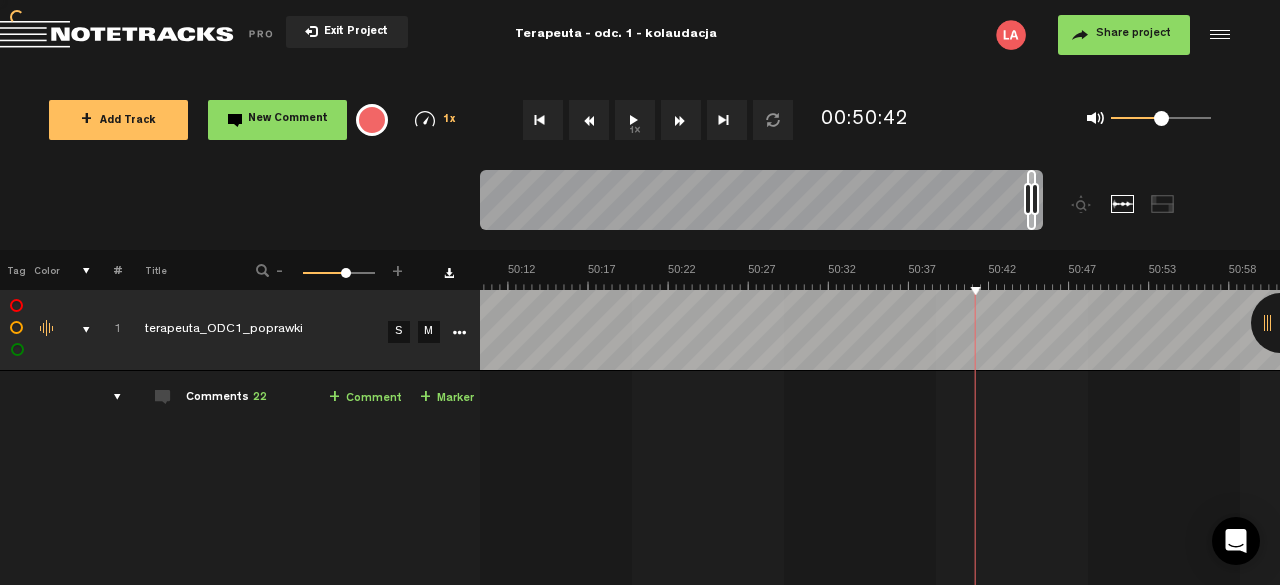 click at bounding box center (589, 120) 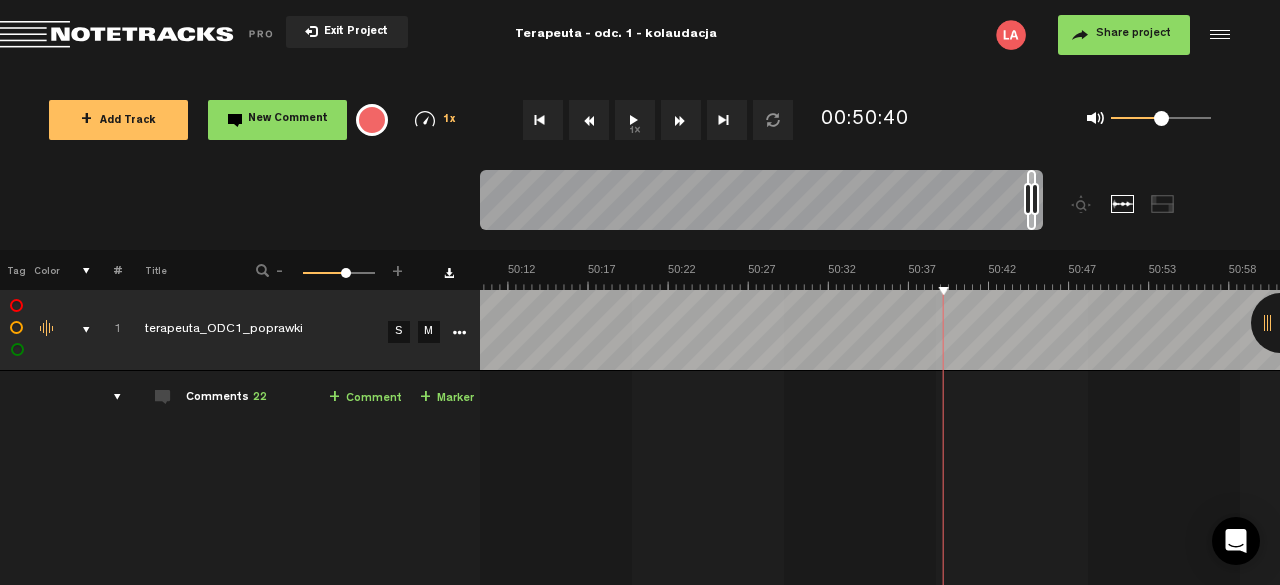 click on "1x" at bounding box center [635, 120] 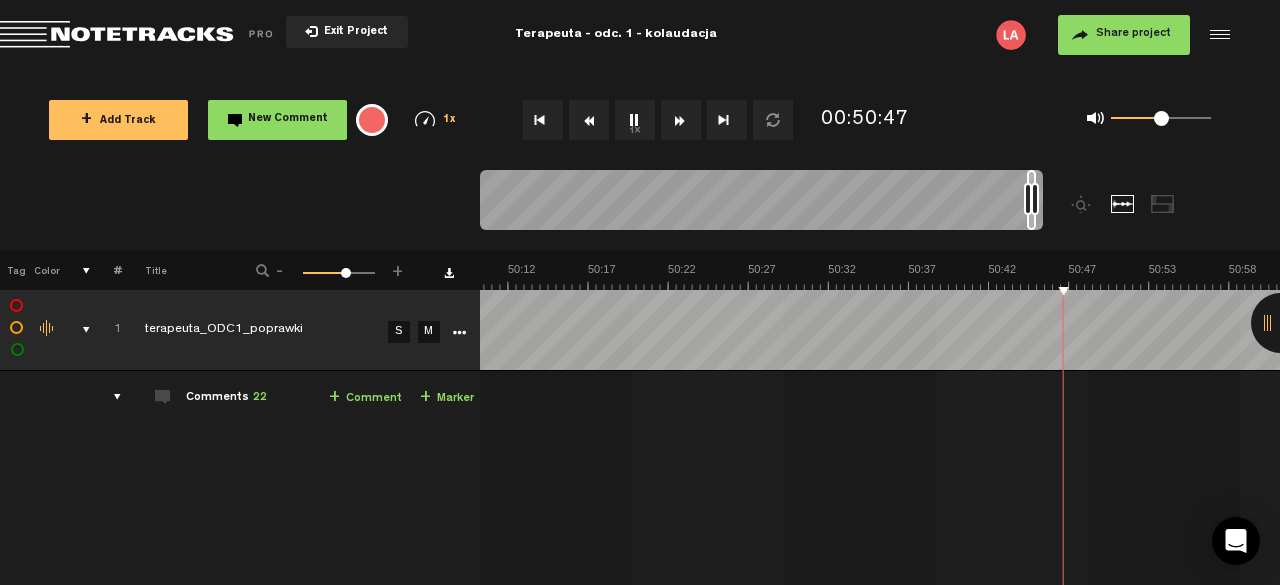 click on "1x" at bounding box center [635, 120] 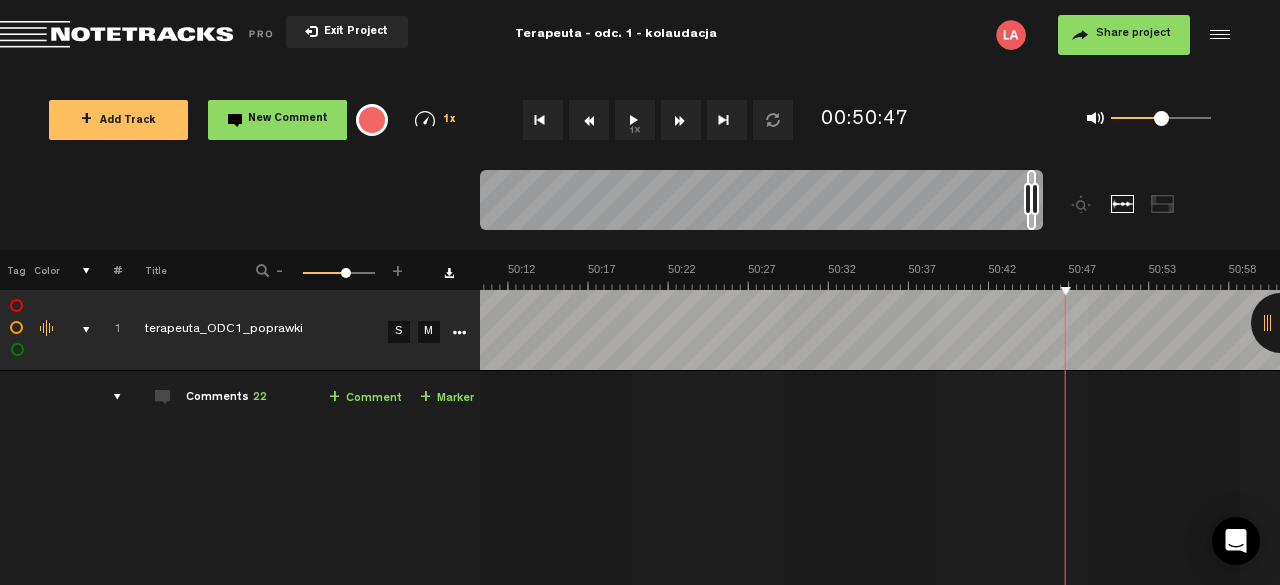 click at bounding box center [589, 120] 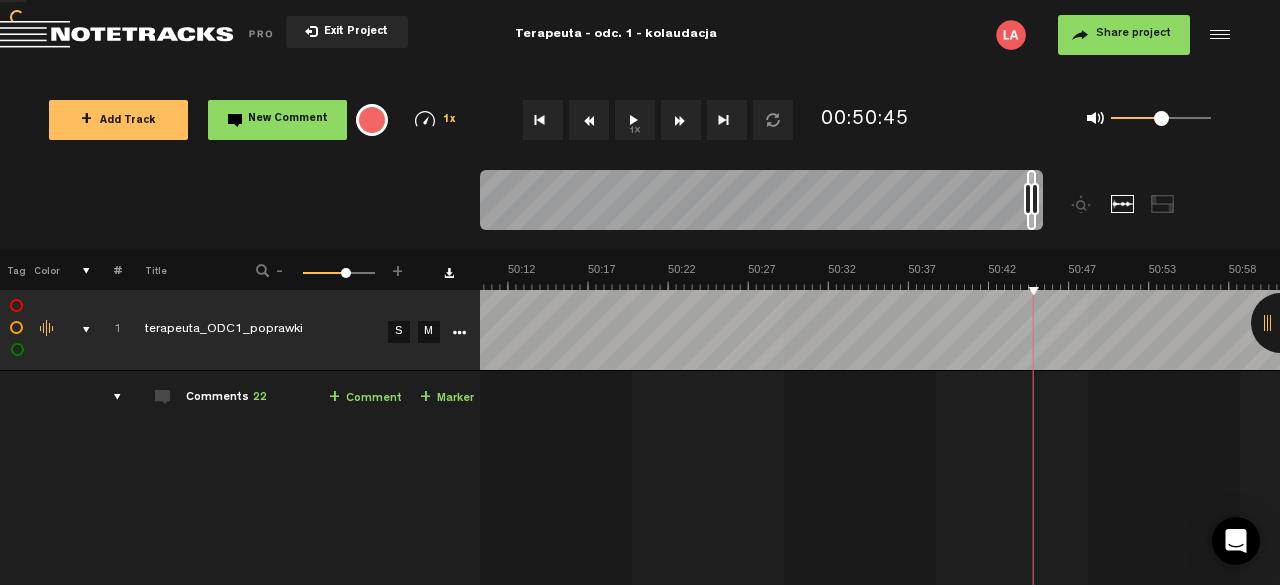 click at bounding box center [589, 120] 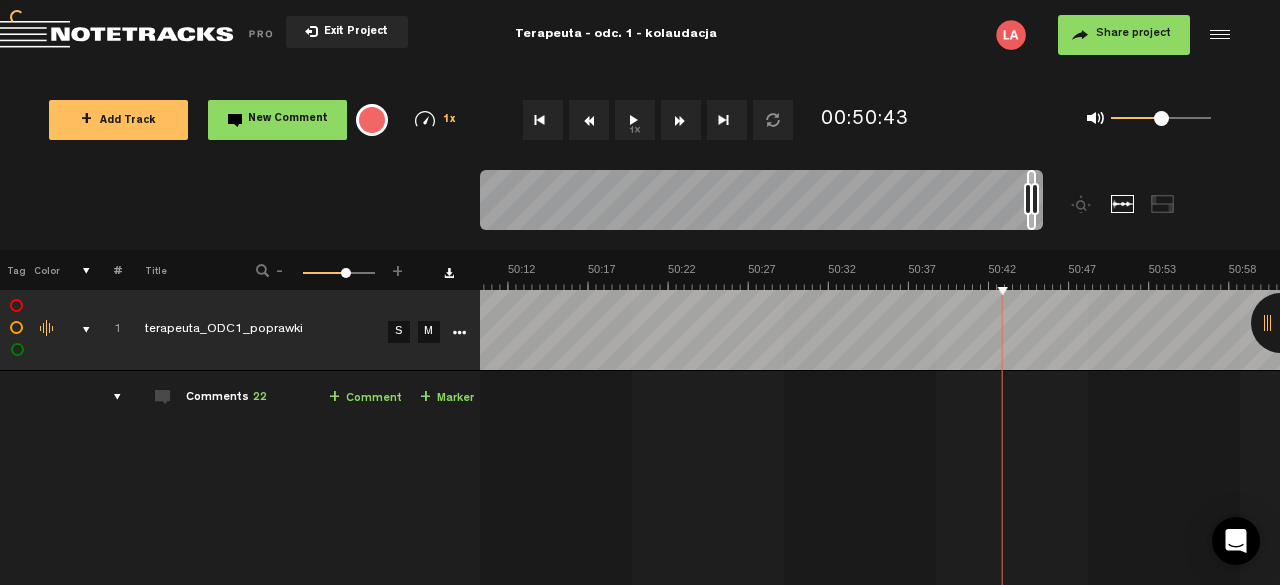click at bounding box center (589, 120) 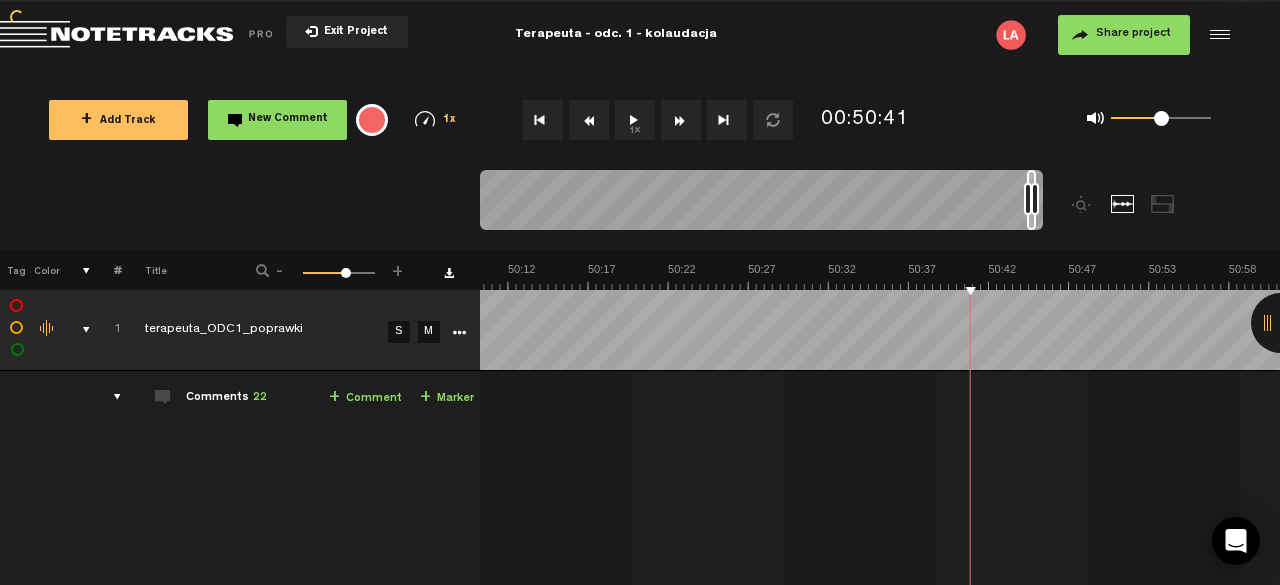 click at bounding box center [589, 120] 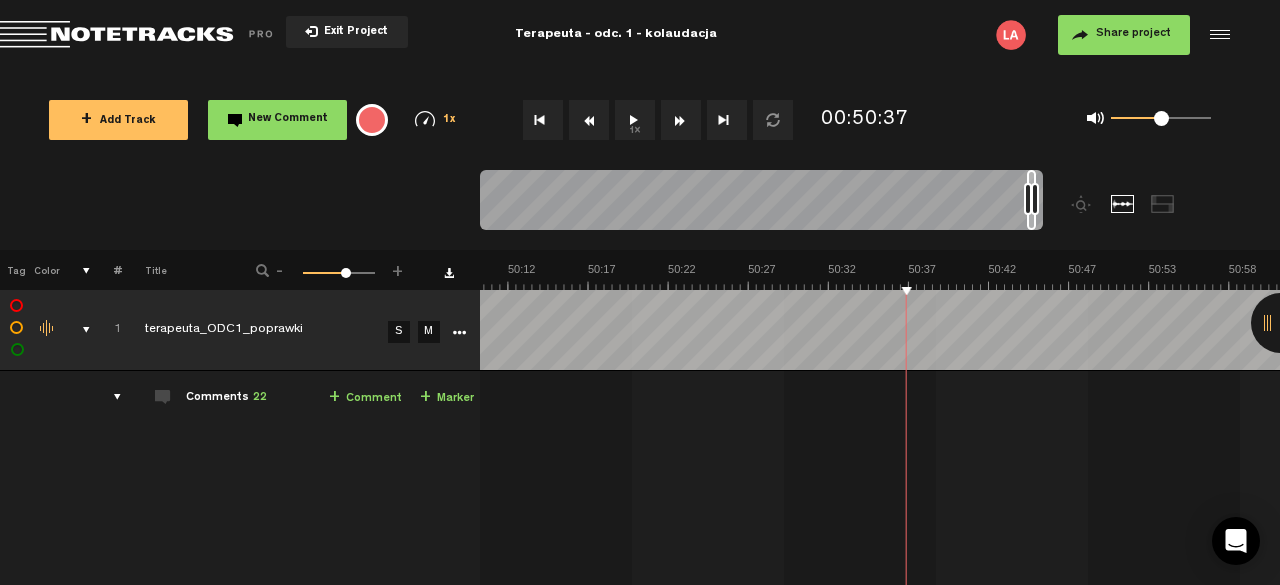 click on "1x" at bounding box center [635, 120] 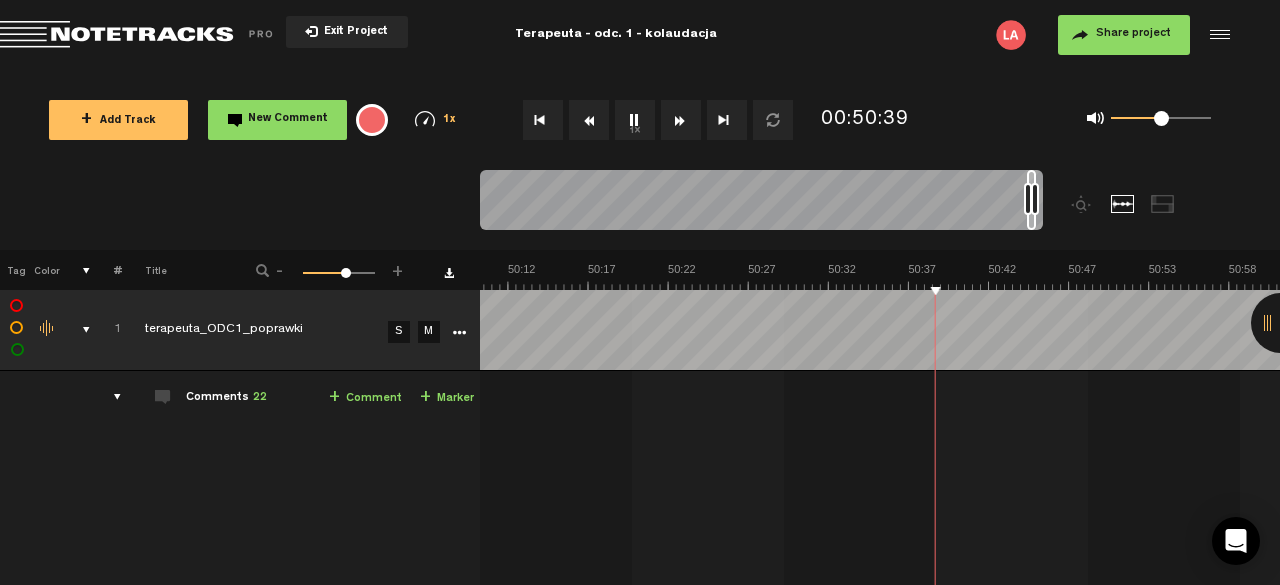 click on "1x" at bounding box center (635, 120) 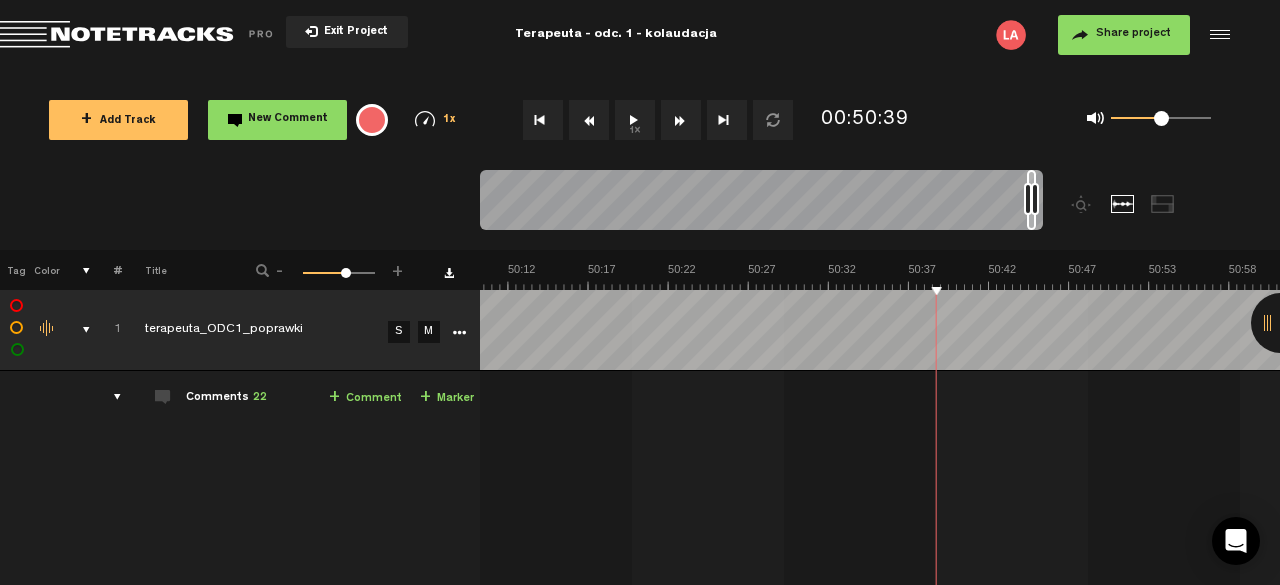 click at bounding box center (589, 120) 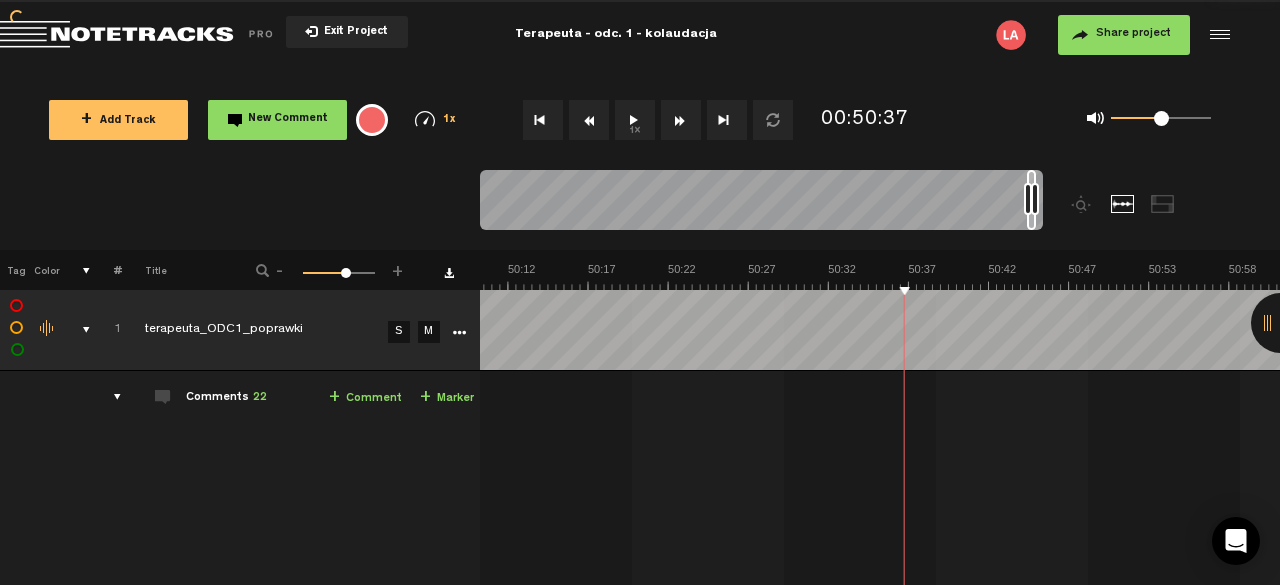 click at bounding box center [589, 120] 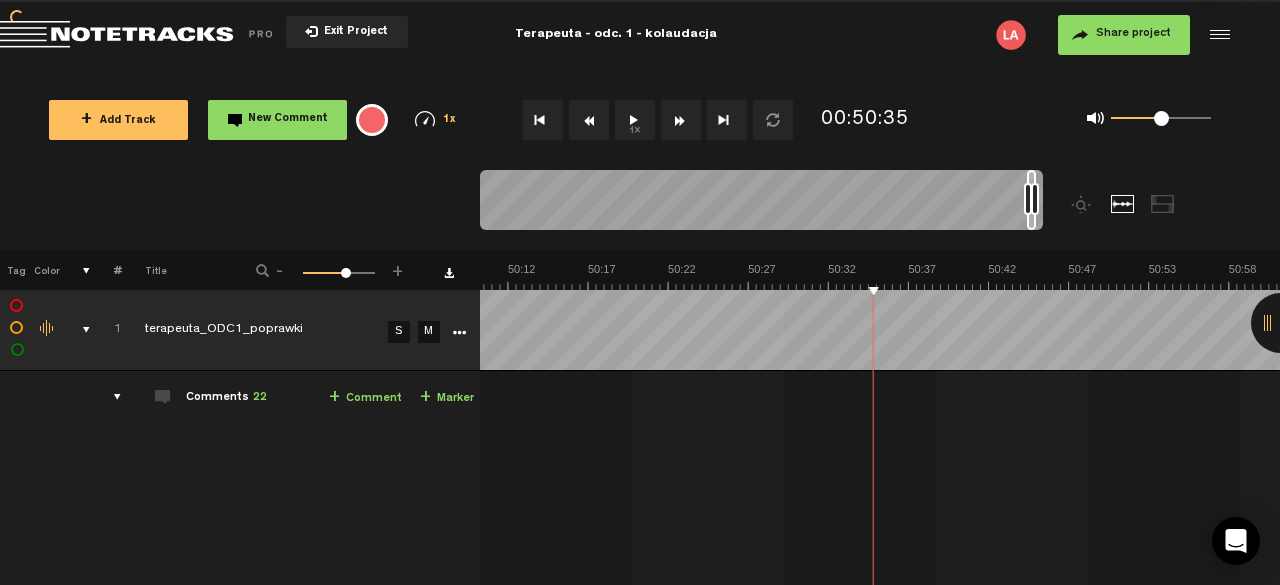 click on "1x" at bounding box center [635, 120] 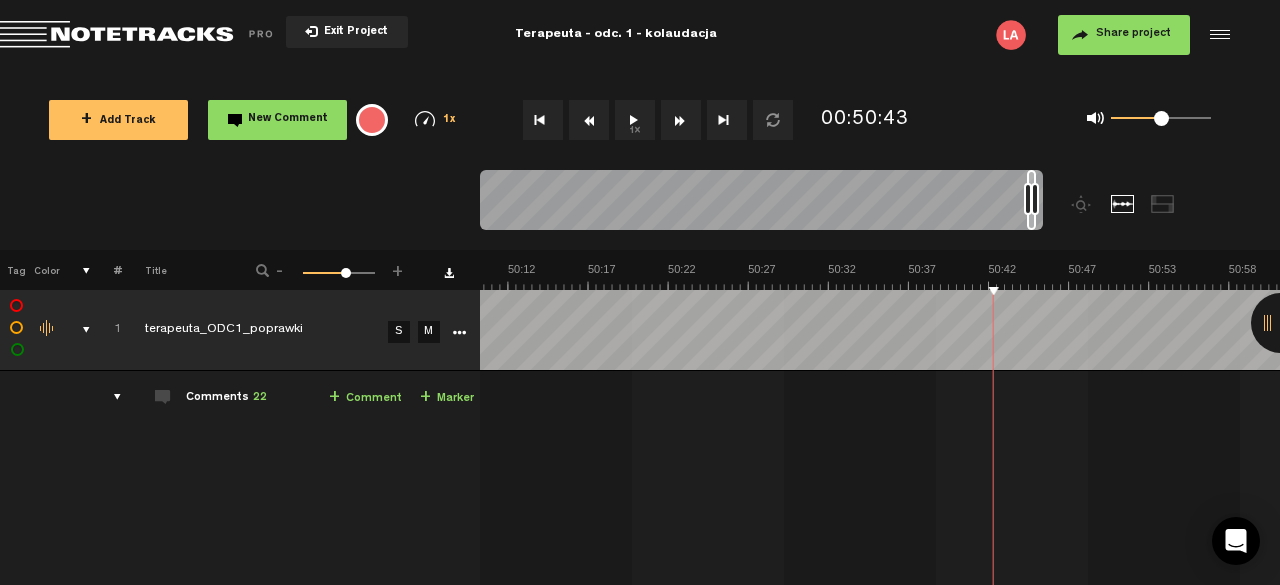 click on "+ Comment" at bounding box center (365, 398) 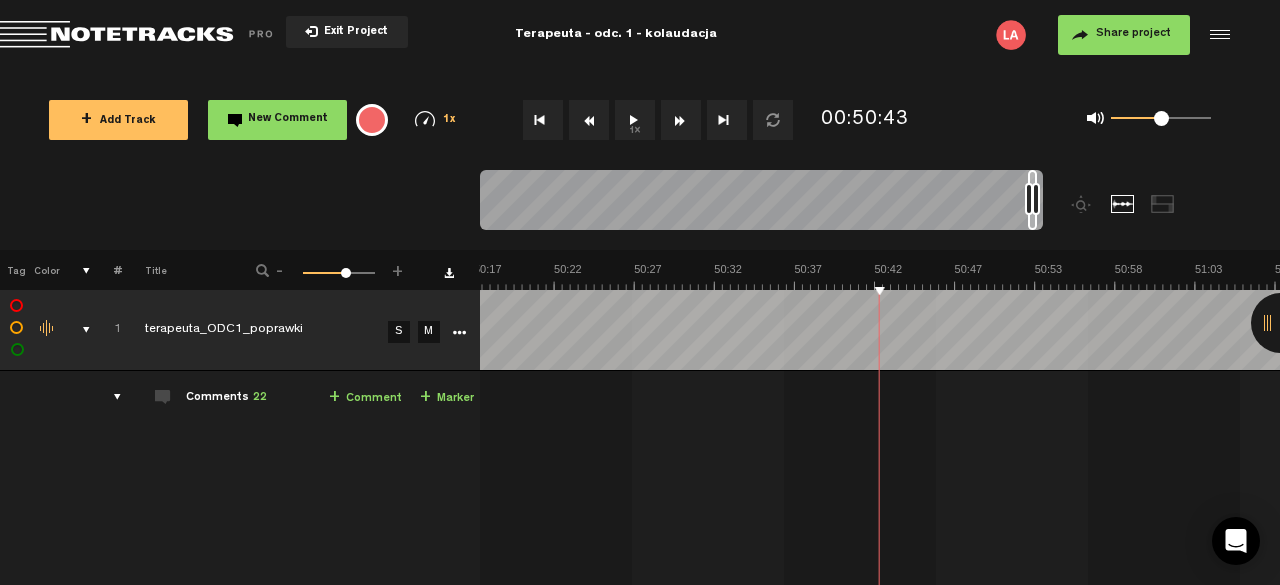 scroll, scrollTop: 0, scrollLeft: 48065, axis: horizontal 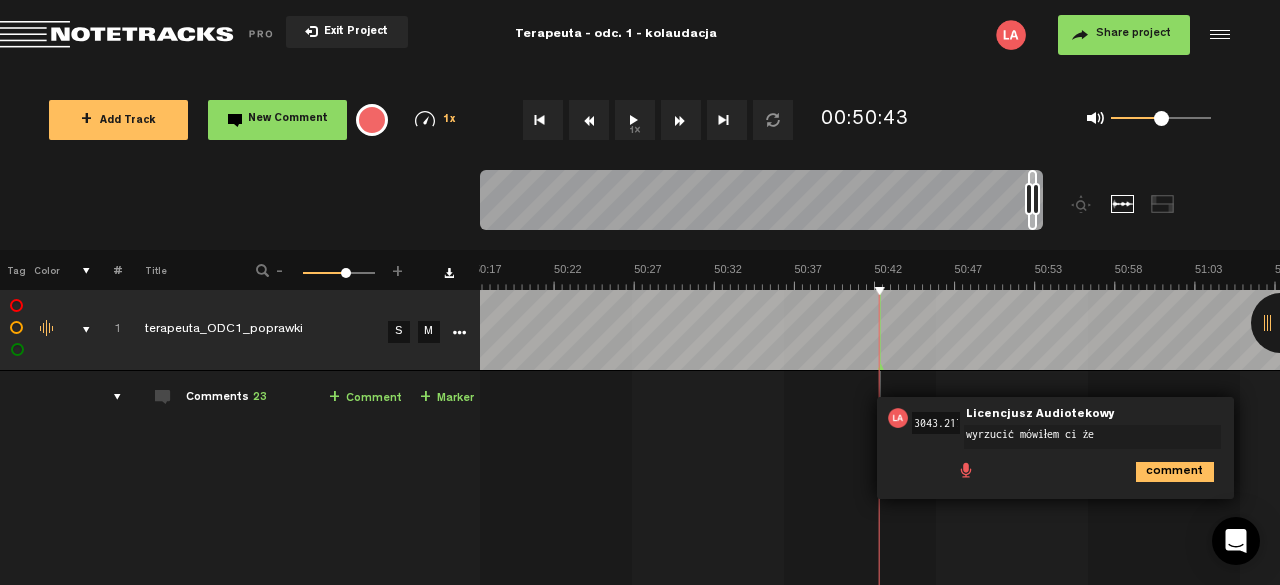 type on "wyrzucić mówiłem ci że" 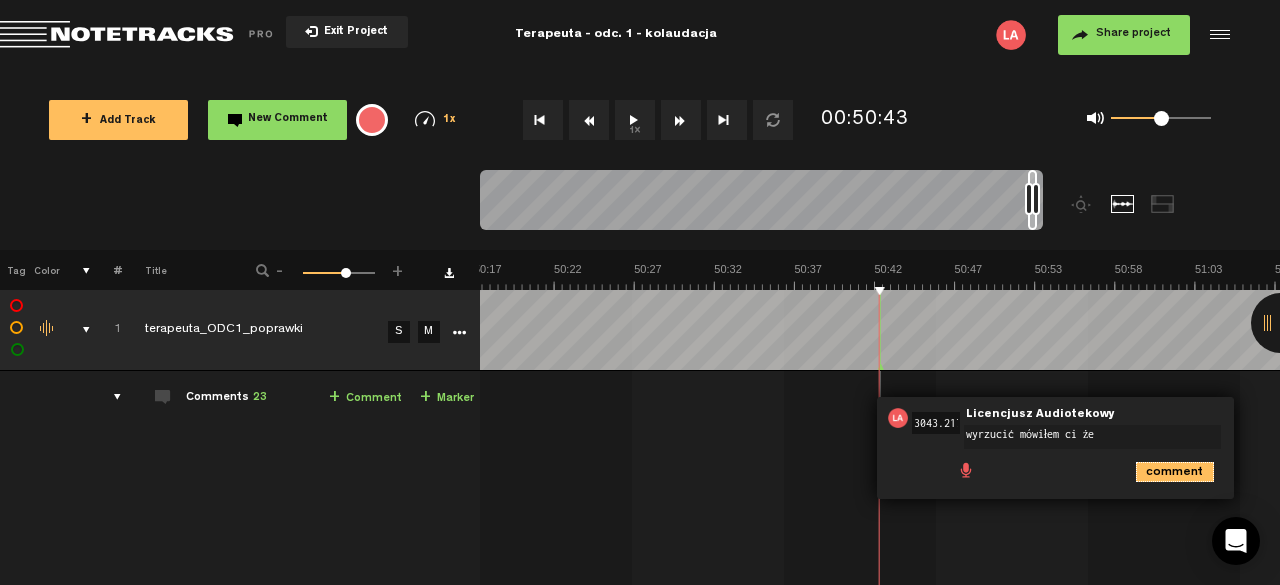 click on "comment" at bounding box center [1175, 472] 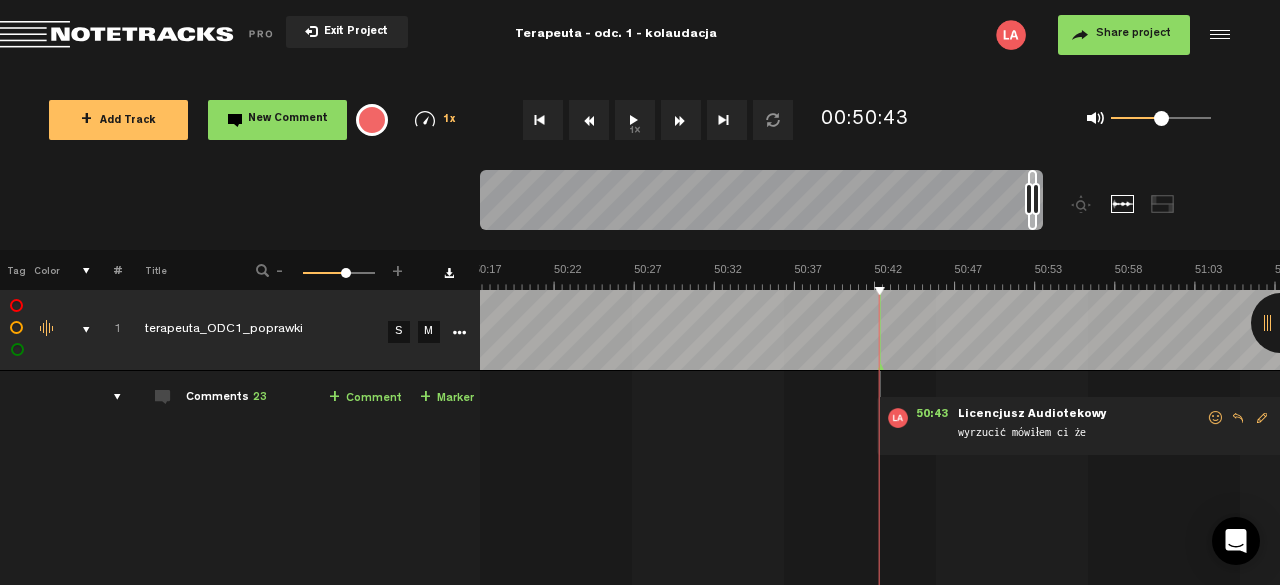 click on "1x" at bounding box center (635, 120) 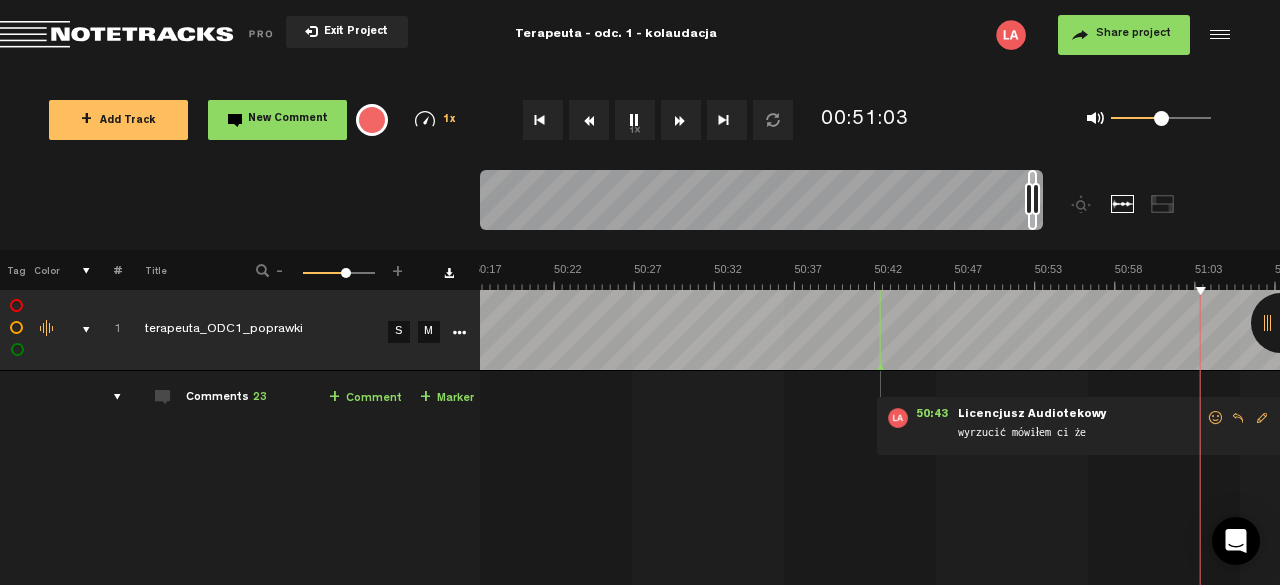 scroll, scrollTop: 0, scrollLeft: 48386, axis: horizontal 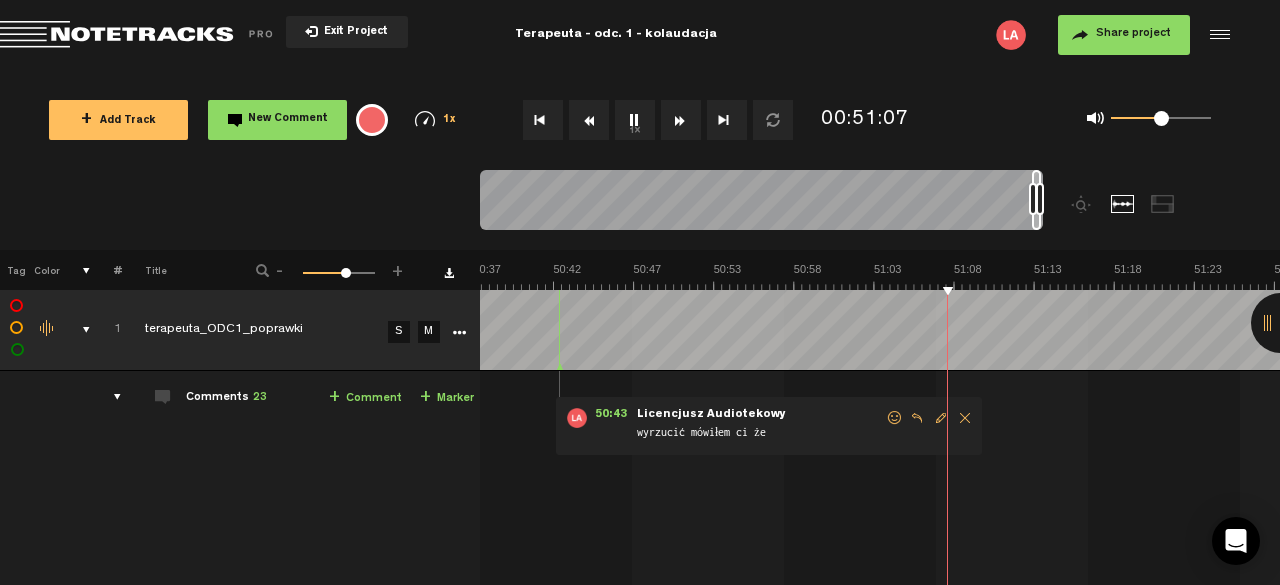 click on "1x" at bounding box center [635, 120] 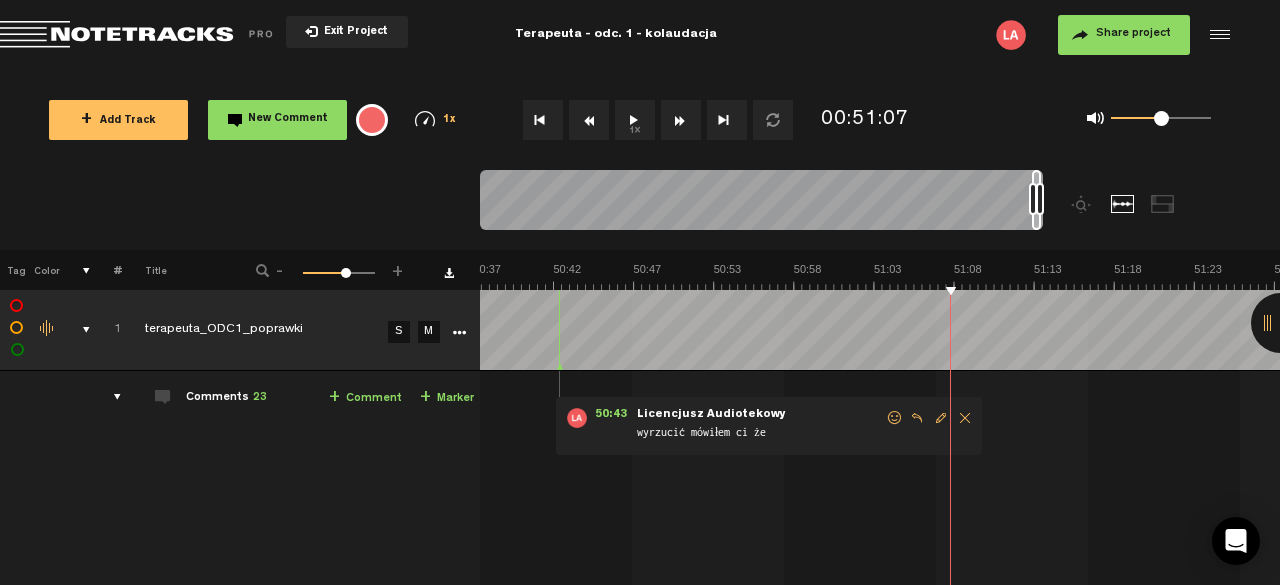 click on "+ Comment" at bounding box center (365, 398) 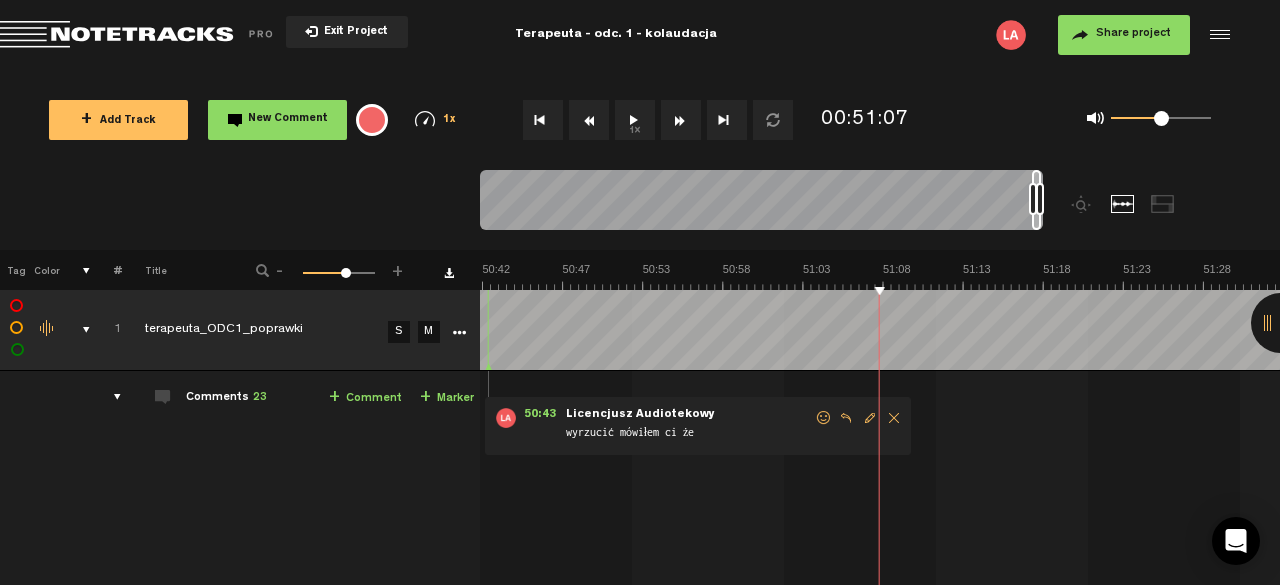 scroll, scrollTop: 0, scrollLeft: 48457, axis: horizontal 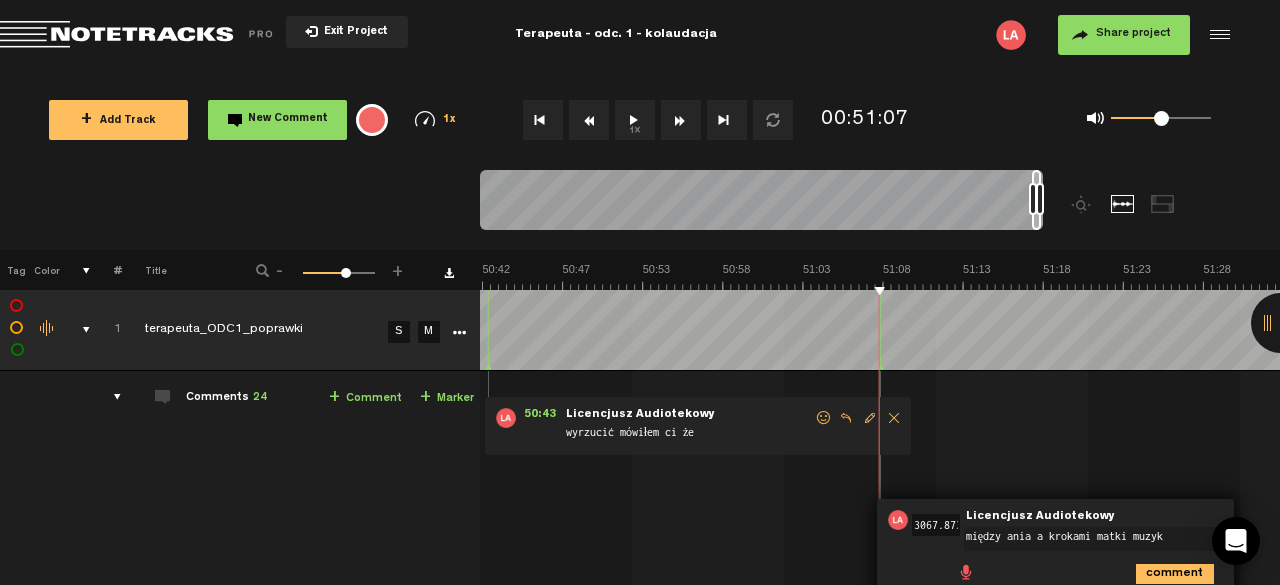 type on "między ania a krokami matki muzyka" 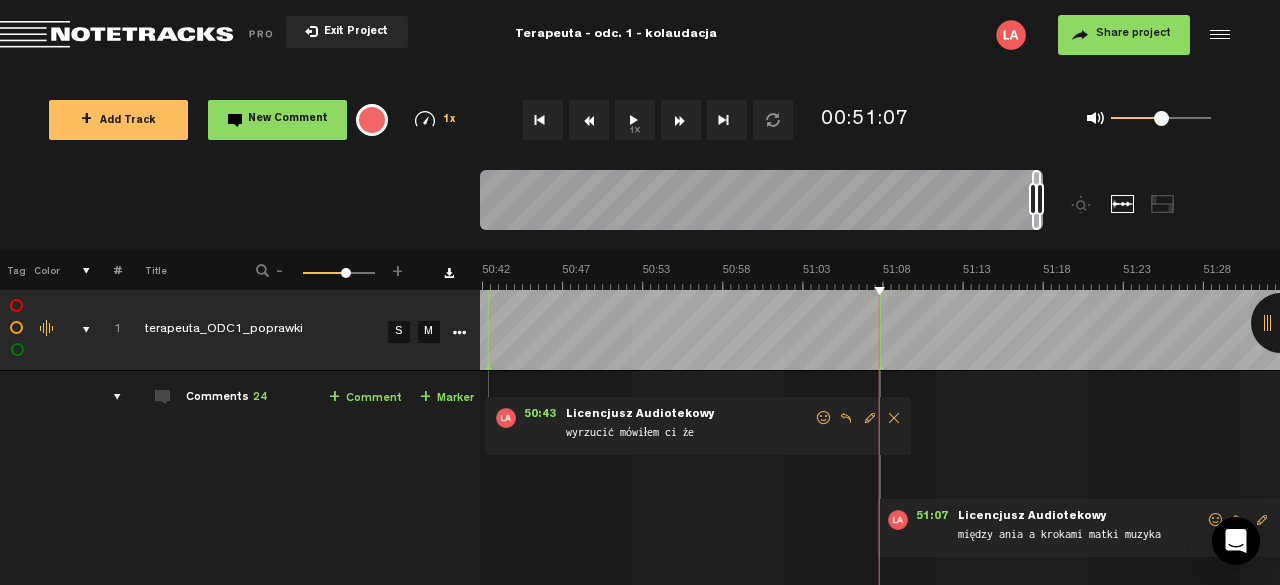 click on "+ Comment" at bounding box center (365, 398) 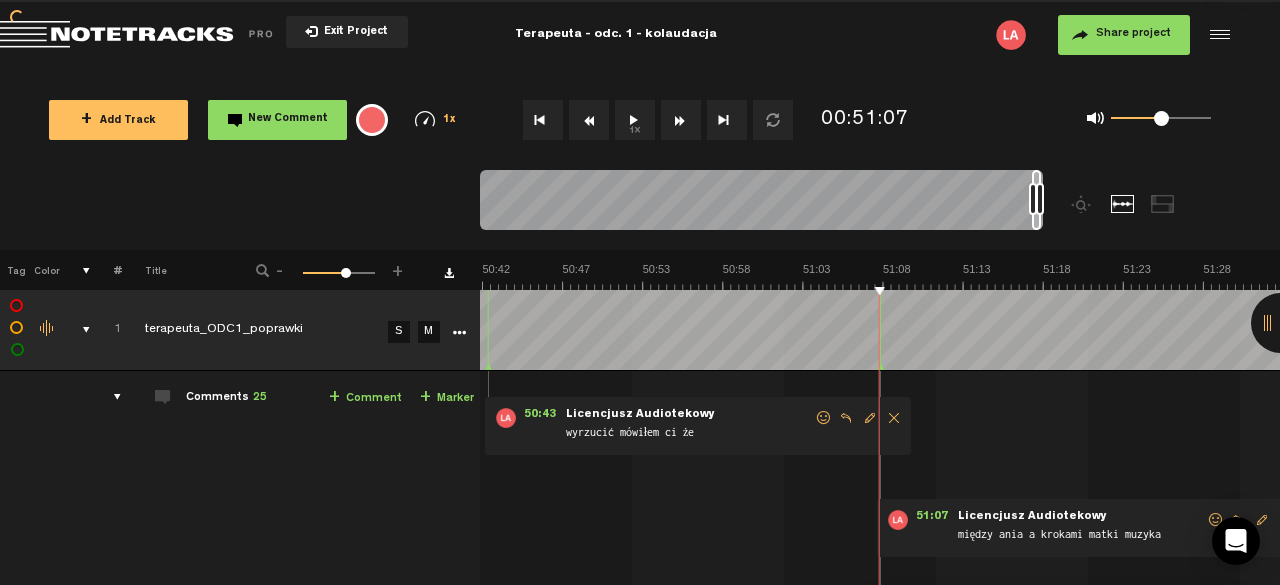 scroll, scrollTop: 216, scrollLeft: 0, axis: vertical 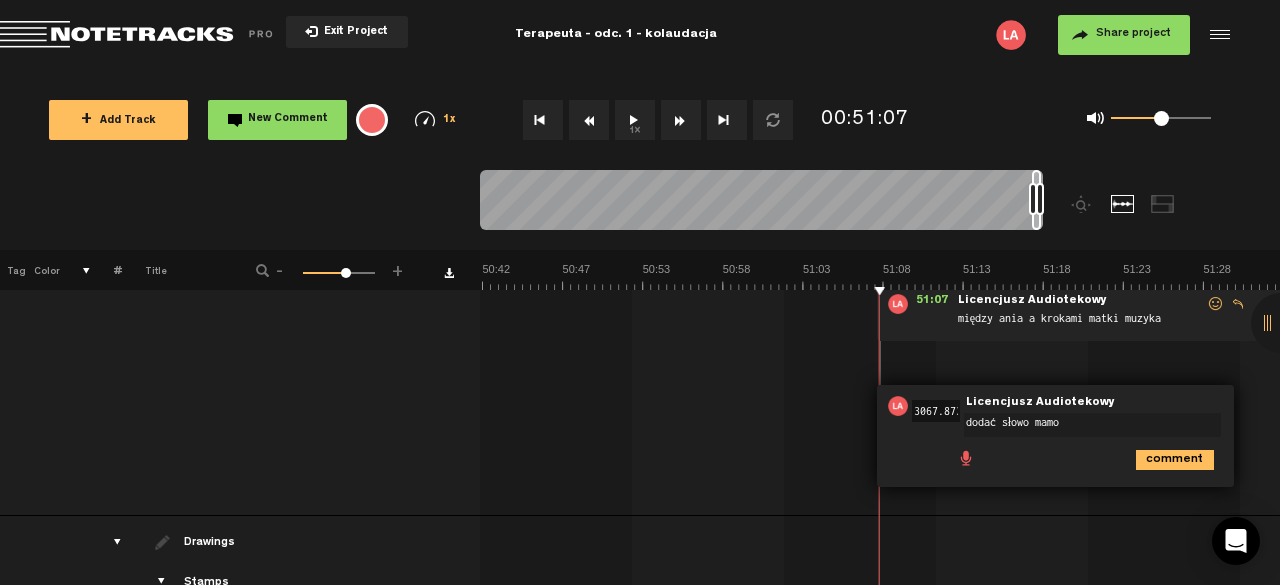 type on "dodać słowo mamo" 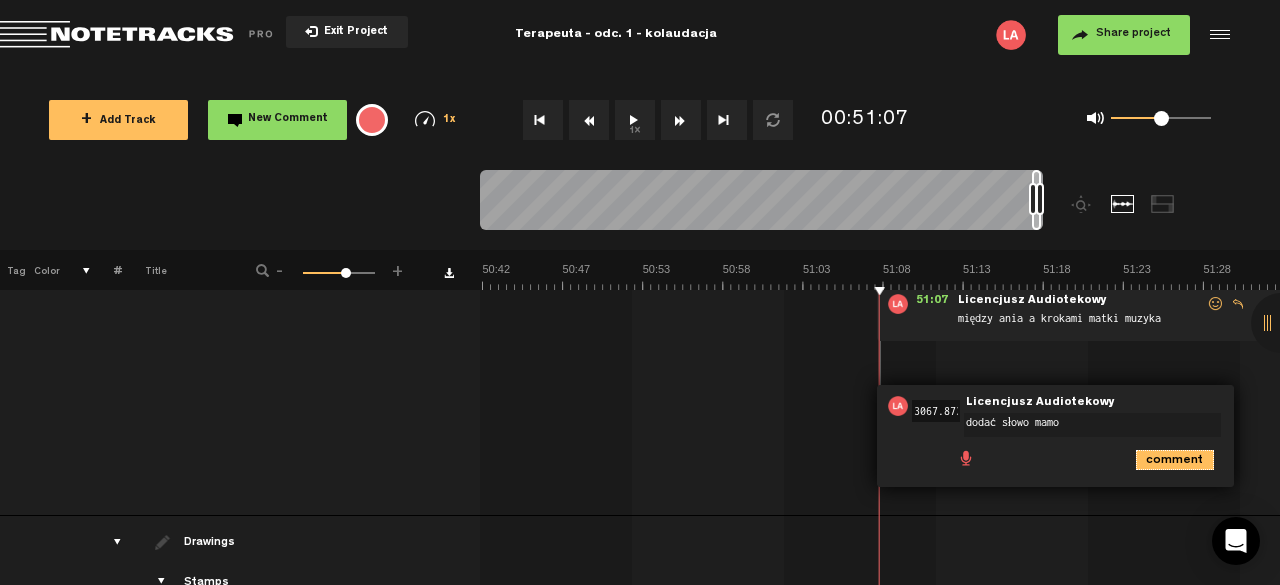 click on "comment" at bounding box center (1175, 460) 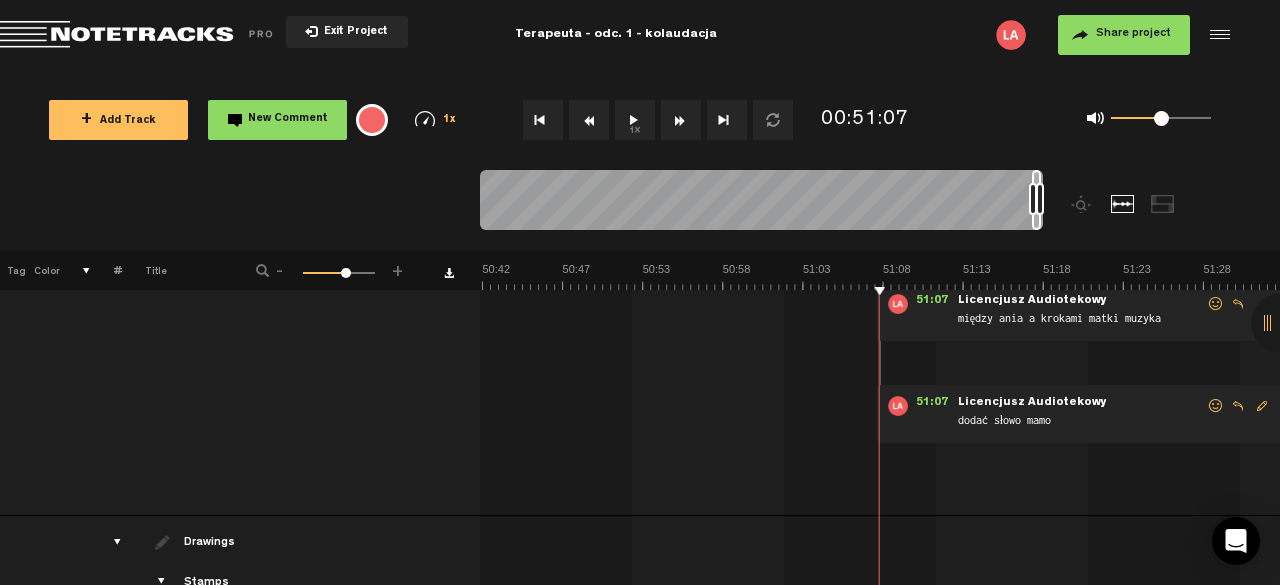click on "1x" at bounding box center (635, 120) 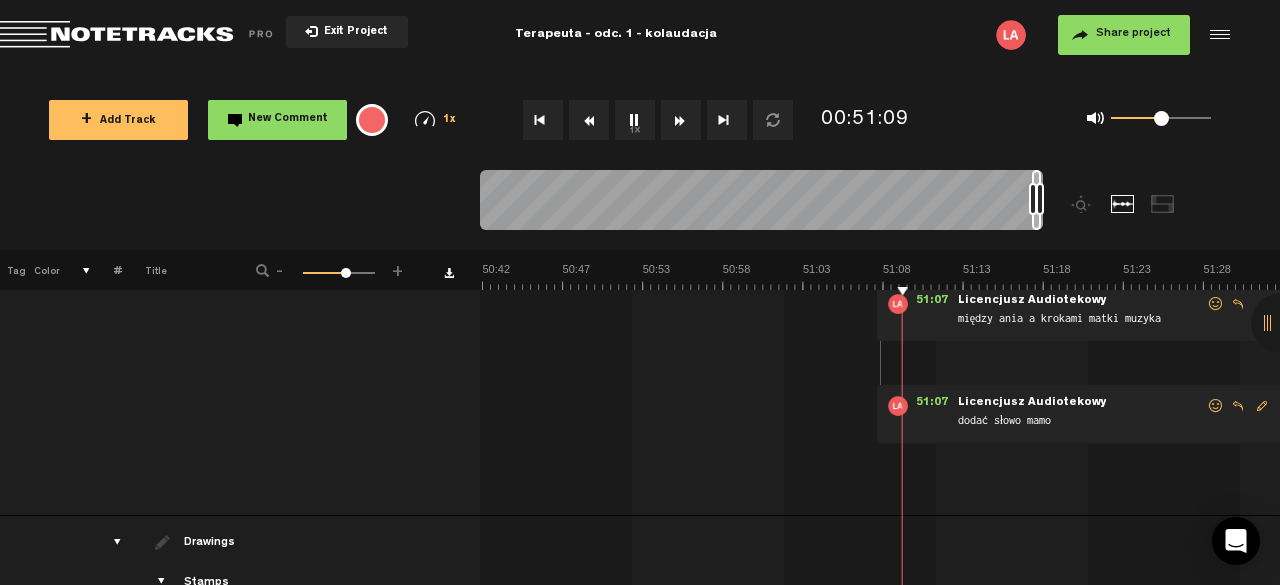 click on "1x" at bounding box center [635, 120] 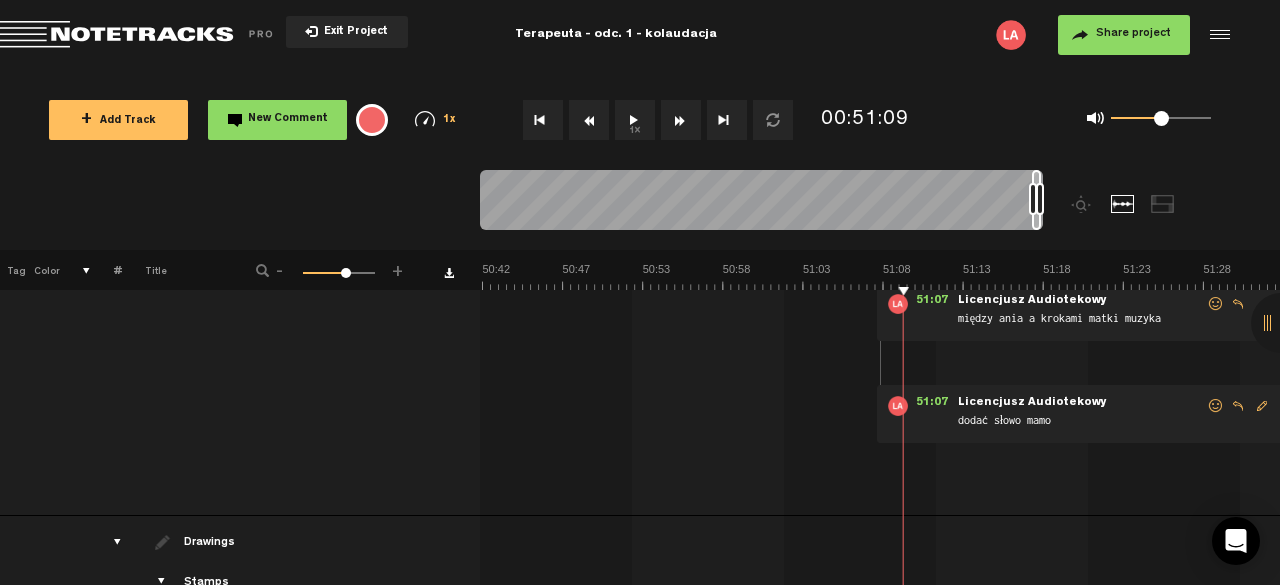 click on "1x" at bounding box center [635, 120] 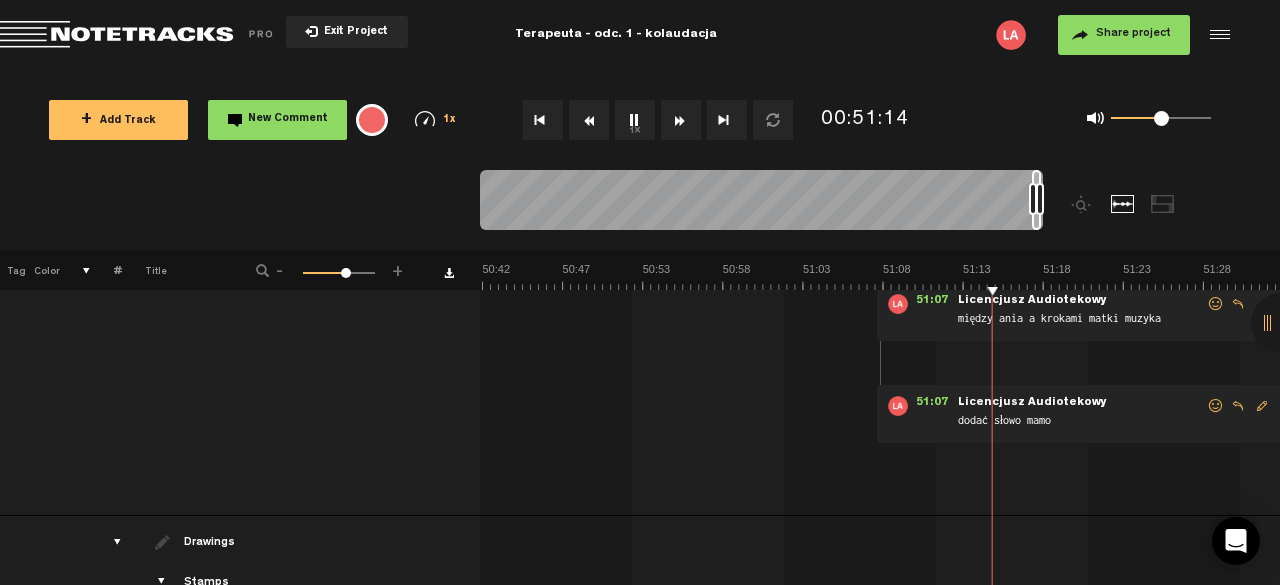 click on "1x" at bounding box center [635, 120] 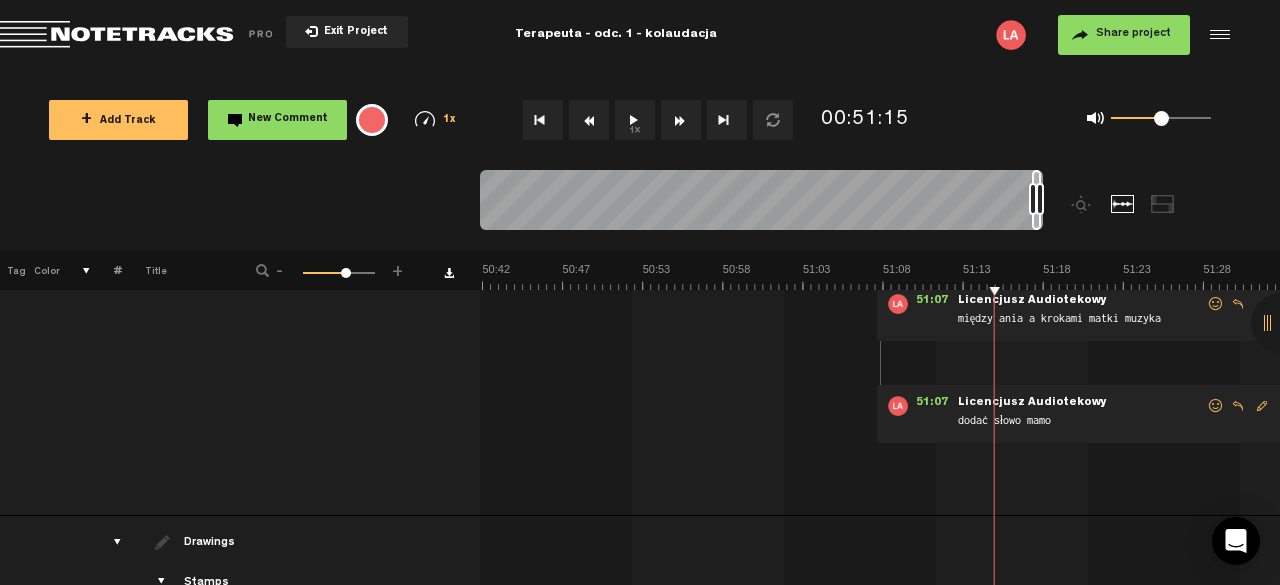 click at bounding box center (-23147, 276) 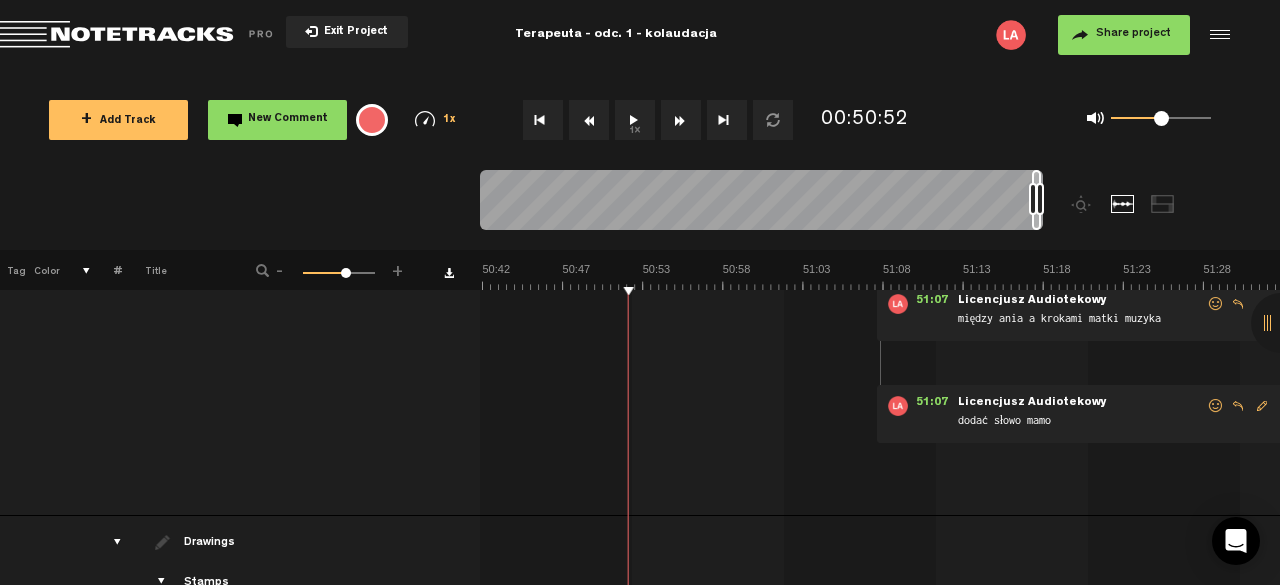 click on "1x" at bounding box center (635, 120) 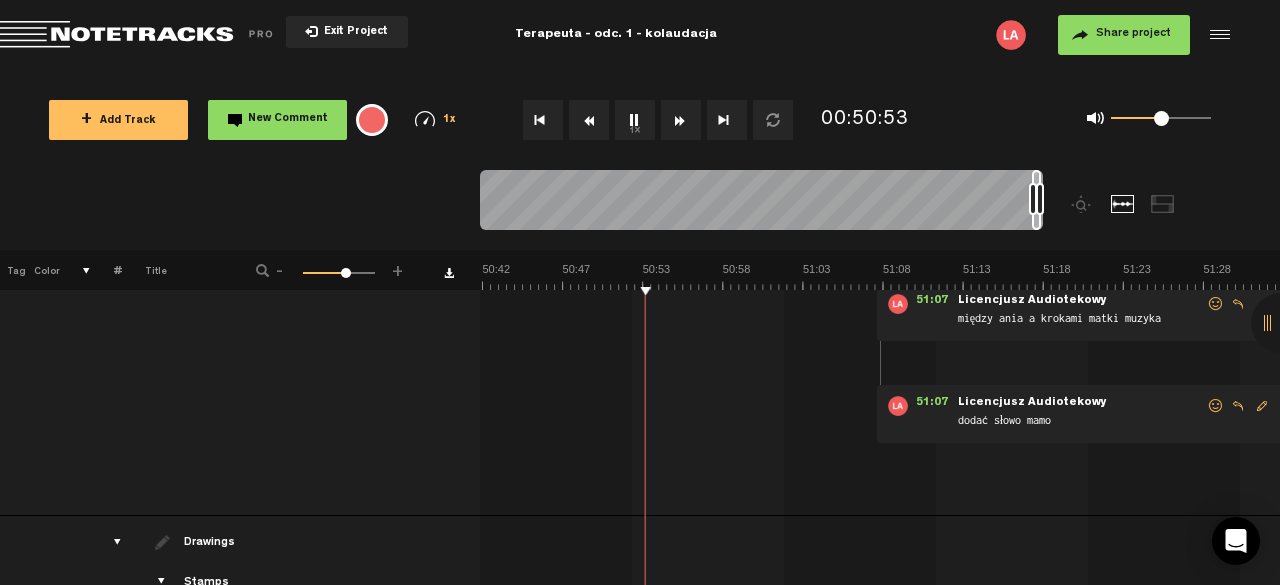 click at bounding box center (589, 120) 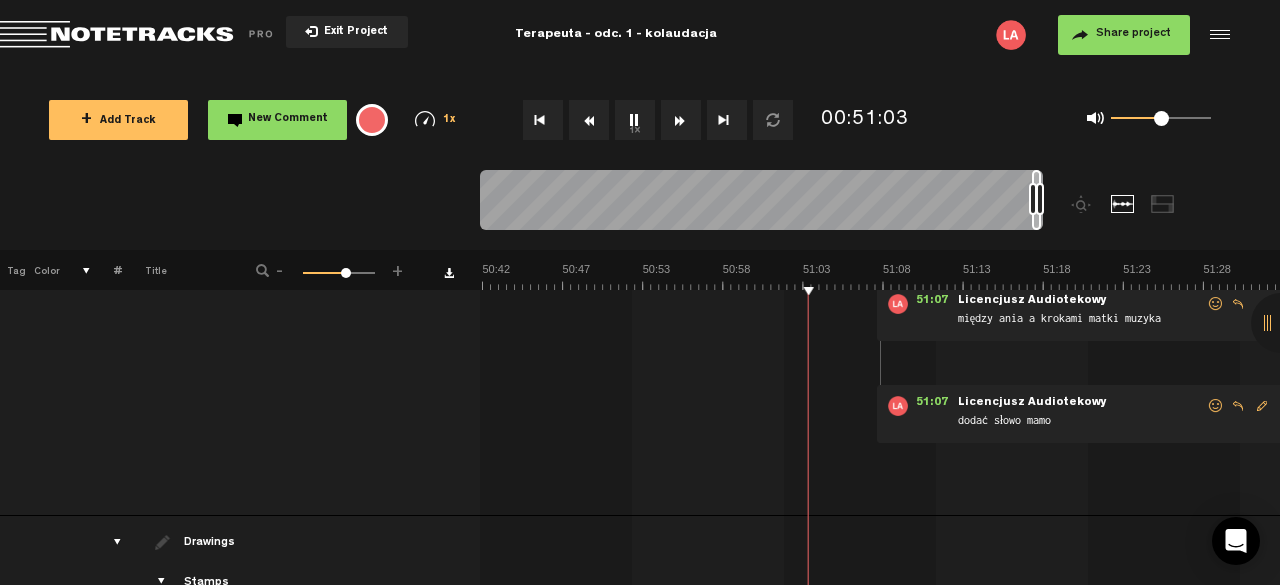 click on "1x" at bounding box center (635, 120) 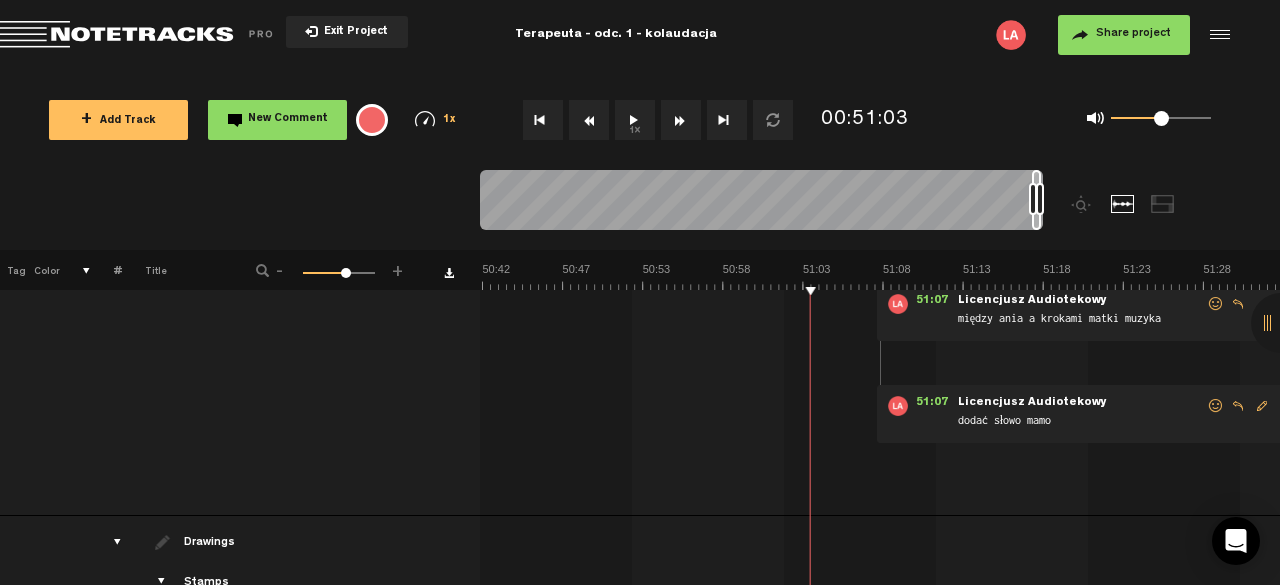 click on "1x" at bounding box center (635, 120) 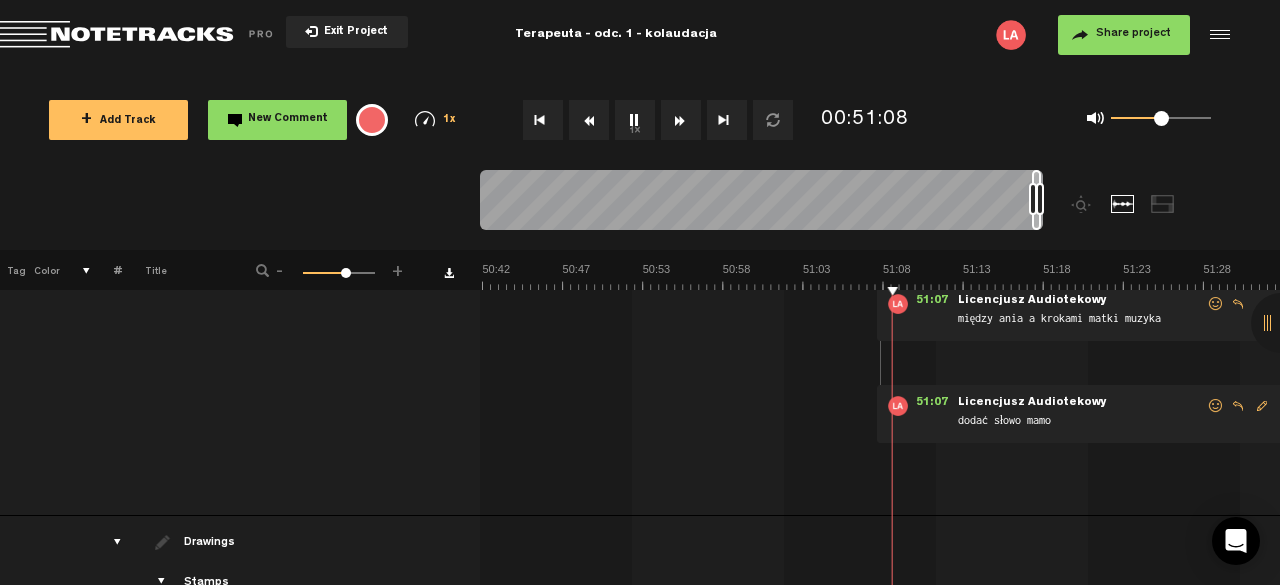 click on "1x" at bounding box center (635, 120) 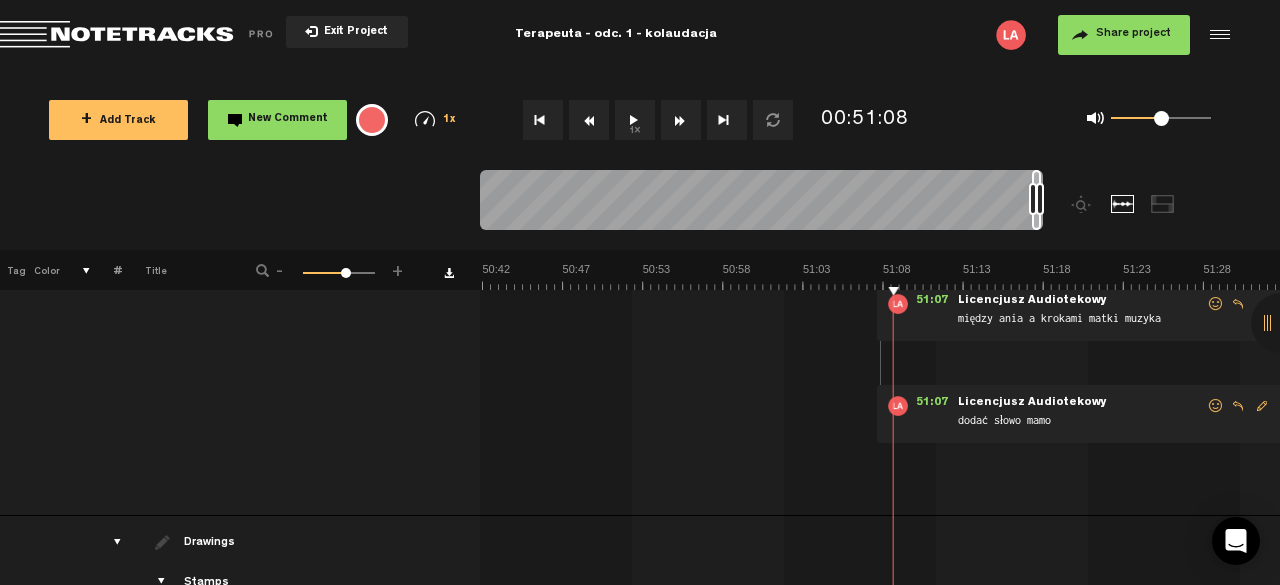 click on "1x" at bounding box center [635, 120] 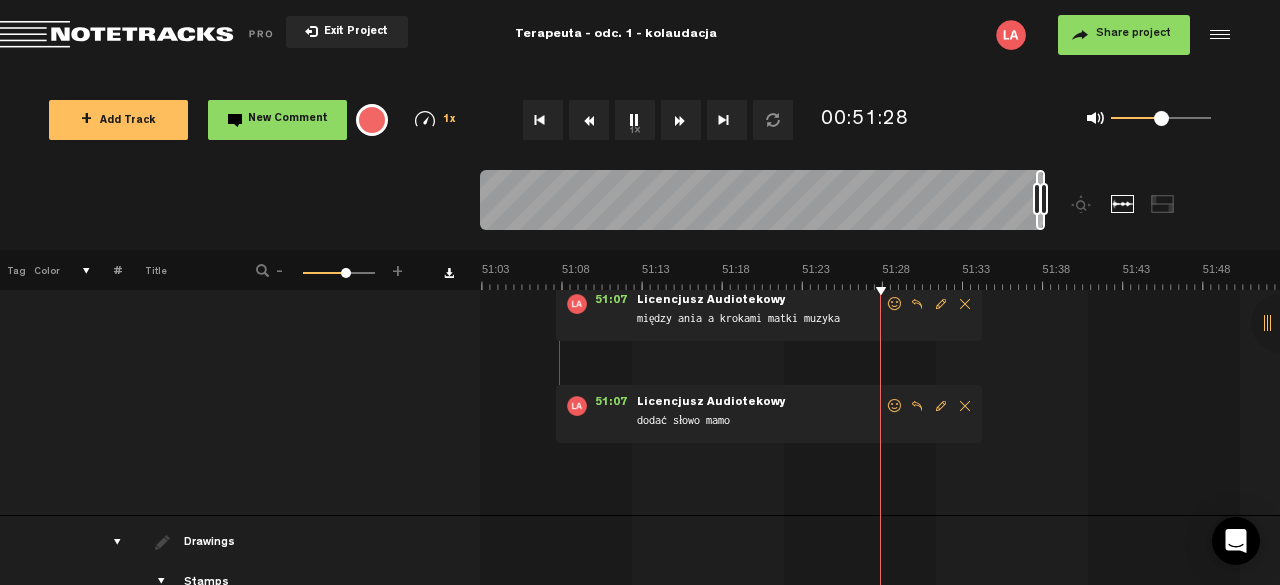 scroll, scrollTop: 0, scrollLeft: 48778, axis: horizontal 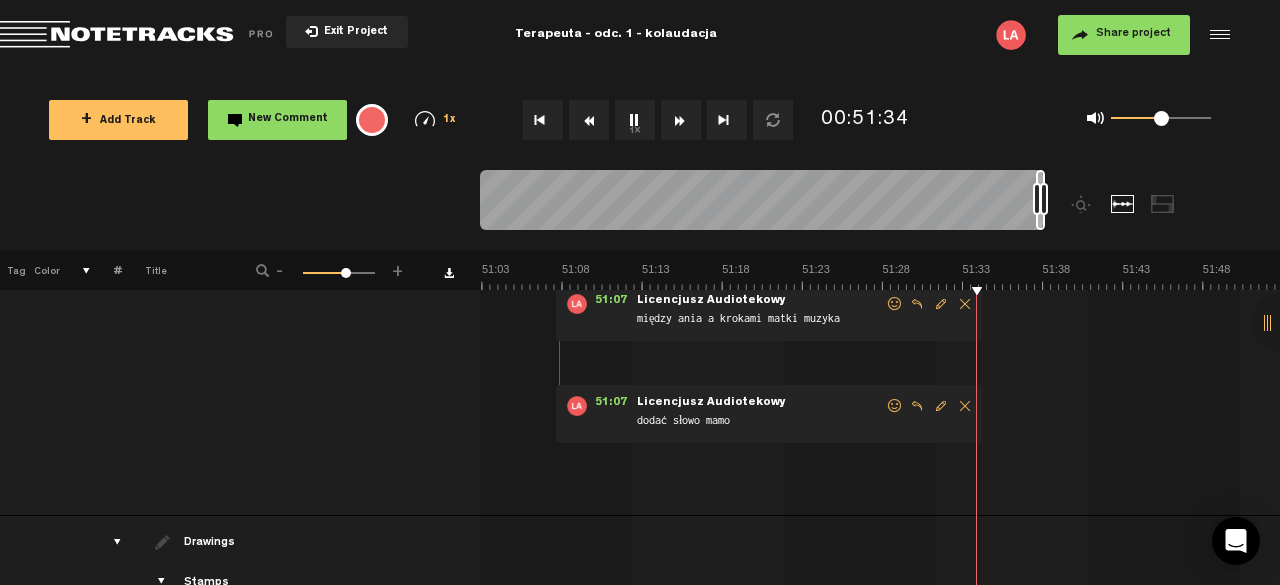 click on "1x" at bounding box center [635, 120] 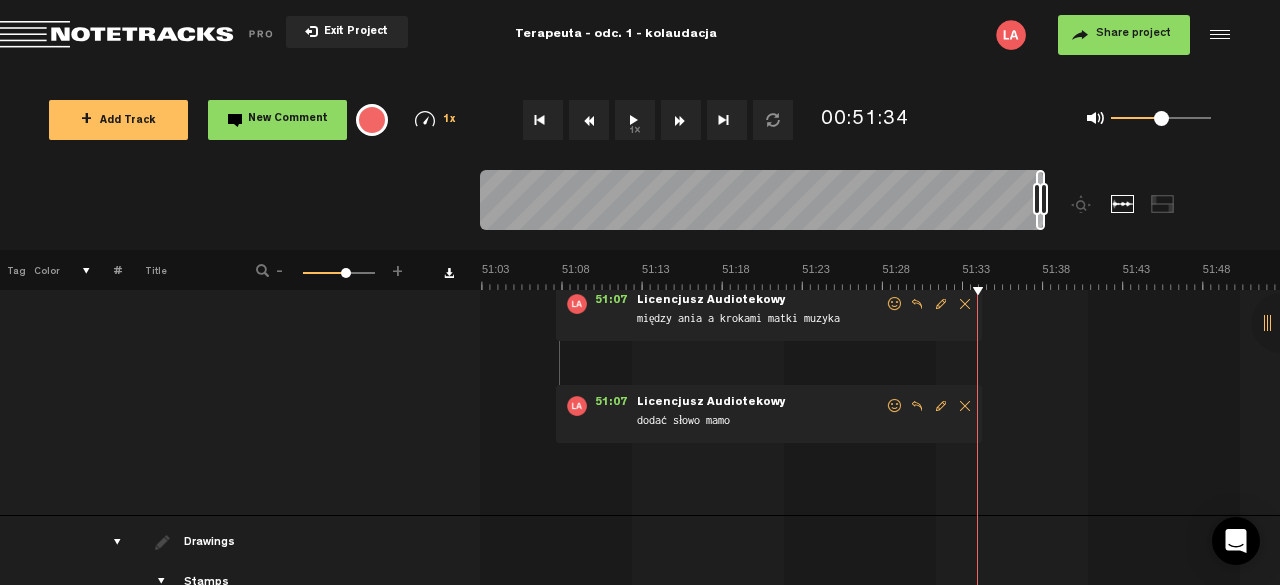 click at bounding box center [589, 120] 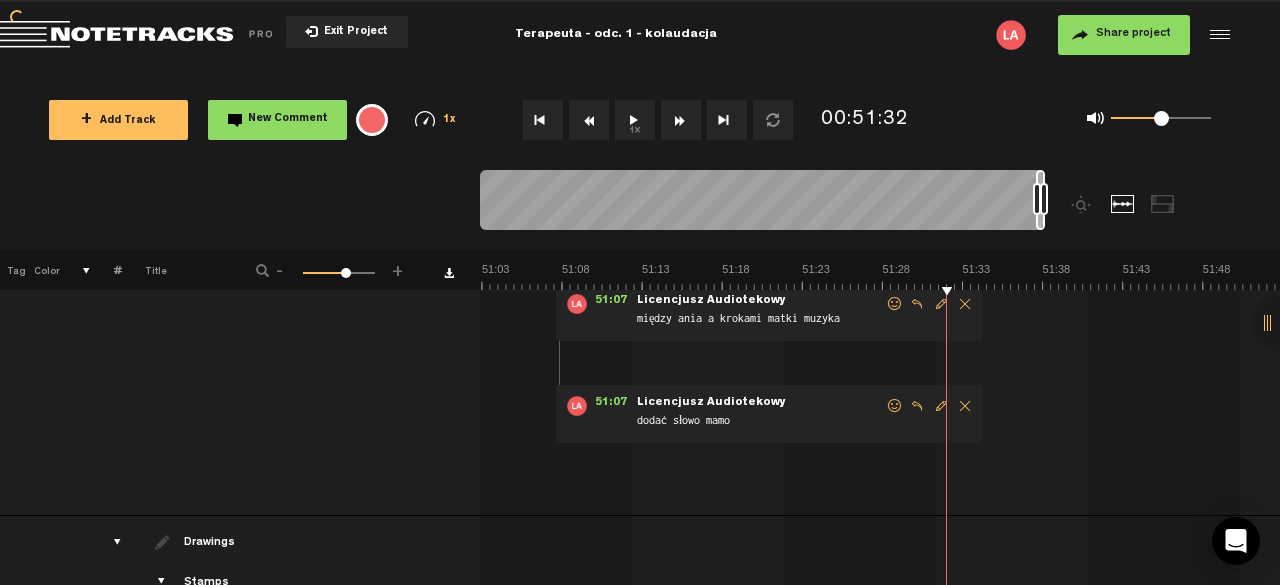 click at bounding box center [589, 120] 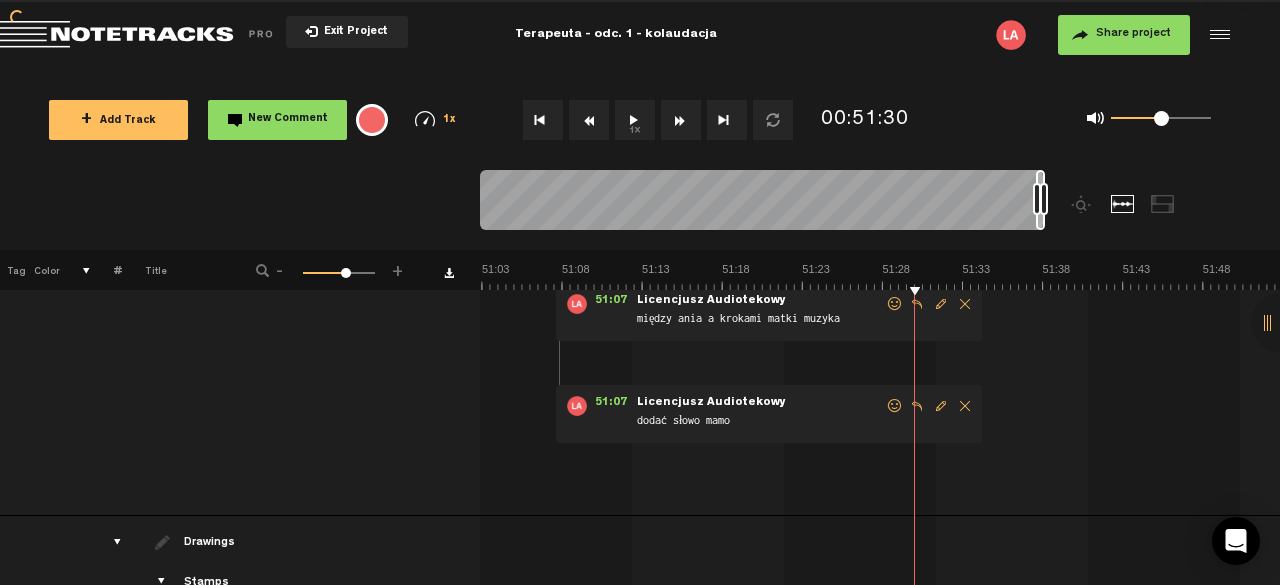 click at bounding box center (589, 120) 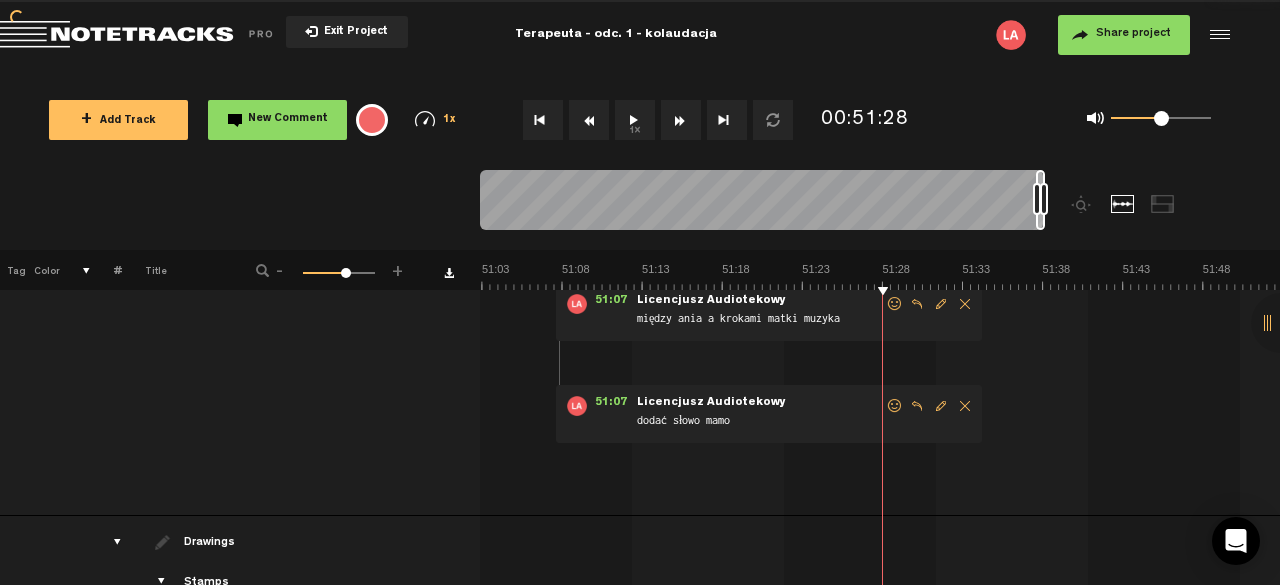 click at bounding box center [589, 120] 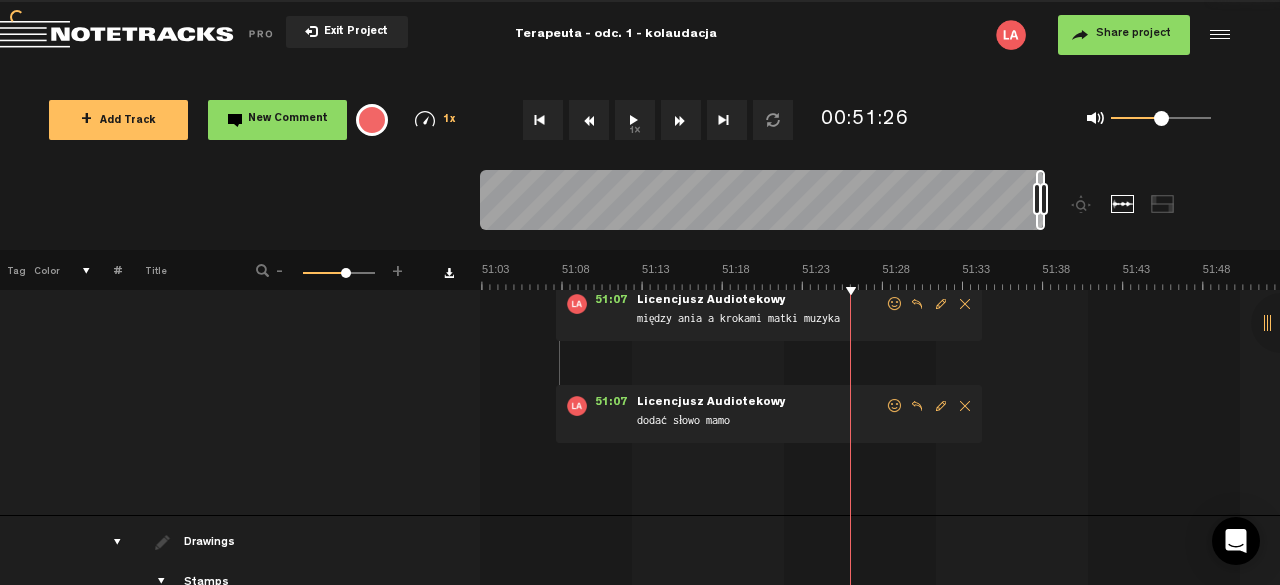 click at bounding box center (589, 120) 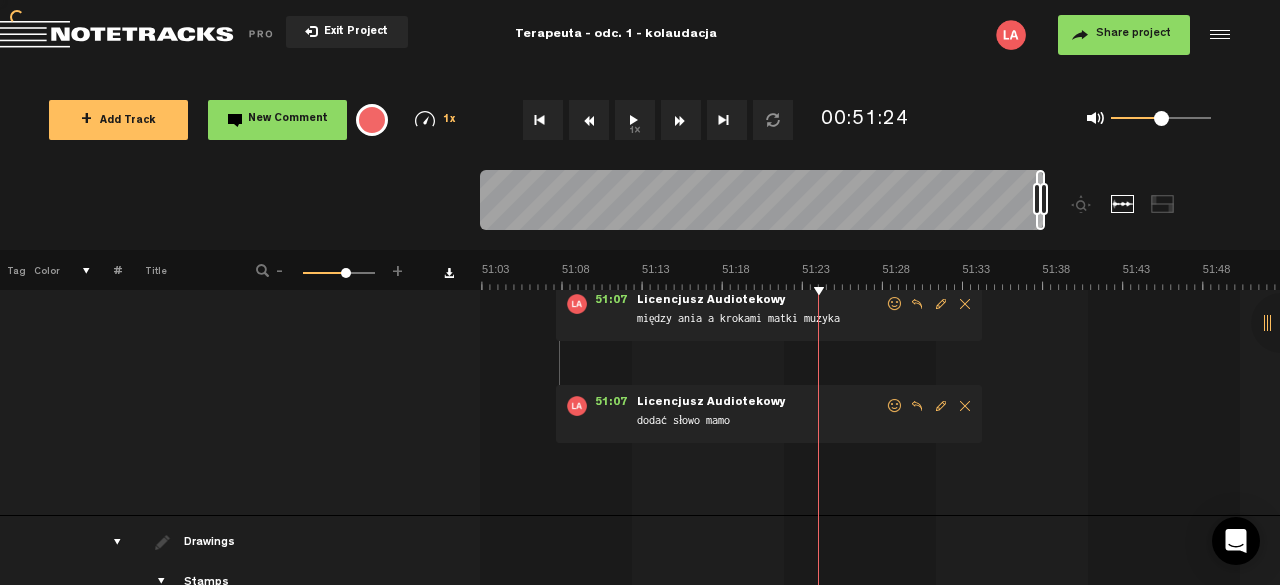 click at bounding box center [589, 120] 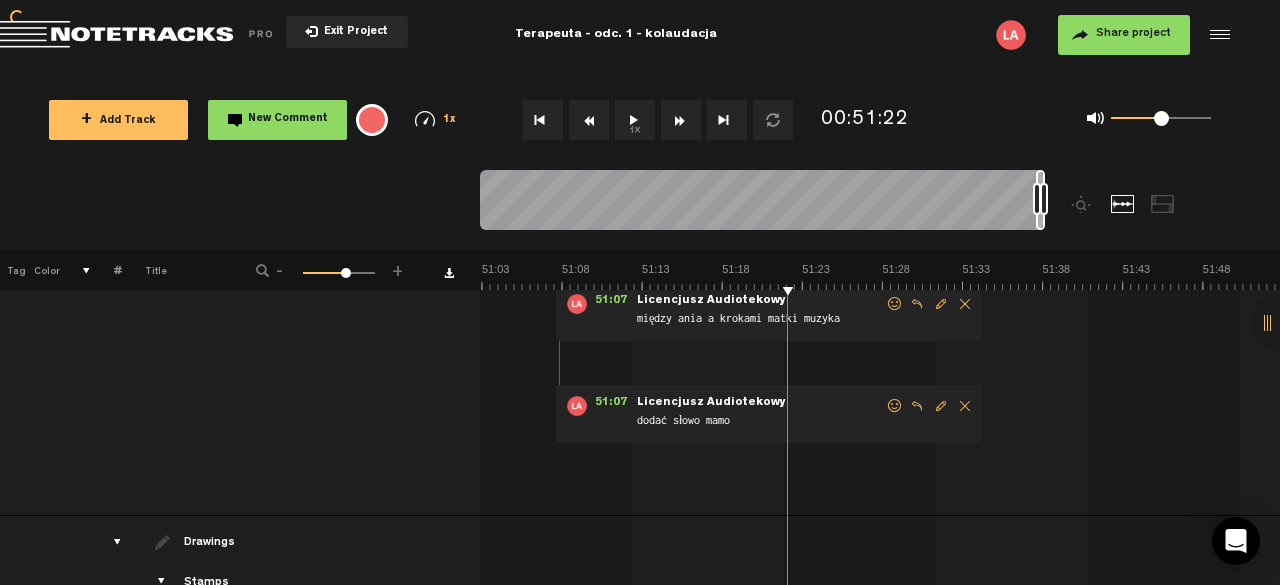 click at bounding box center (589, 120) 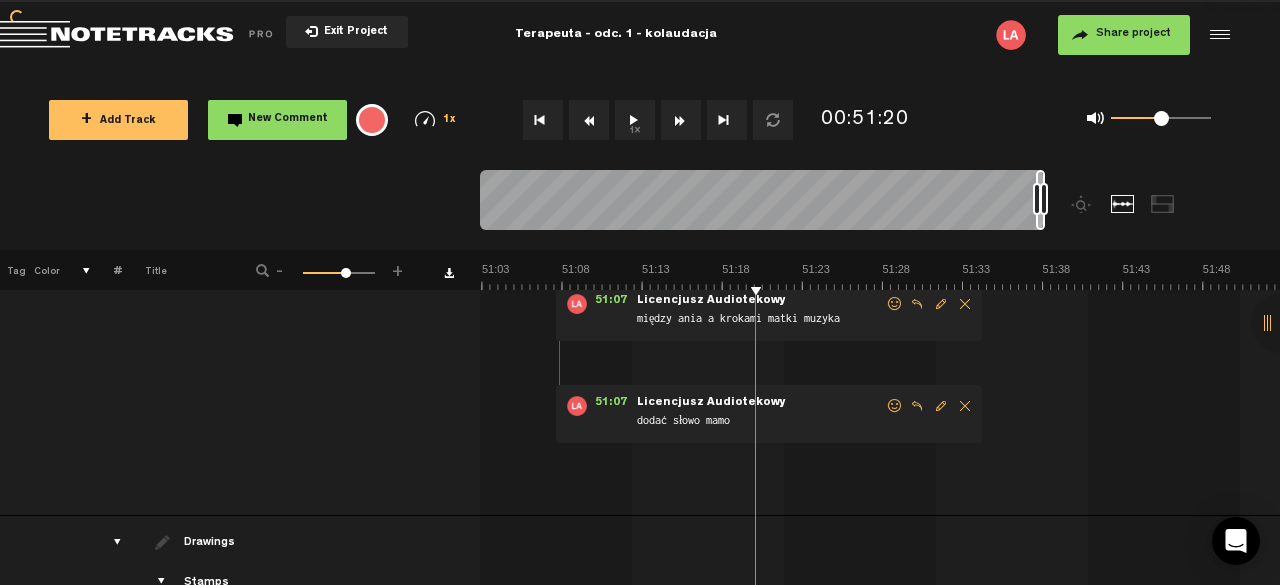 click at bounding box center [589, 120] 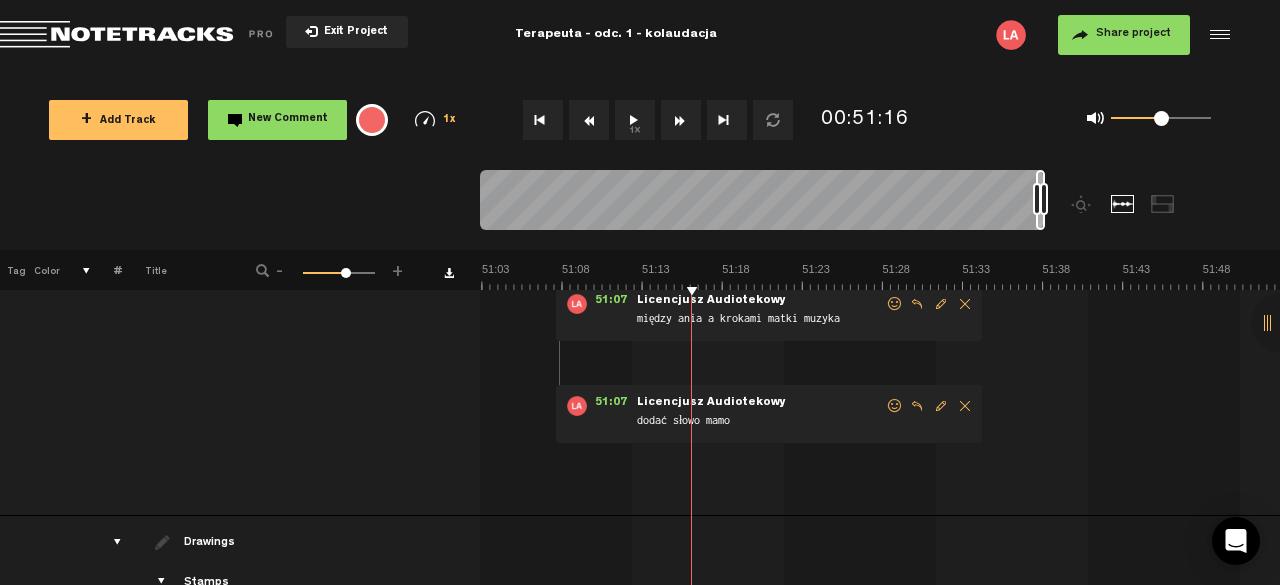 click on "1x" at bounding box center (635, 120) 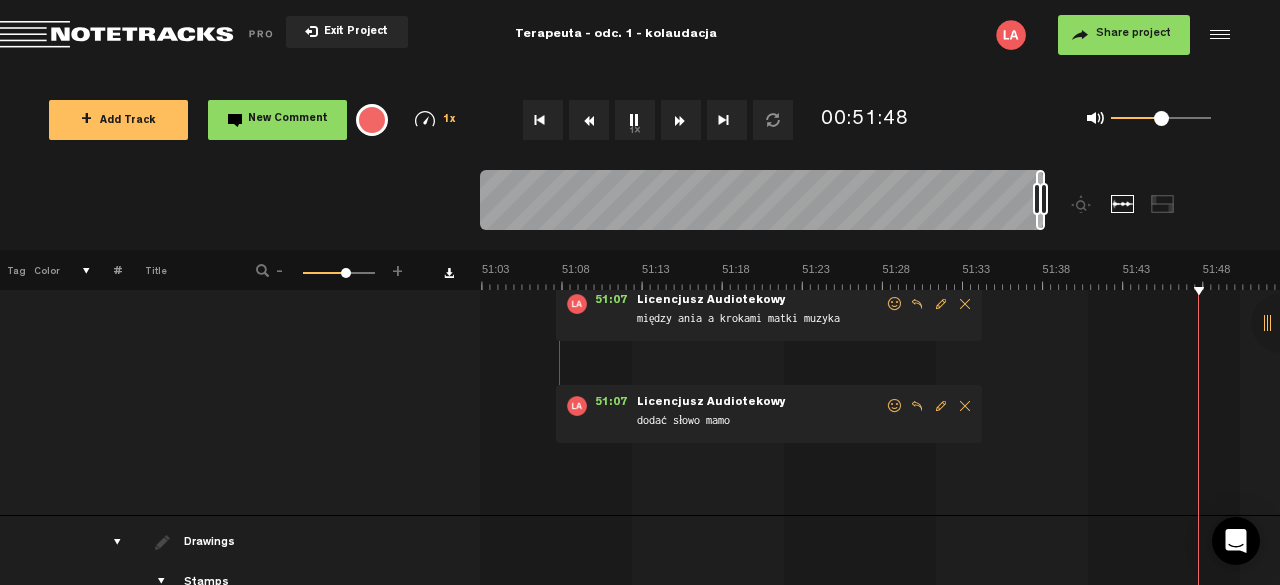 scroll, scrollTop: 0, scrollLeft: 49098, axis: horizontal 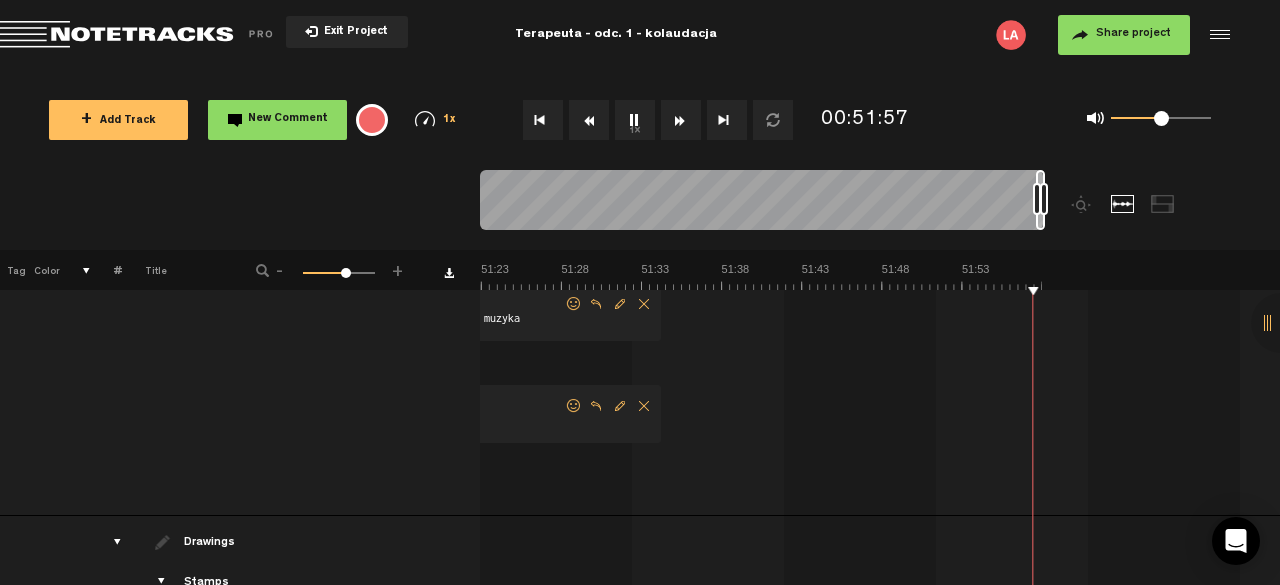 click on "1x" at bounding box center [635, 120] 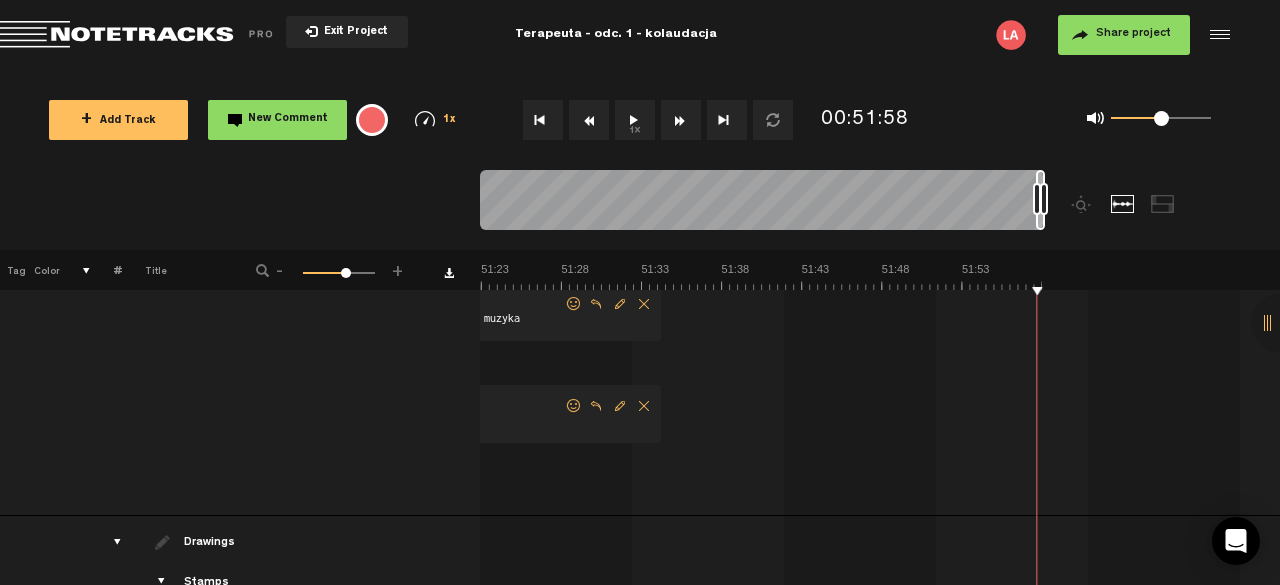 click at bounding box center [-23789, 276] 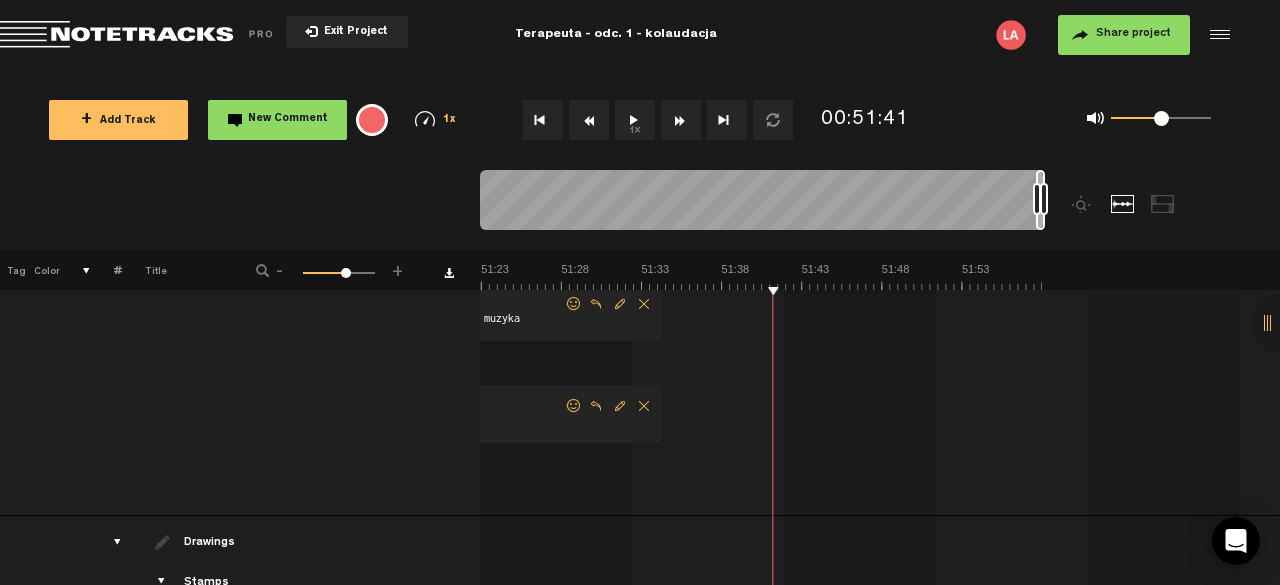 scroll, scrollTop: 164, scrollLeft: 0, axis: vertical 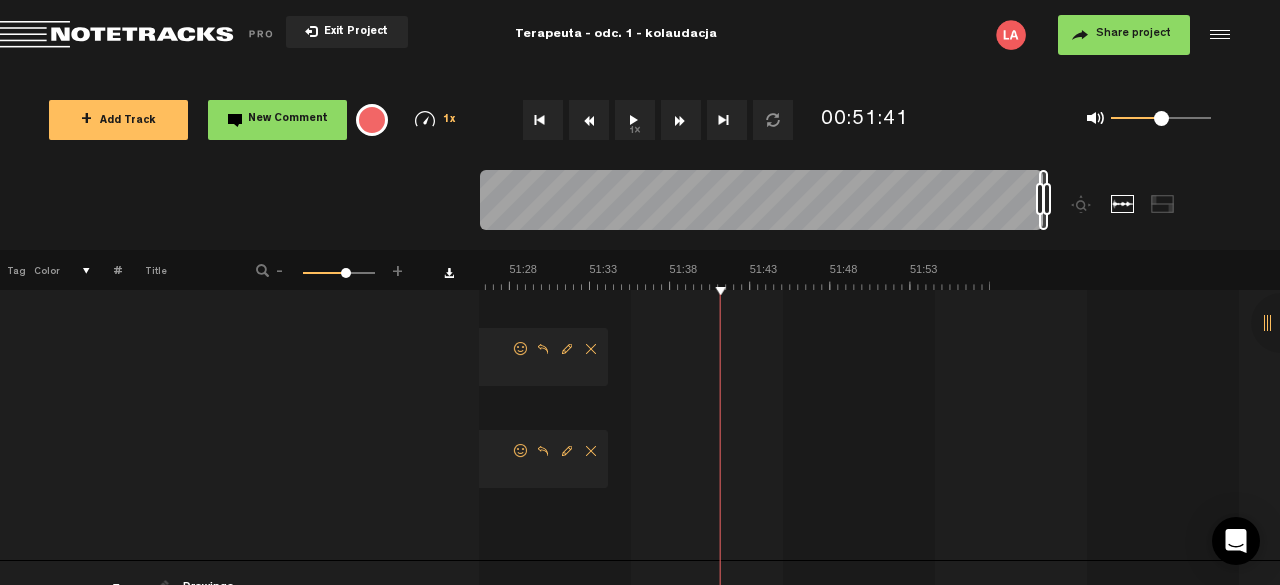 click on "+" at bounding box center [398, 268] 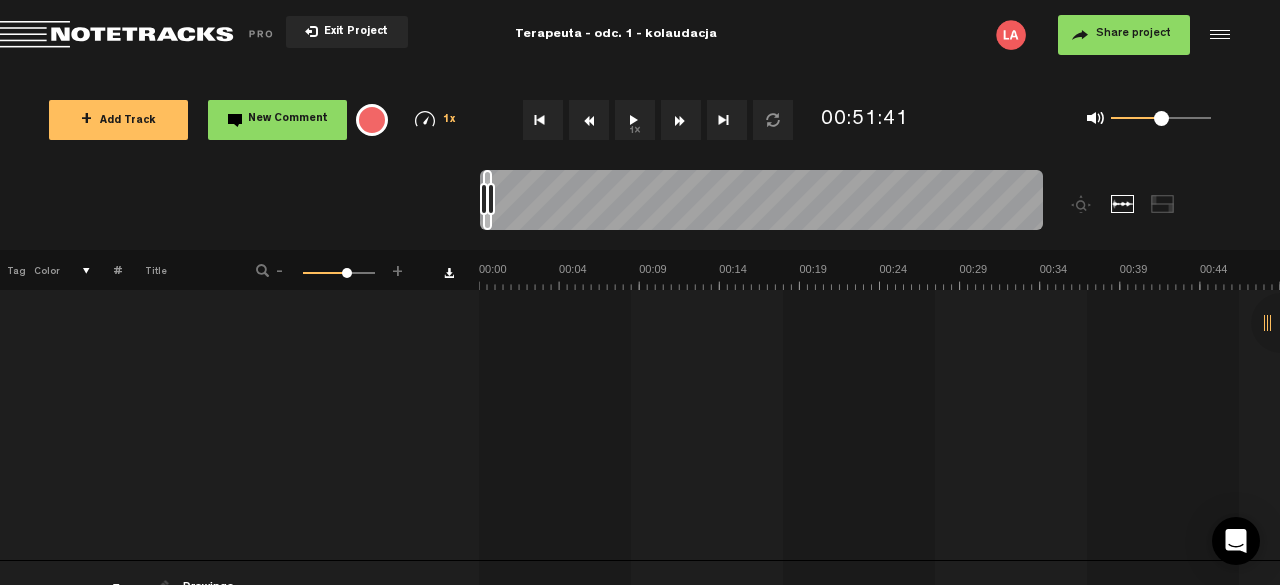 click on "+" at bounding box center (398, 268) 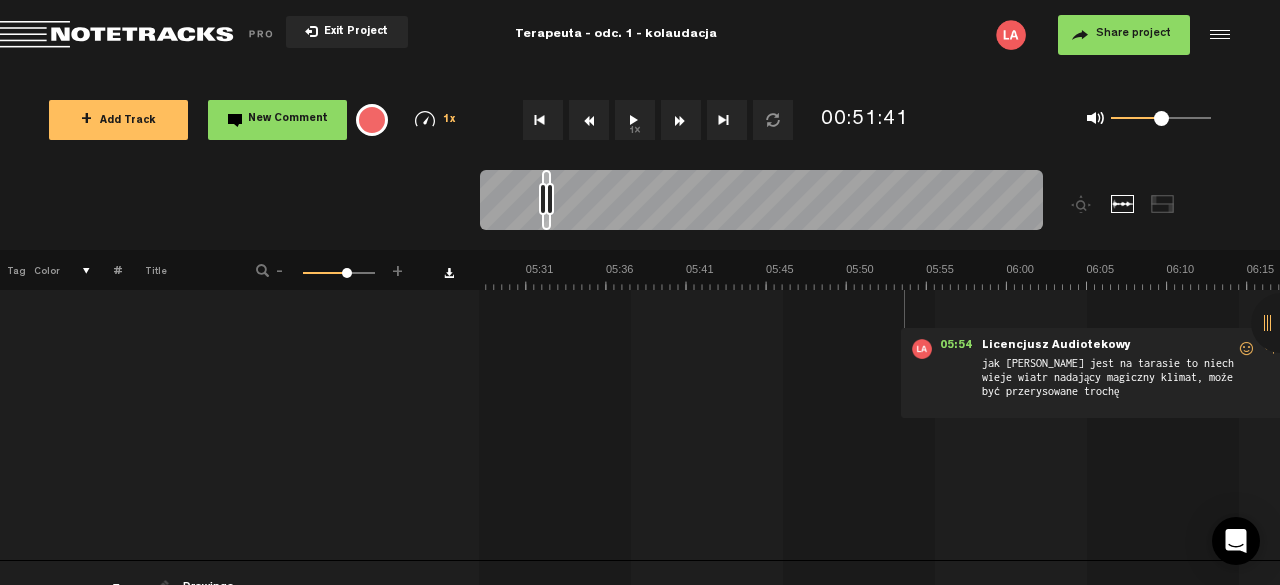 scroll, scrollTop: 0, scrollLeft: 5400, axis: horizontal 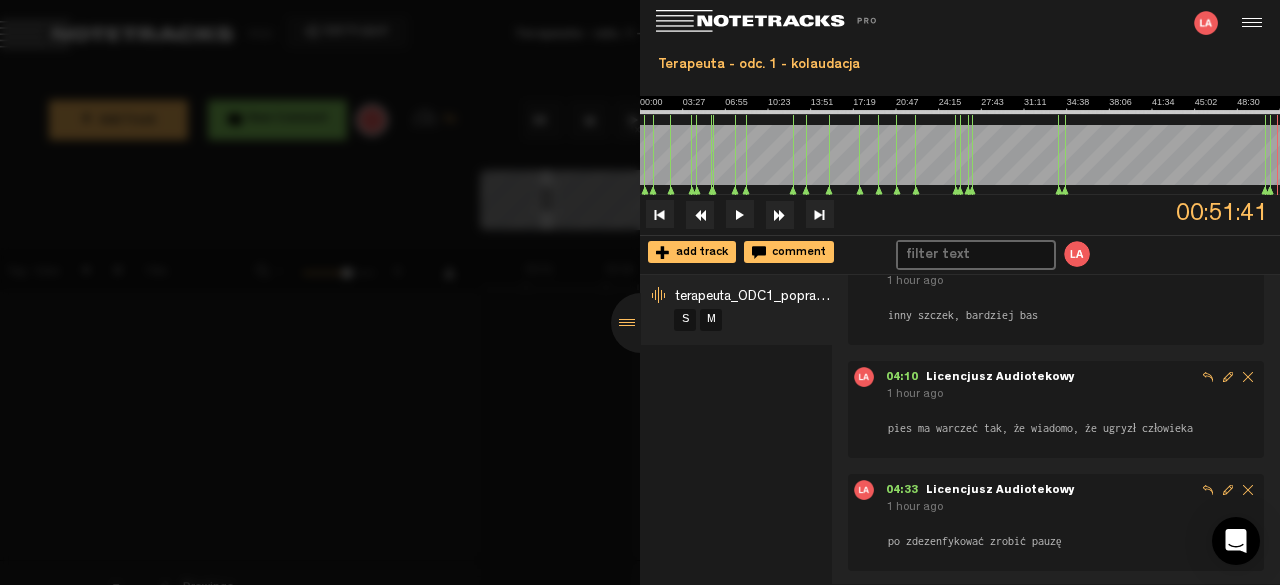 click at bounding box center (640, 292) 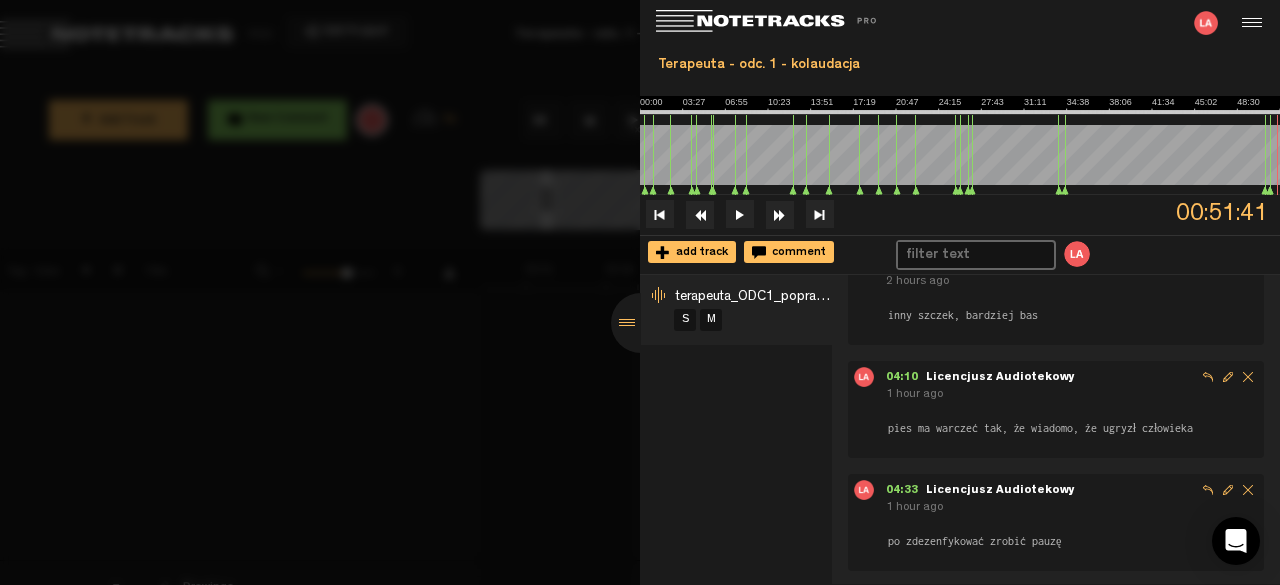 scroll, scrollTop: 0, scrollLeft: 0, axis: both 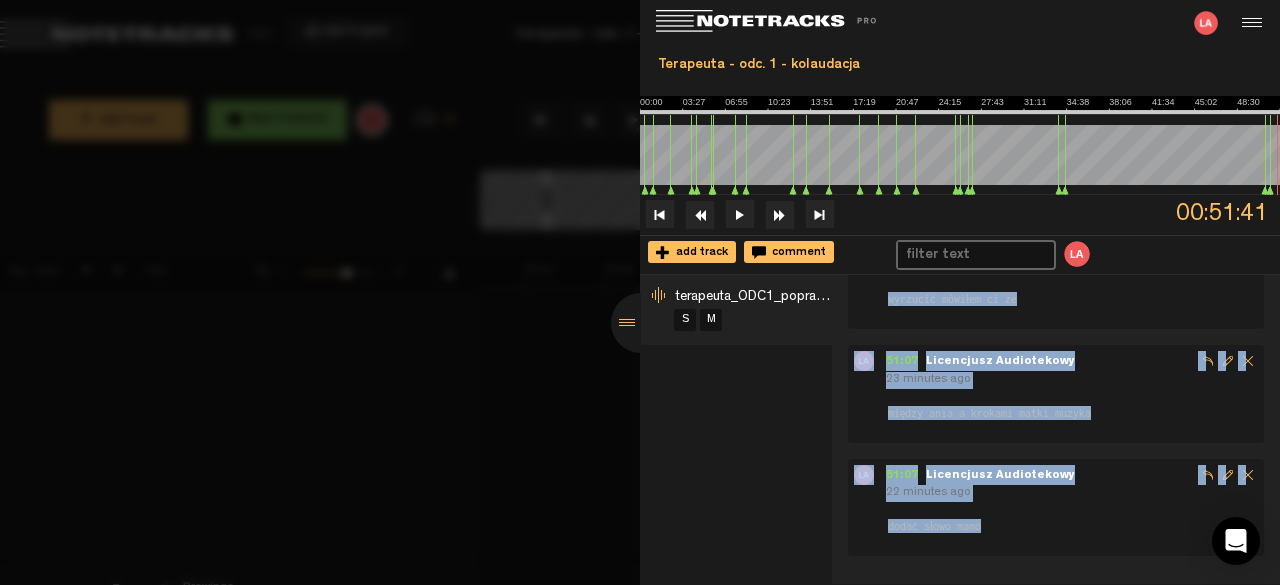 drag, startPoint x: 881, startPoint y: 300, endPoint x: 1021, endPoint y: 504, distance: 247.41867 